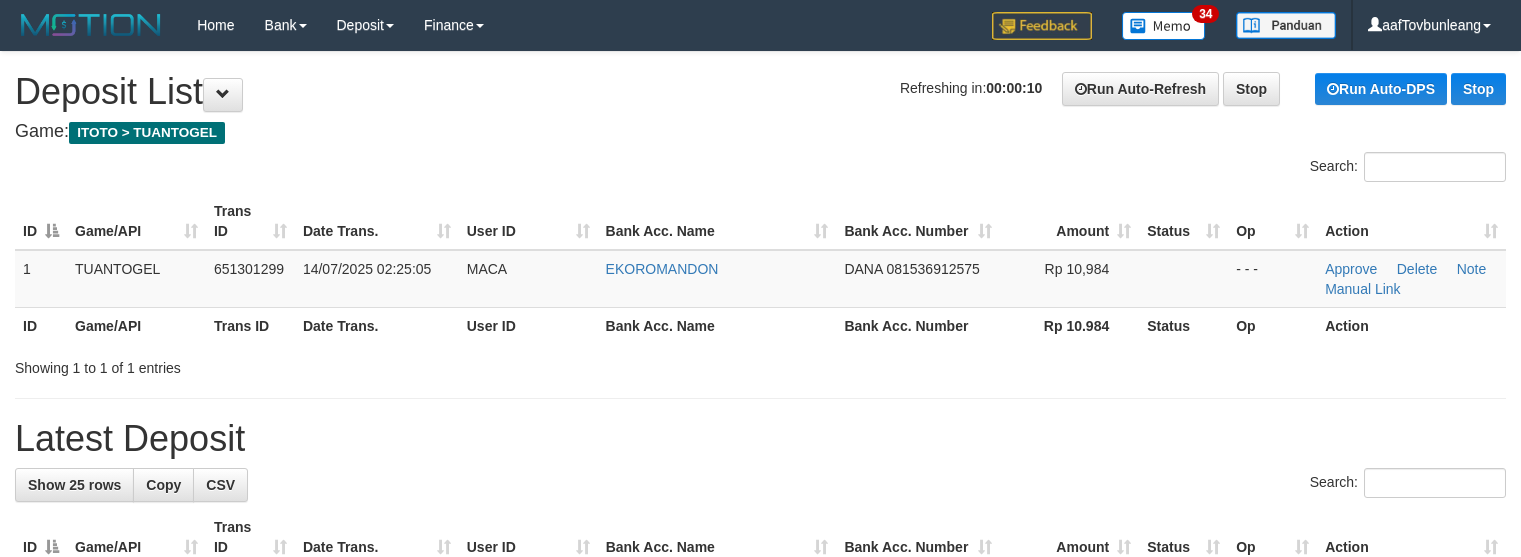 scroll, scrollTop: 0, scrollLeft: 0, axis: both 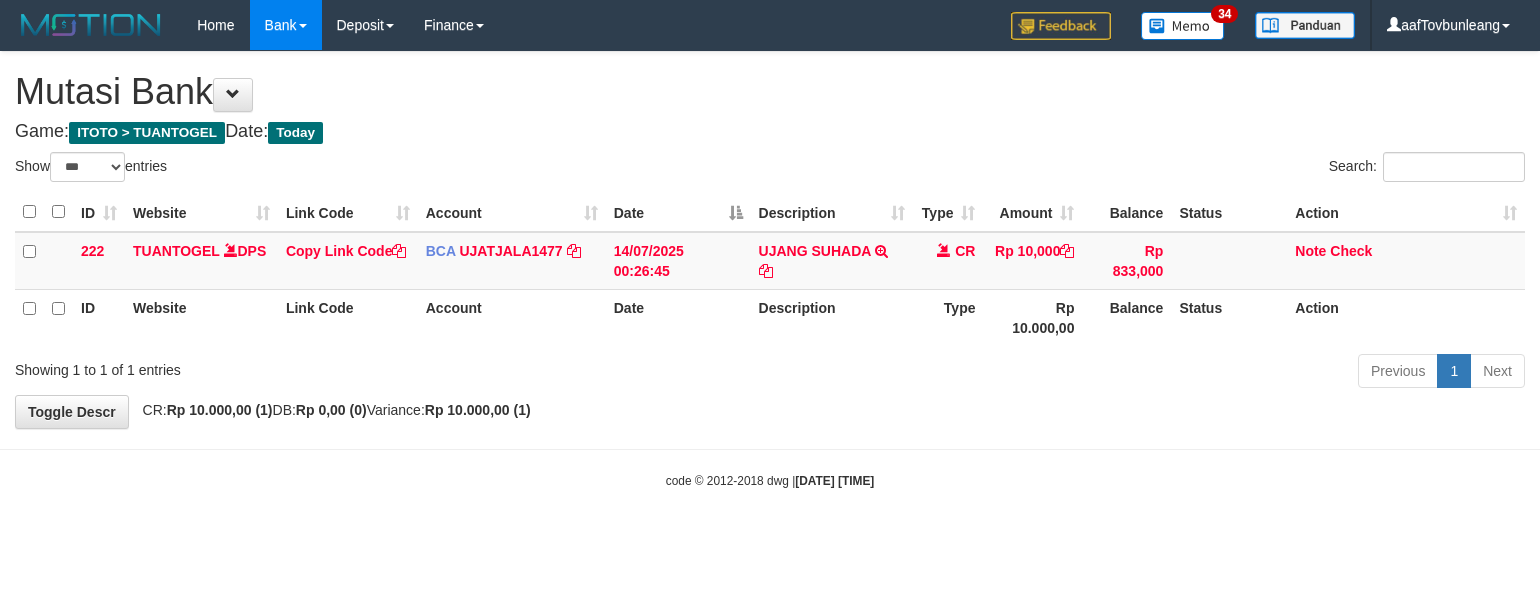 select on "***" 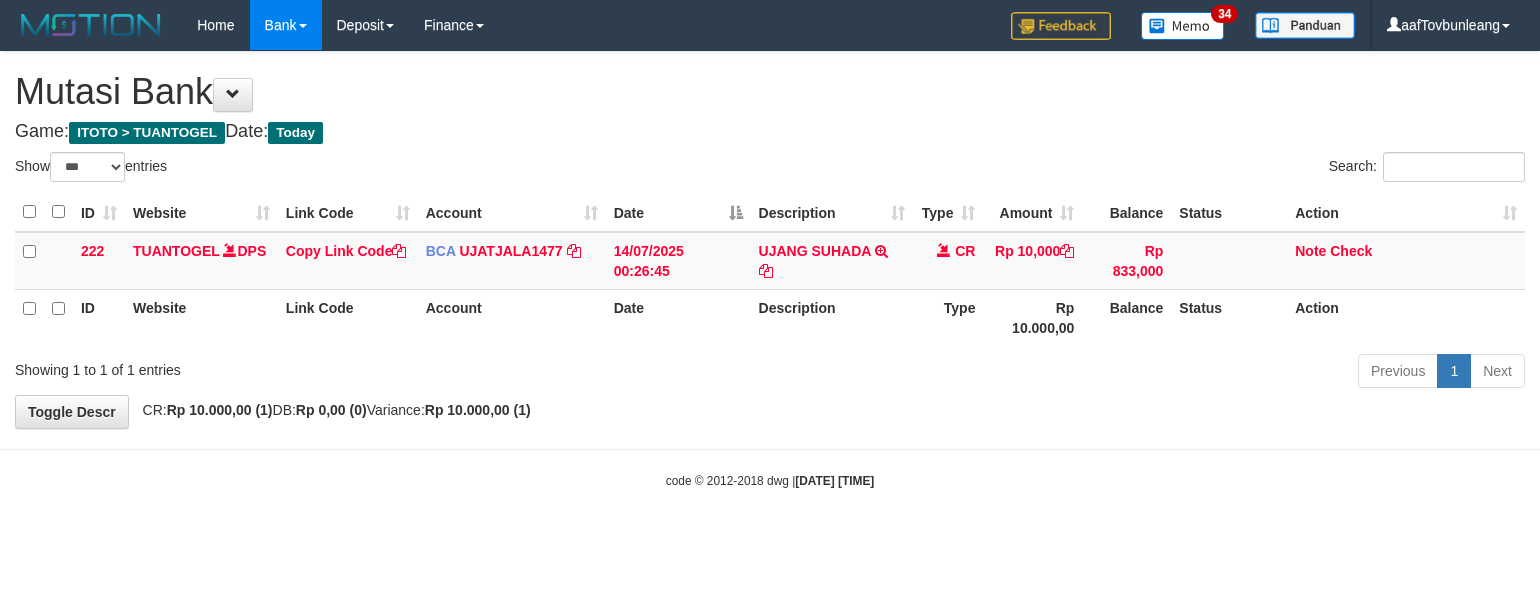 scroll, scrollTop: 0, scrollLeft: 0, axis: both 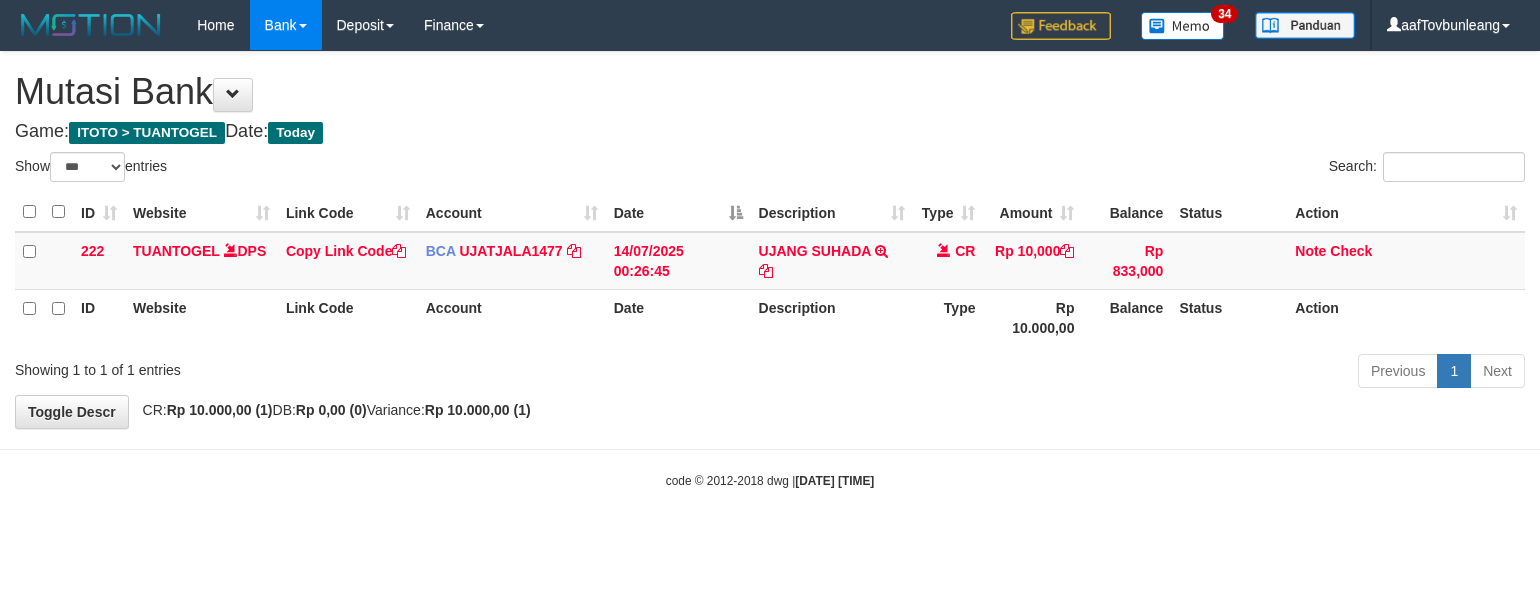 select on "***" 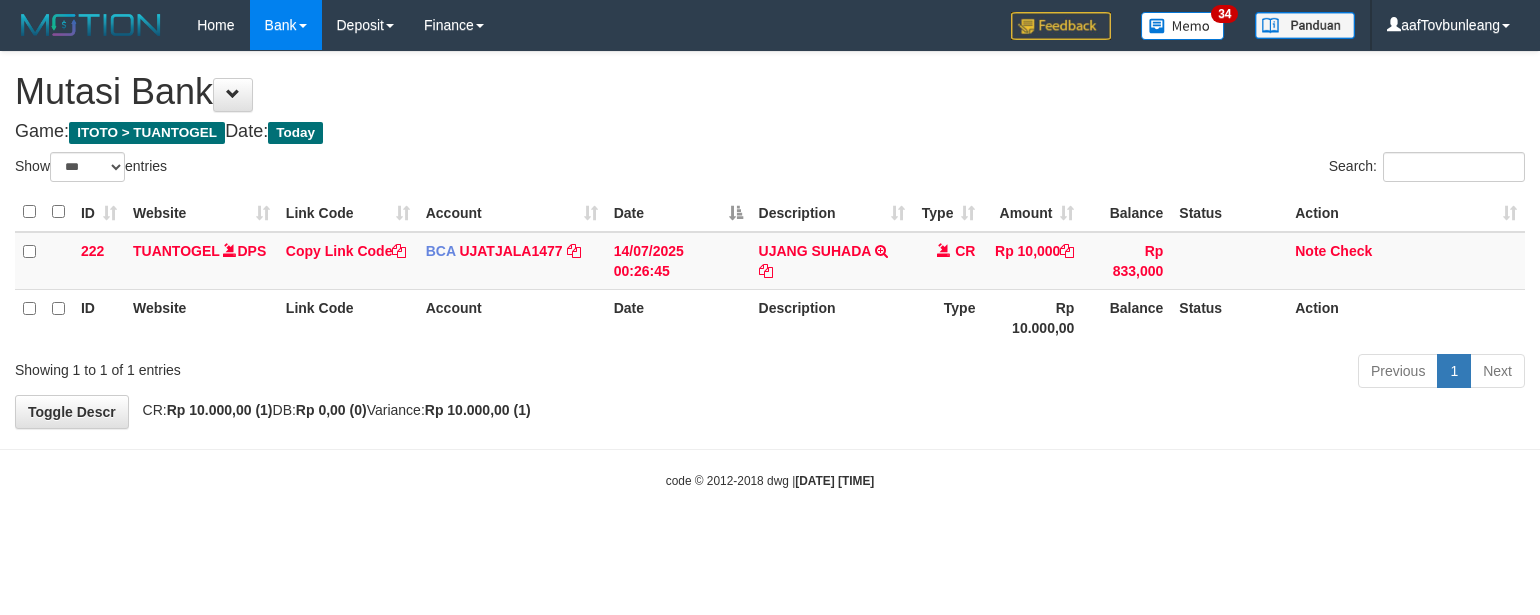 scroll, scrollTop: 0, scrollLeft: 0, axis: both 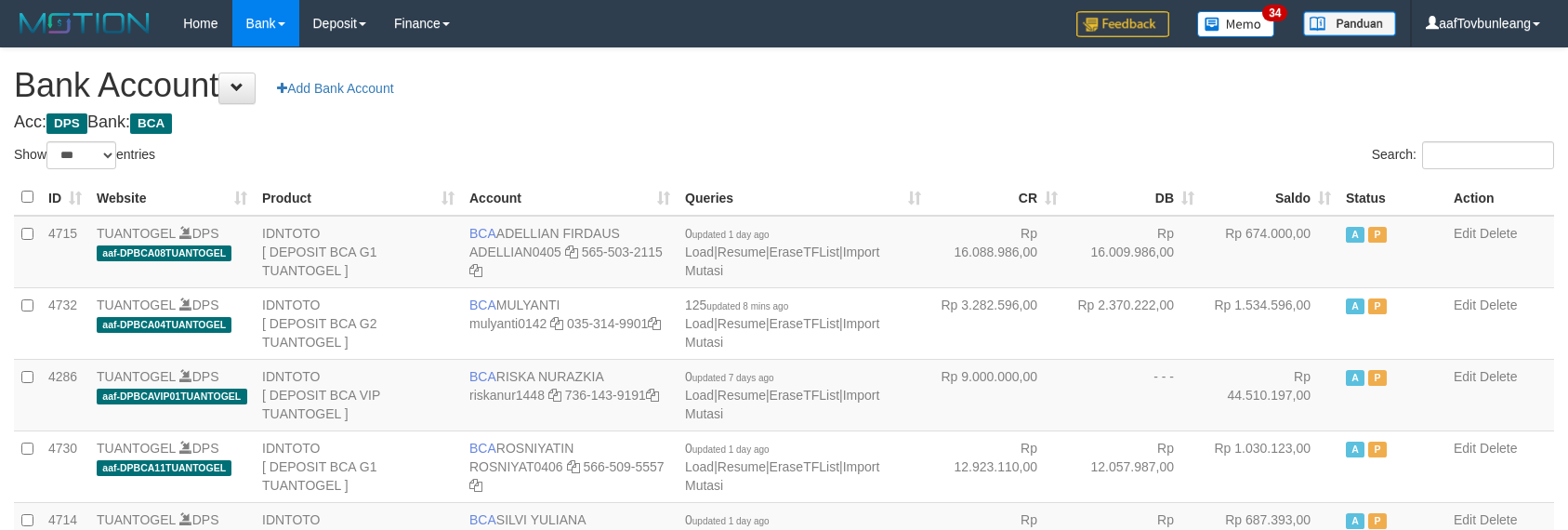 select on "***" 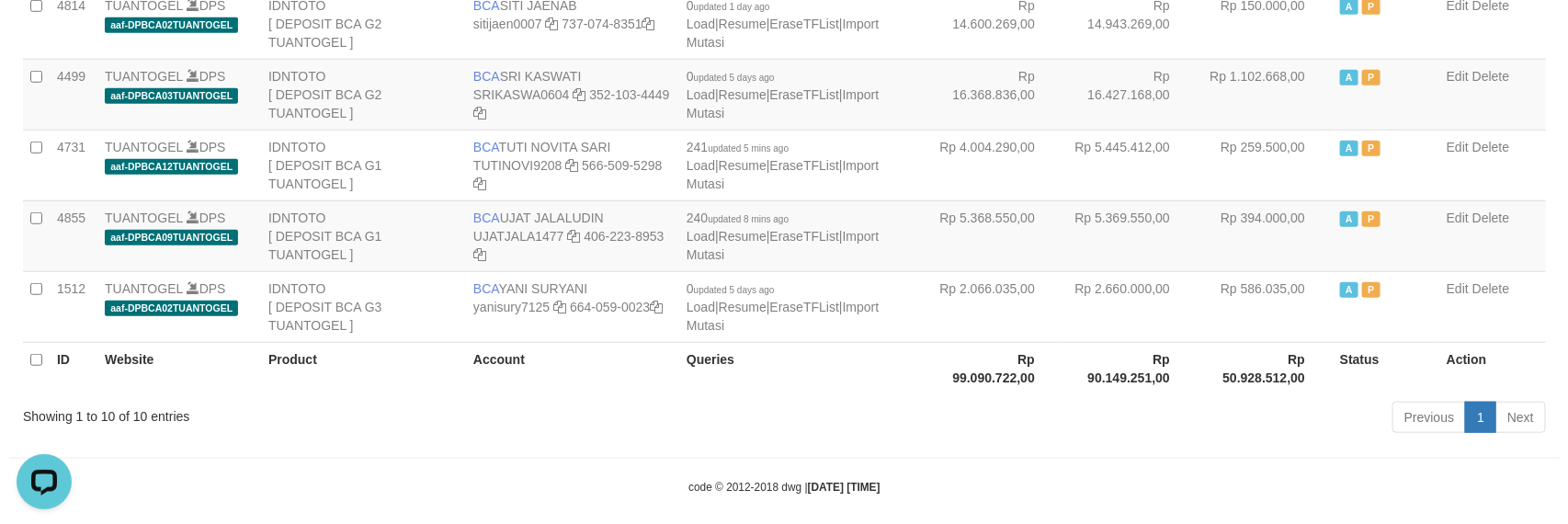 scroll, scrollTop: 0, scrollLeft: 0, axis: both 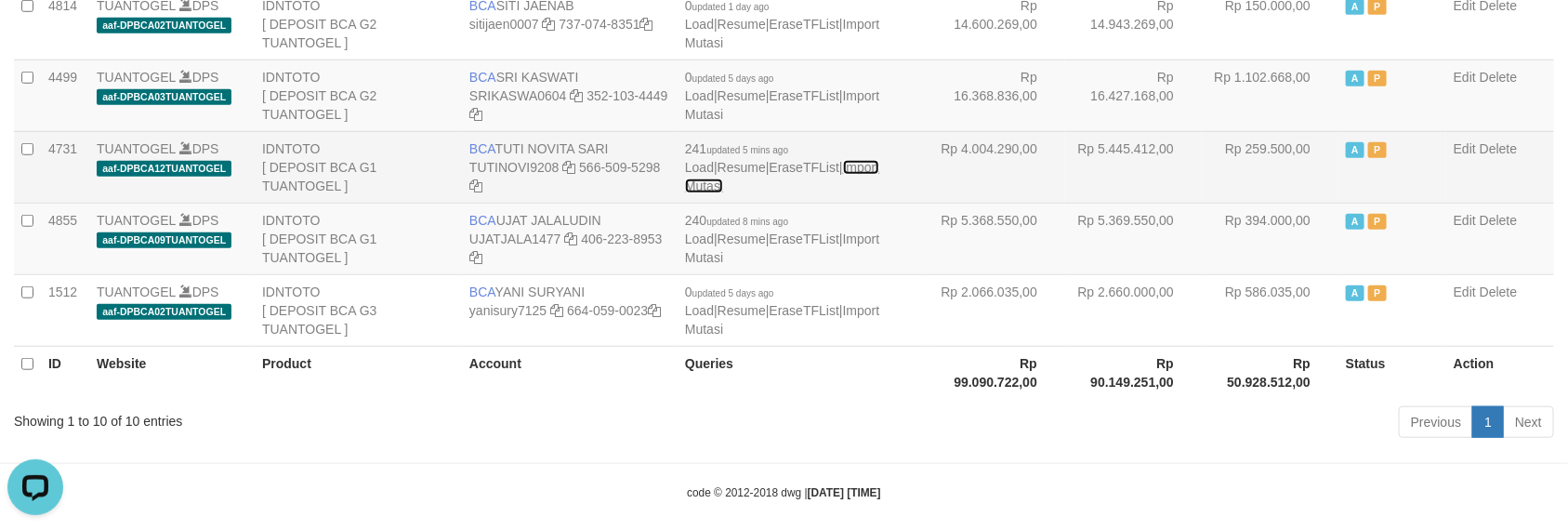 click on "Import Mutasi" at bounding box center [782, 177] 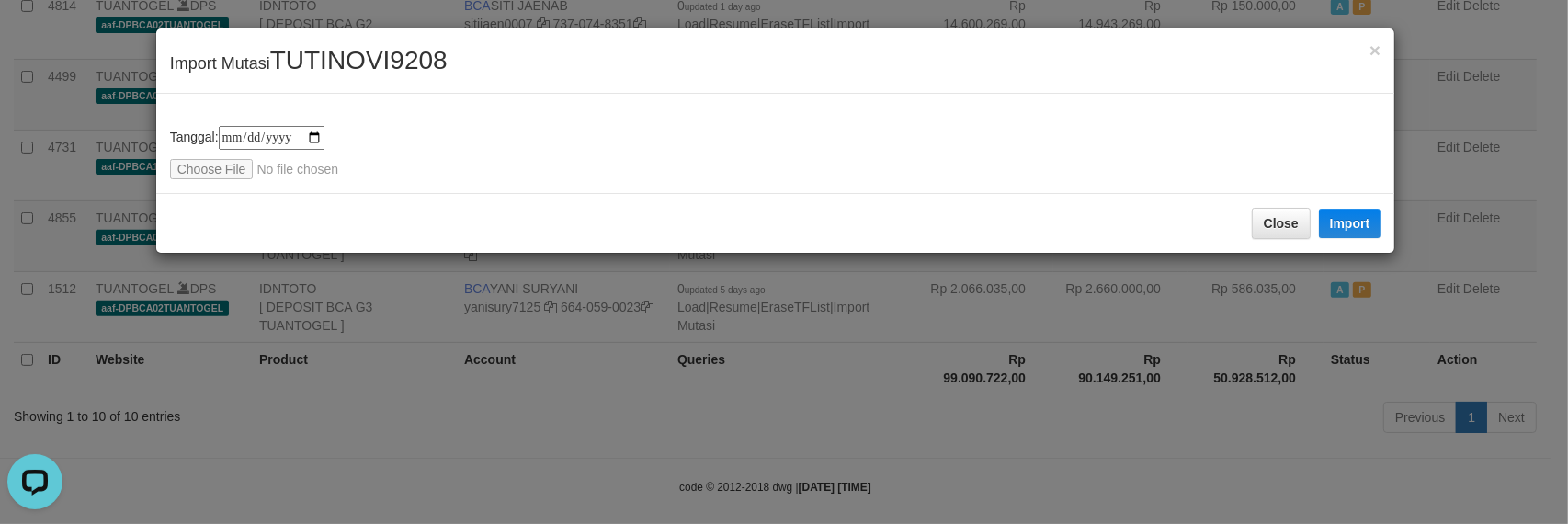 type on "**********" 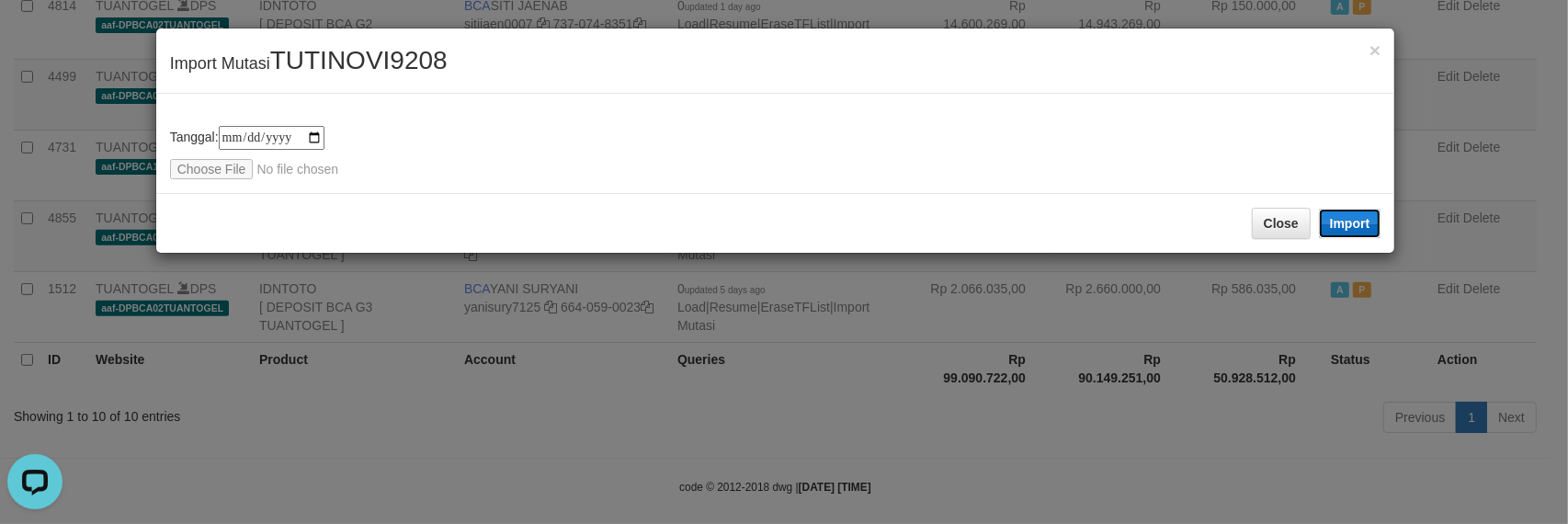 click on "Import" at bounding box center (1350, 223) 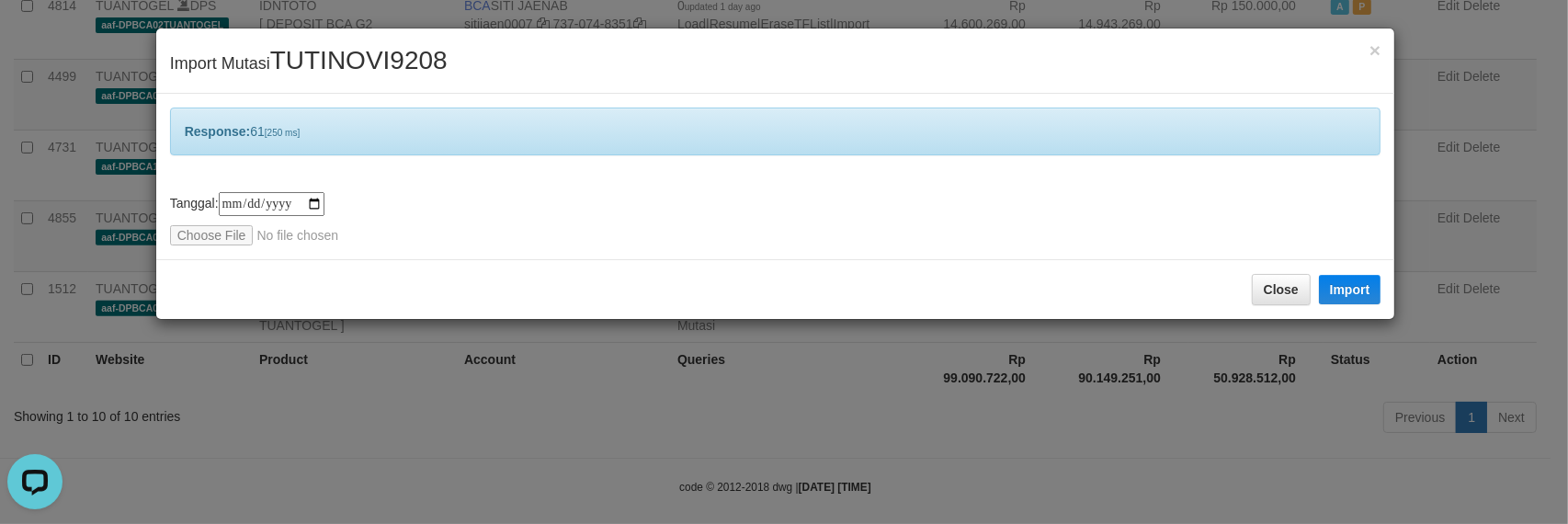 click on "**********" at bounding box center (776, 219) 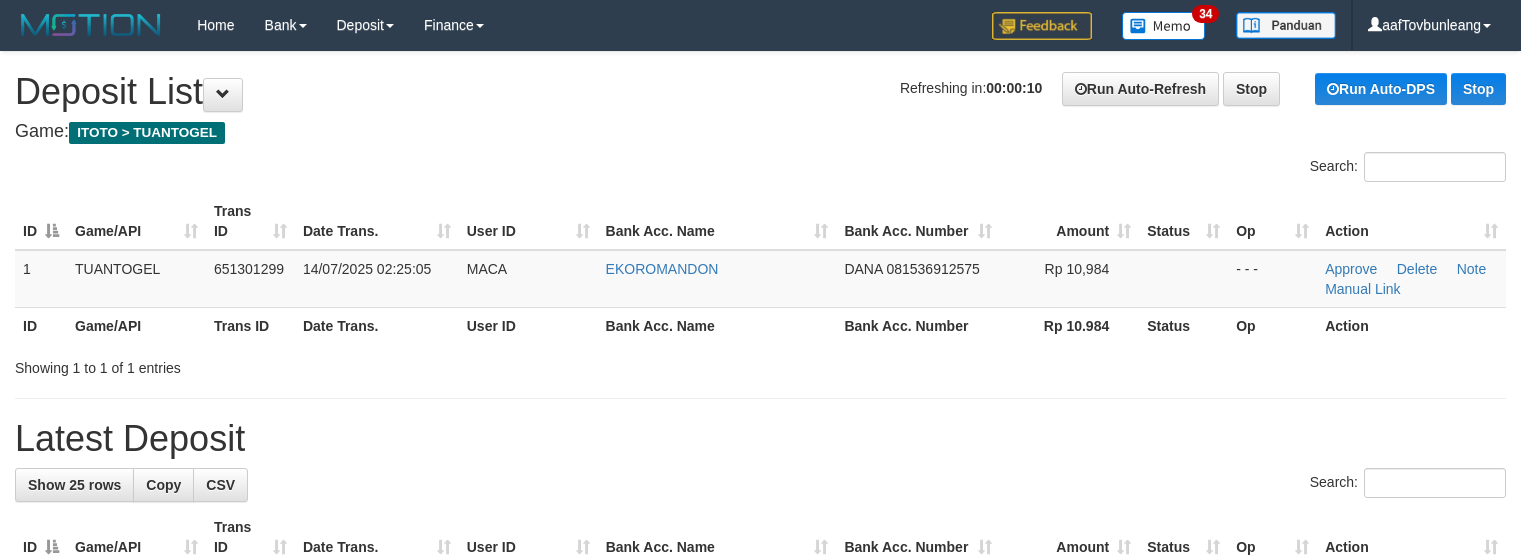 scroll, scrollTop: 0, scrollLeft: 0, axis: both 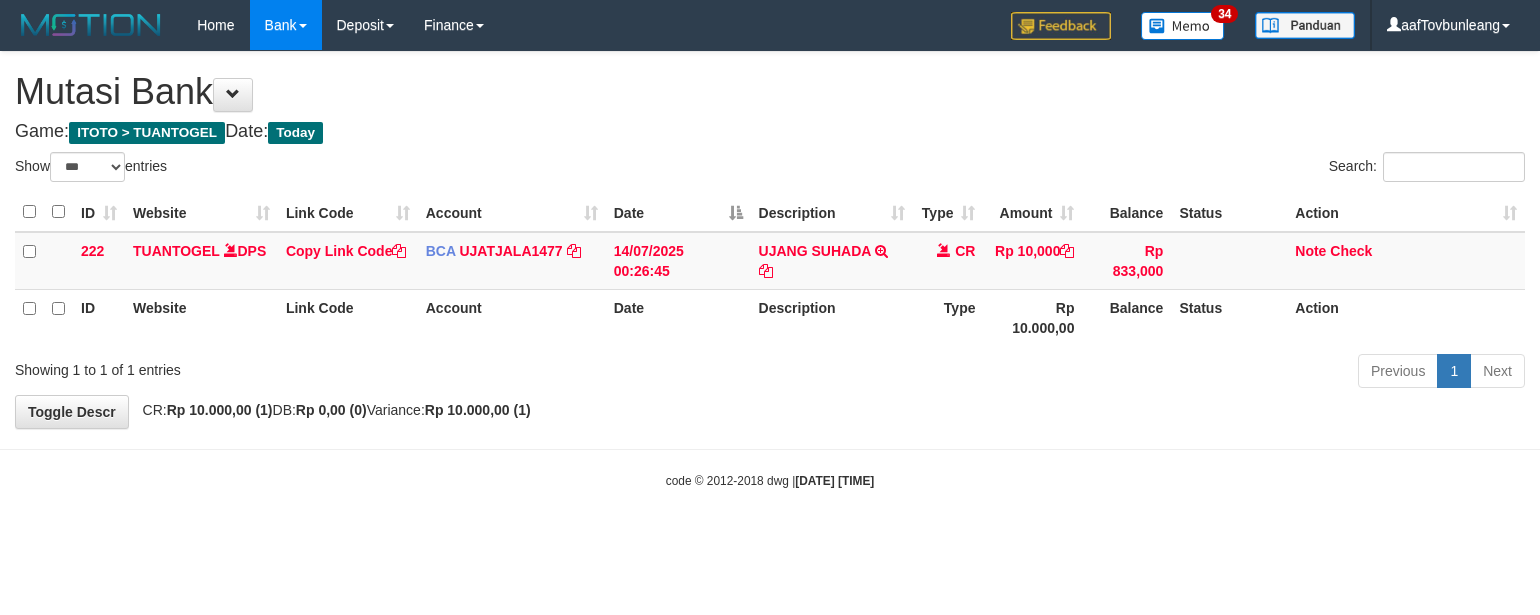 select on "***" 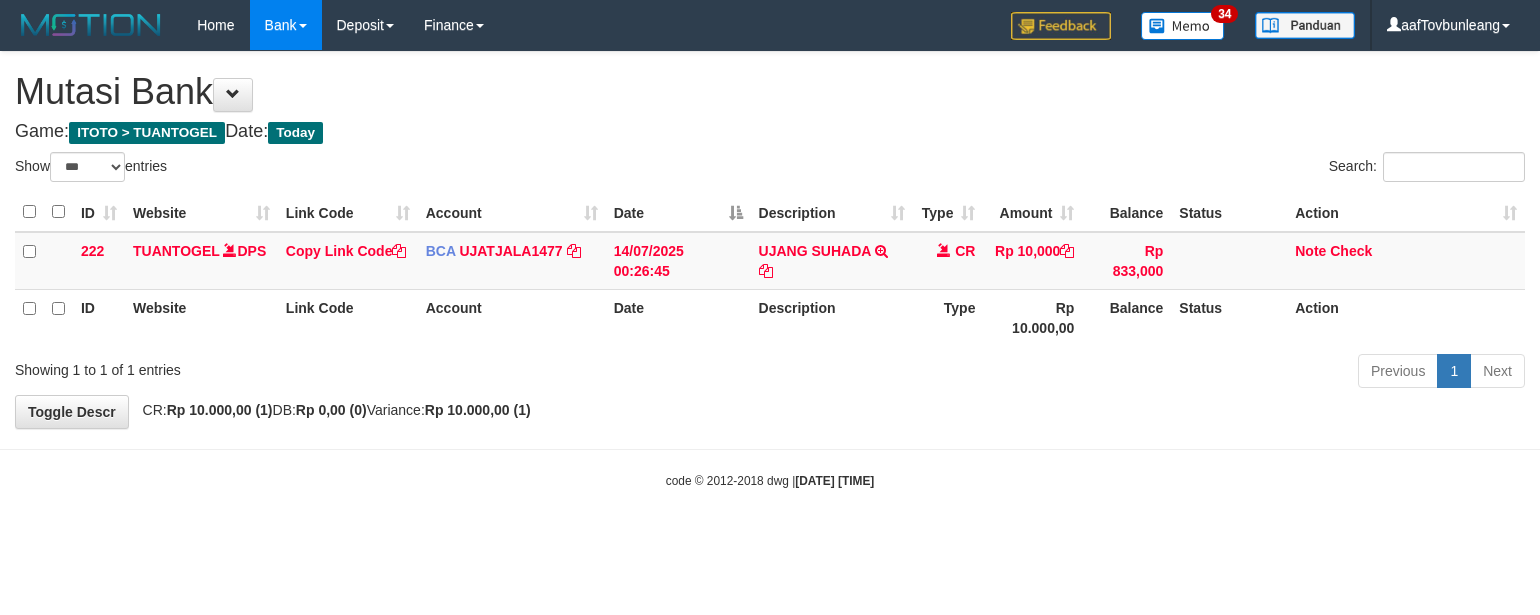 scroll, scrollTop: 0, scrollLeft: 0, axis: both 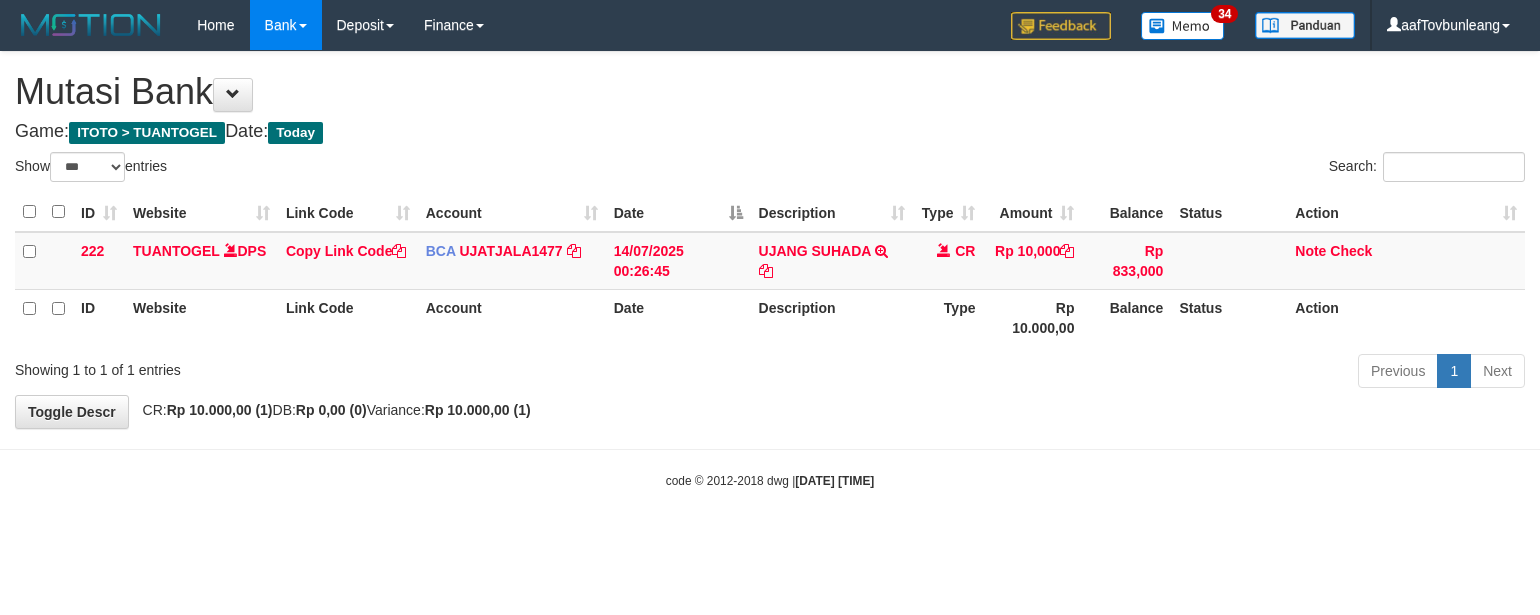 select on "***" 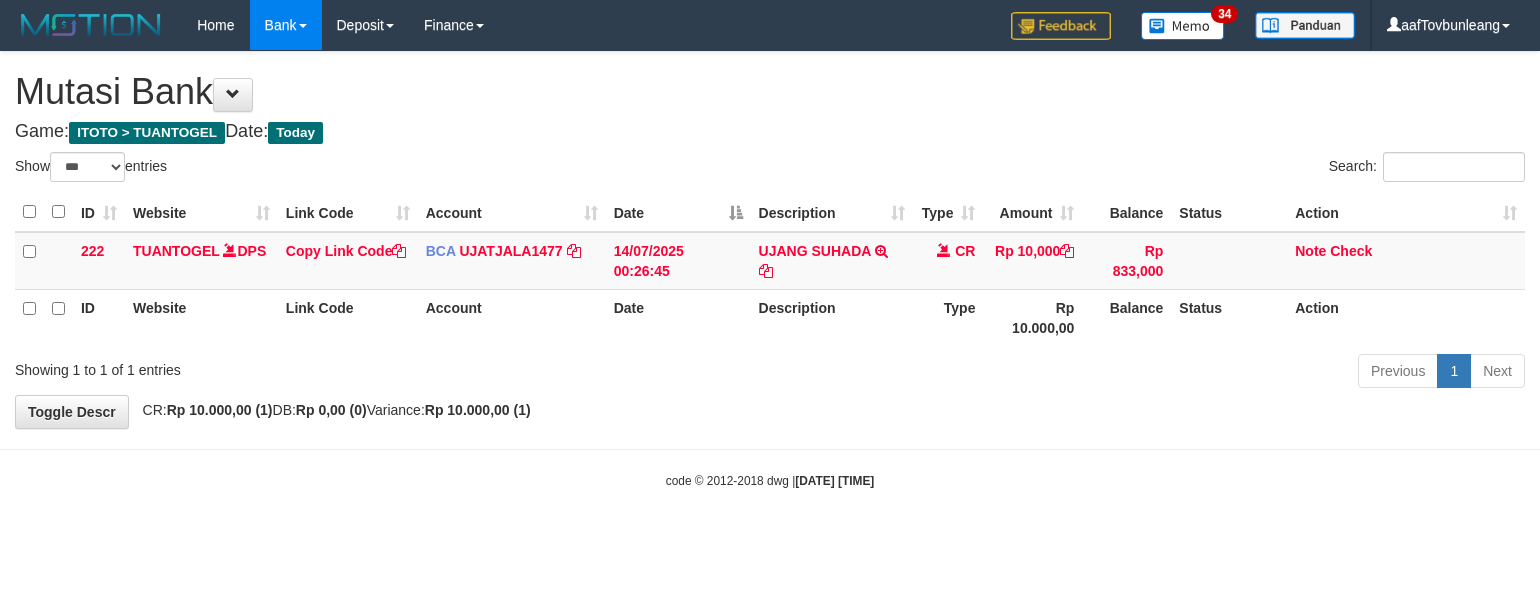 scroll, scrollTop: 0, scrollLeft: 0, axis: both 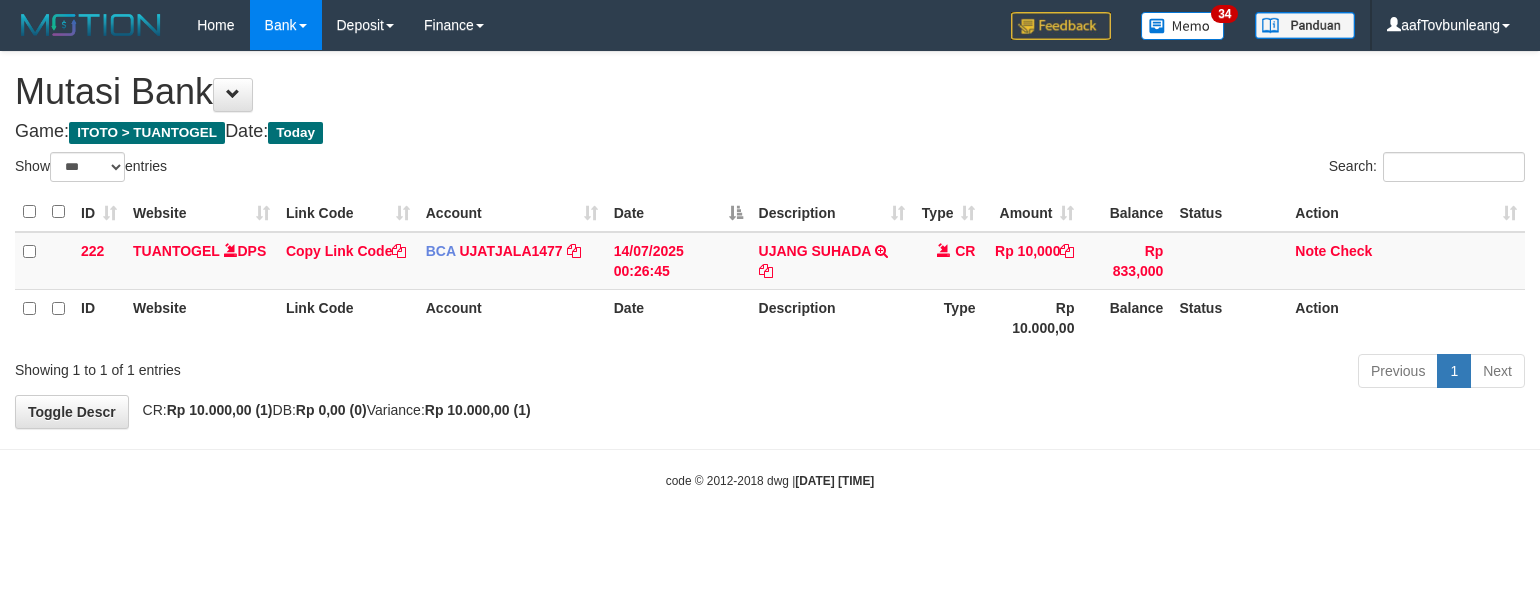 select on "***" 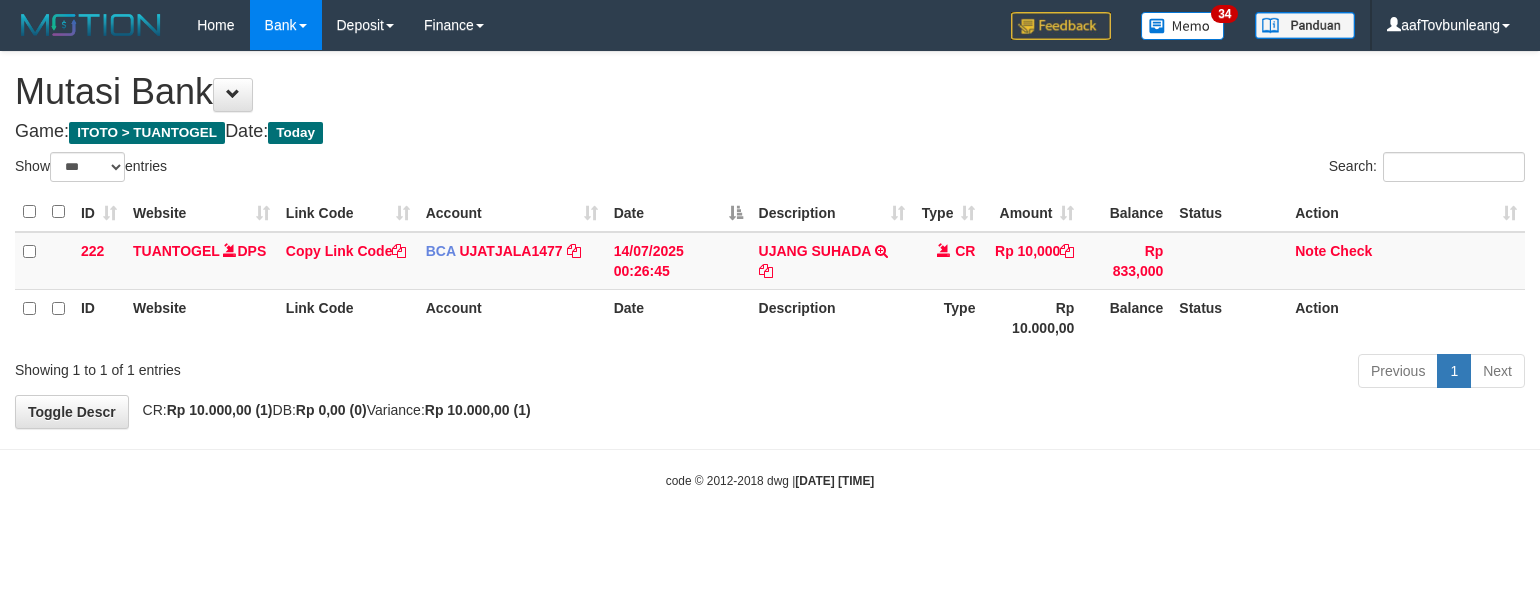 scroll, scrollTop: 0, scrollLeft: 0, axis: both 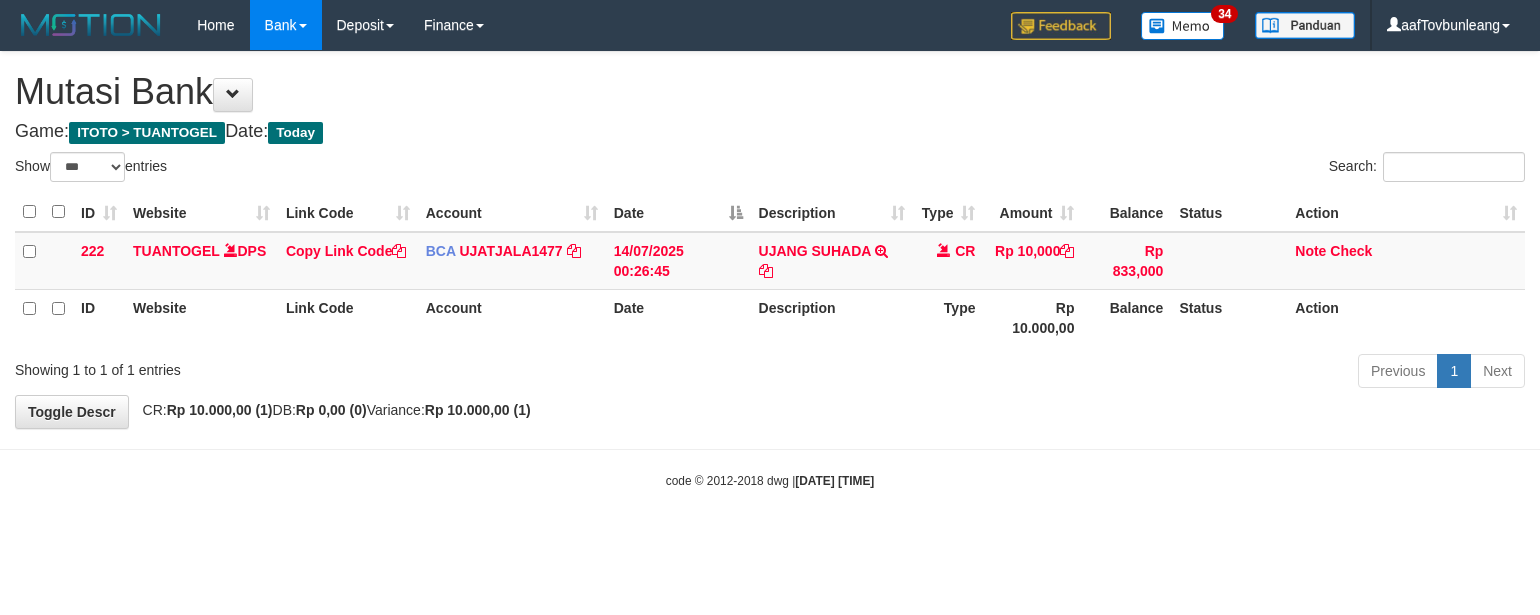 select on "***" 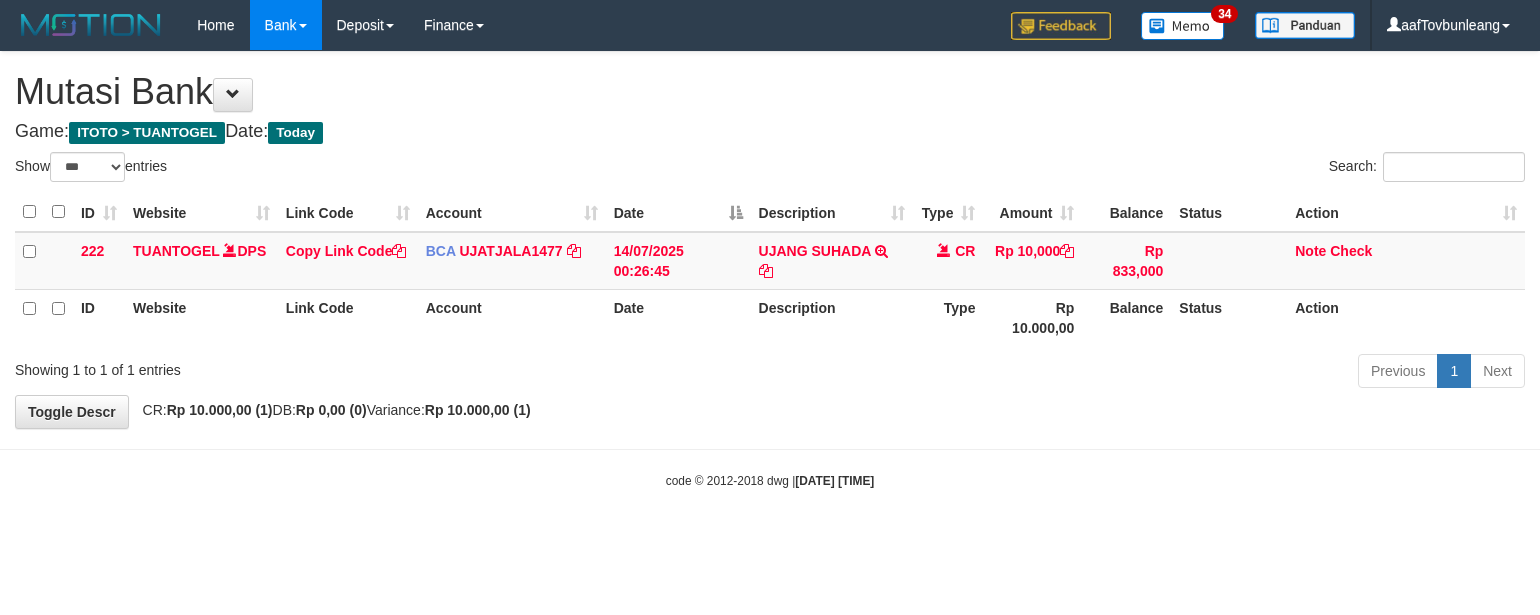 scroll, scrollTop: 0, scrollLeft: 0, axis: both 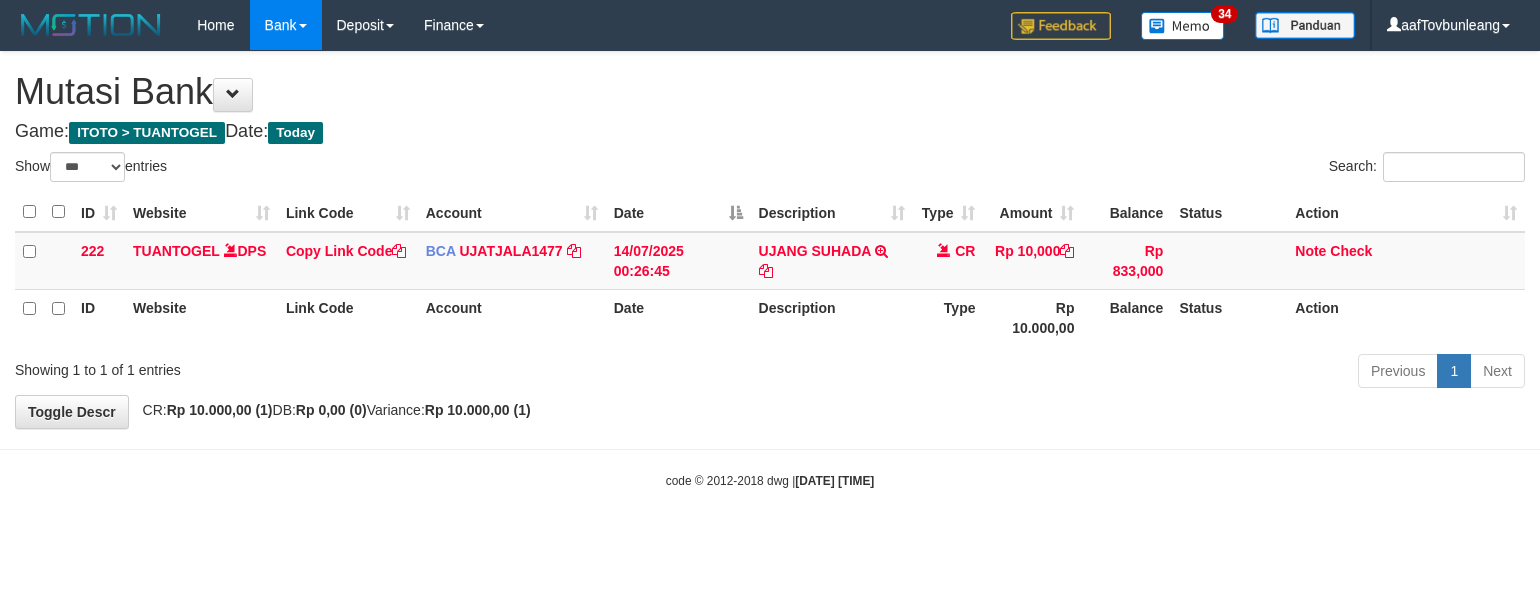 select on "***" 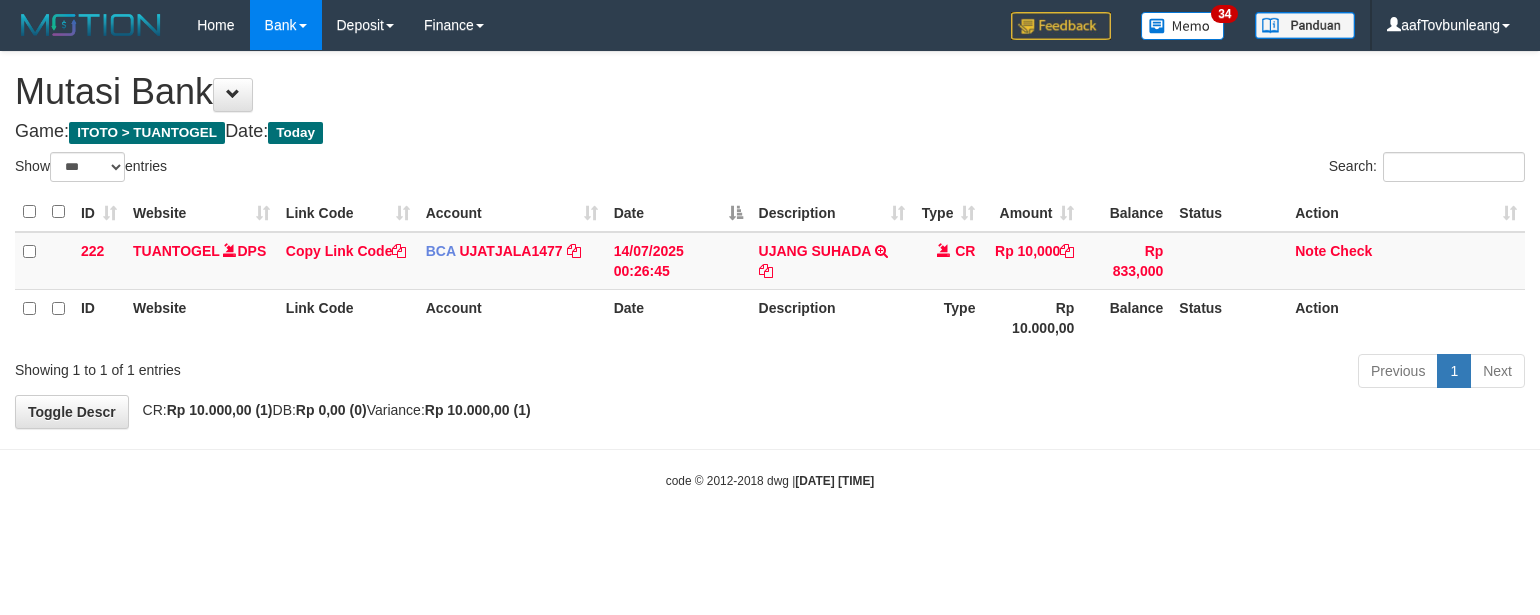 scroll, scrollTop: 0, scrollLeft: 0, axis: both 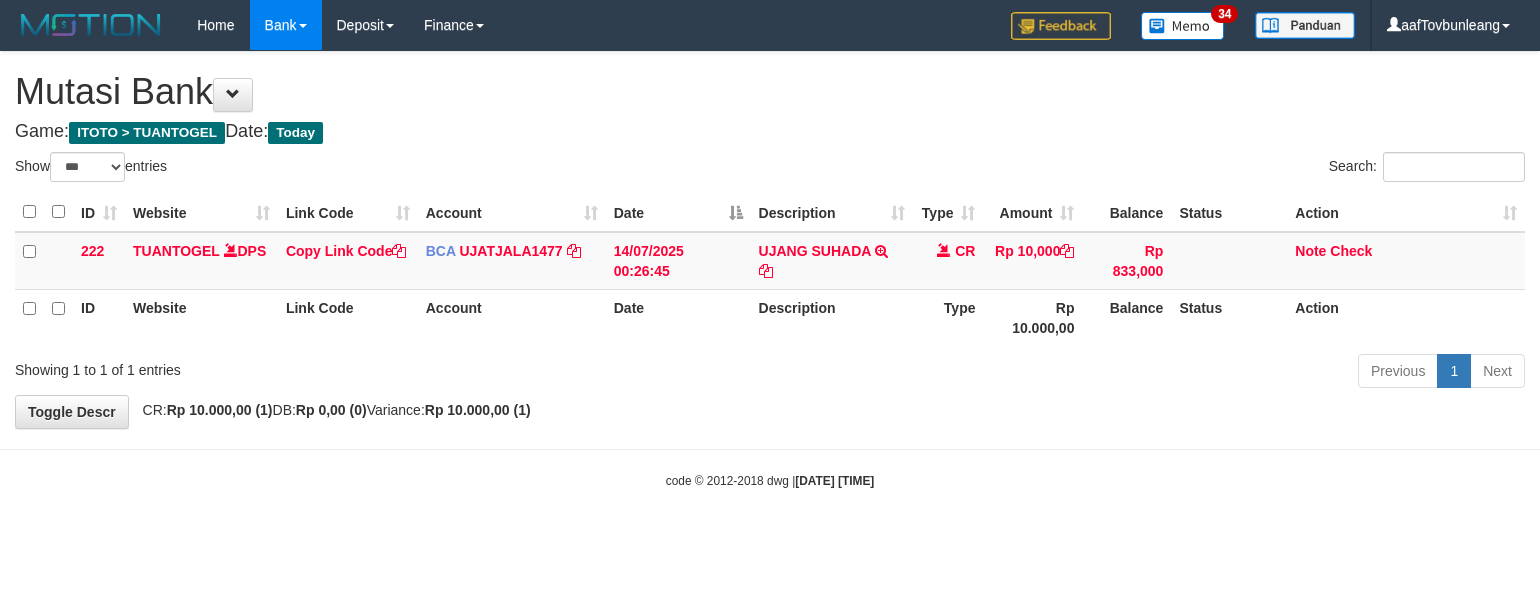 select on "***" 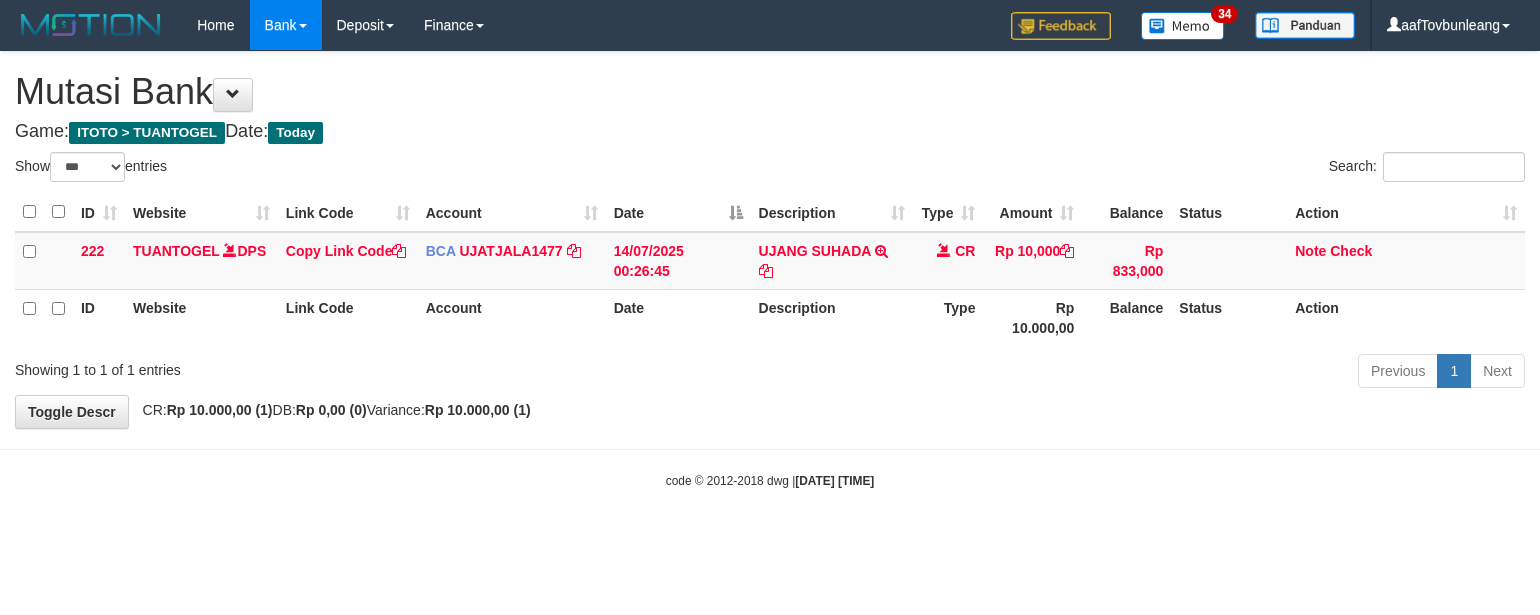 scroll, scrollTop: 0, scrollLeft: 0, axis: both 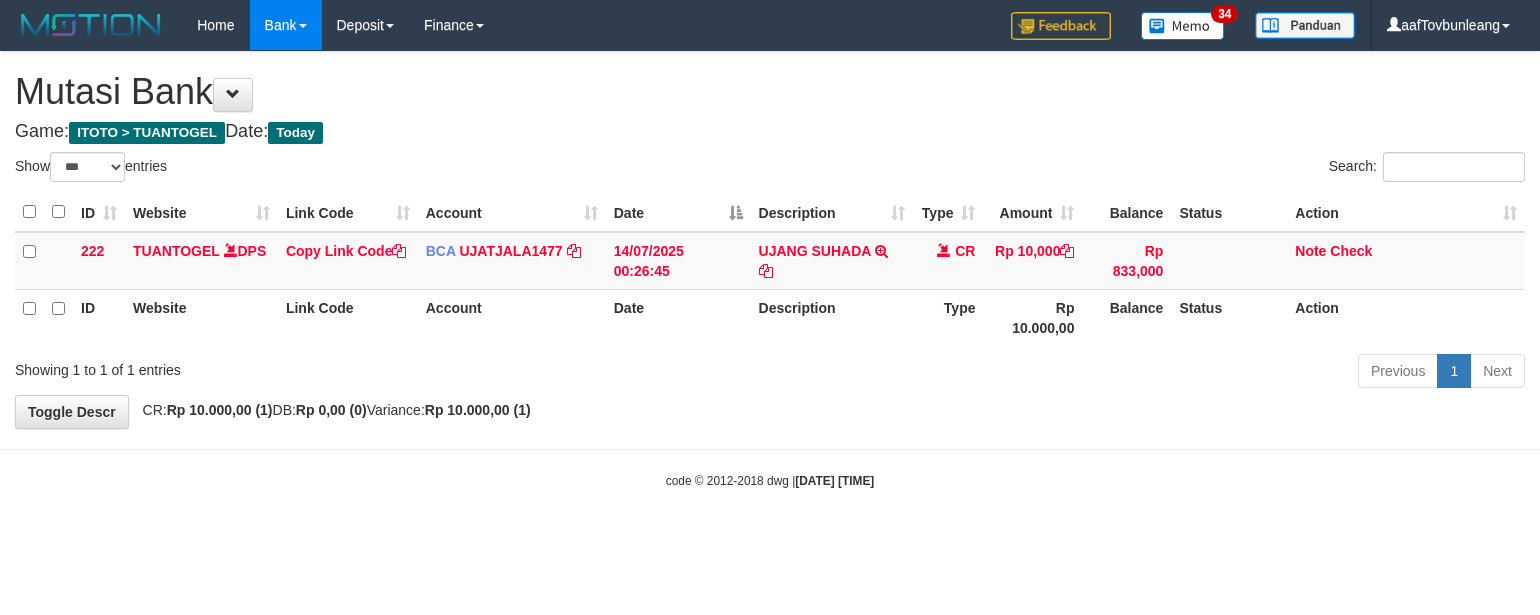 select on "***" 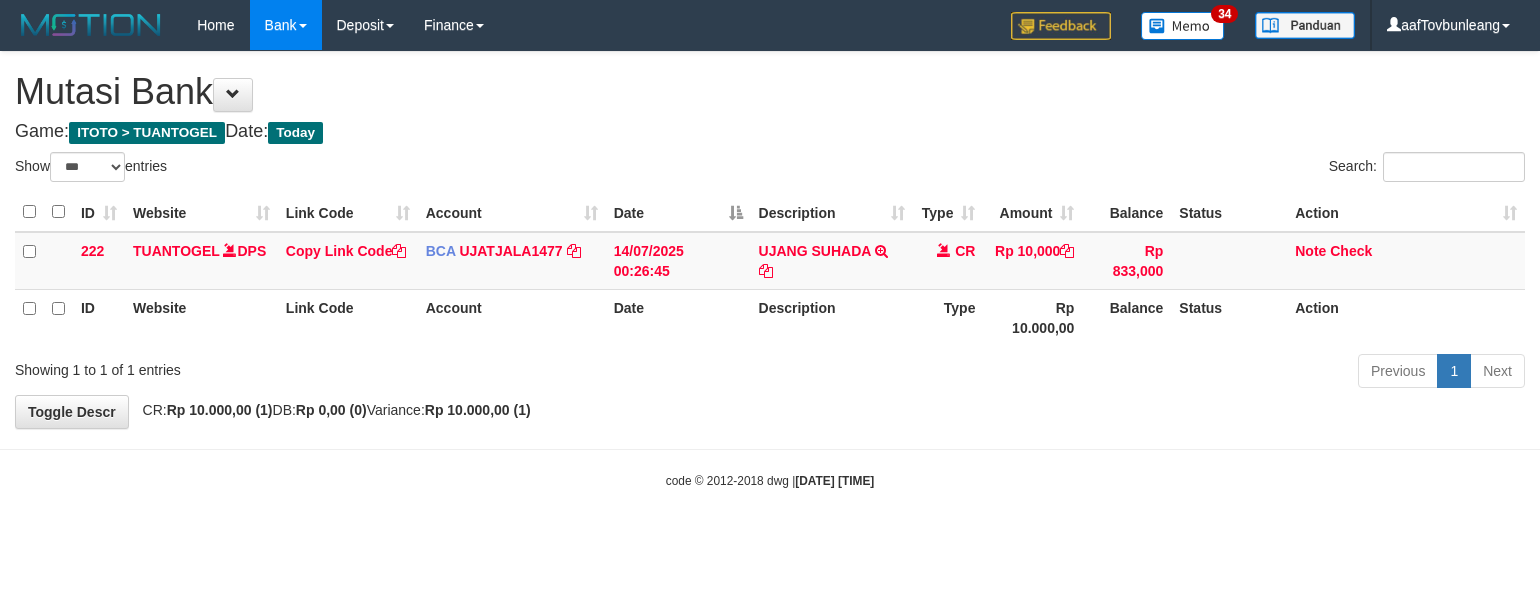 scroll, scrollTop: 0, scrollLeft: 0, axis: both 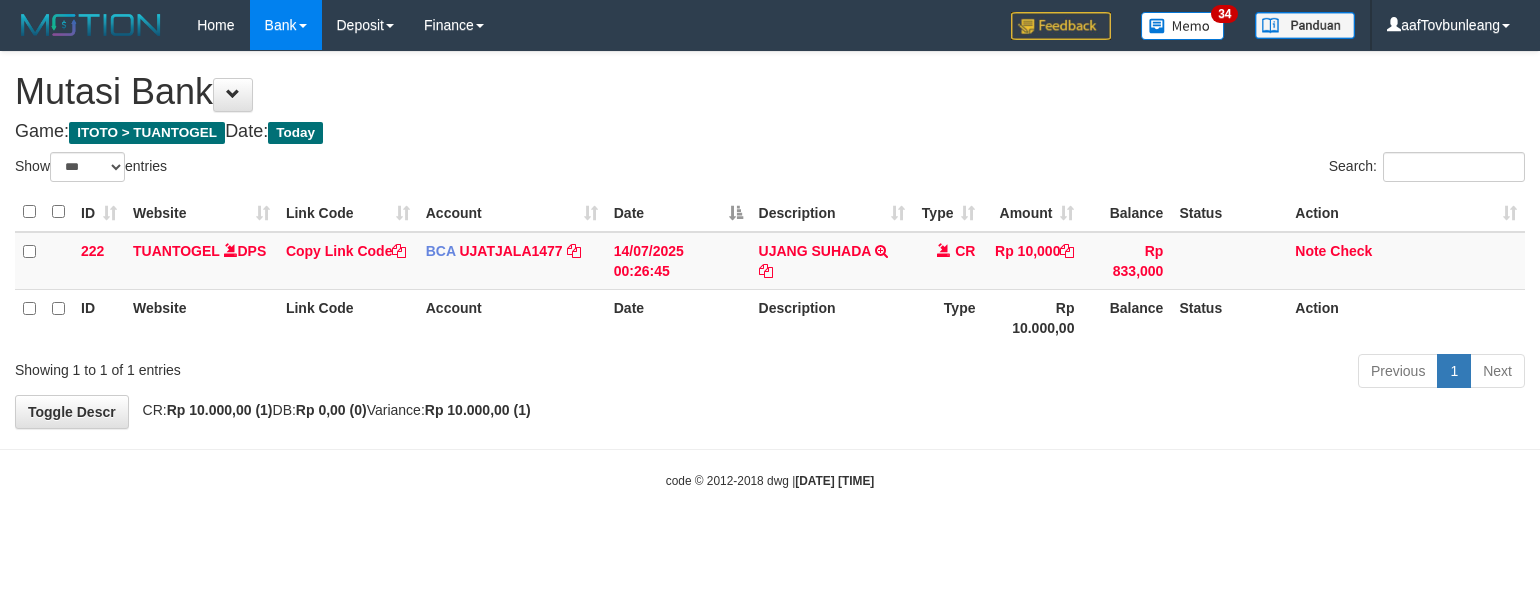 select on "***" 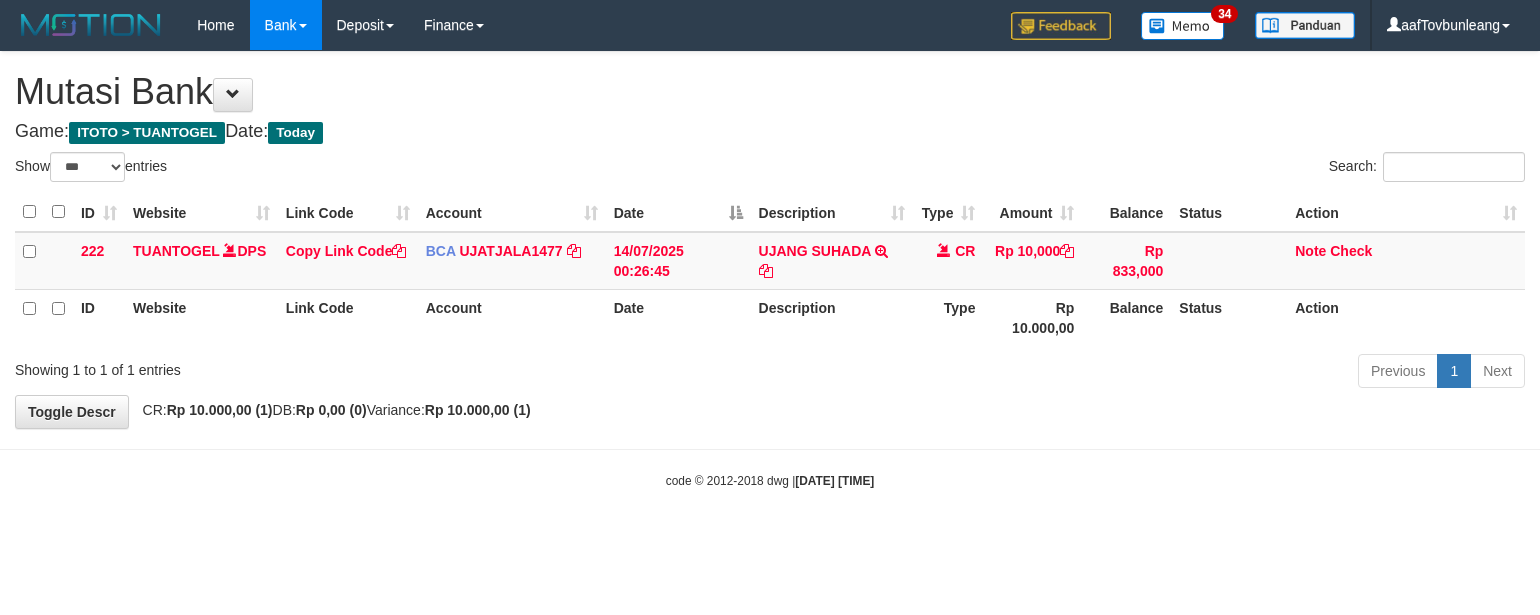 scroll, scrollTop: 0, scrollLeft: 0, axis: both 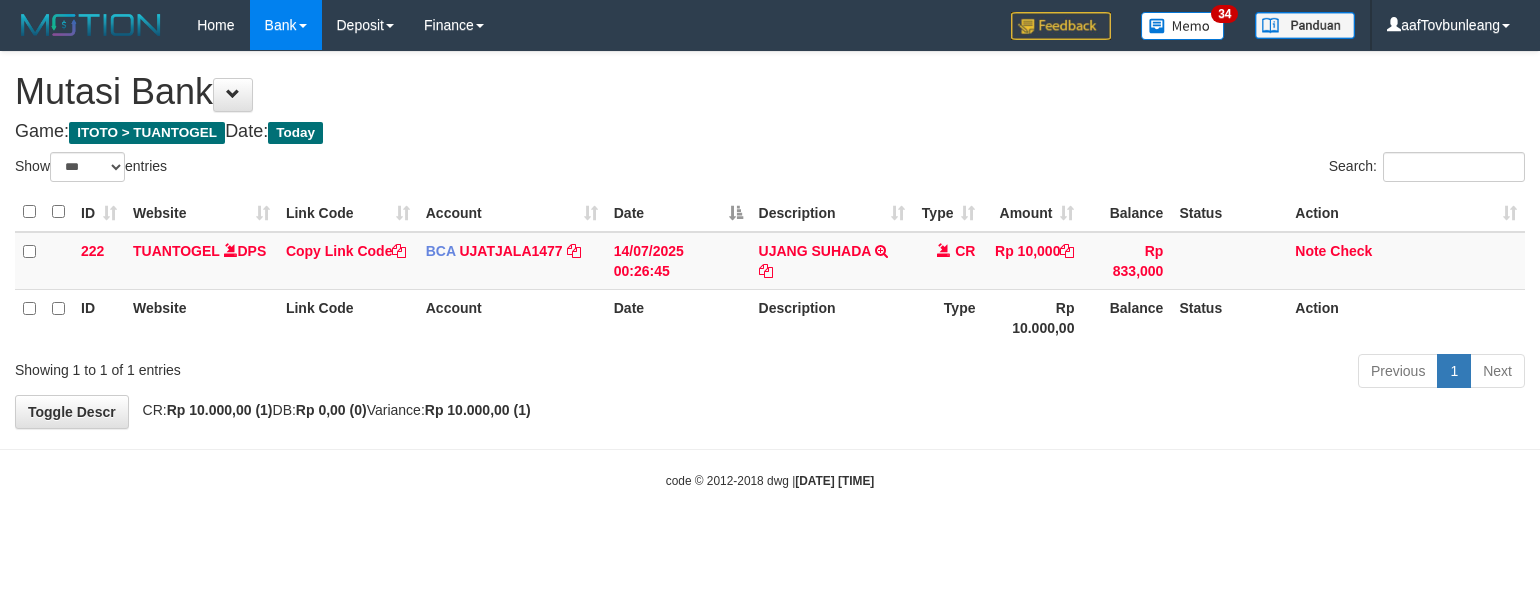 select on "***" 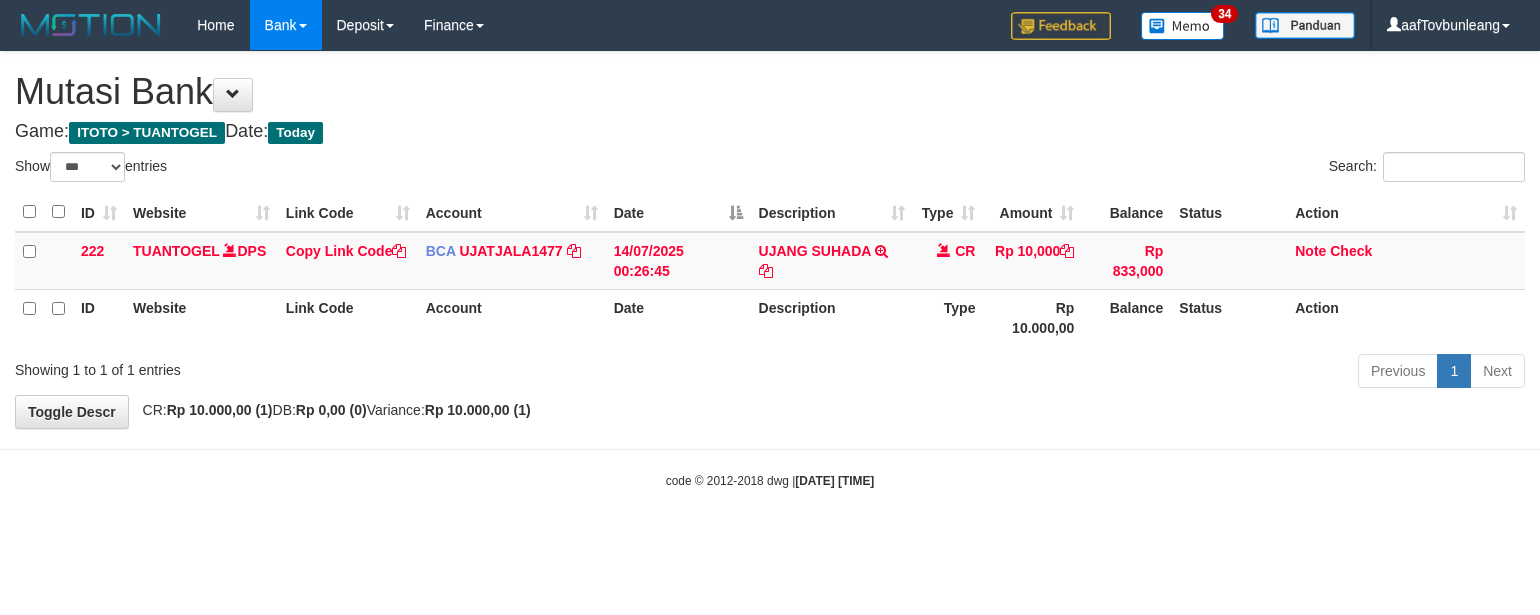 scroll, scrollTop: 0, scrollLeft: 0, axis: both 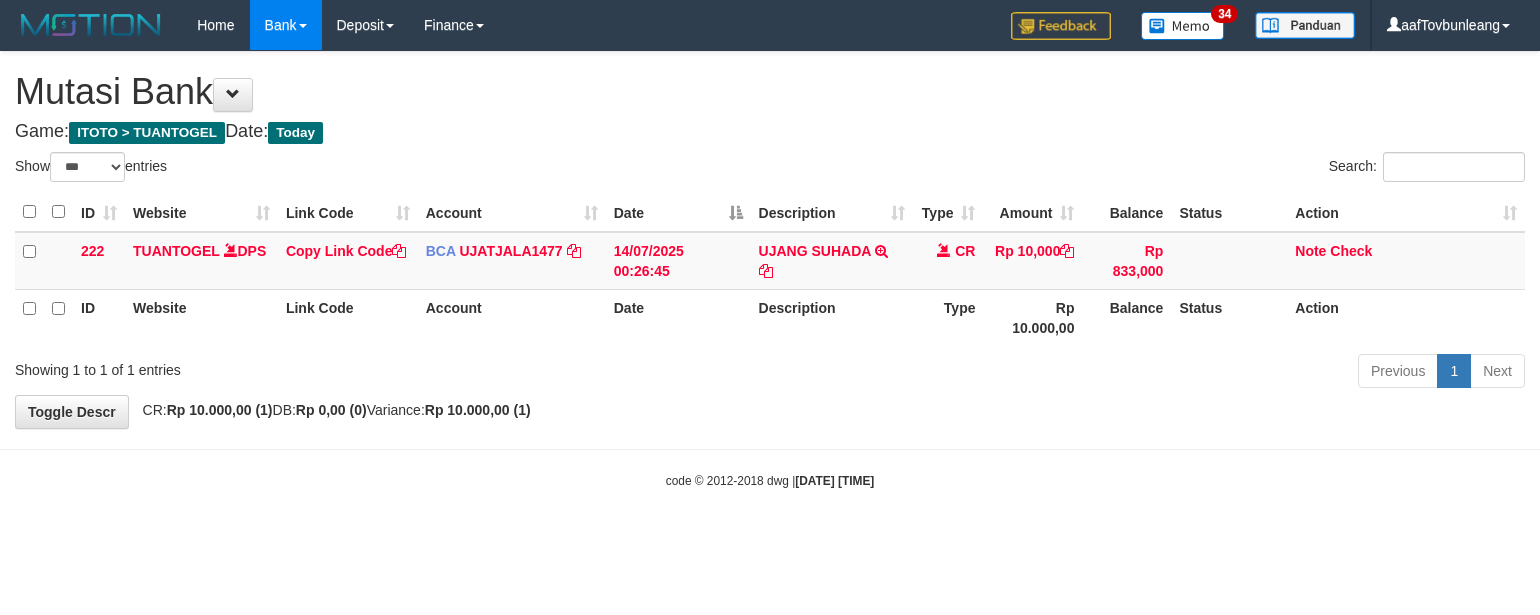 select on "***" 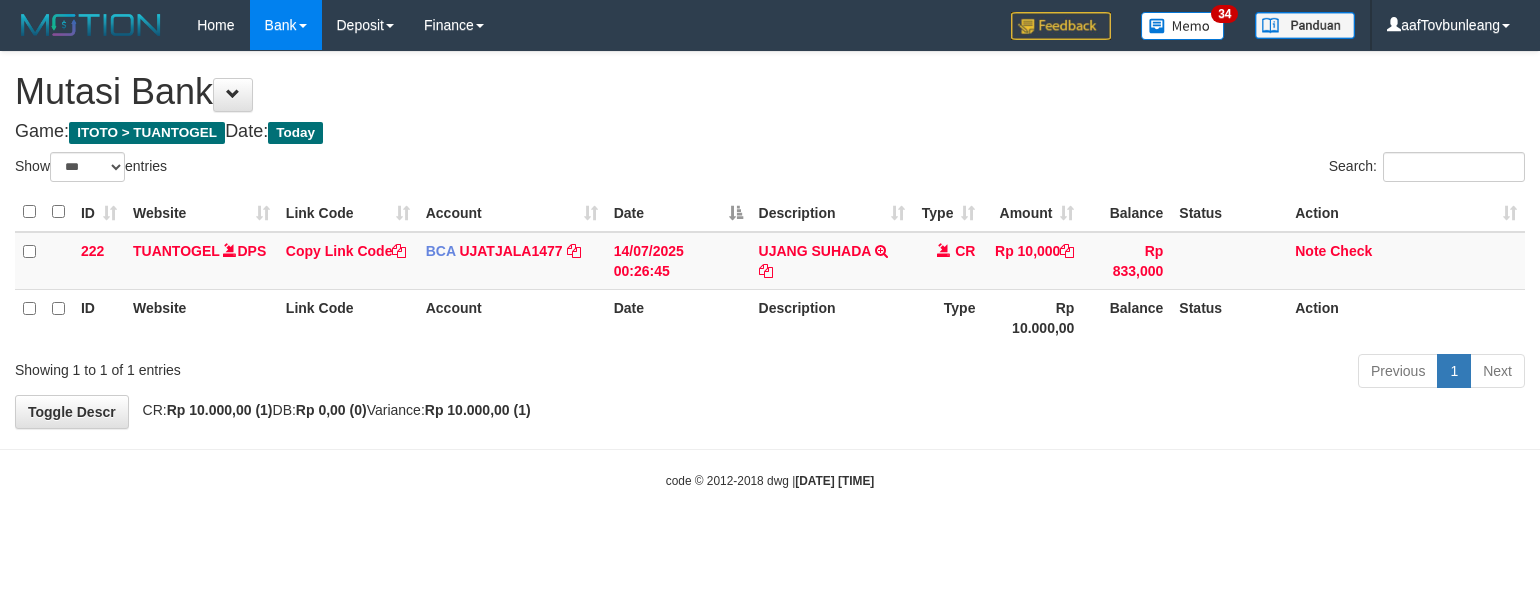 scroll, scrollTop: 0, scrollLeft: 0, axis: both 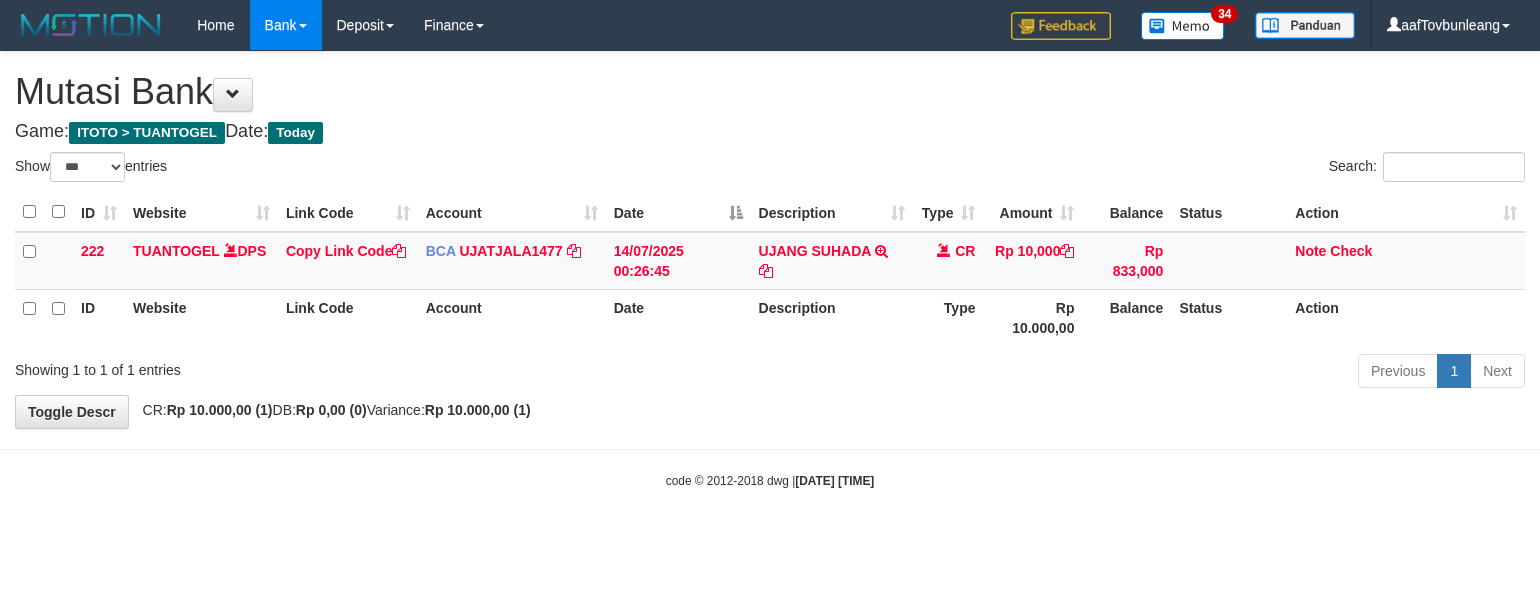 select on "***" 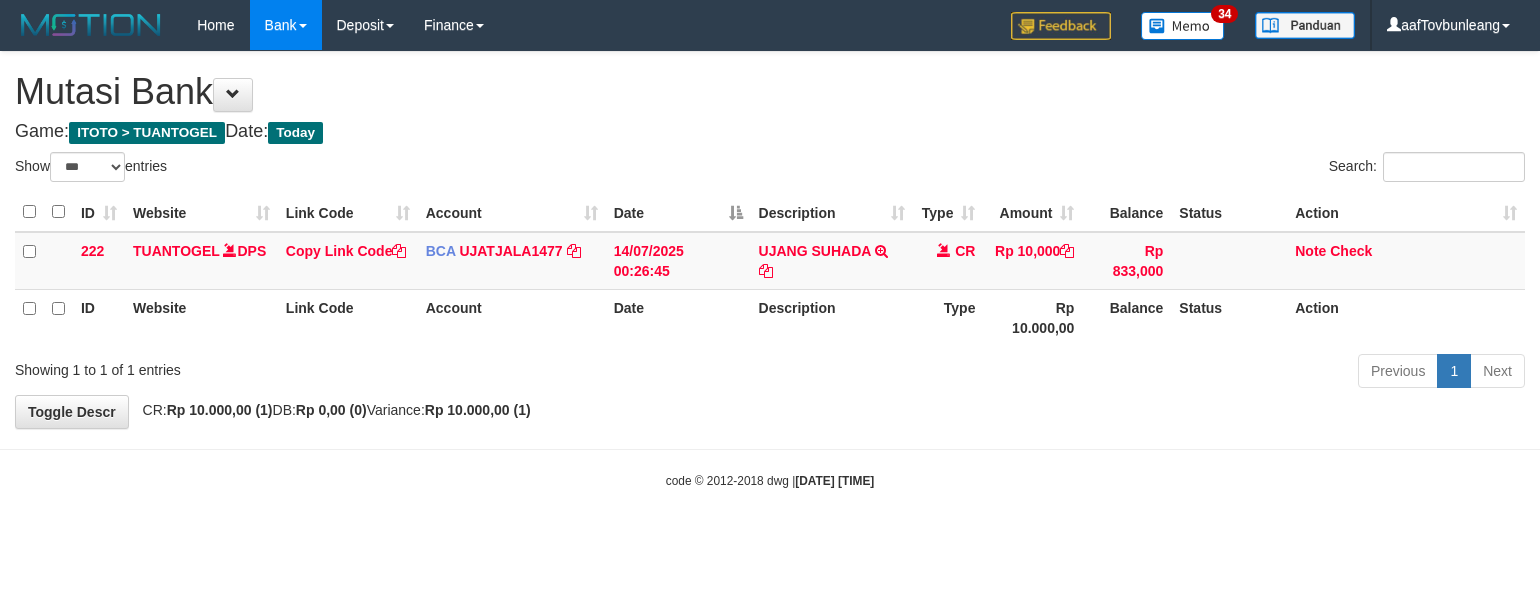 scroll, scrollTop: 0, scrollLeft: 0, axis: both 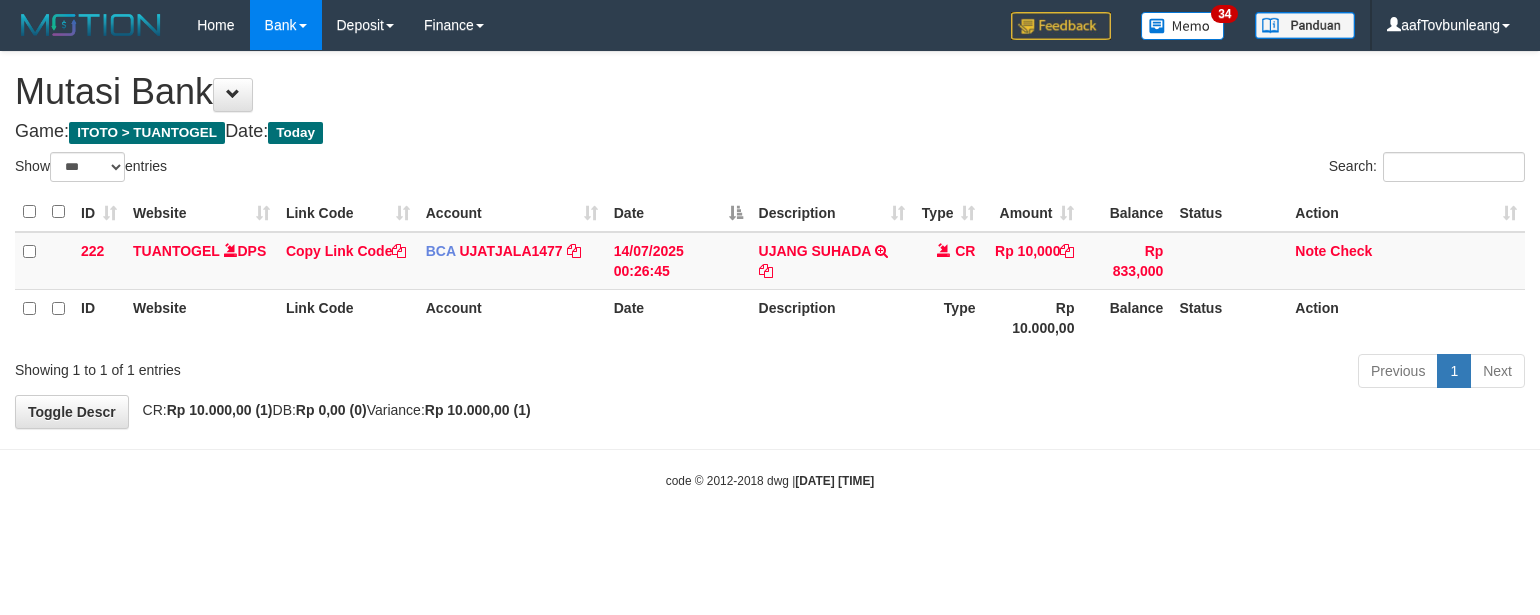 select on "***" 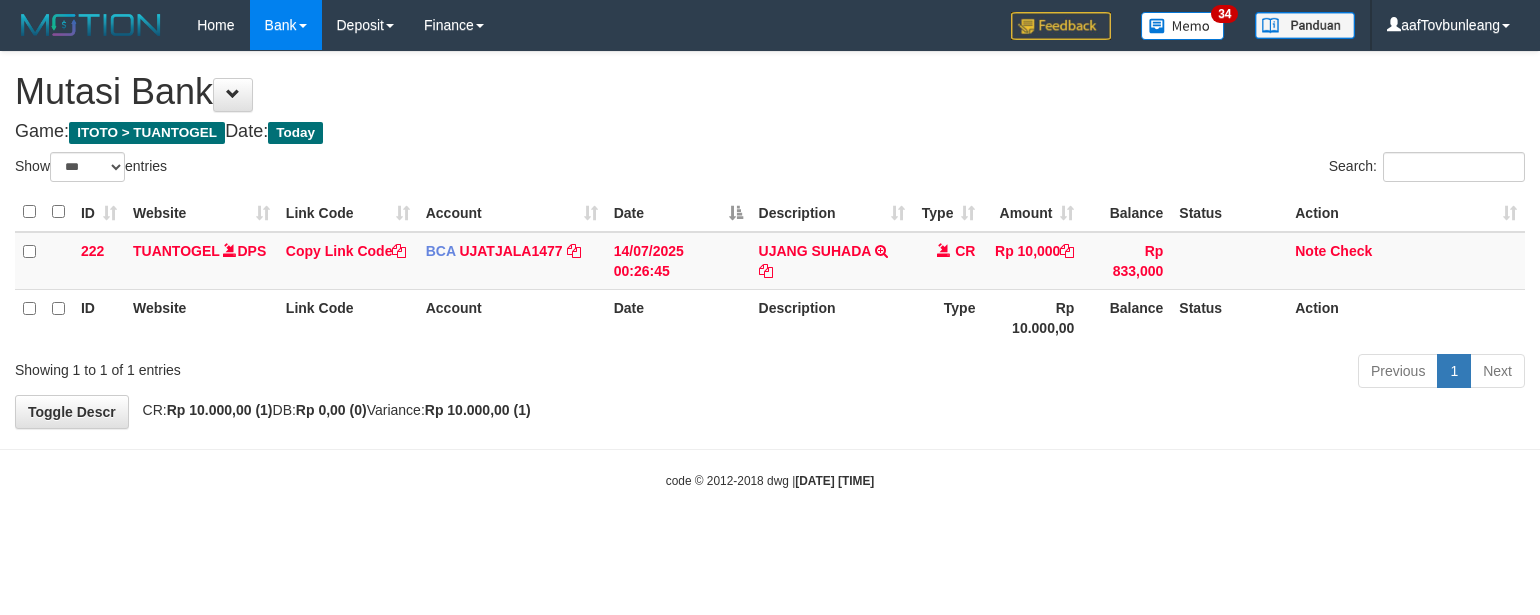 scroll, scrollTop: 0, scrollLeft: 0, axis: both 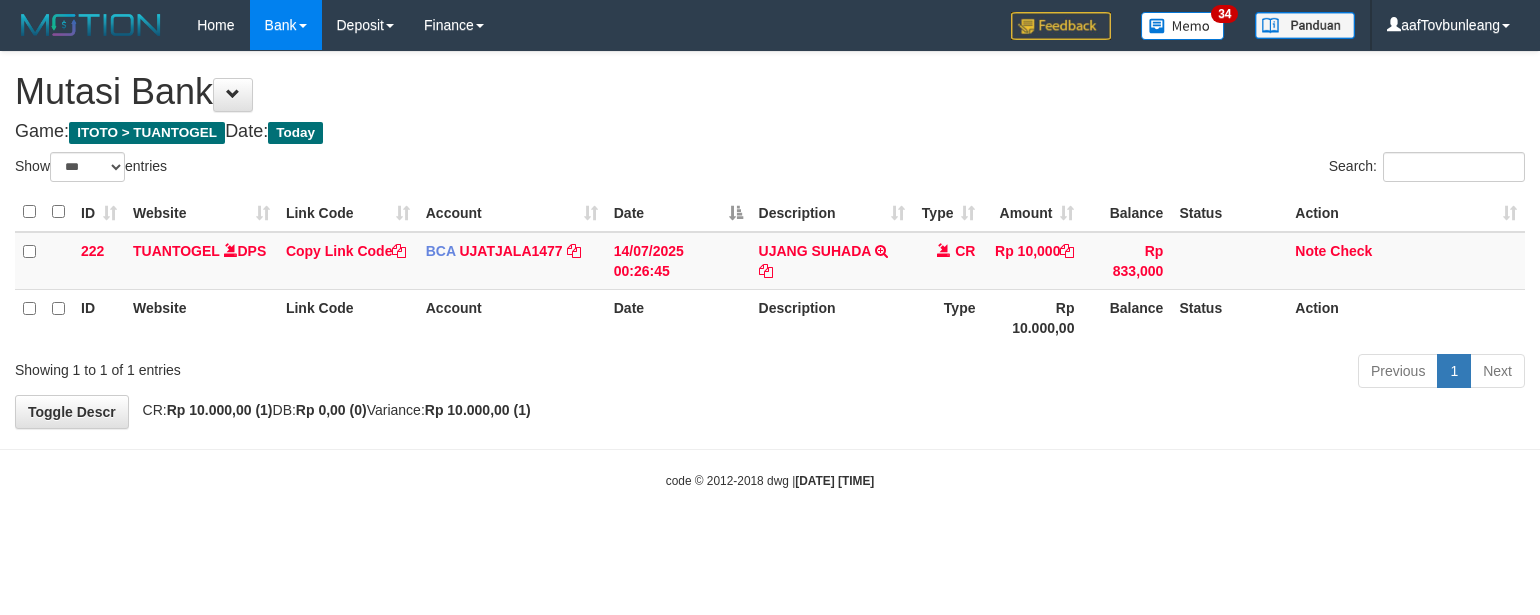 select on "***" 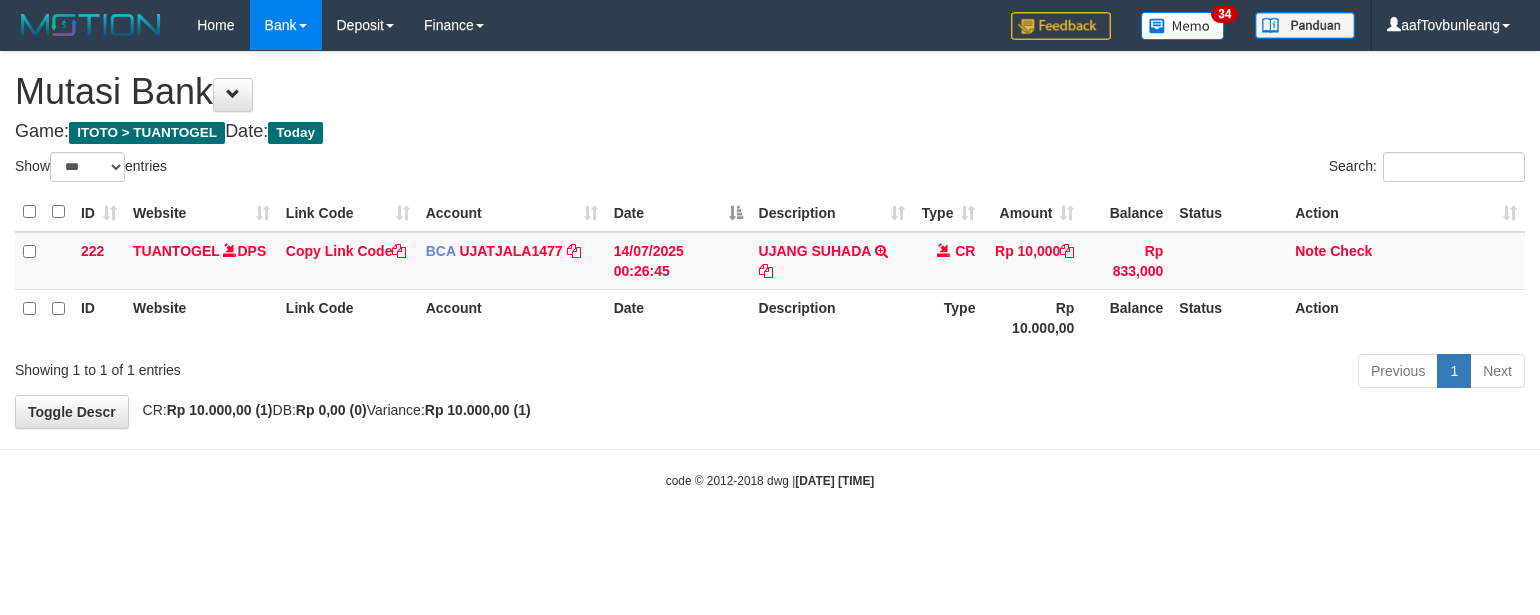 scroll, scrollTop: 0, scrollLeft: 0, axis: both 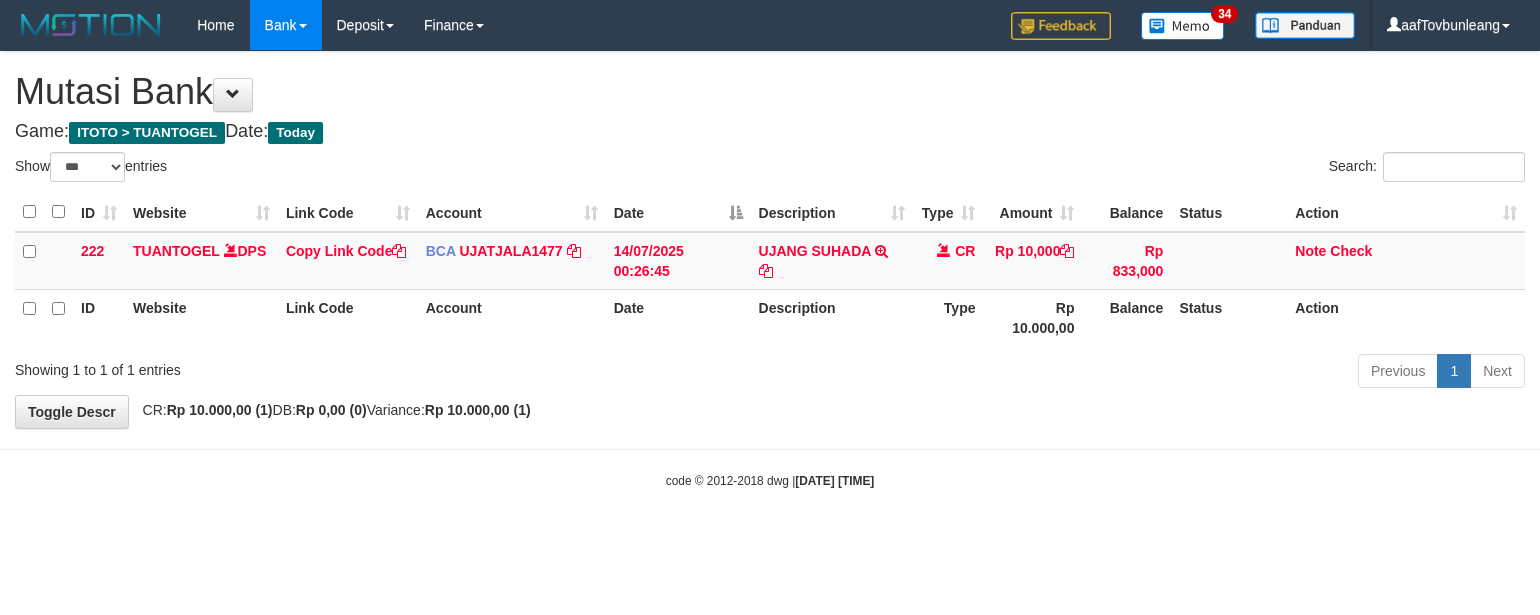 select on "***" 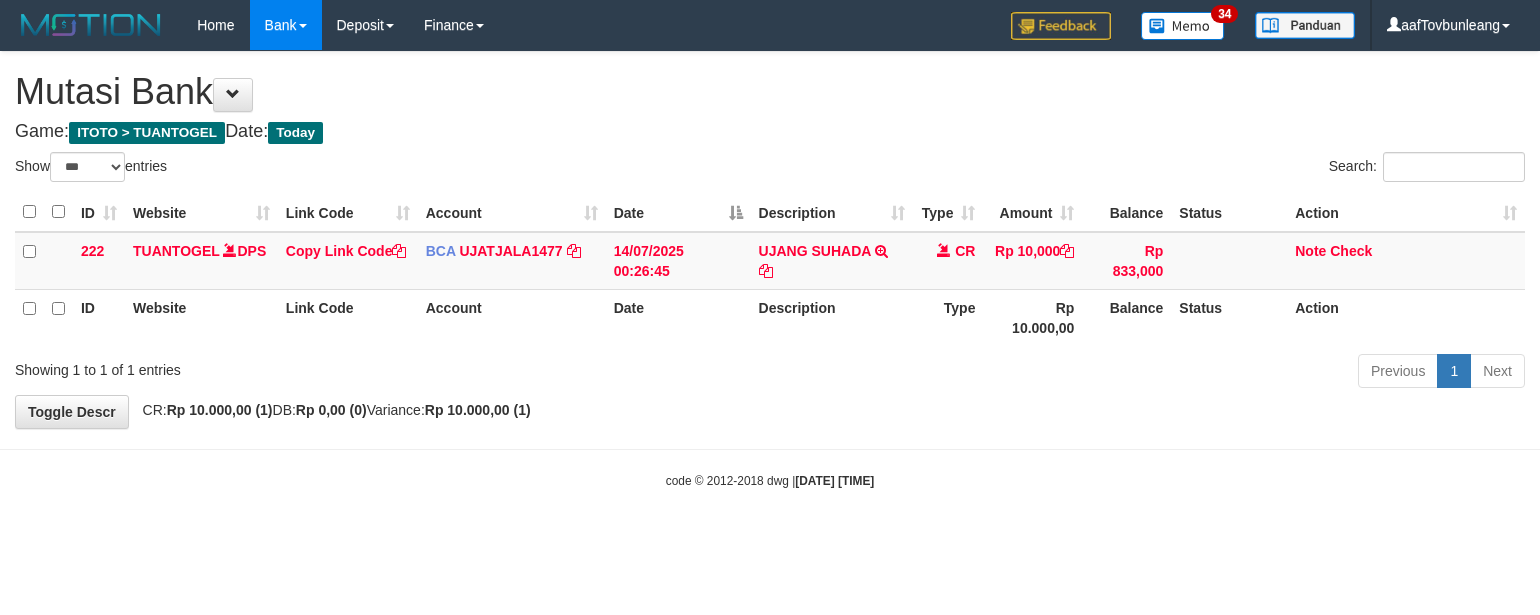 scroll, scrollTop: 0, scrollLeft: 0, axis: both 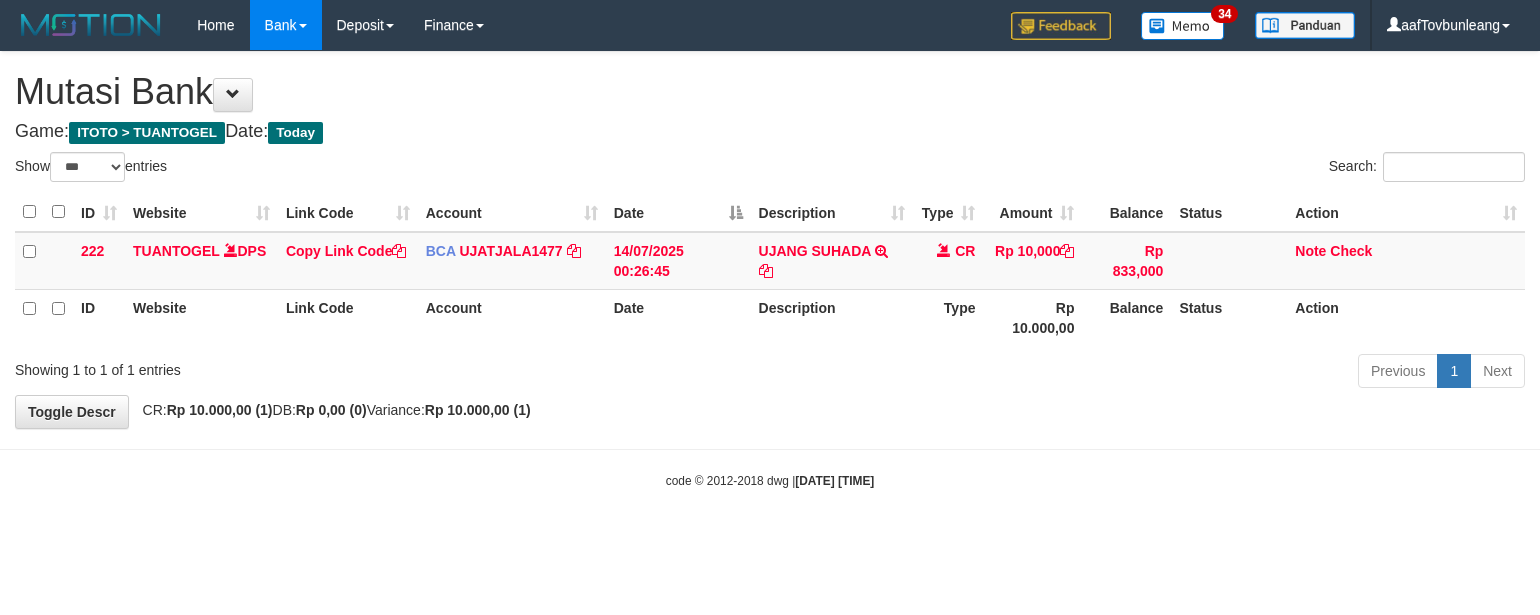 select on "***" 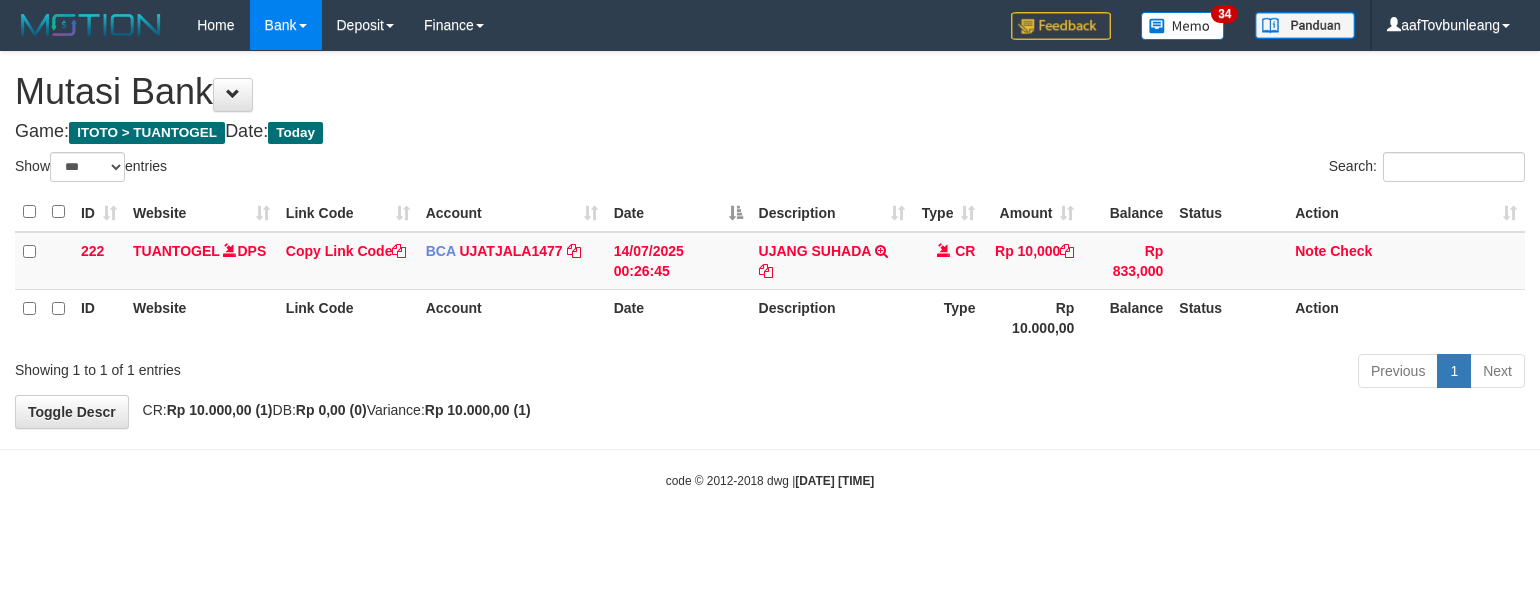 scroll, scrollTop: 0, scrollLeft: 0, axis: both 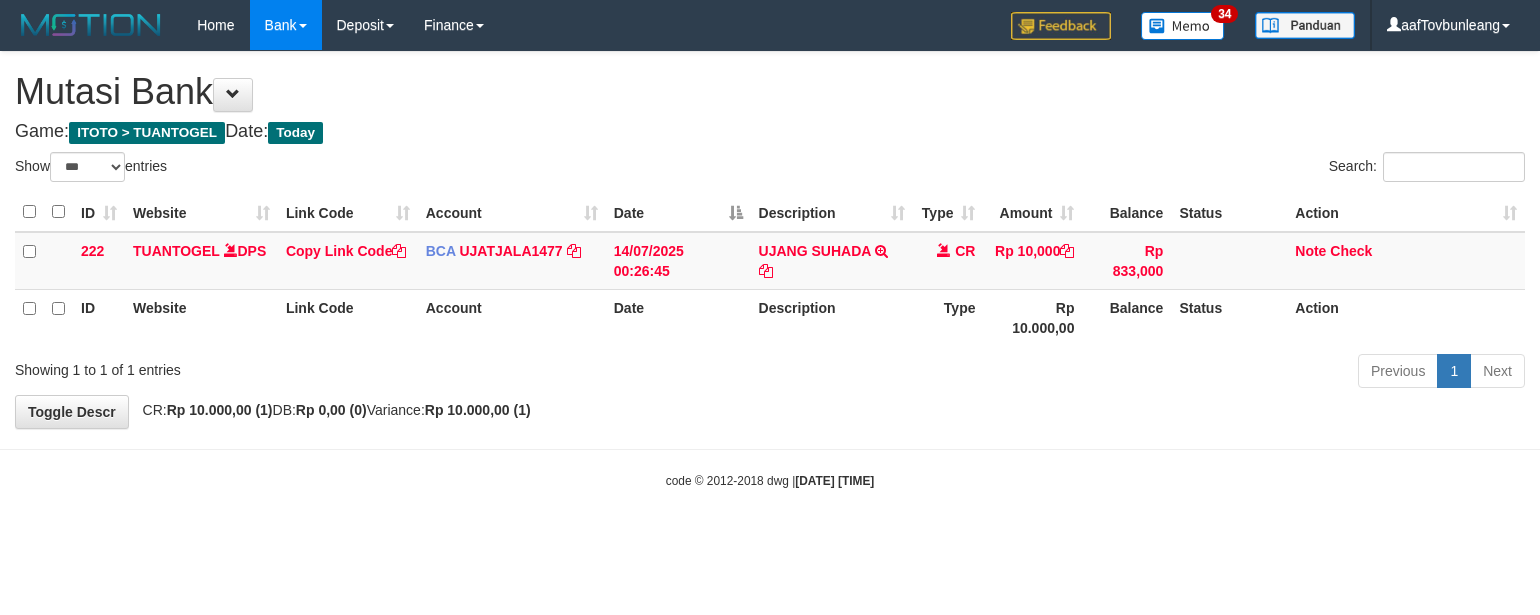select on "***" 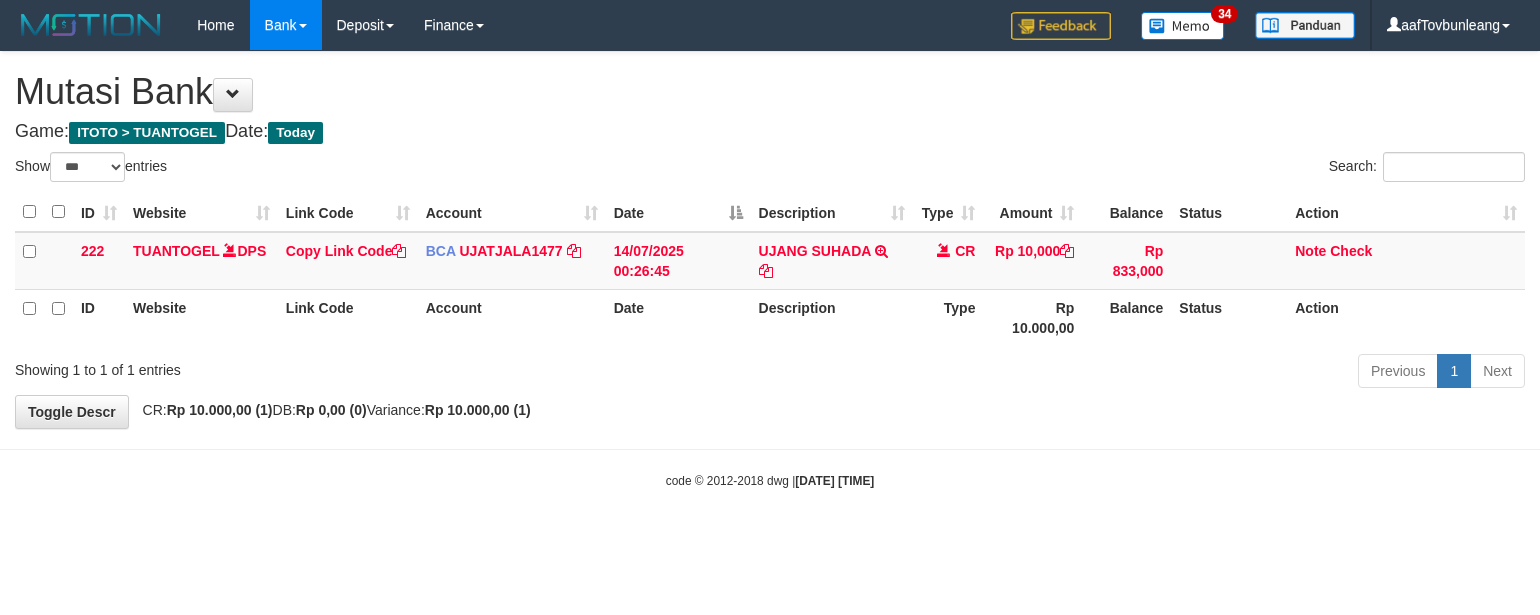 scroll, scrollTop: 0, scrollLeft: 0, axis: both 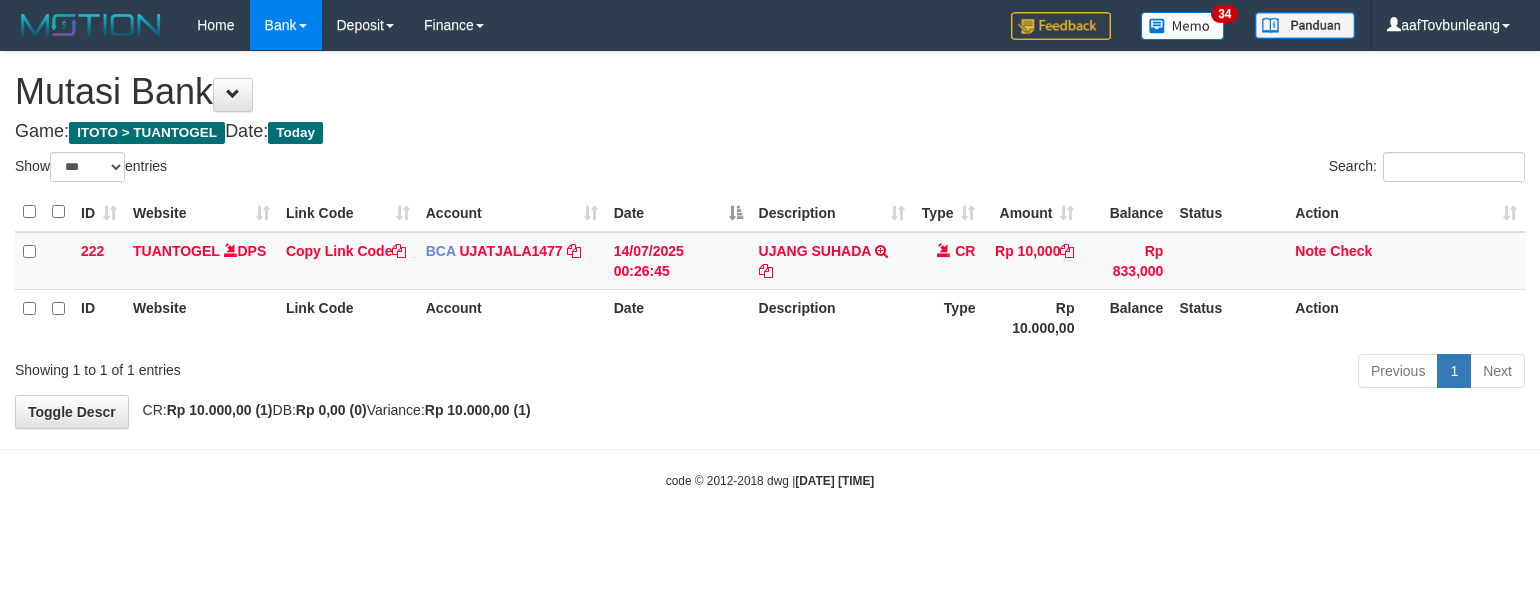 select on "***" 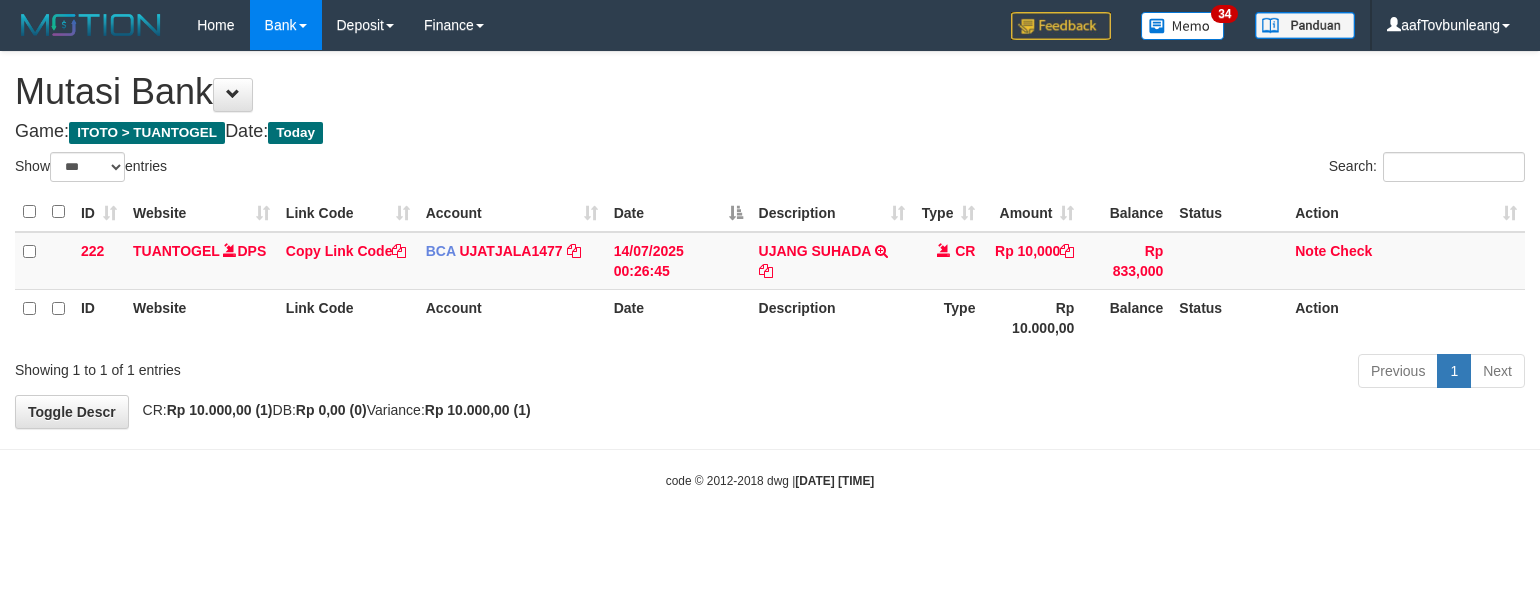 scroll, scrollTop: 0, scrollLeft: 0, axis: both 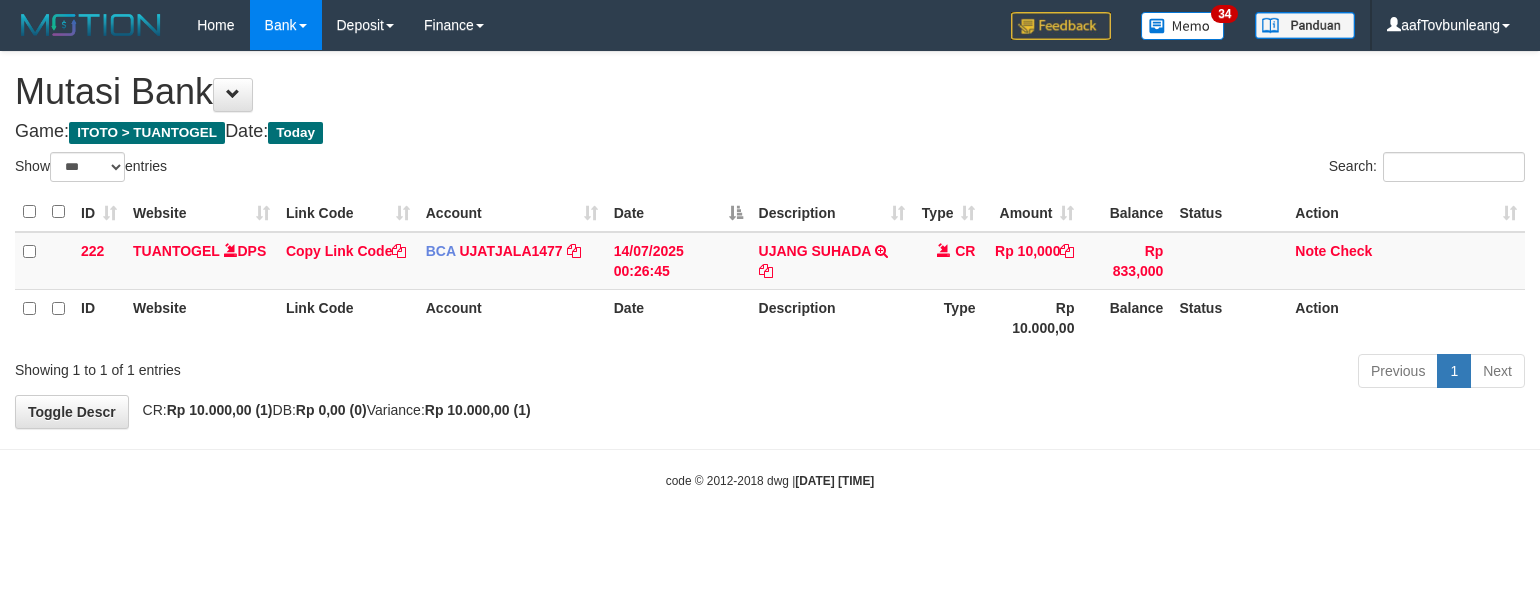 select on "***" 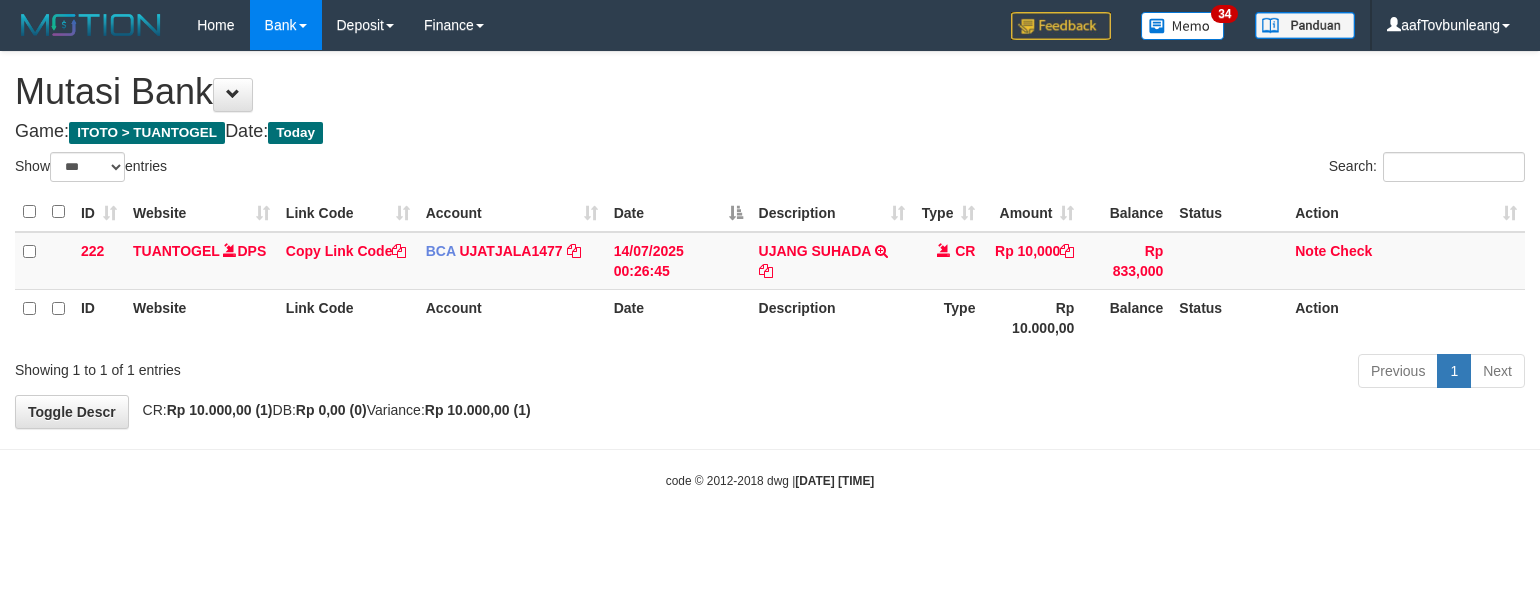 scroll, scrollTop: 0, scrollLeft: 0, axis: both 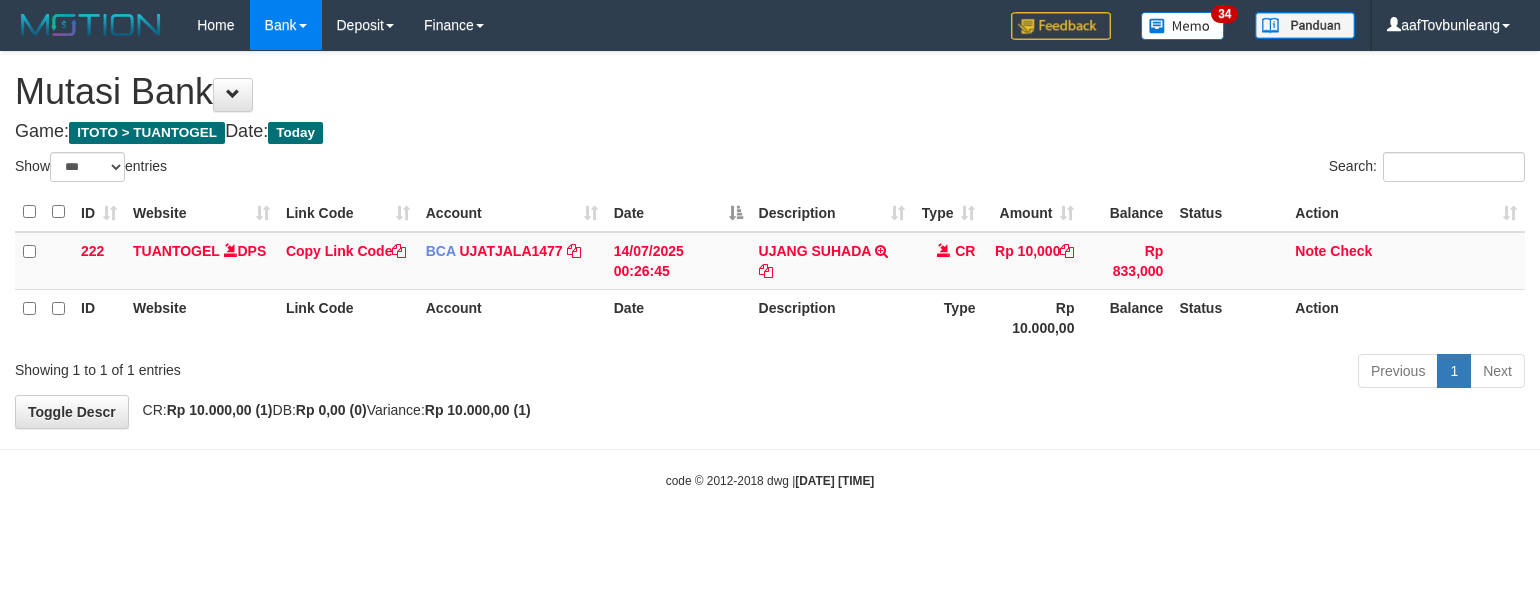 select on "***" 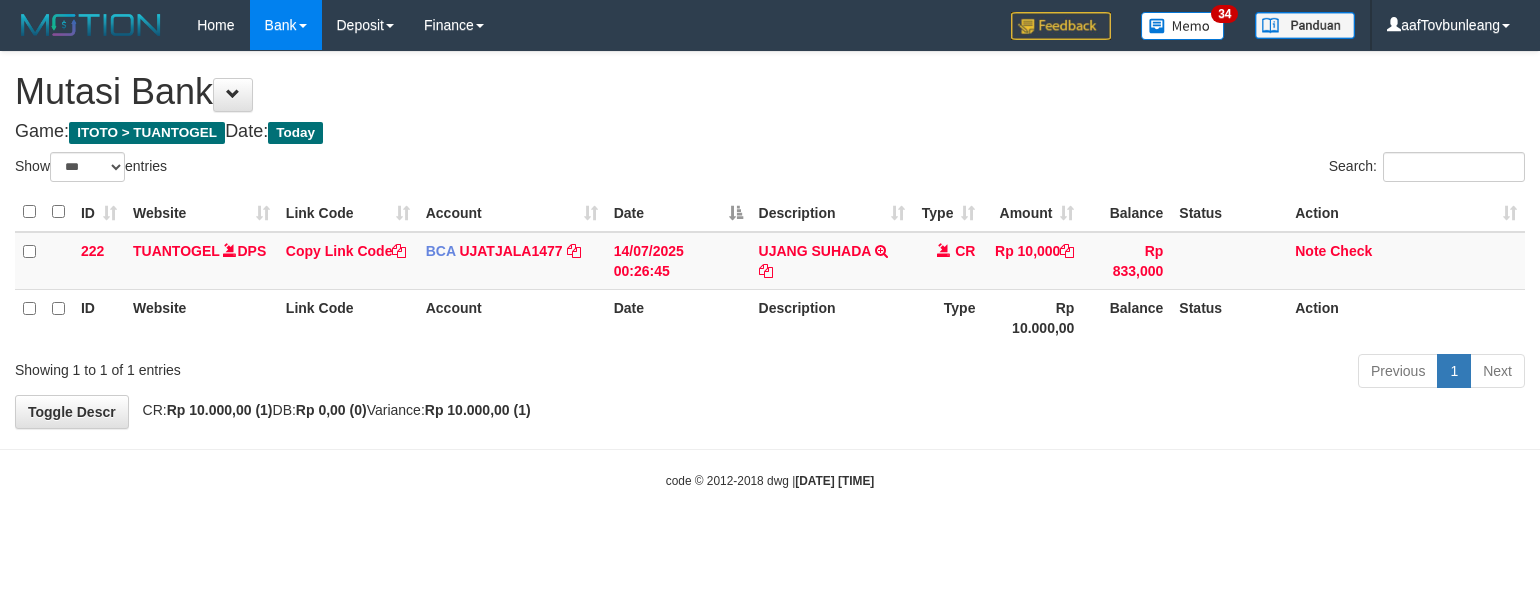scroll, scrollTop: 0, scrollLeft: 0, axis: both 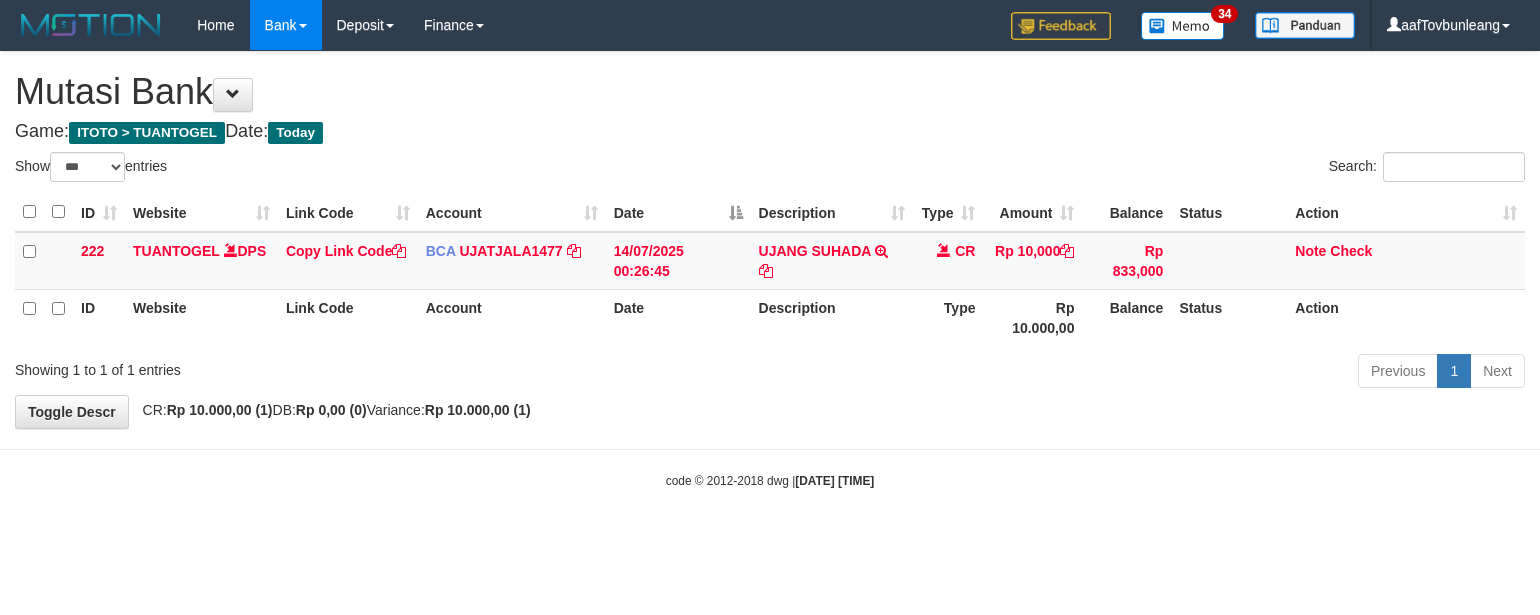 select on "***" 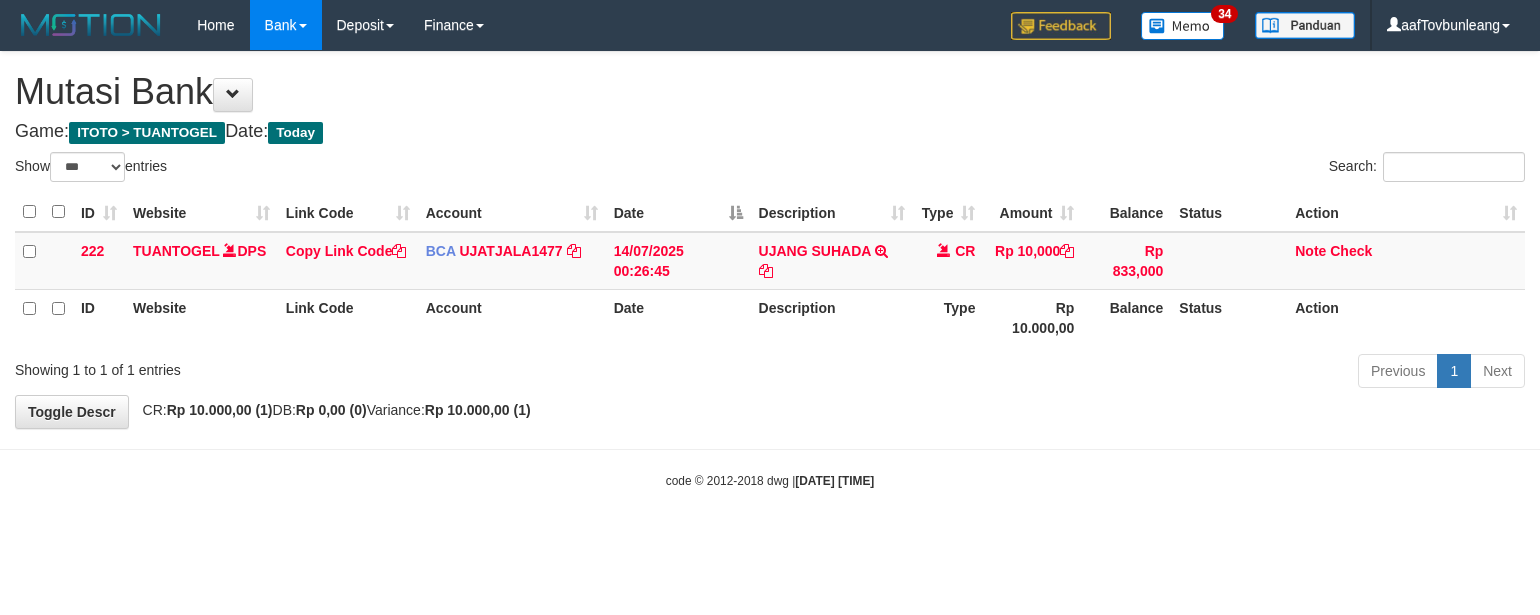 scroll, scrollTop: 0, scrollLeft: 0, axis: both 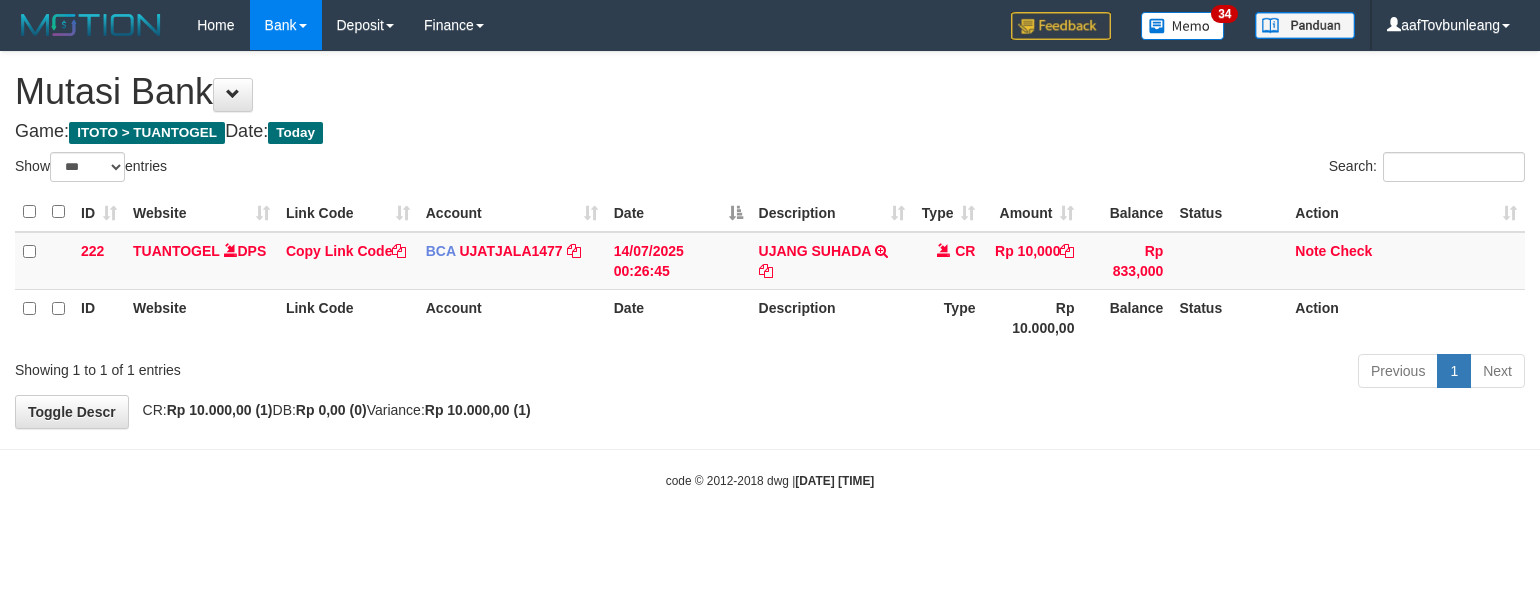 select on "***" 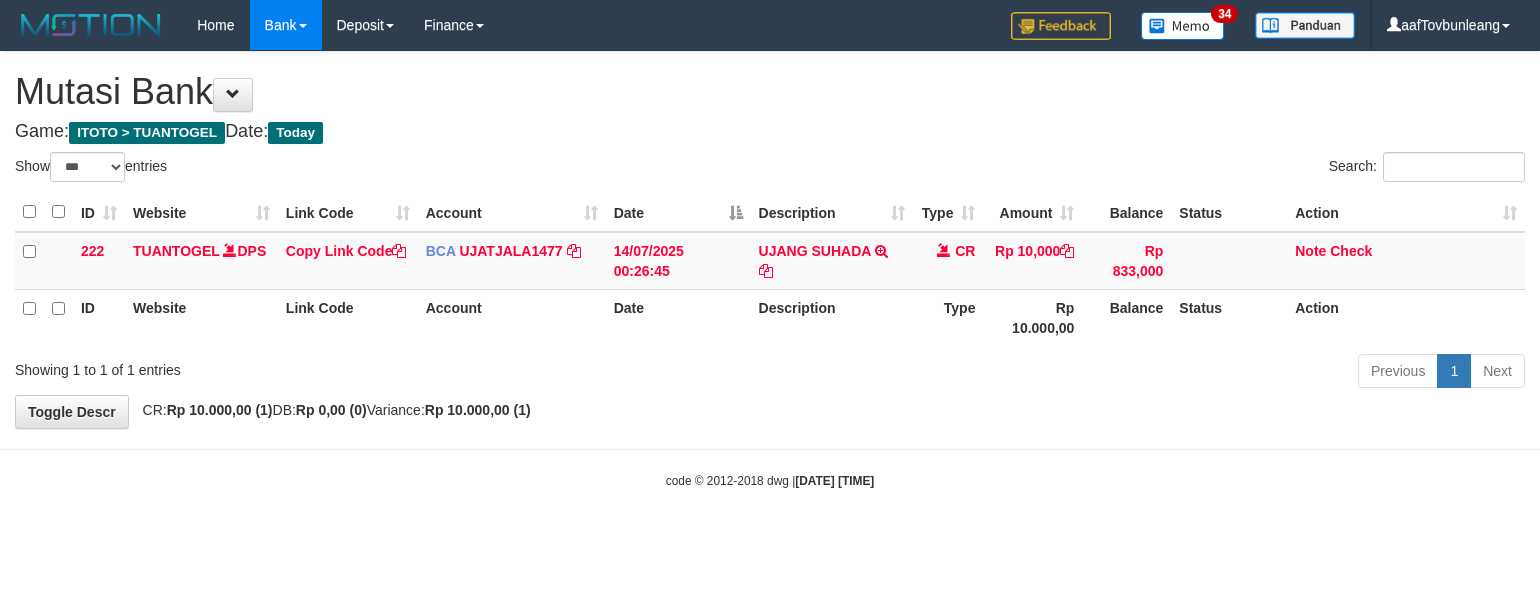 scroll, scrollTop: 0, scrollLeft: 0, axis: both 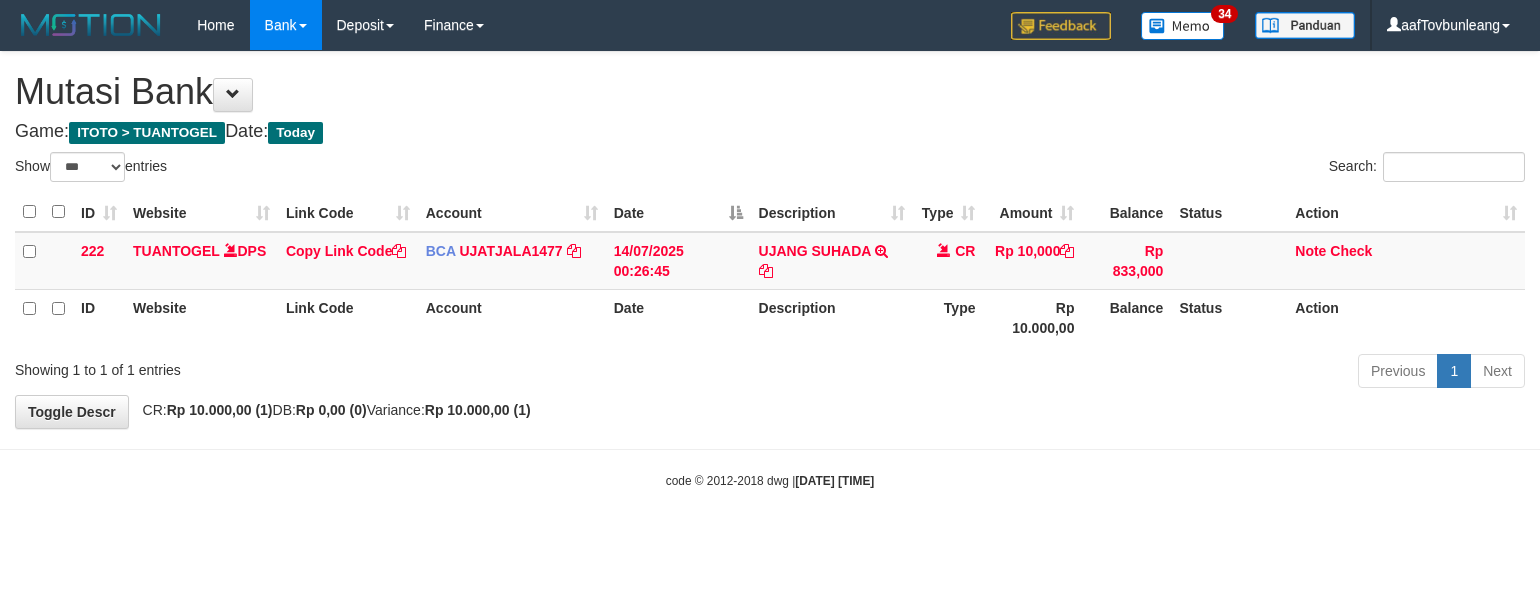select on "***" 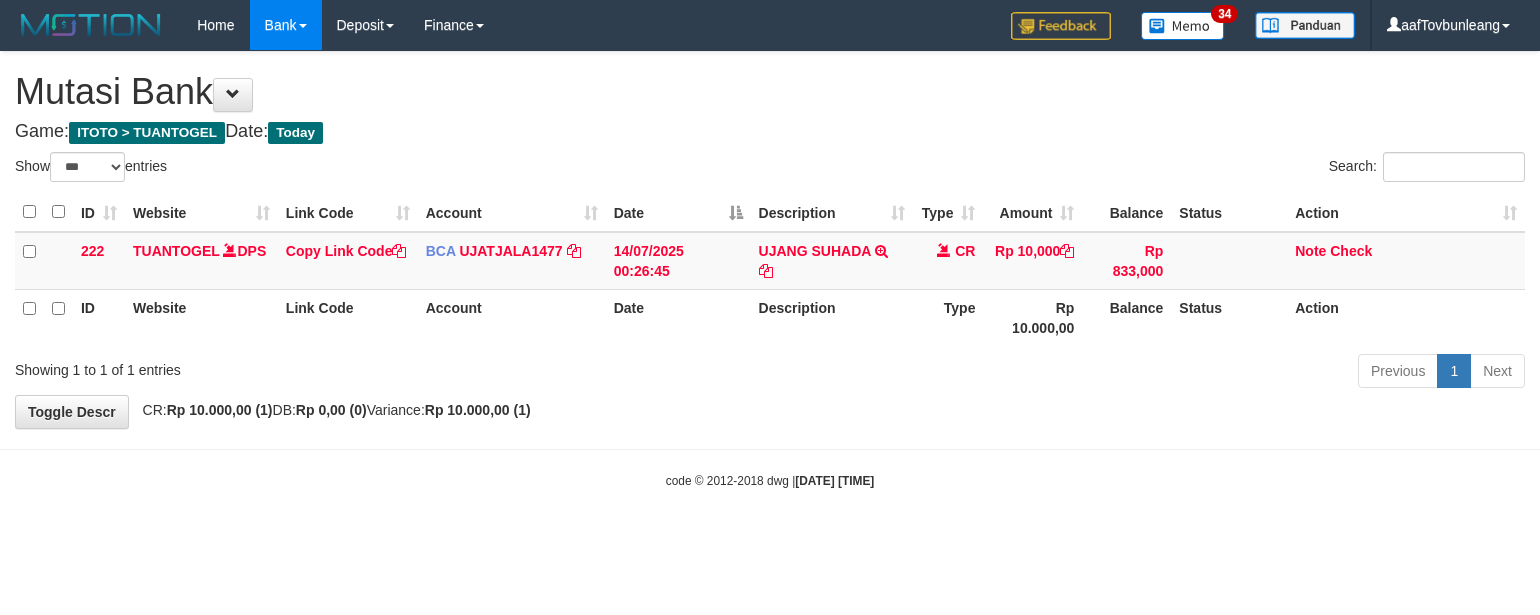 scroll, scrollTop: 0, scrollLeft: 0, axis: both 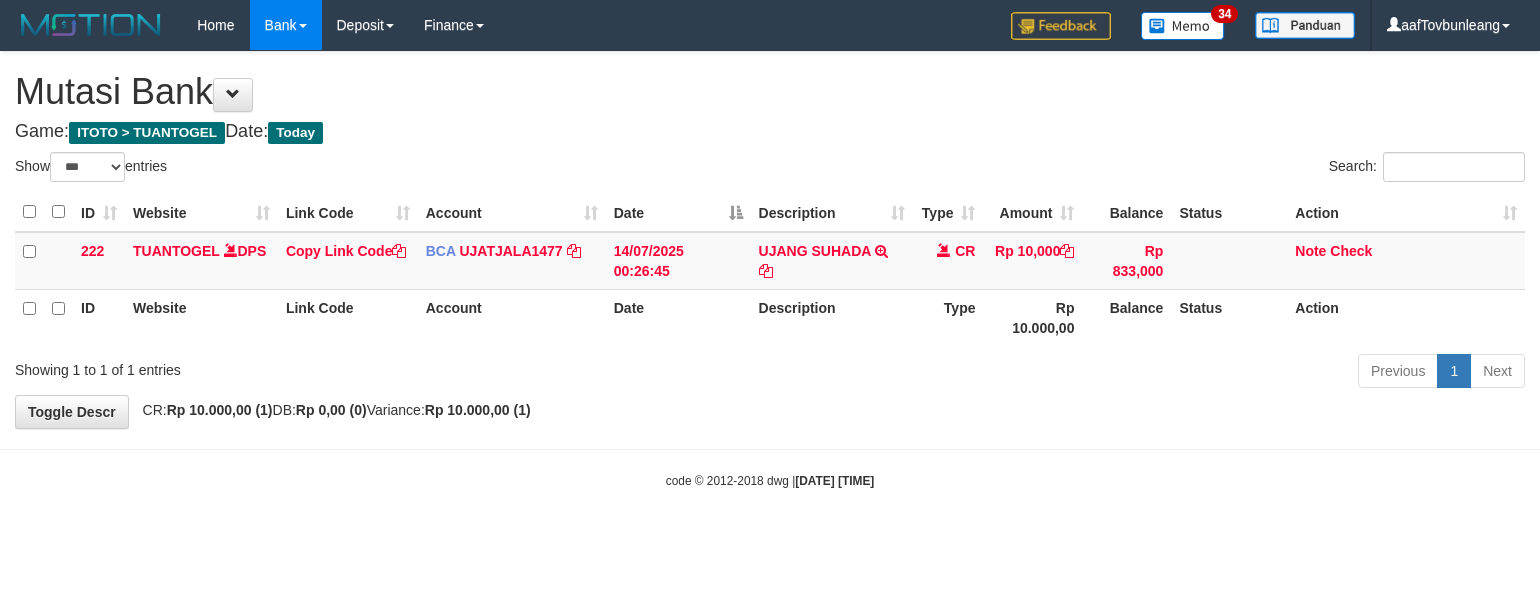select on "***" 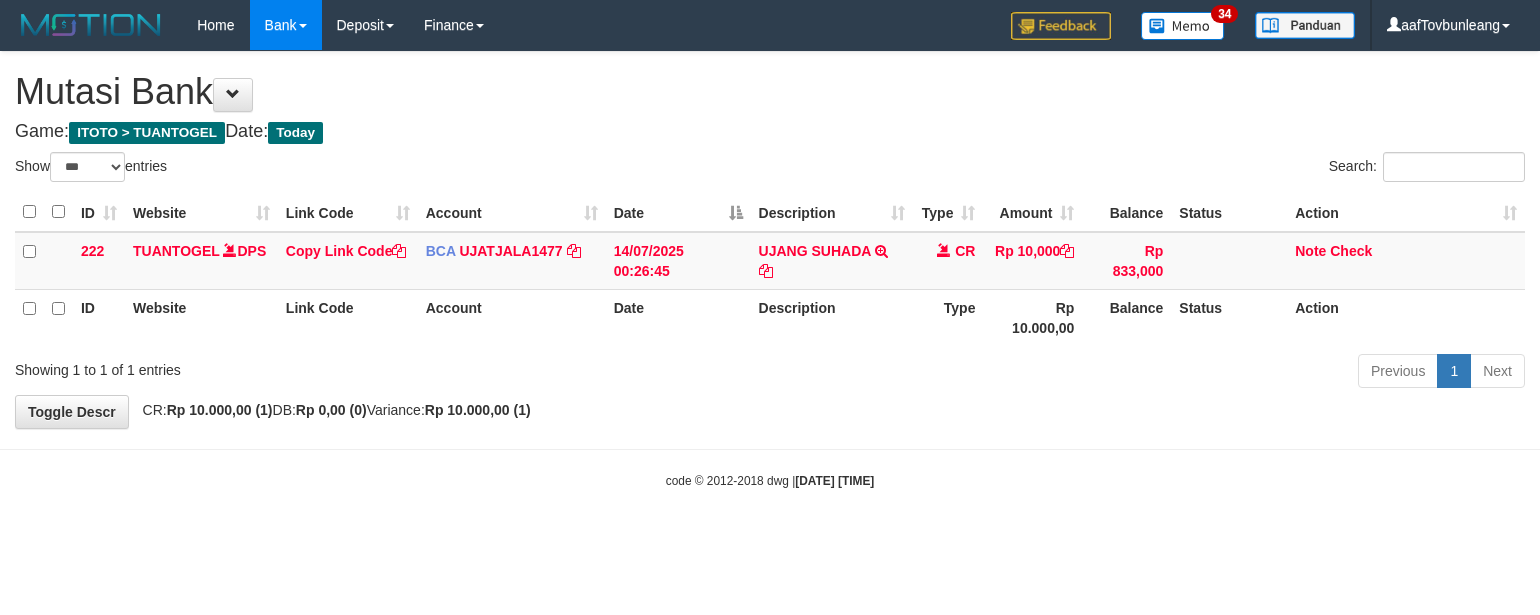 scroll, scrollTop: 0, scrollLeft: 0, axis: both 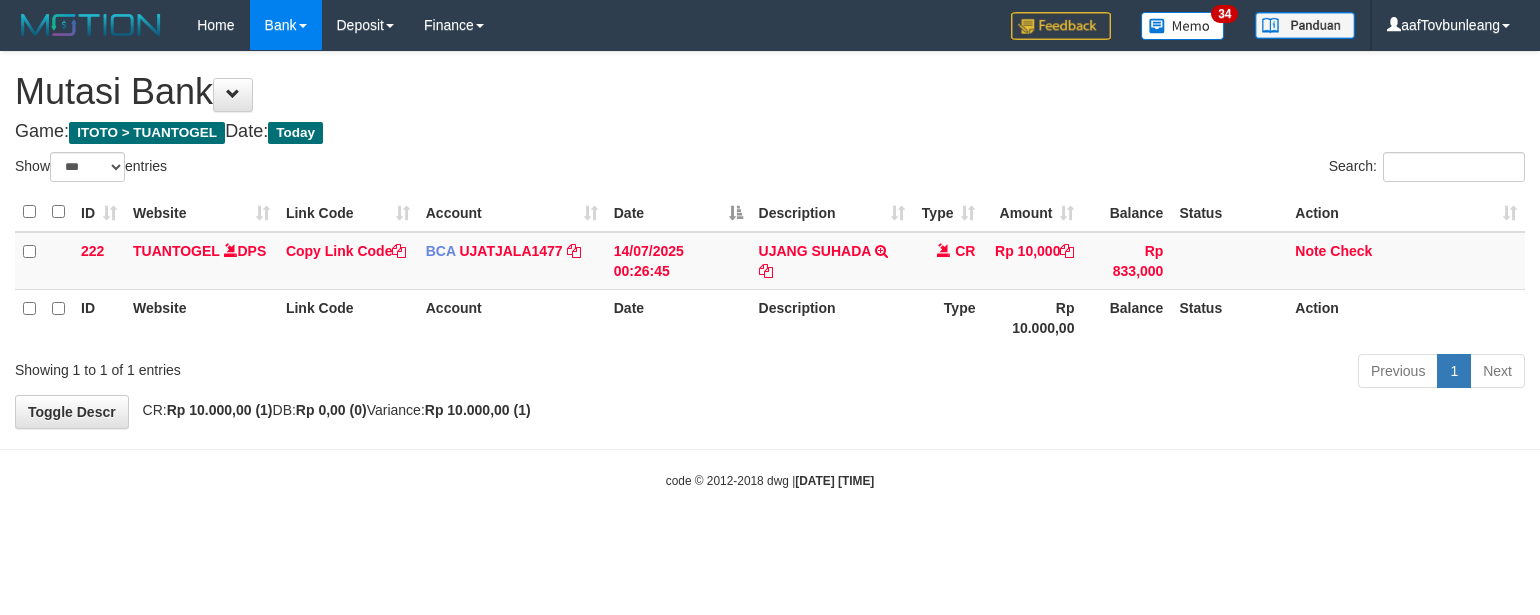 select on "***" 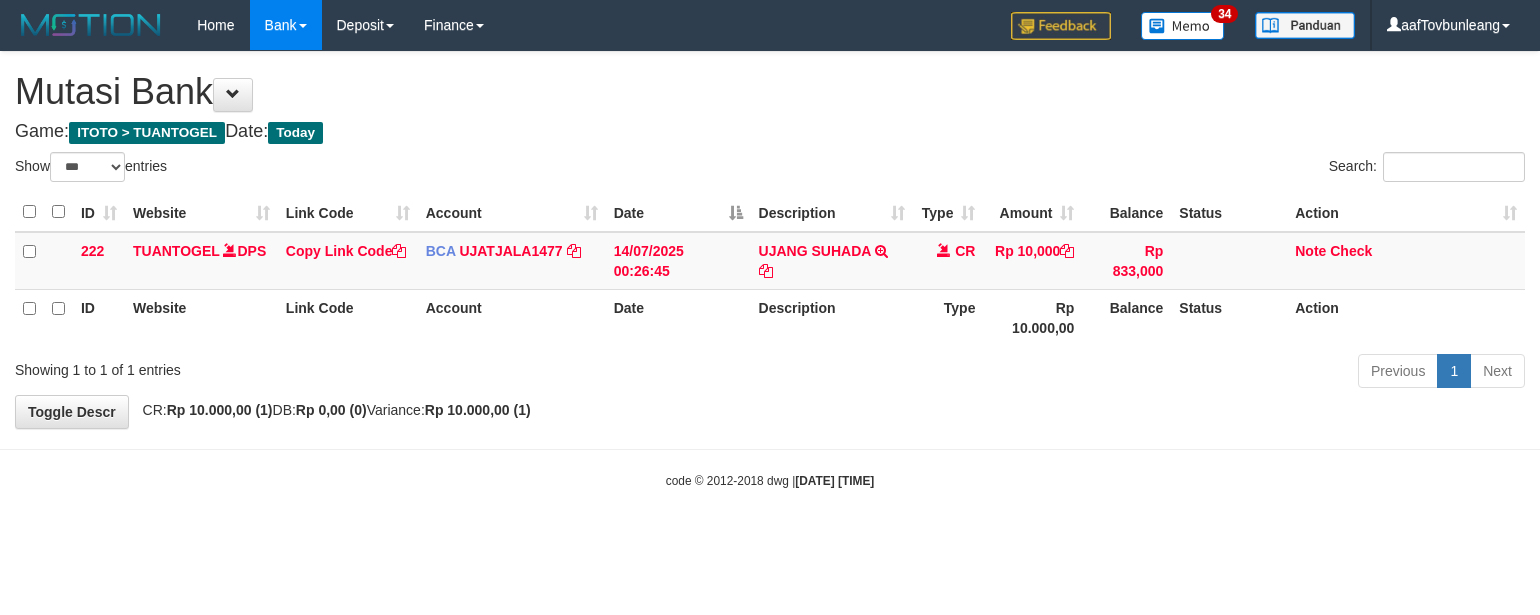 scroll, scrollTop: 0, scrollLeft: 0, axis: both 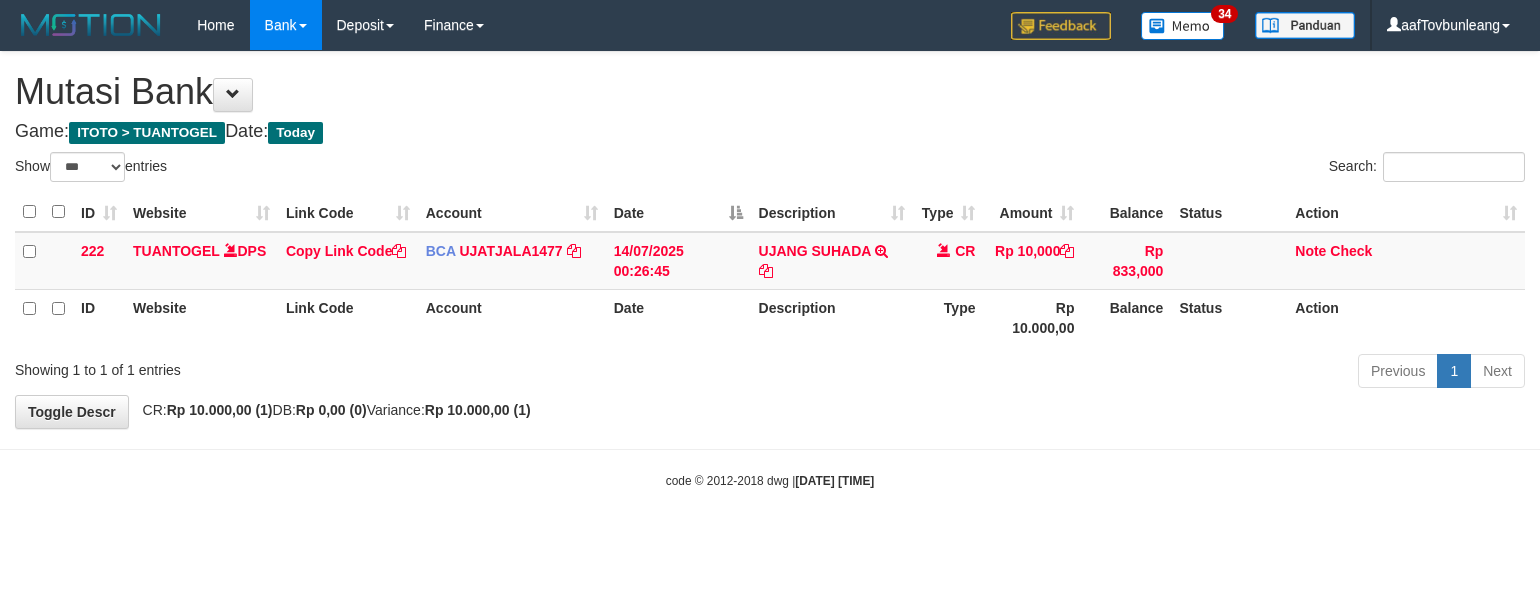 select on "***" 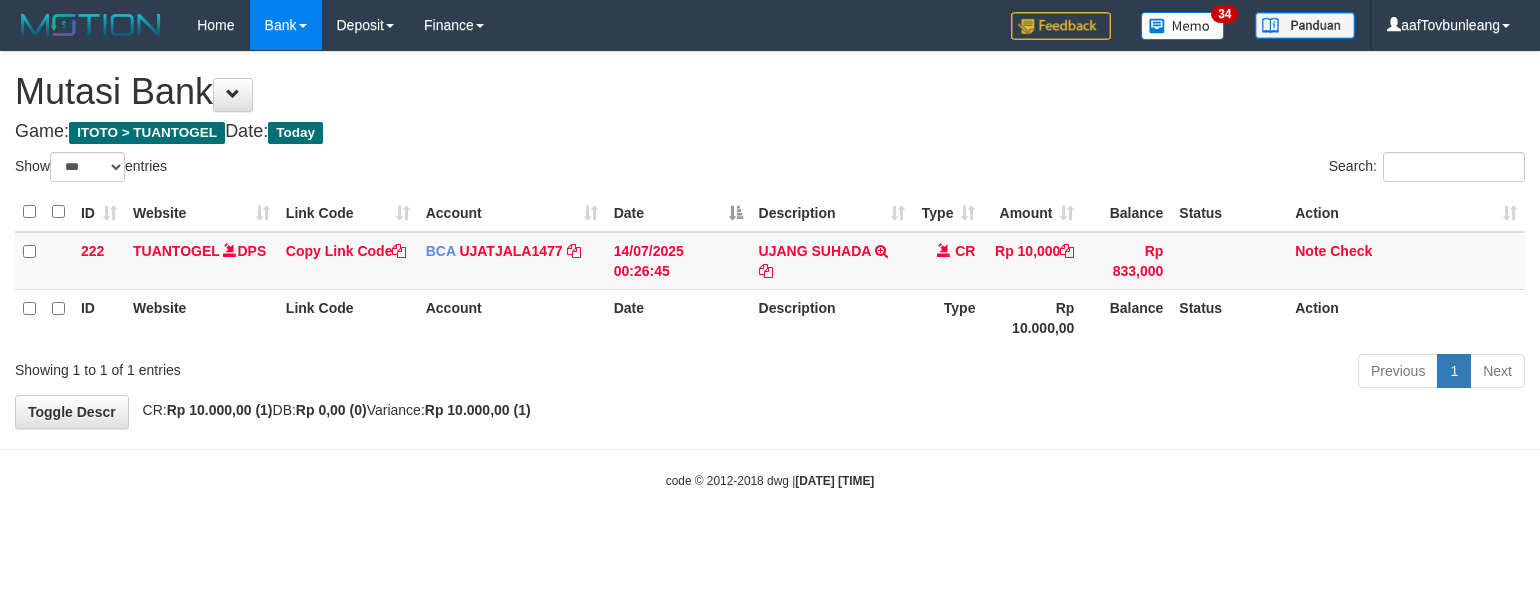 scroll, scrollTop: 0, scrollLeft: 0, axis: both 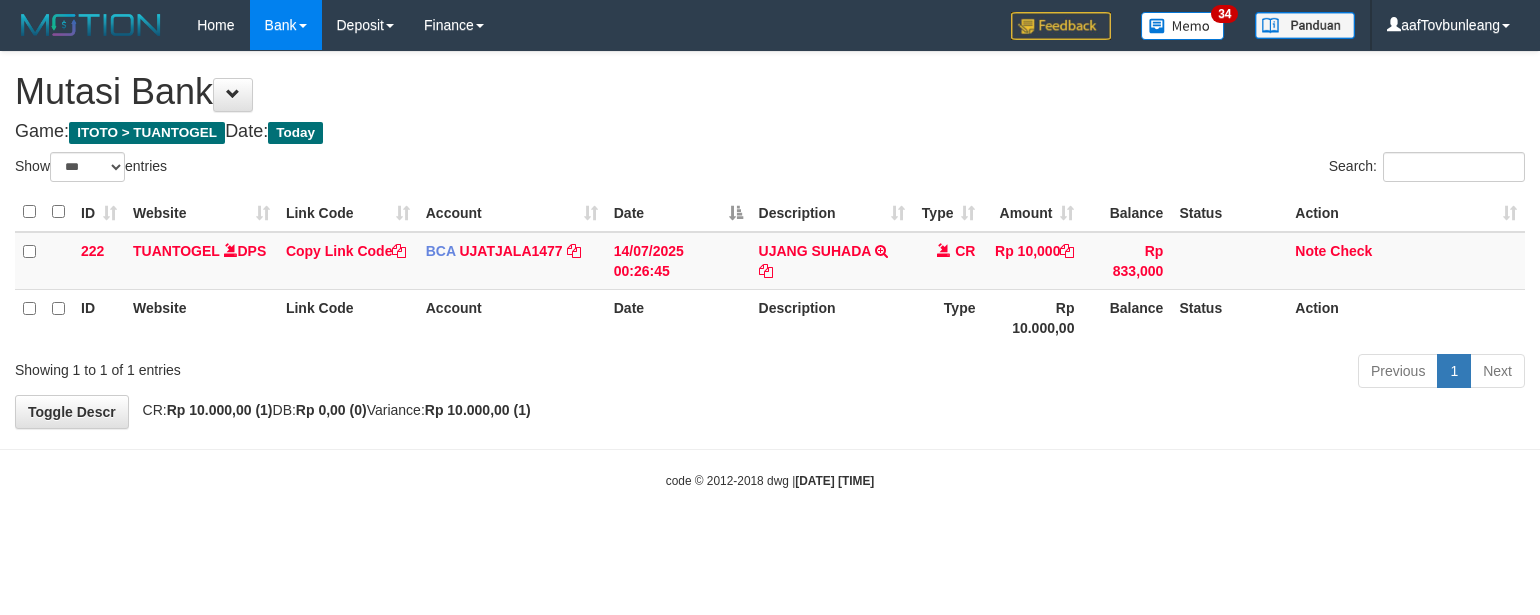 select on "***" 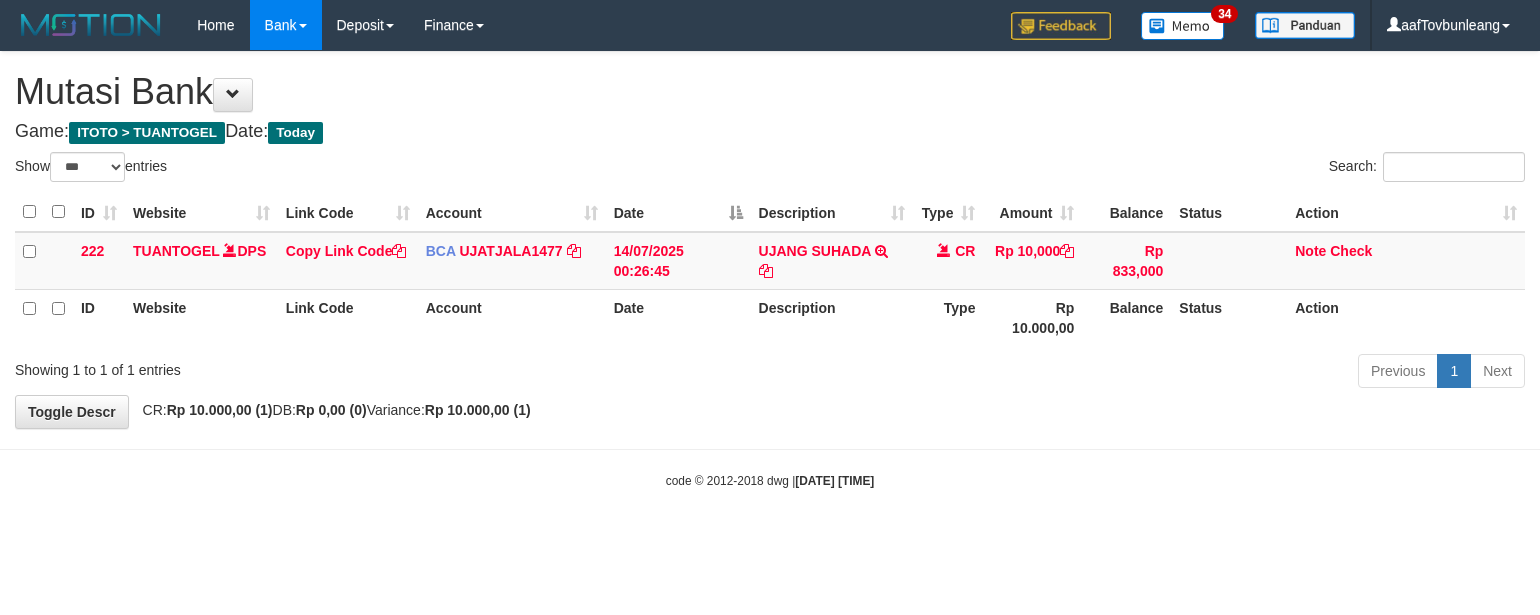 scroll, scrollTop: 0, scrollLeft: 0, axis: both 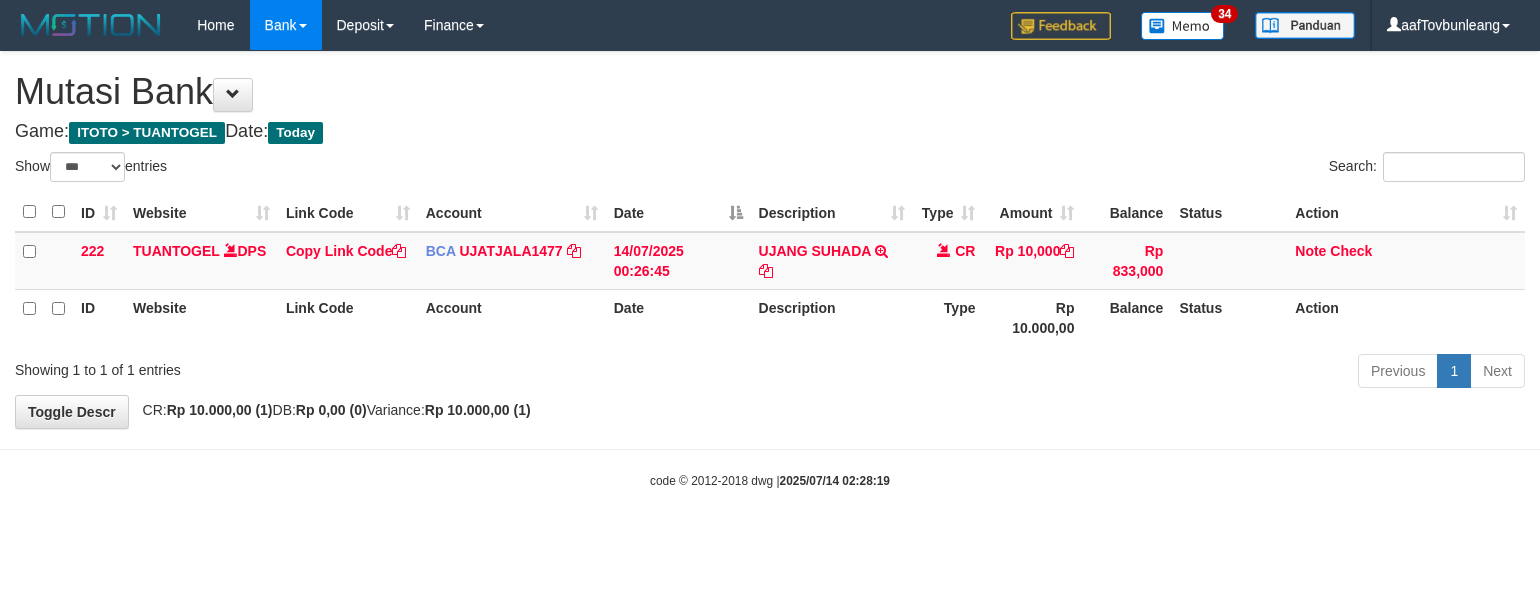 select on "***" 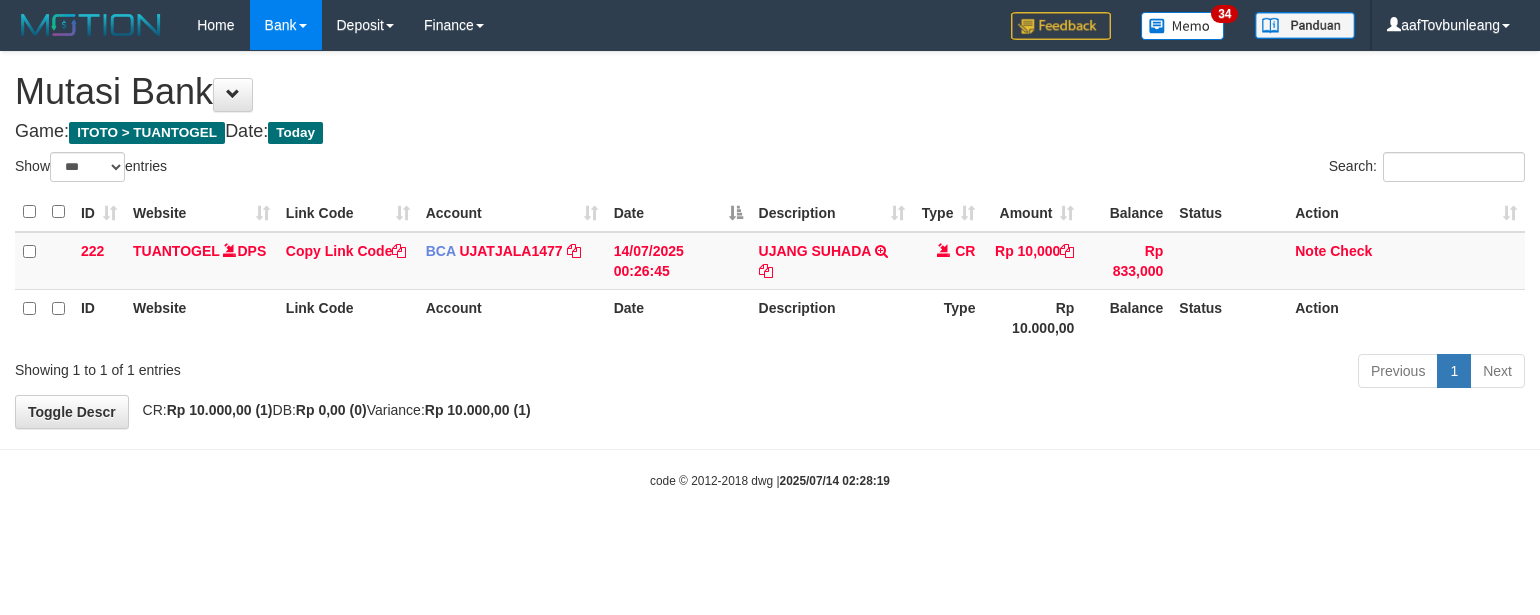 scroll, scrollTop: 0, scrollLeft: 0, axis: both 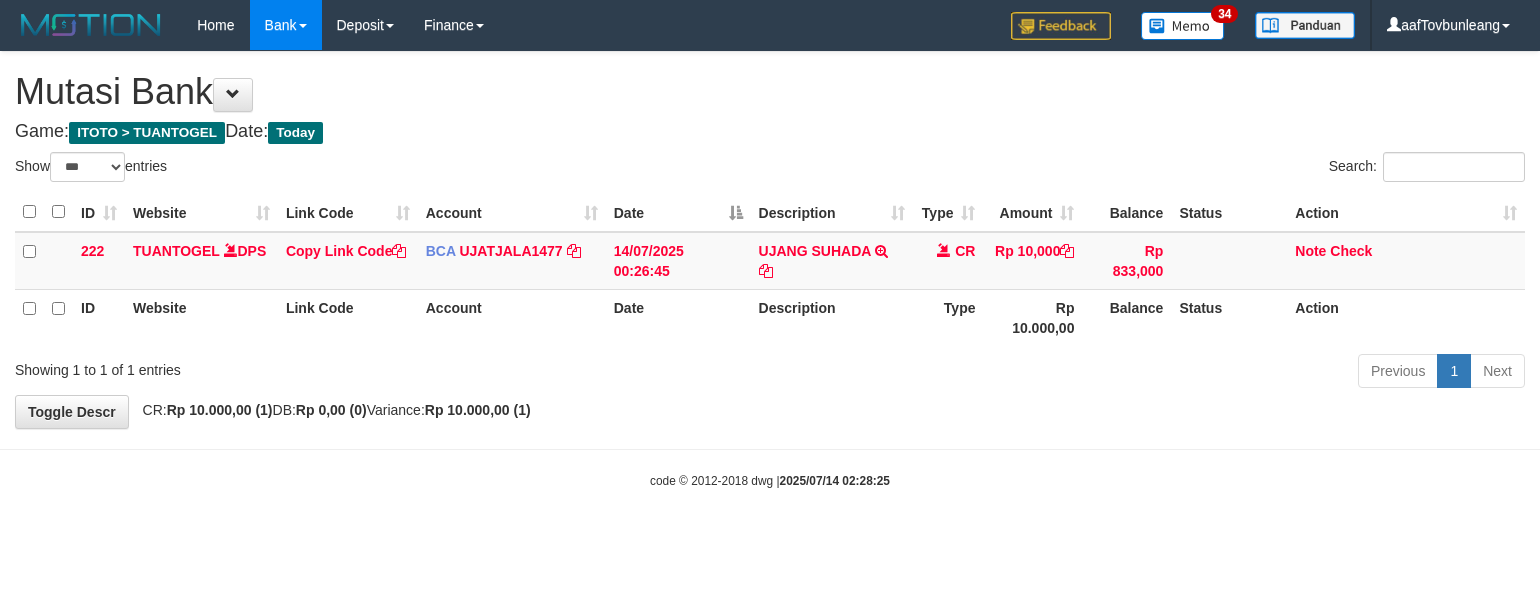 select on "***" 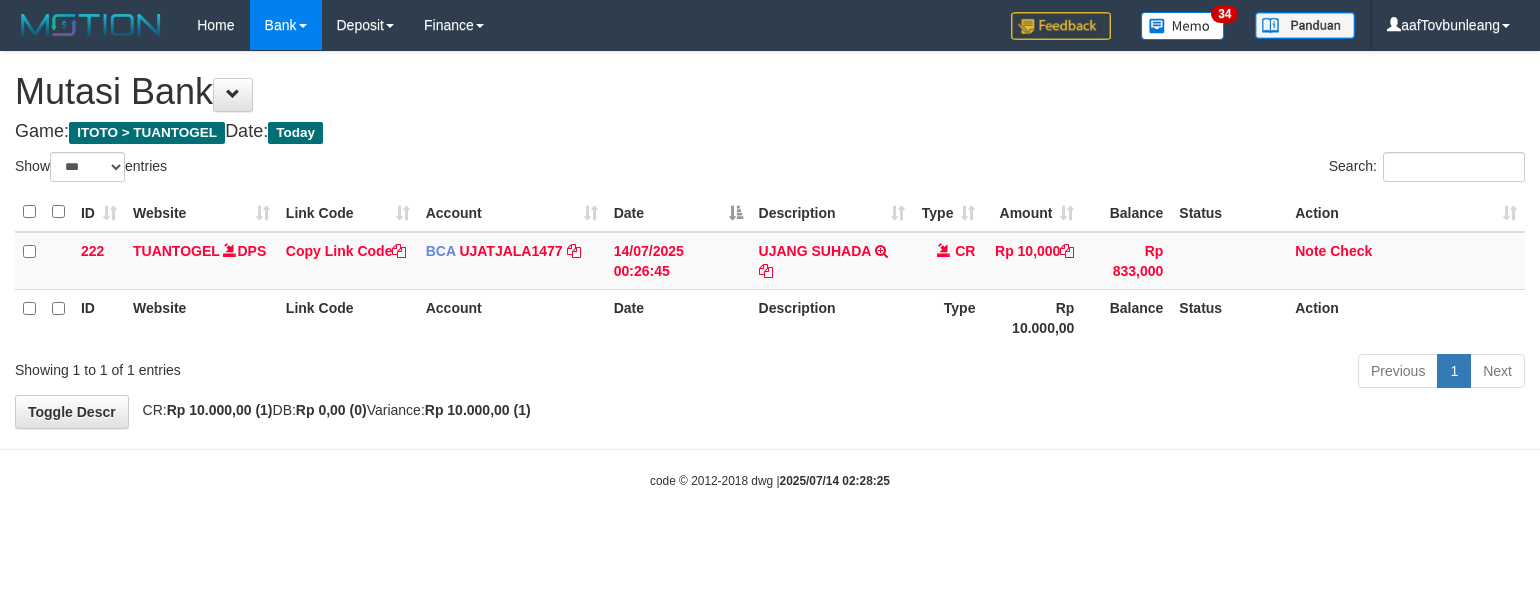 scroll, scrollTop: 0, scrollLeft: 0, axis: both 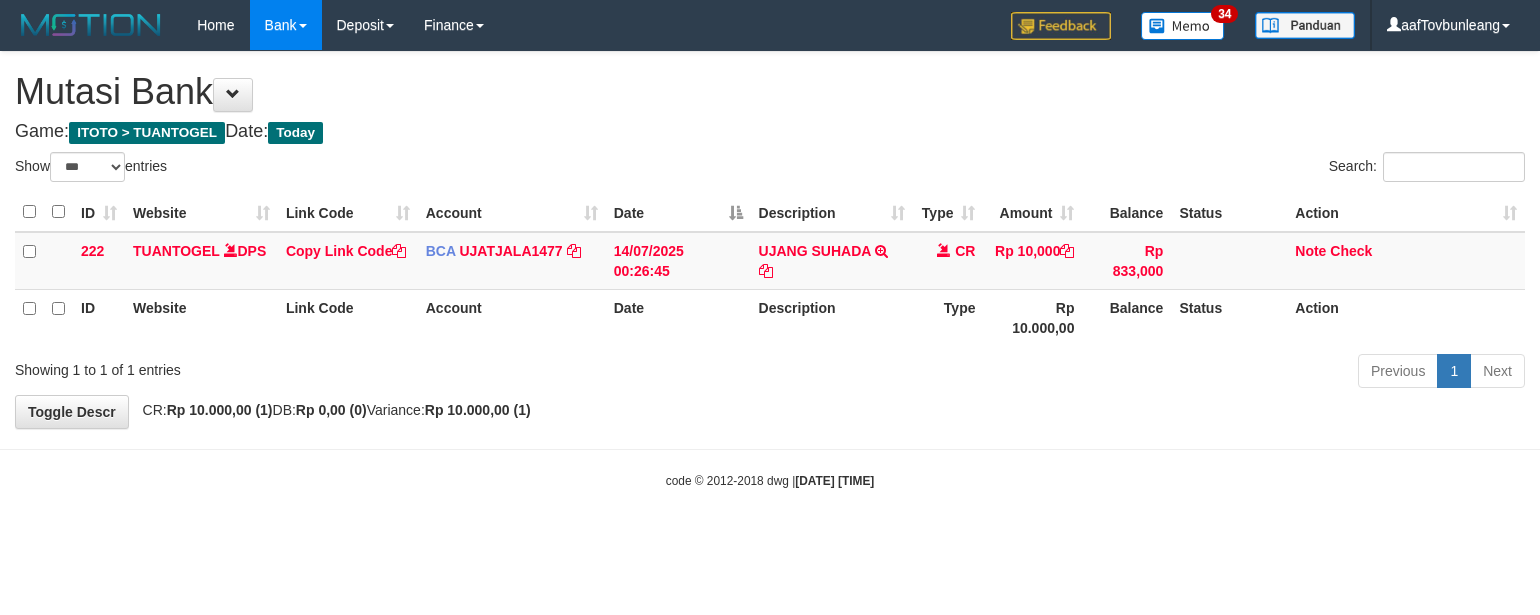 select on "***" 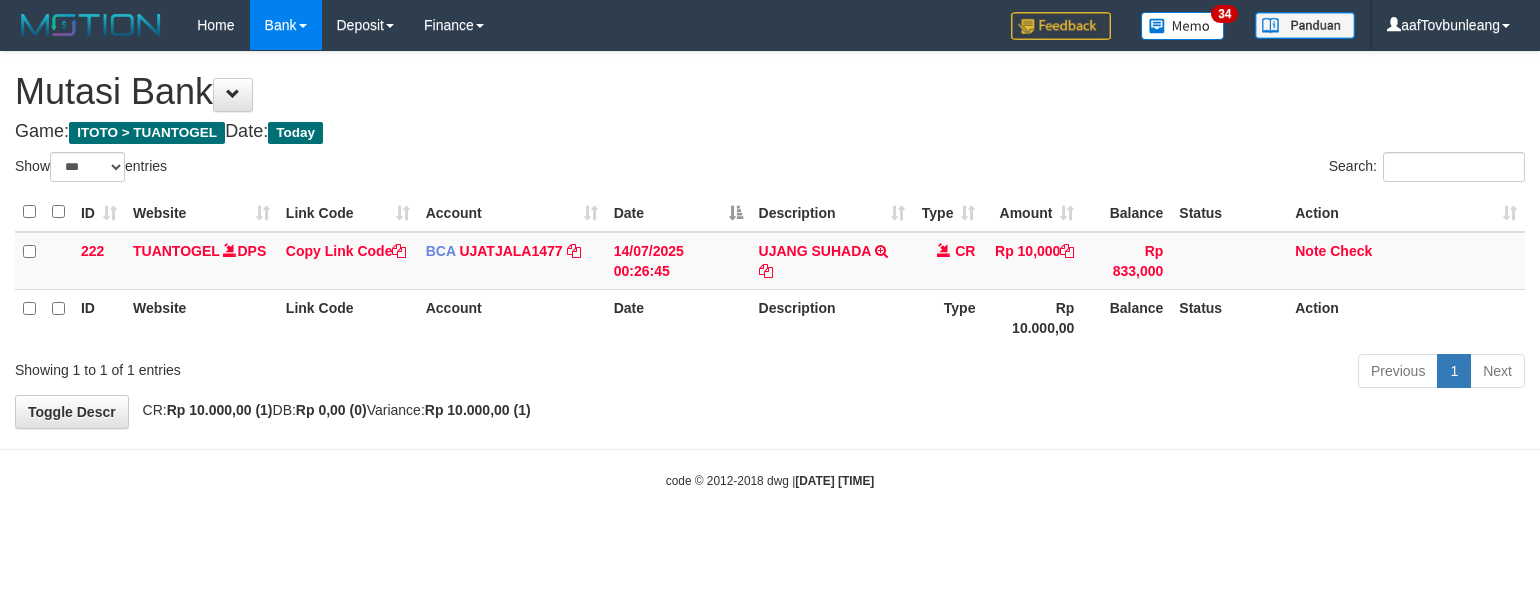 scroll, scrollTop: 0, scrollLeft: 0, axis: both 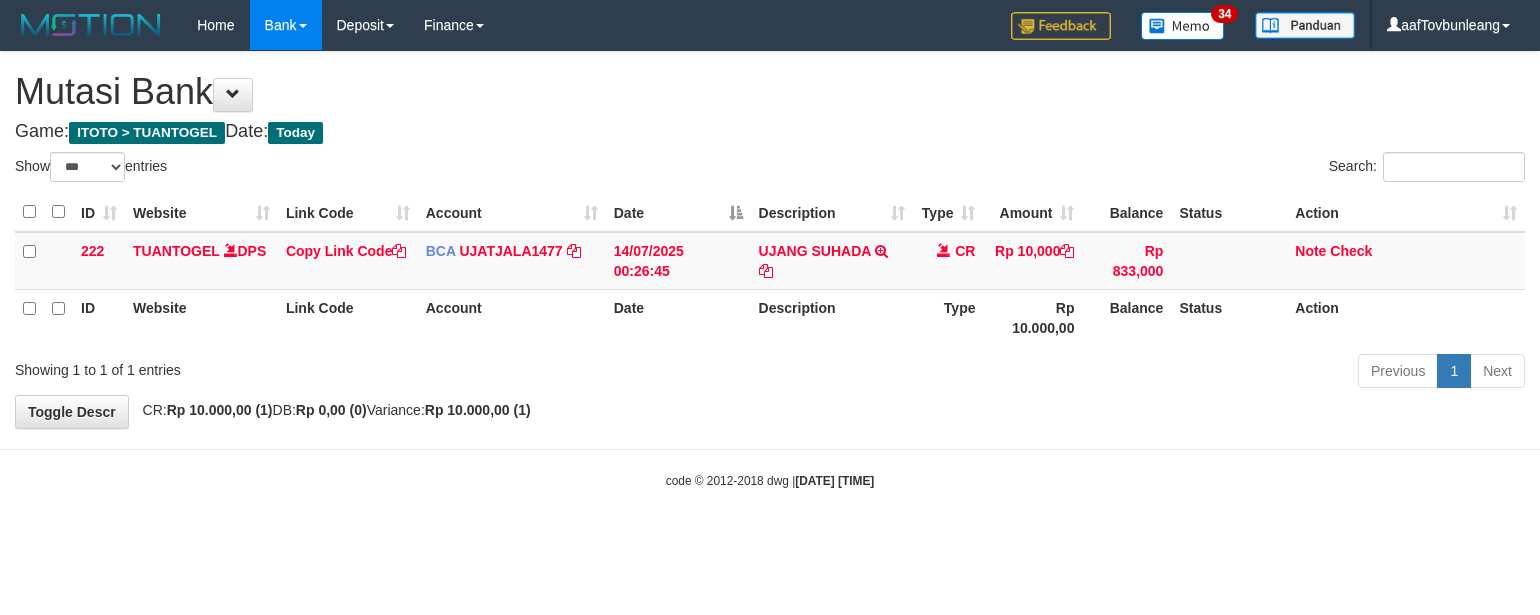 select on "***" 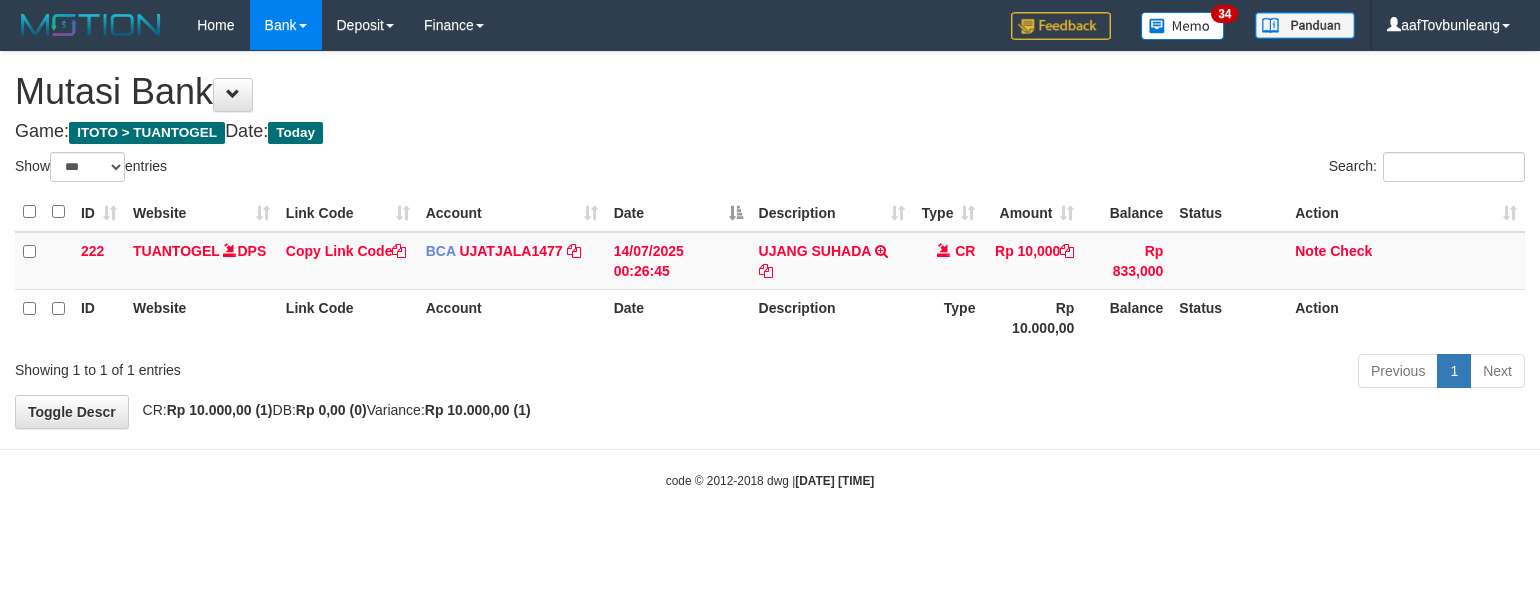 scroll, scrollTop: 0, scrollLeft: 0, axis: both 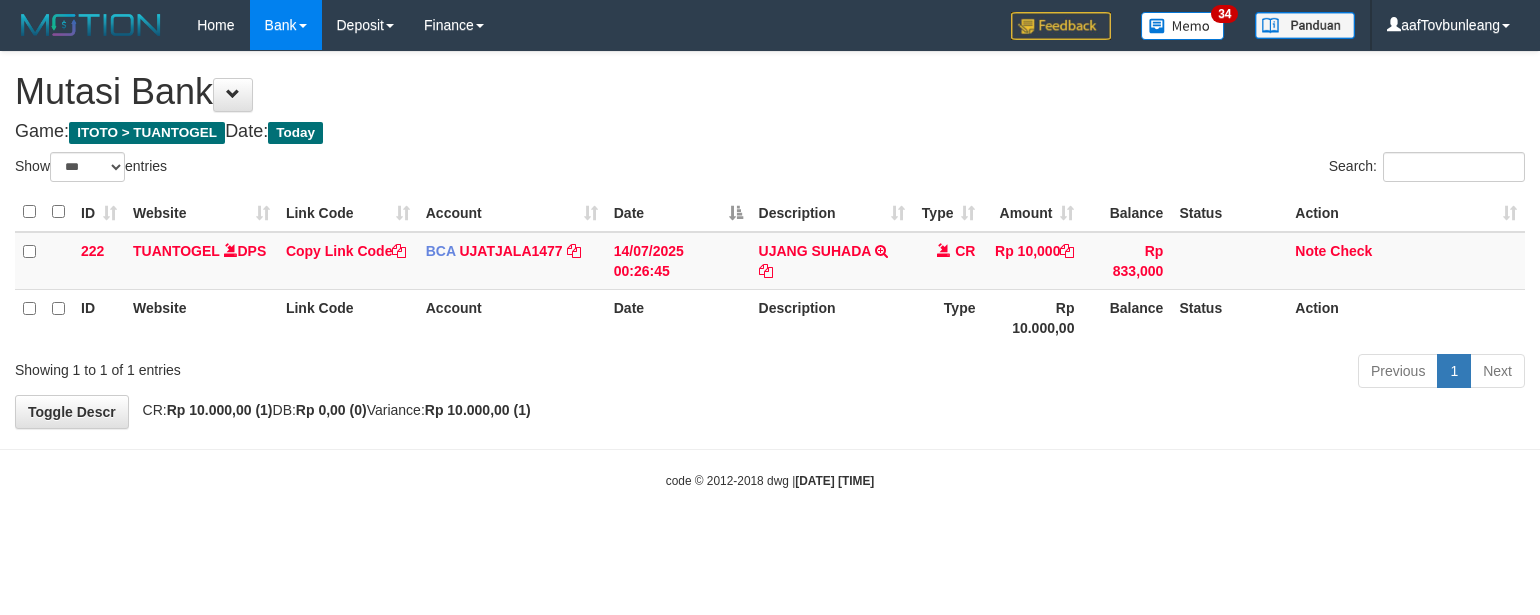 select on "***" 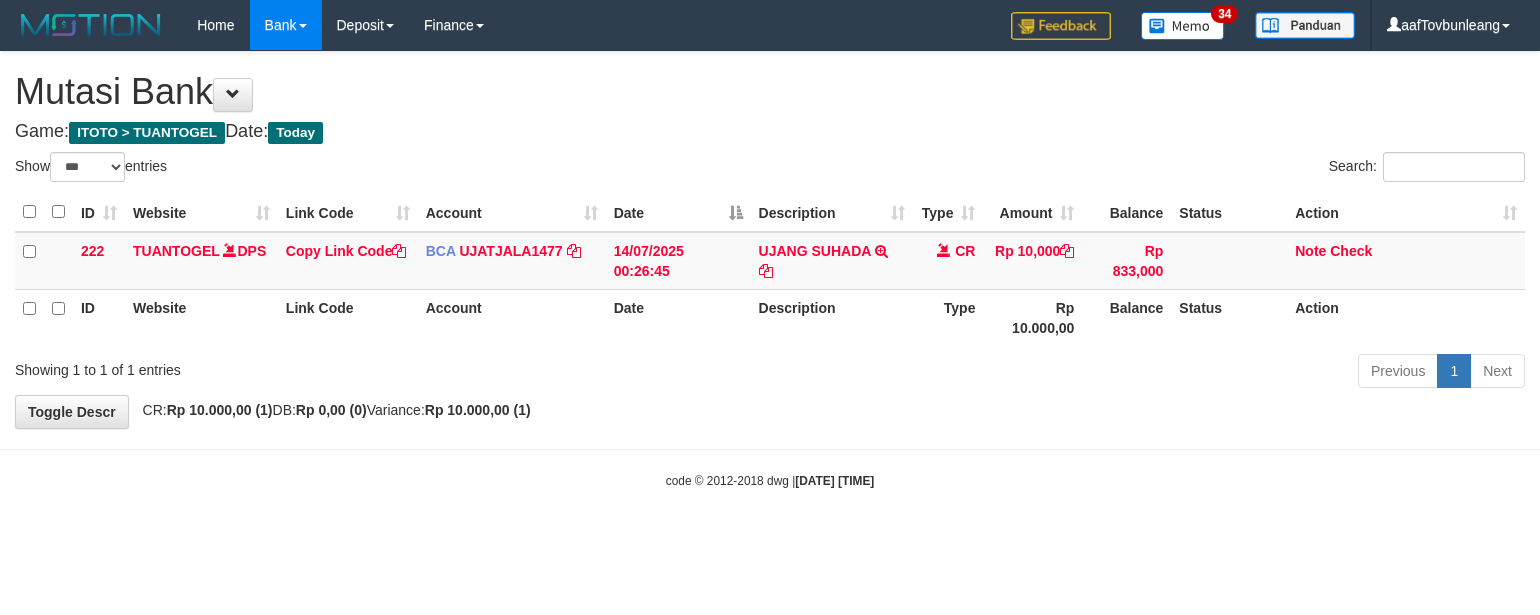 scroll, scrollTop: 0, scrollLeft: 0, axis: both 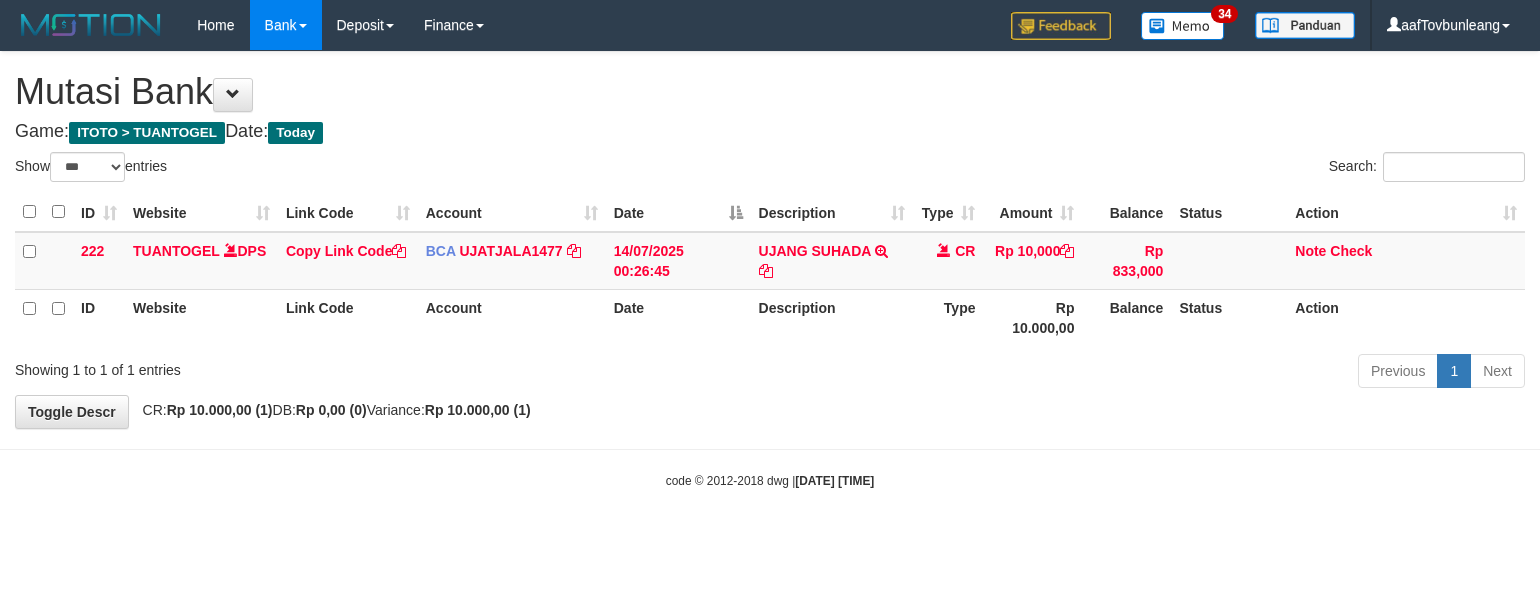 select on "***" 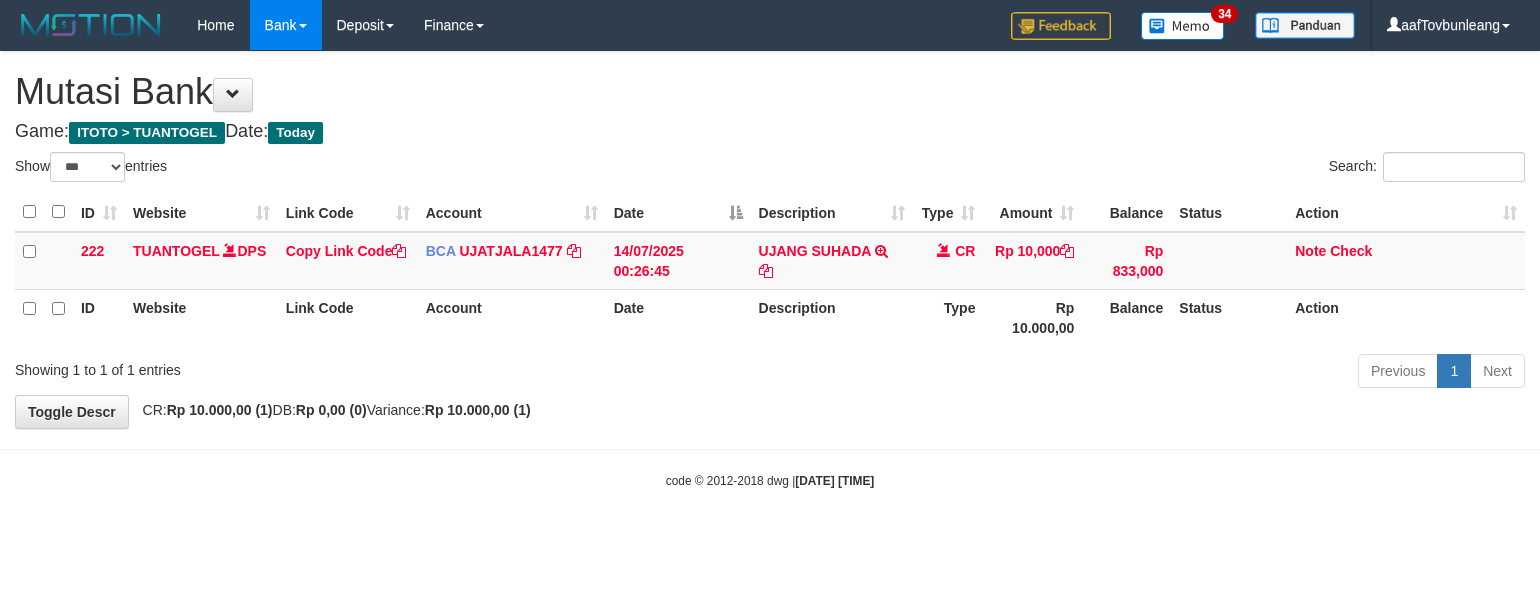 scroll, scrollTop: 0, scrollLeft: 0, axis: both 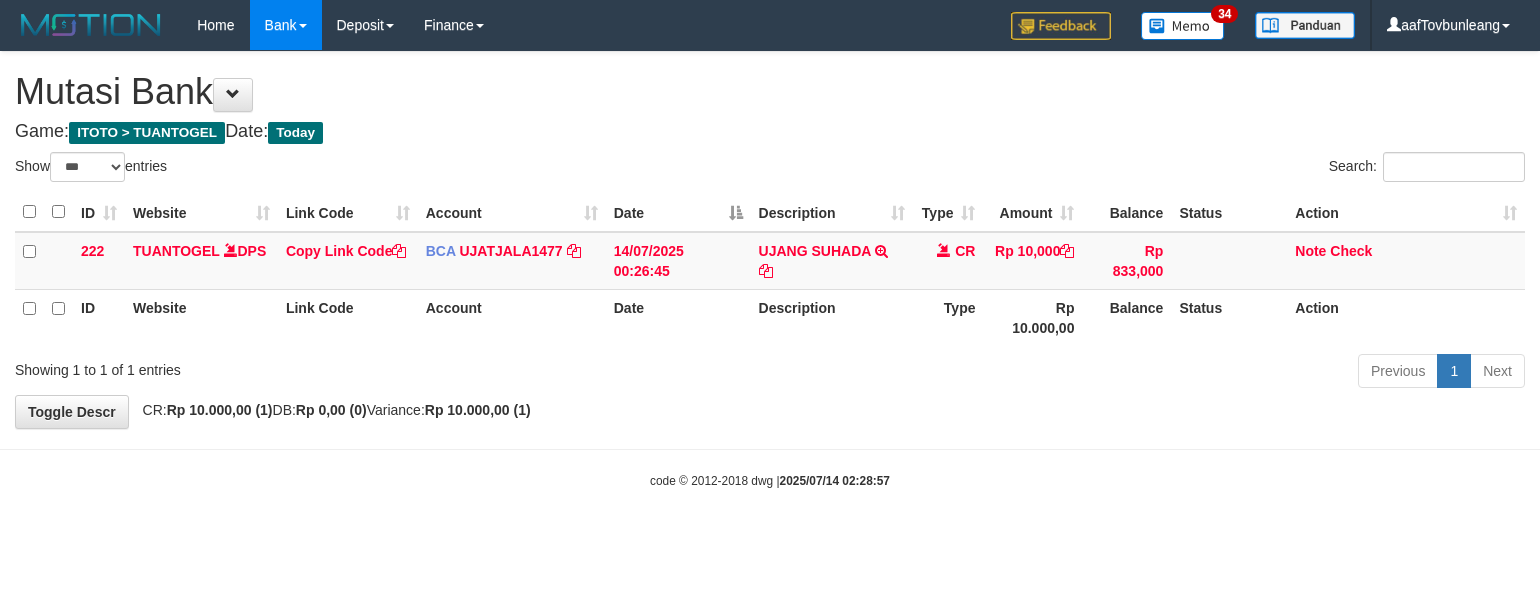 select on "***" 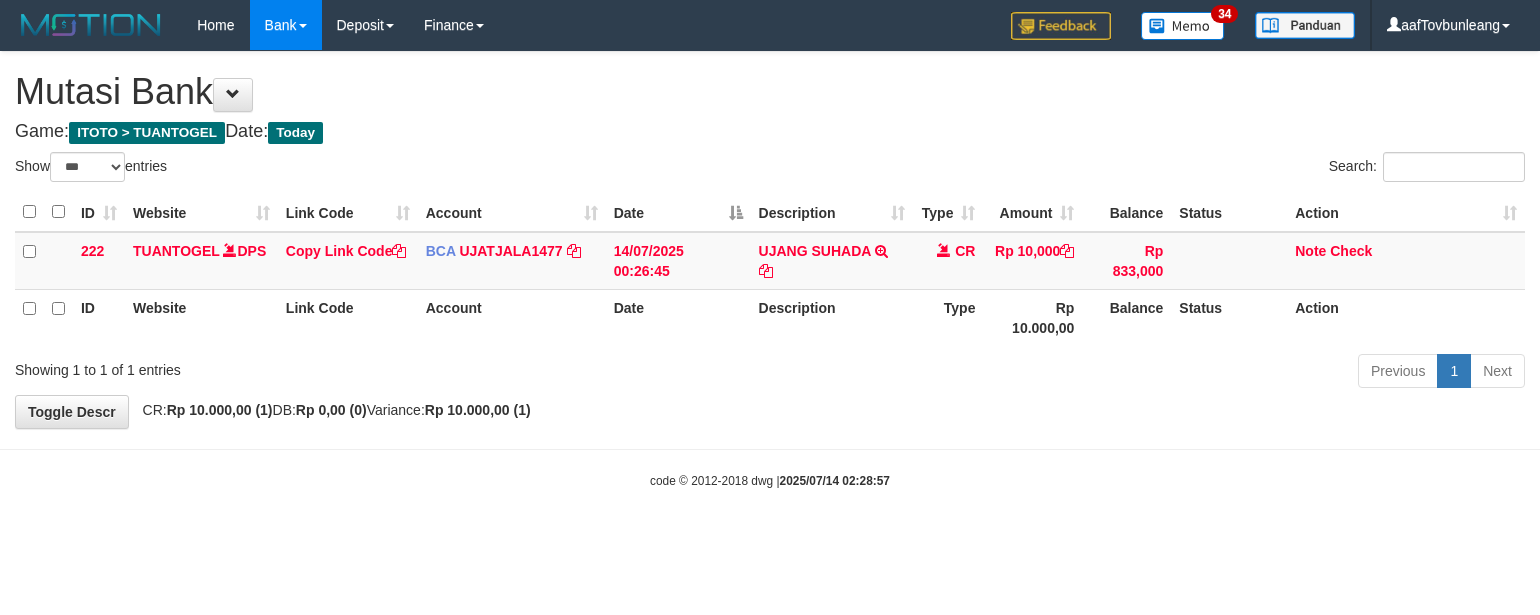 scroll, scrollTop: 0, scrollLeft: 0, axis: both 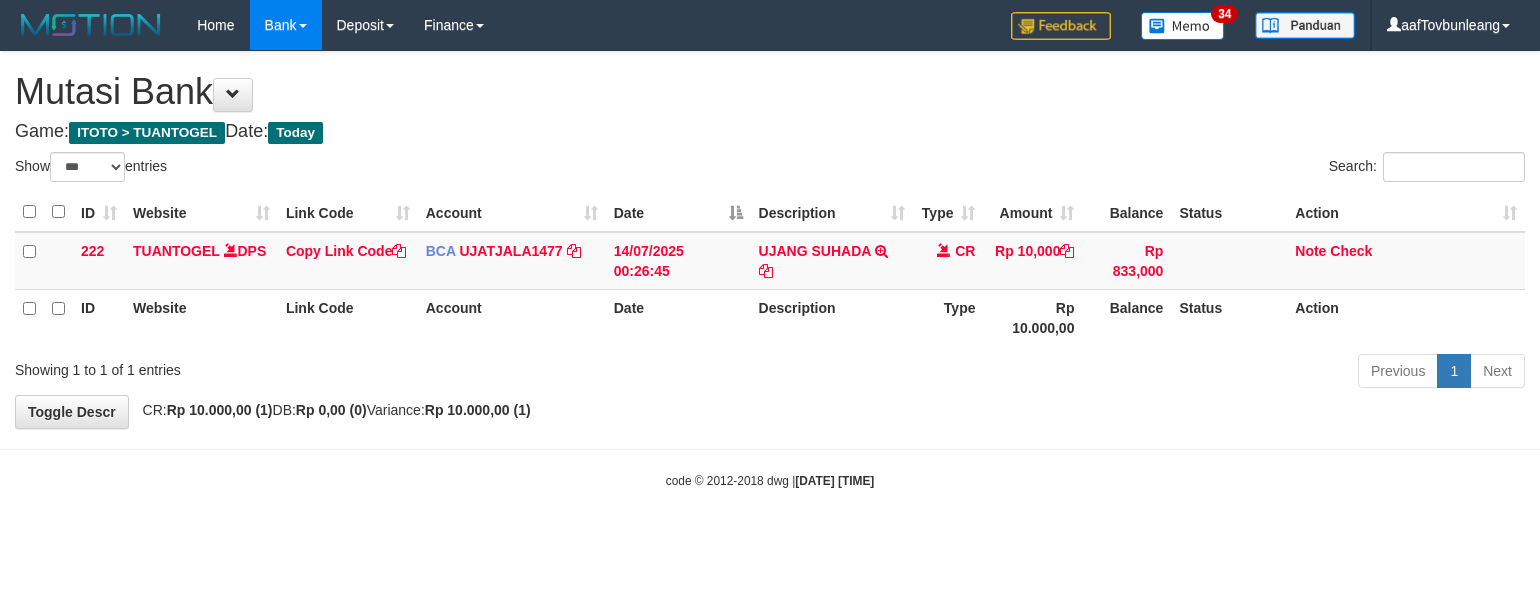 select on "***" 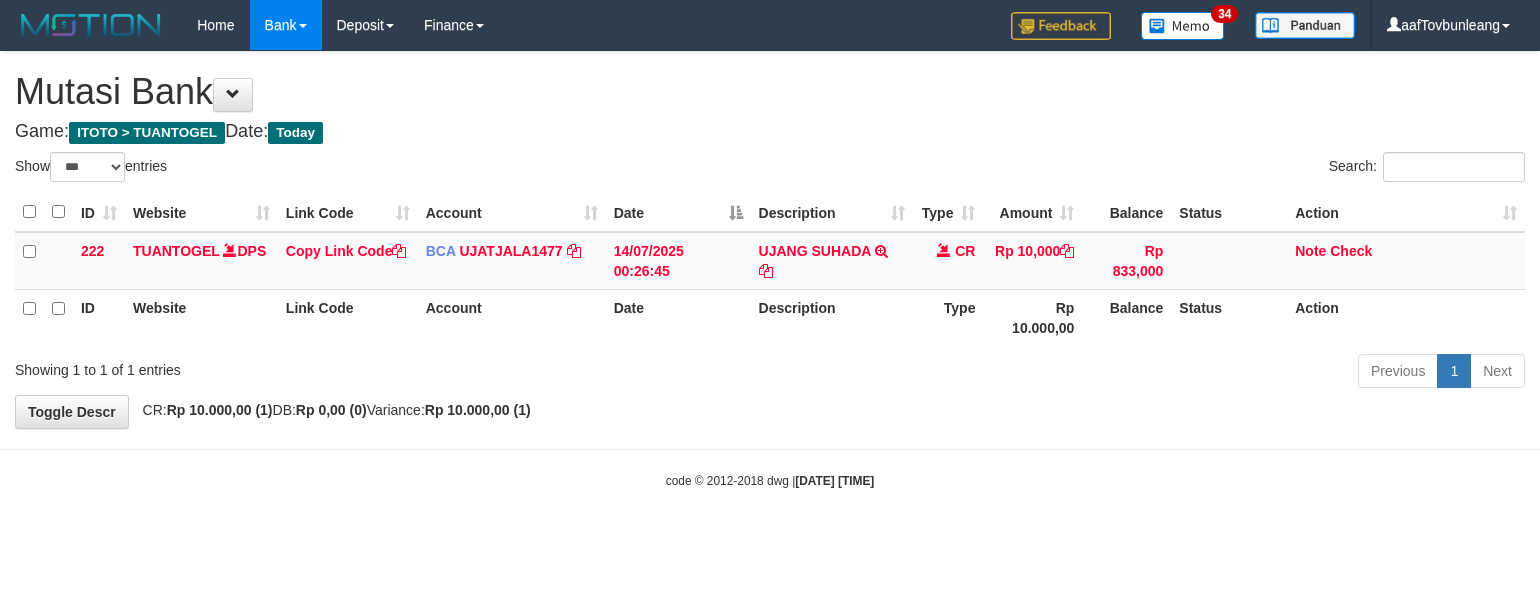 scroll, scrollTop: 0, scrollLeft: 0, axis: both 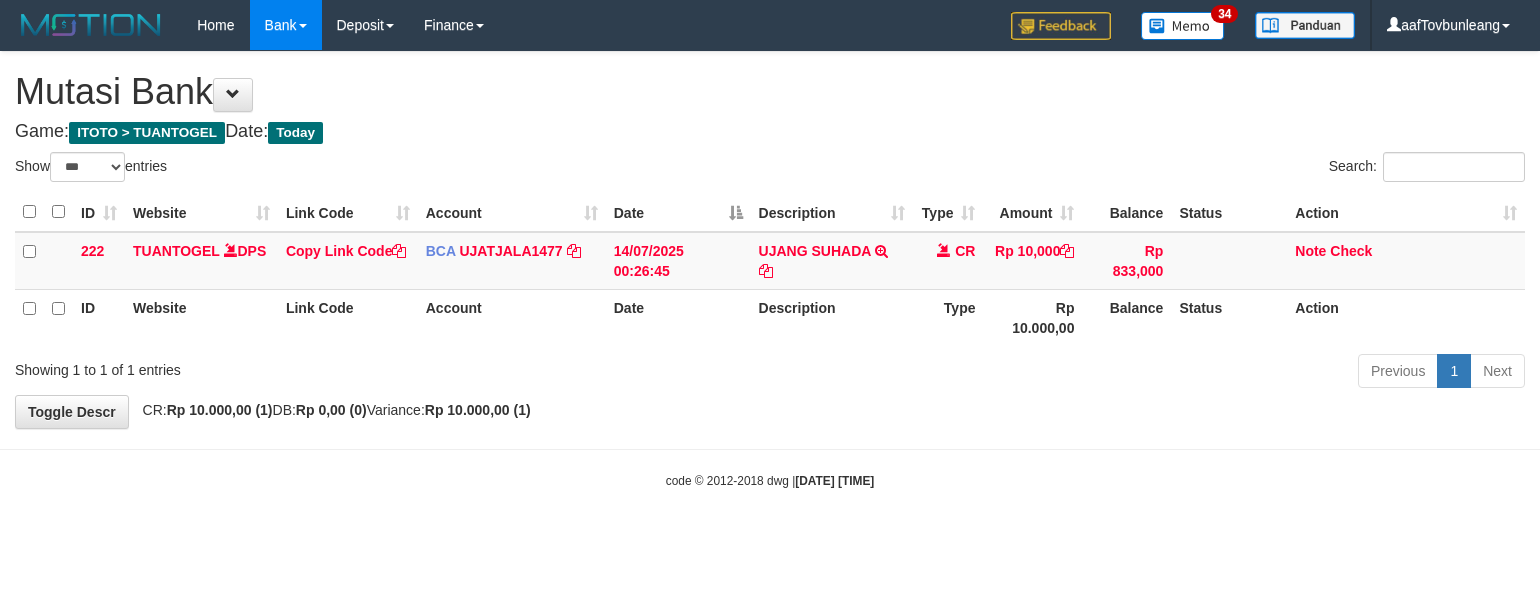 select on "***" 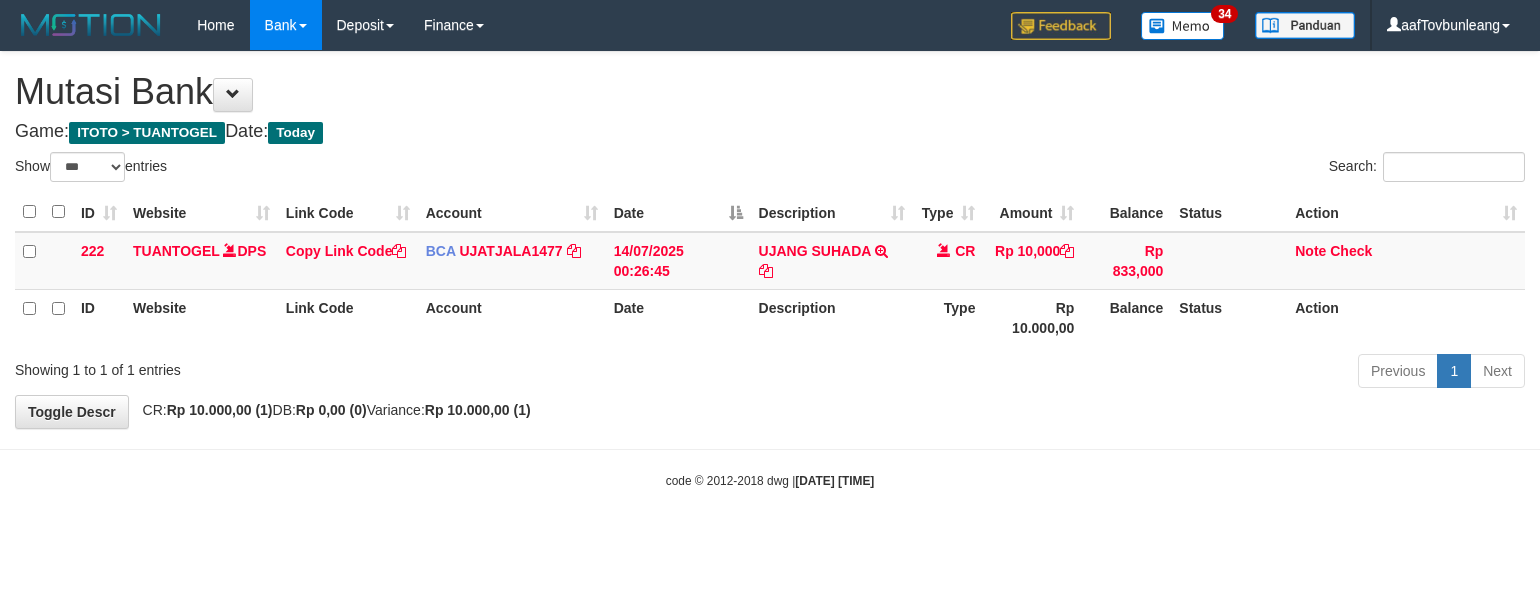 scroll, scrollTop: 0, scrollLeft: 0, axis: both 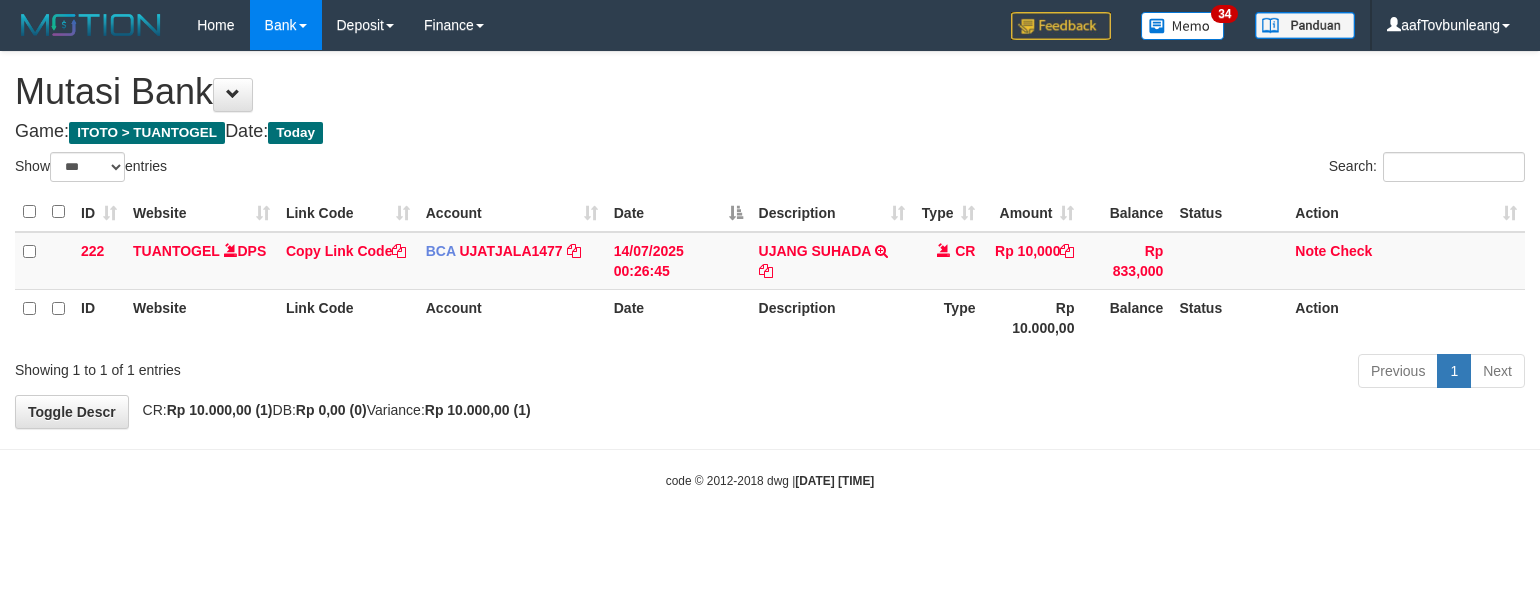 select on "***" 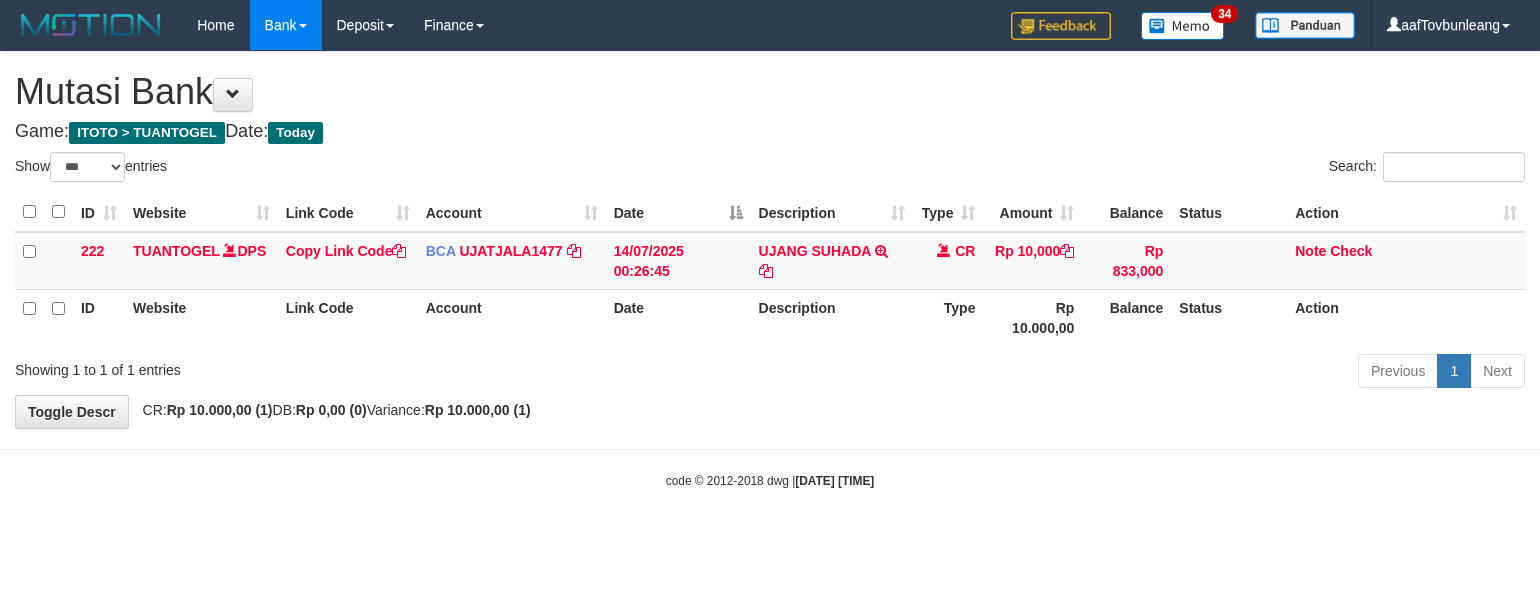 scroll, scrollTop: 0, scrollLeft: 0, axis: both 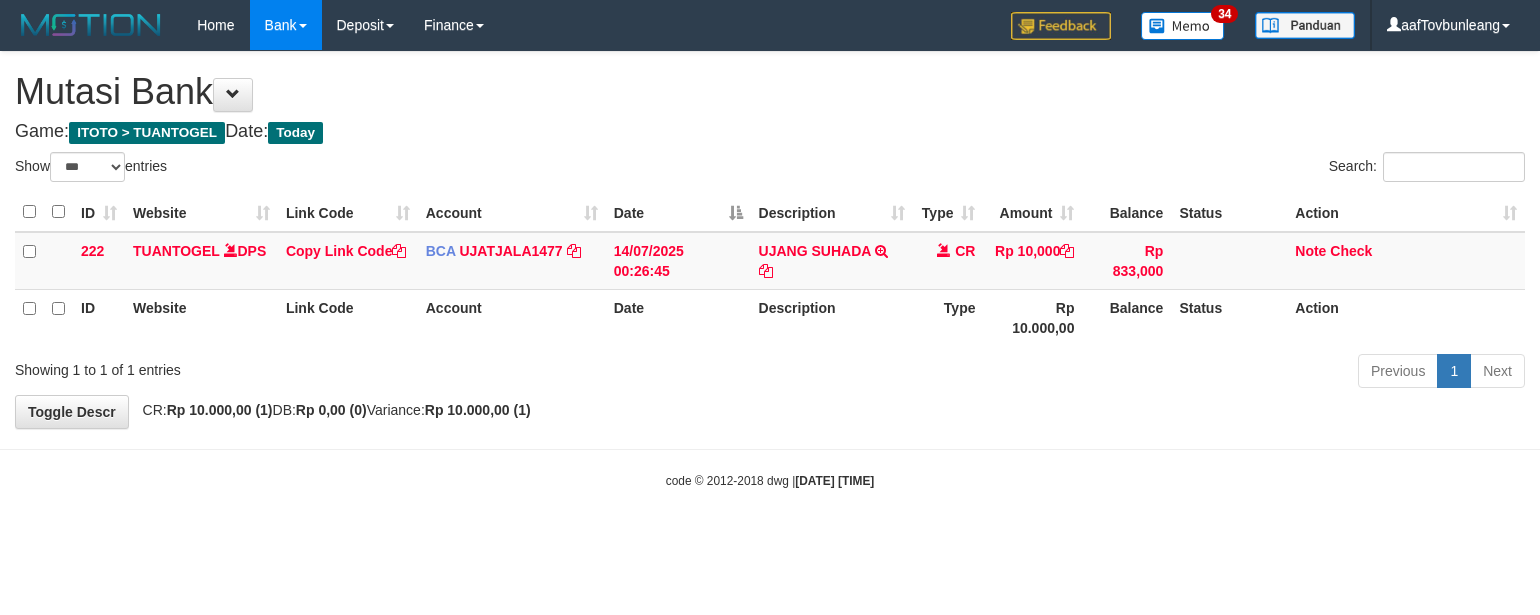 select on "***" 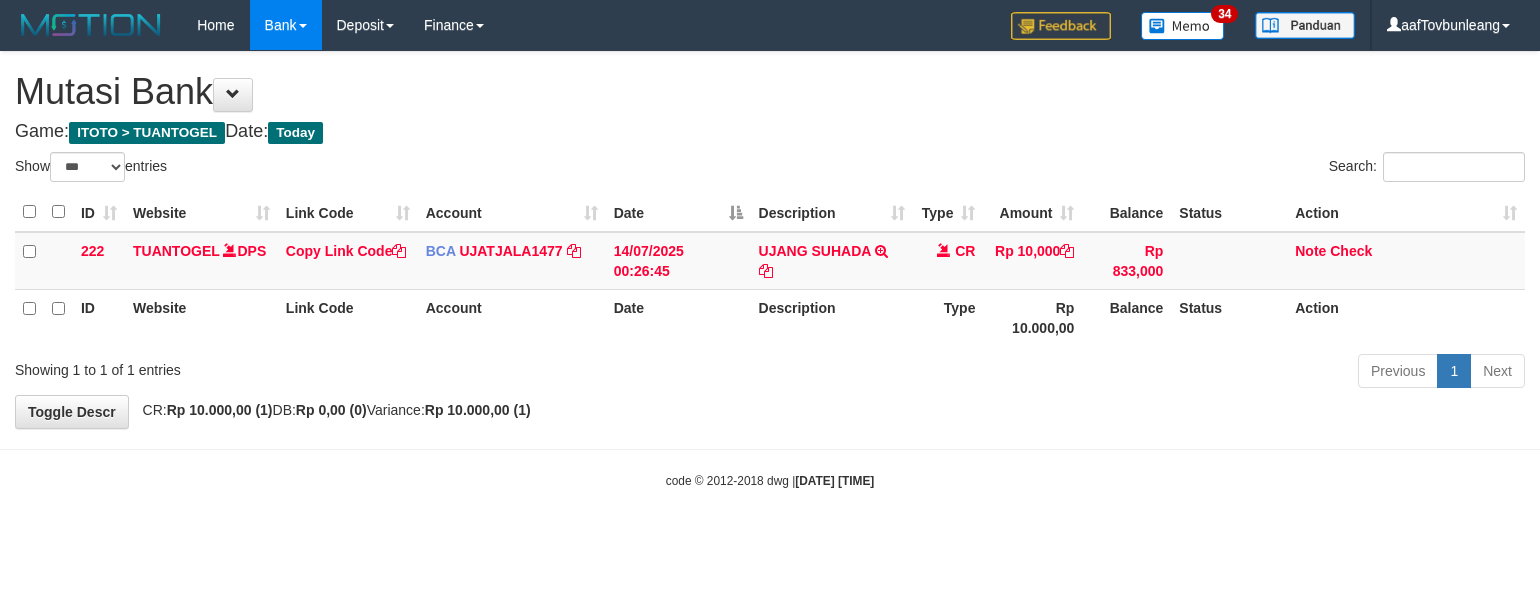 scroll, scrollTop: 0, scrollLeft: 0, axis: both 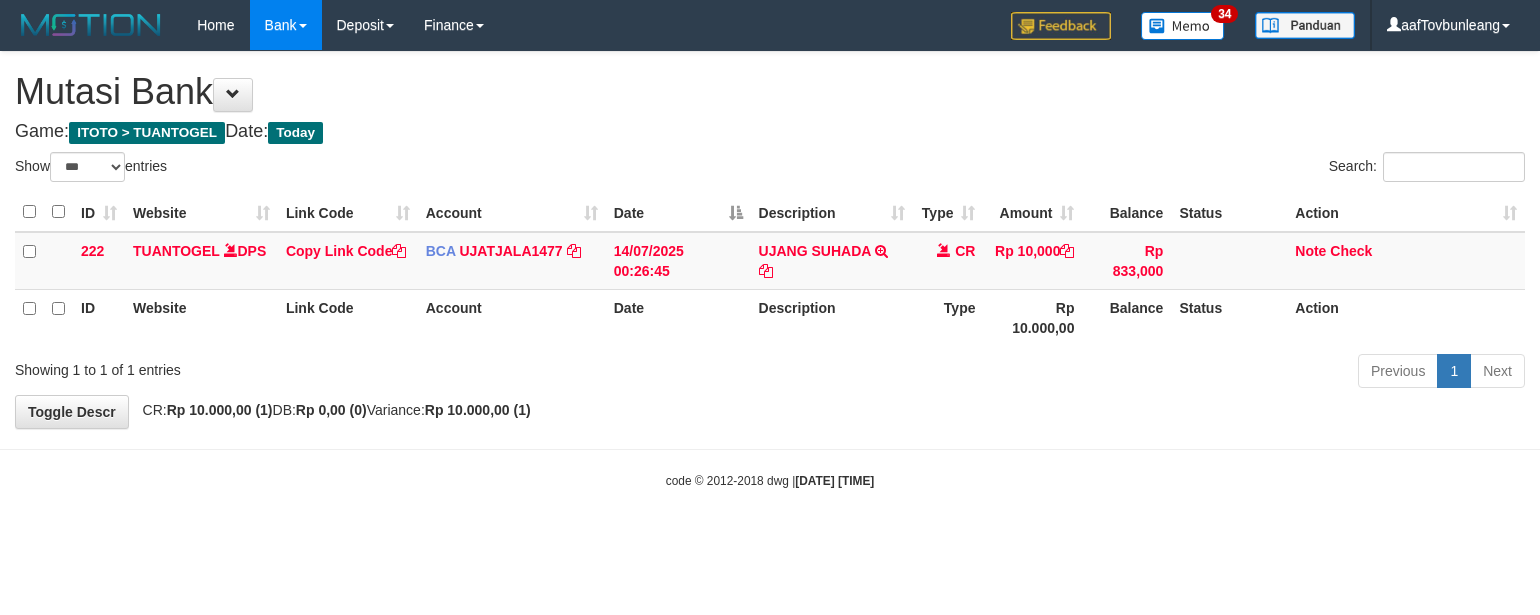 select on "***" 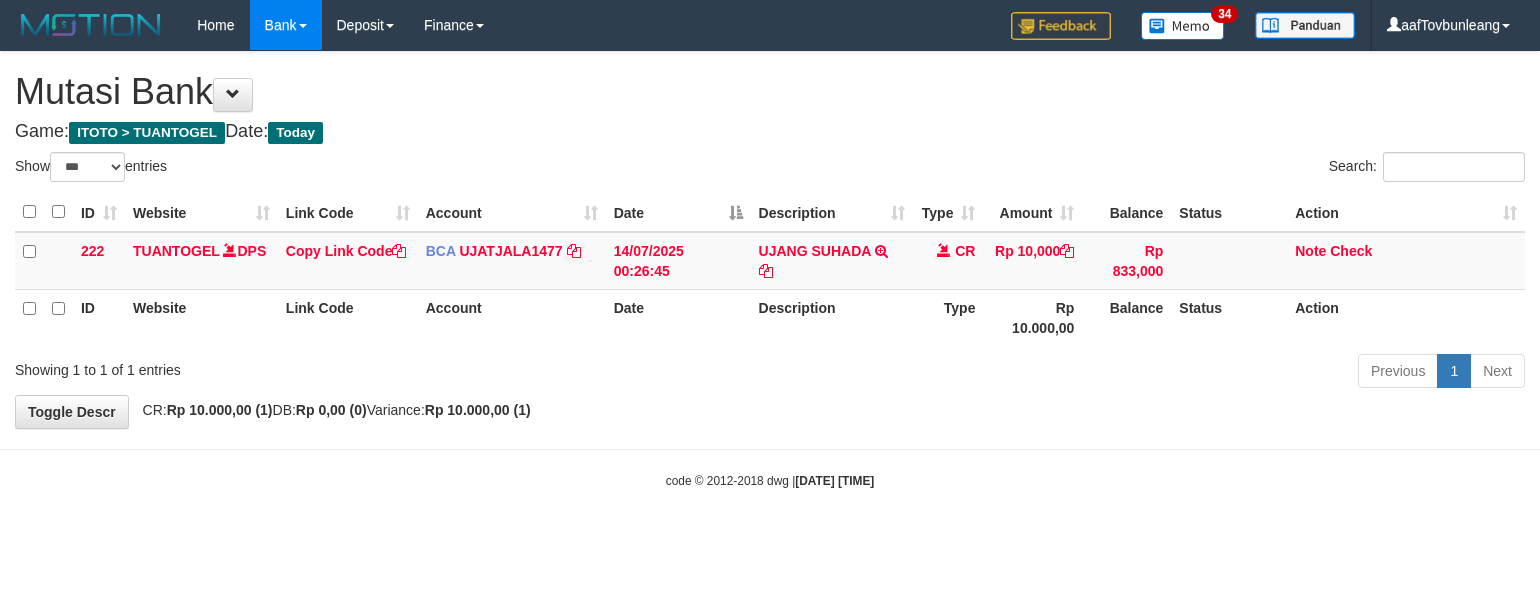 scroll, scrollTop: 0, scrollLeft: 0, axis: both 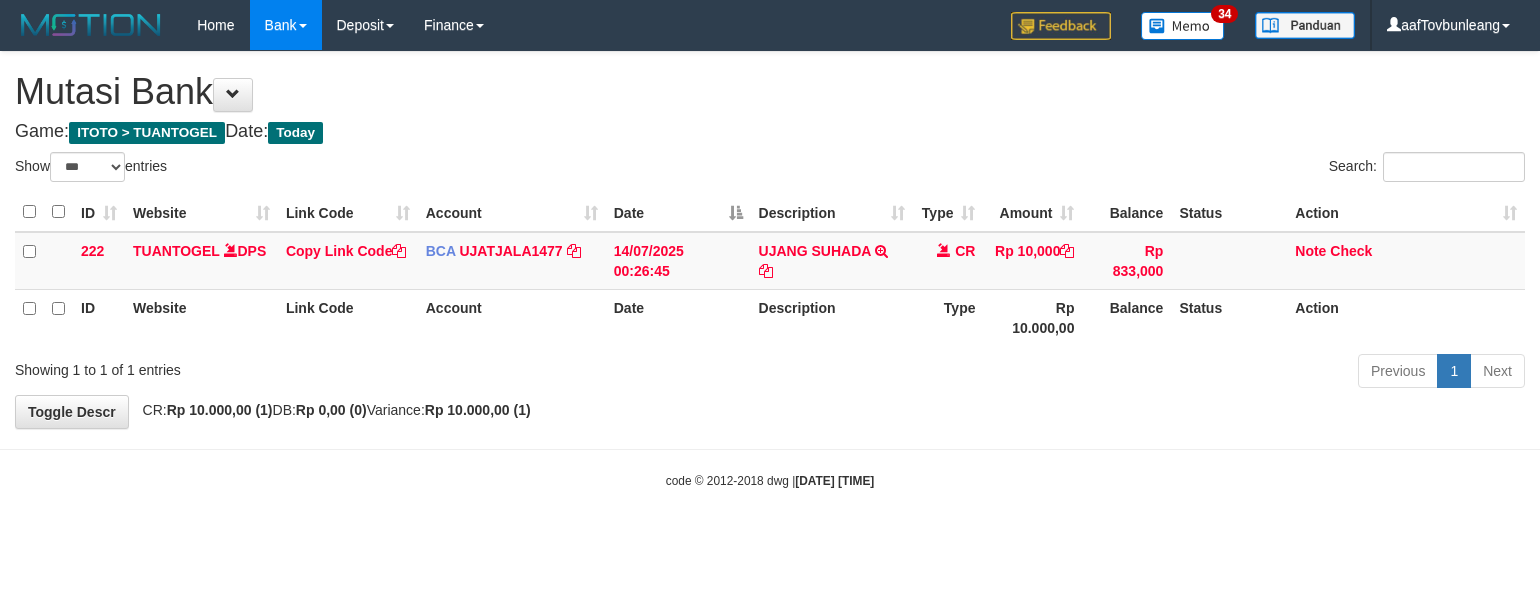 select on "***" 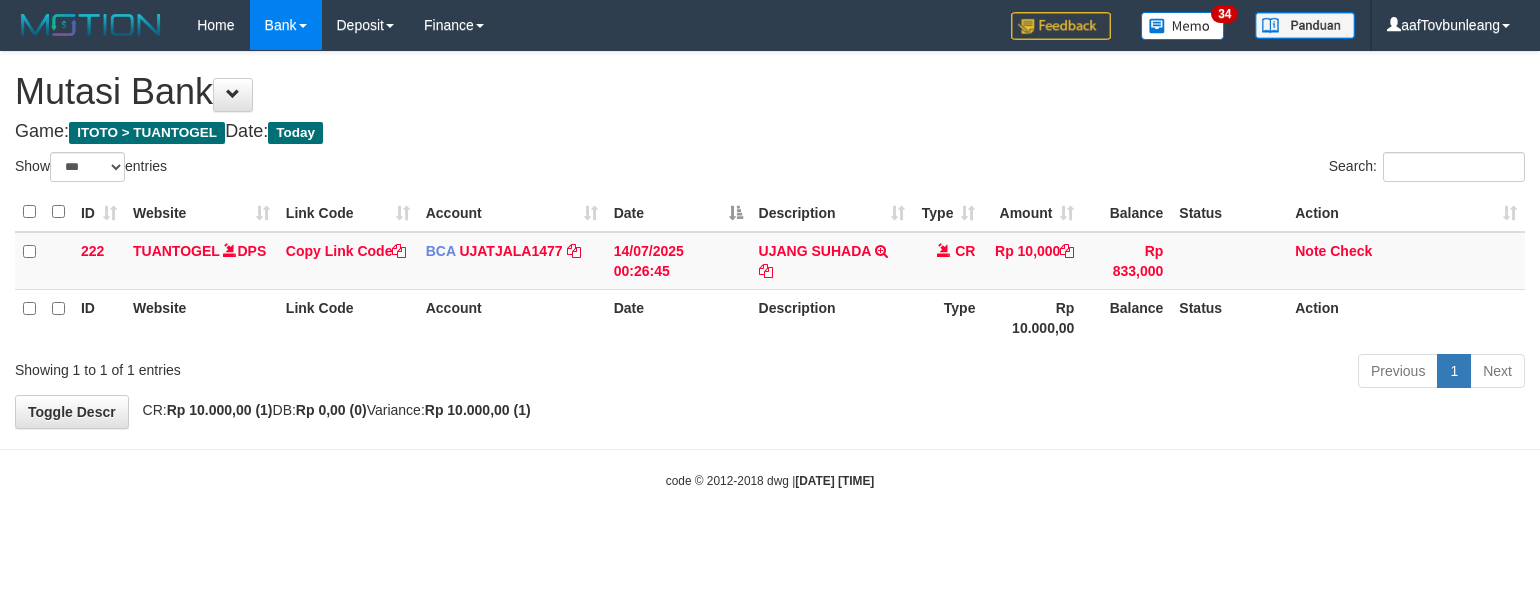 scroll, scrollTop: 0, scrollLeft: 0, axis: both 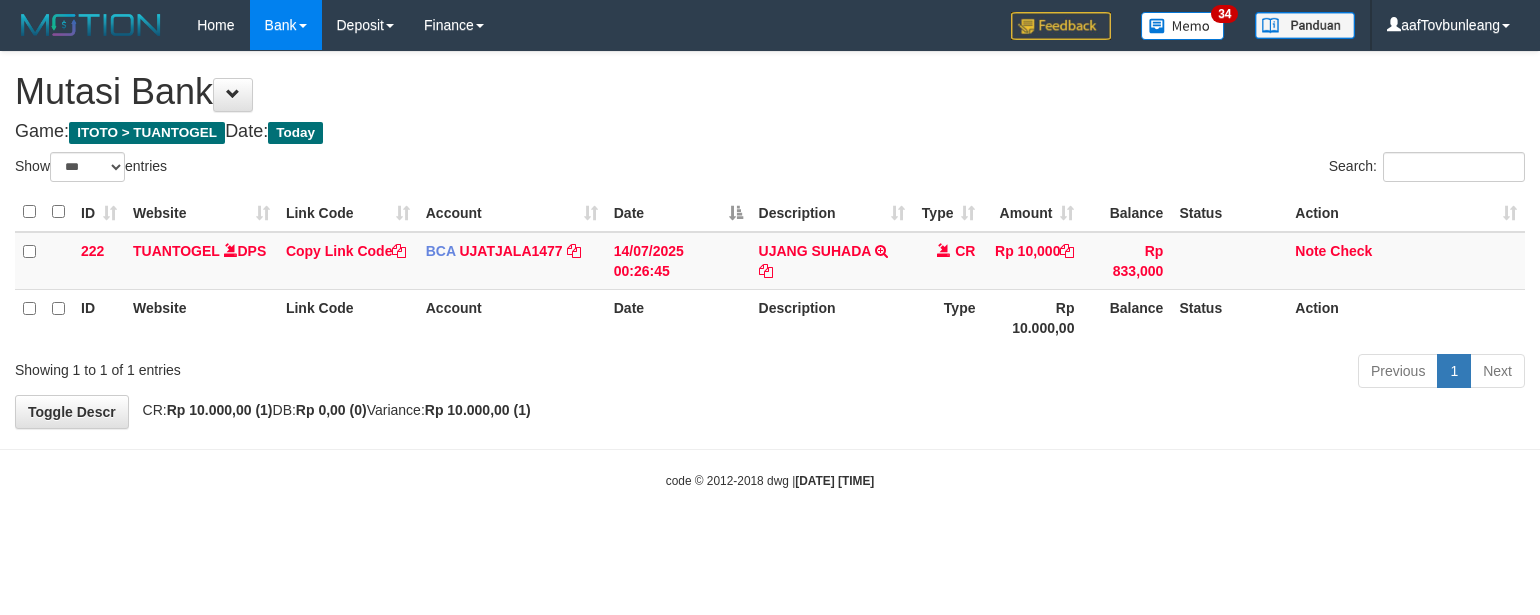 select on "***" 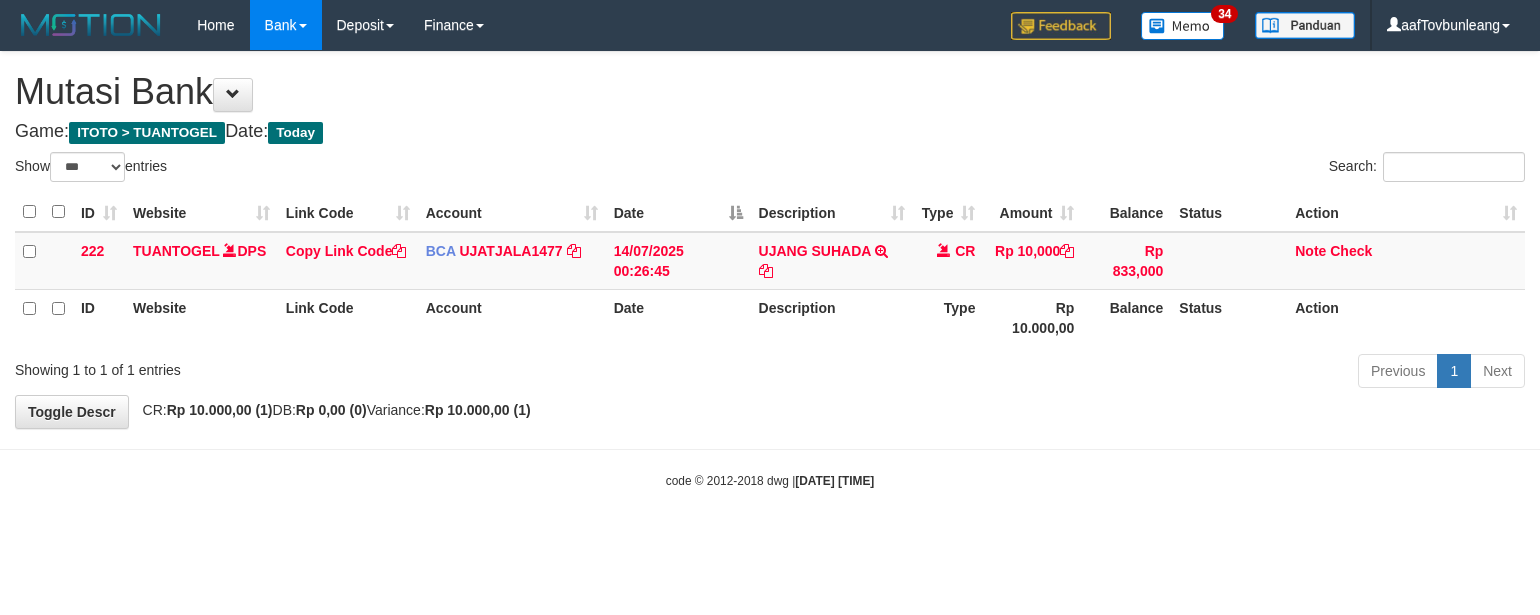 scroll, scrollTop: 0, scrollLeft: 0, axis: both 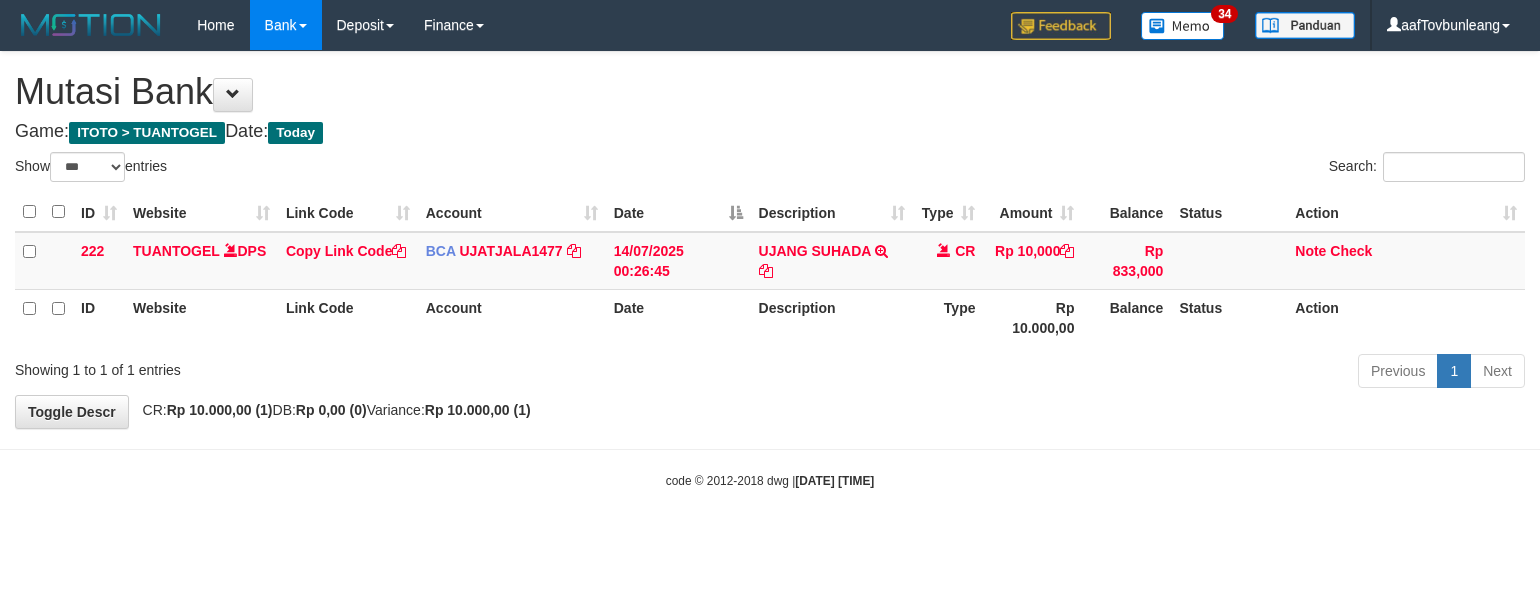 select on "***" 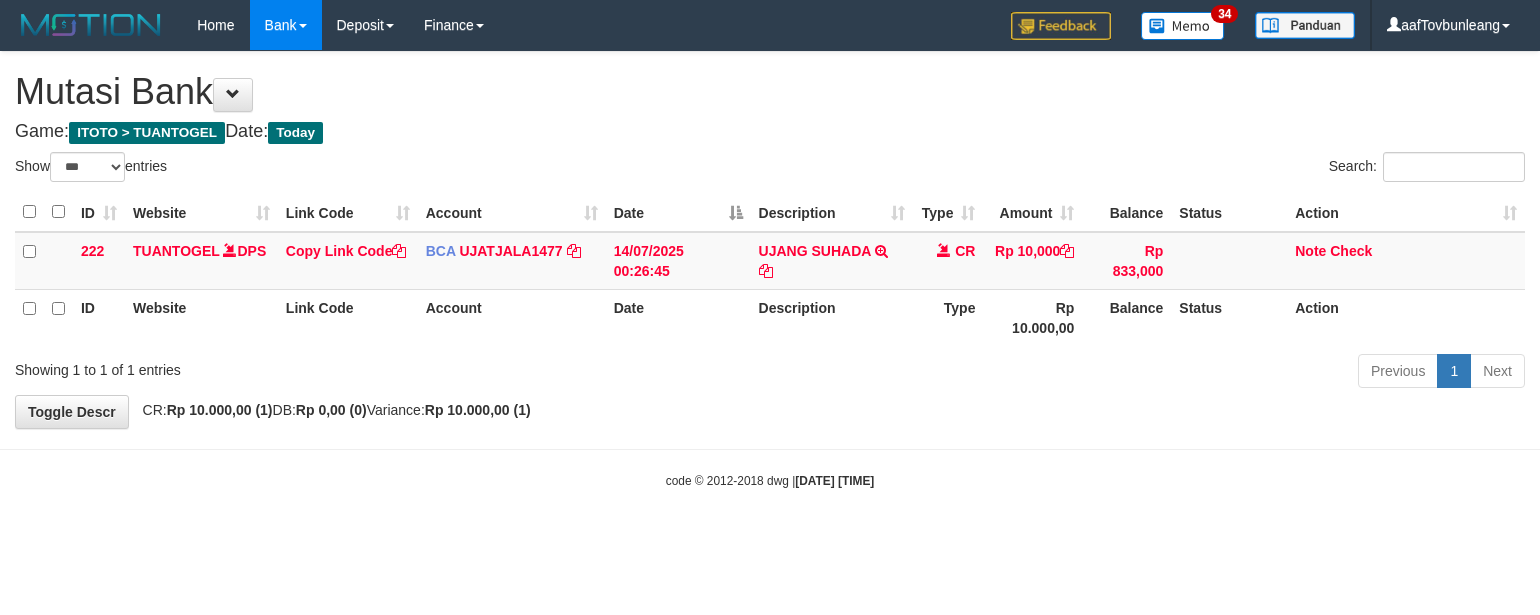 scroll, scrollTop: 0, scrollLeft: 0, axis: both 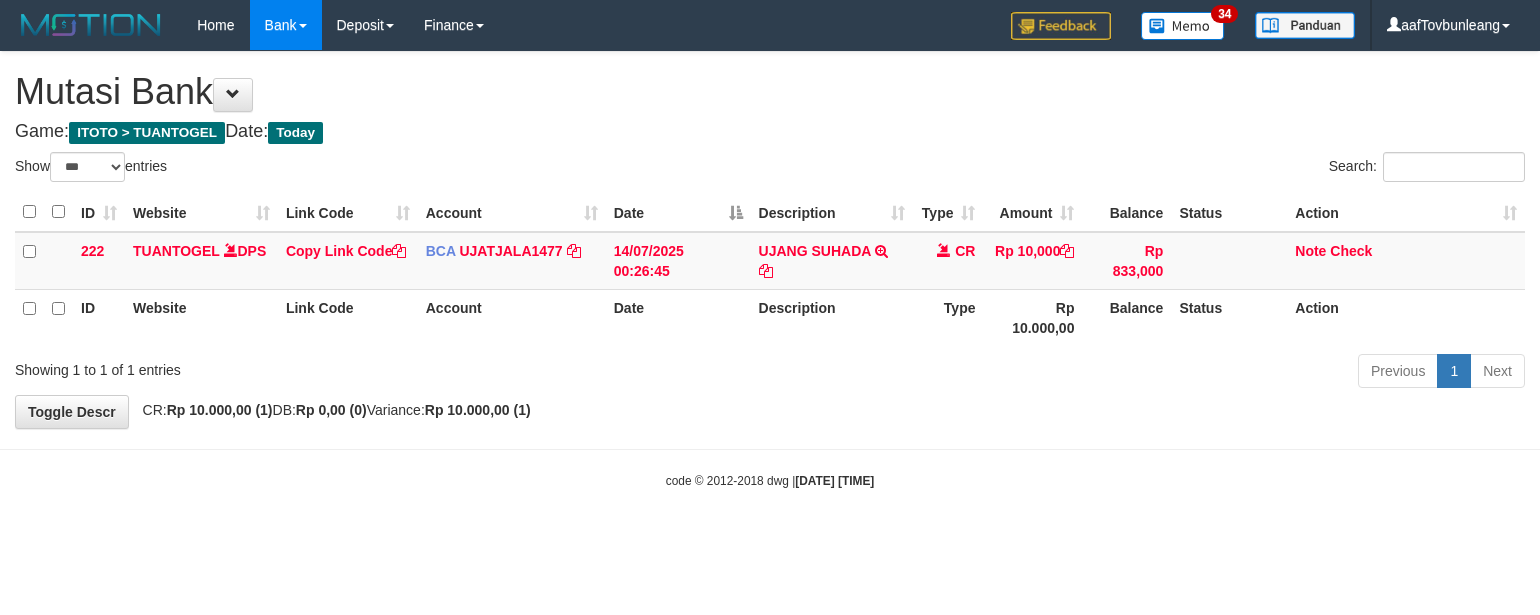 select on "***" 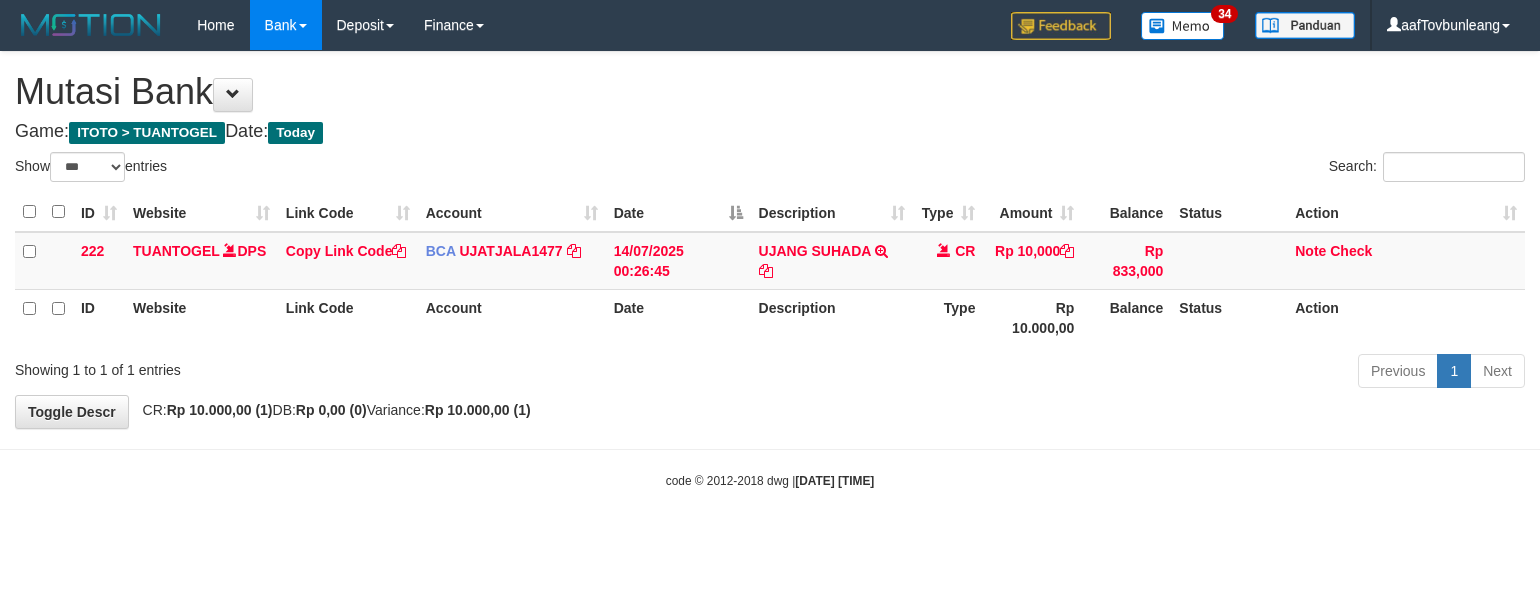 scroll, scrollTop: 0, scrollLeft: 0, axis: both 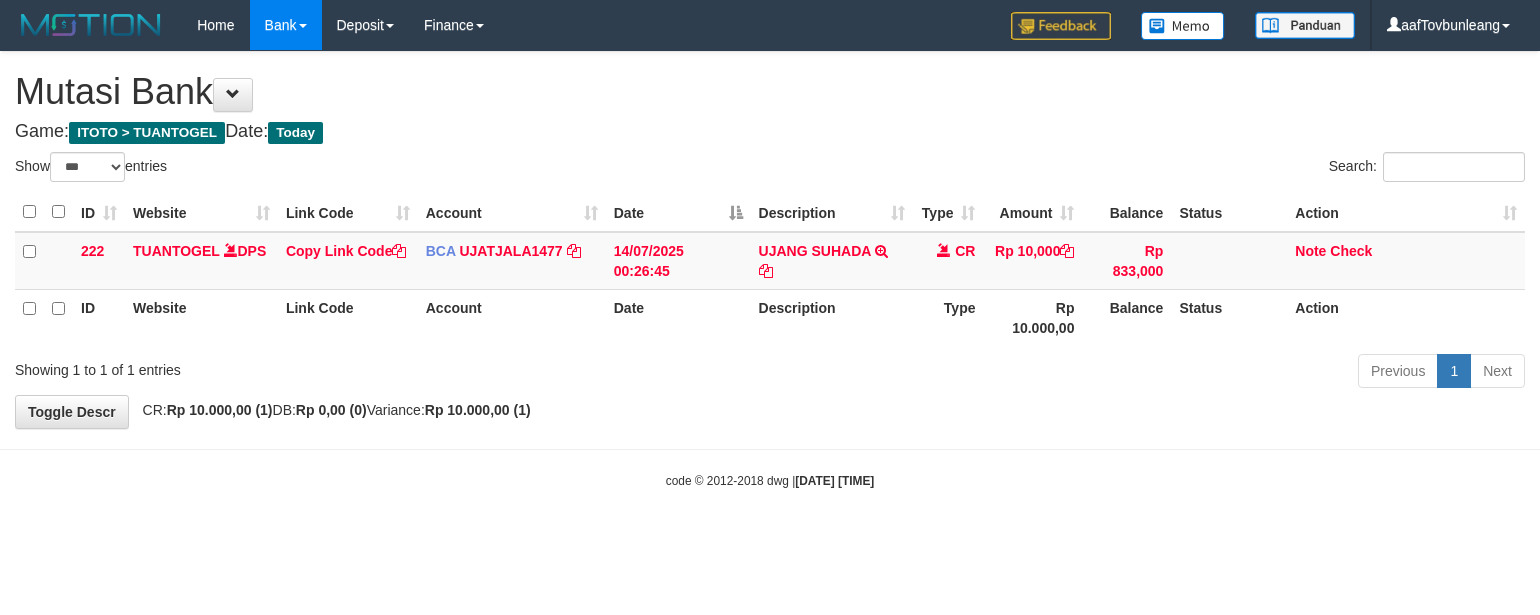 select on "***" 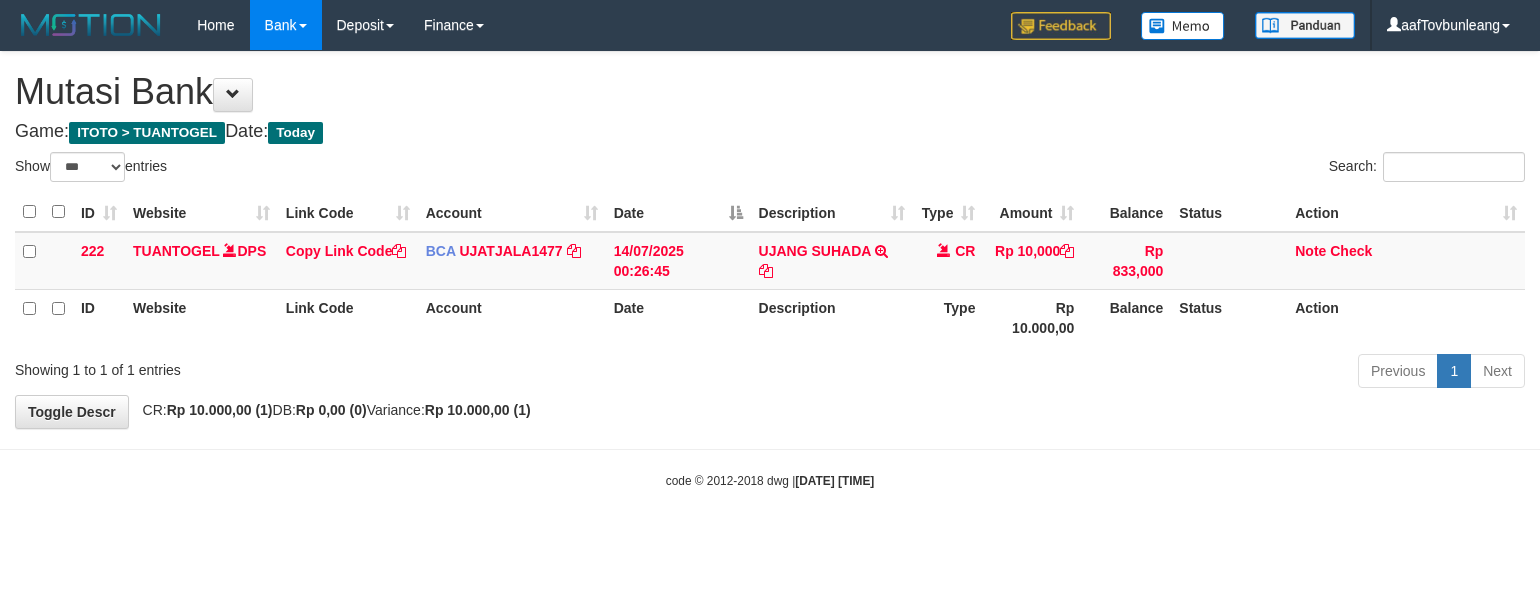 scroll, scrollTop: 0, scrollLeft: 0, axis: both 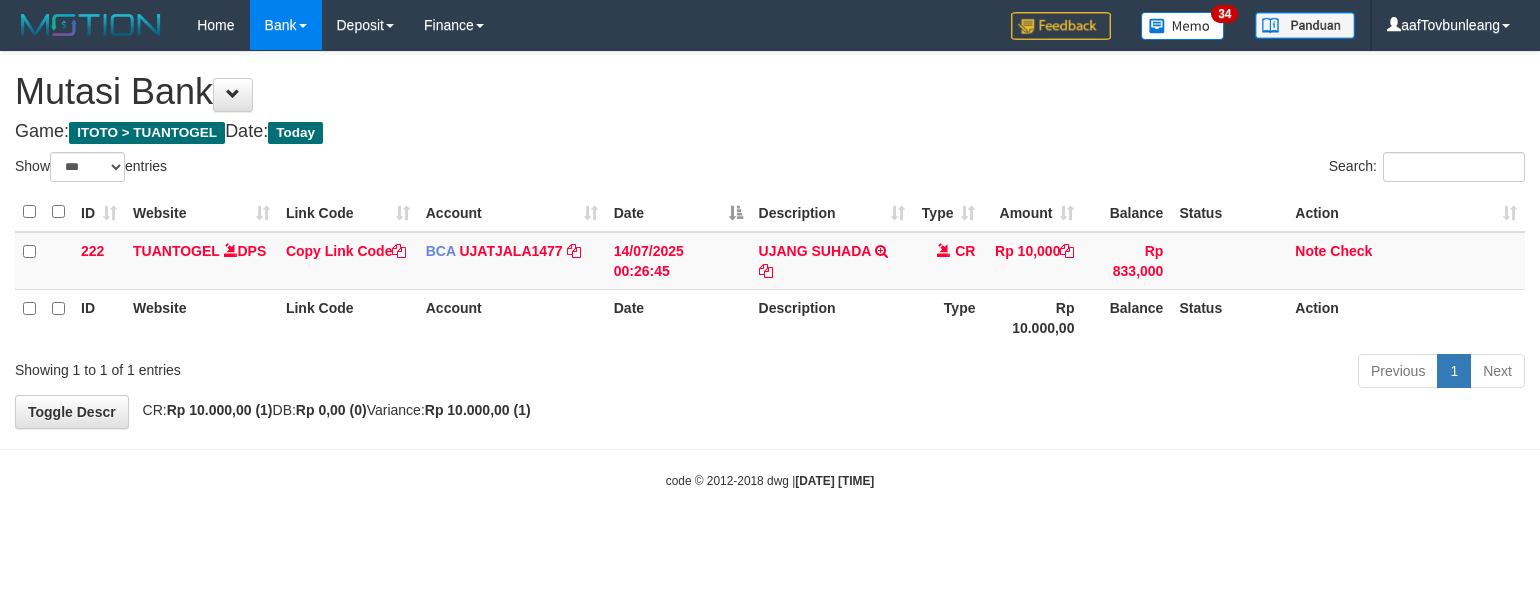 select on "***" 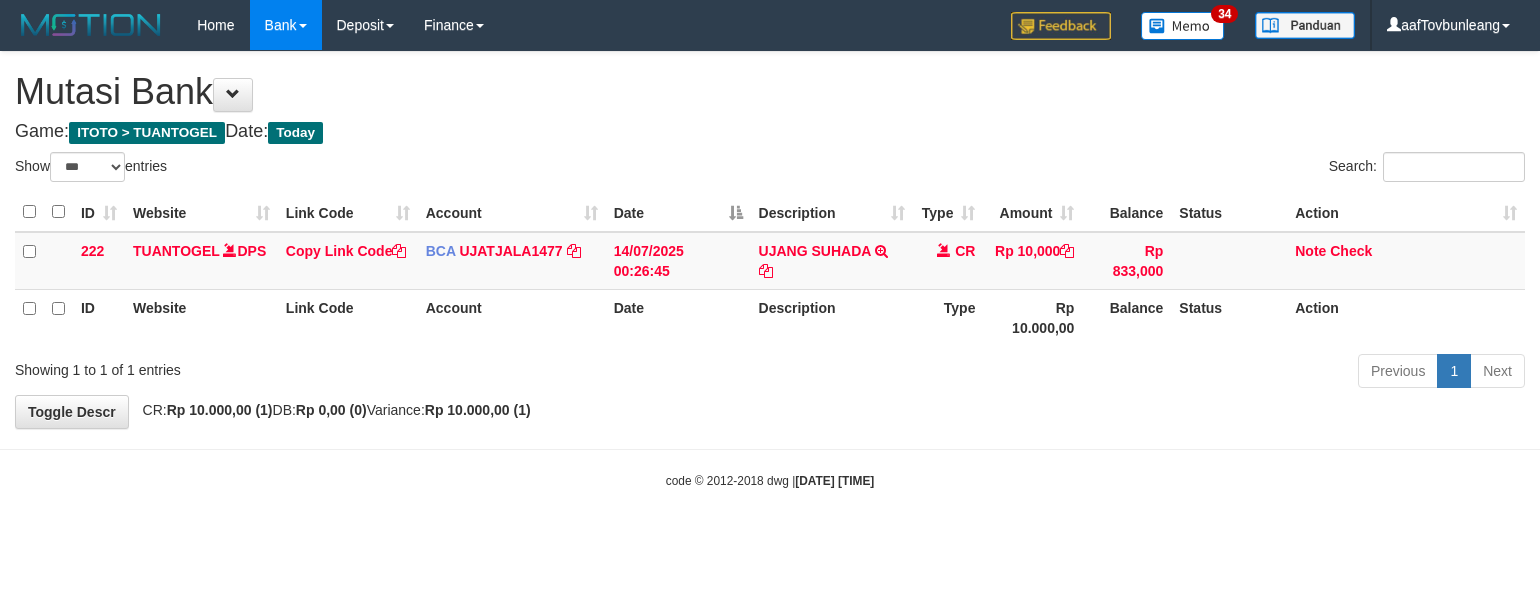 scroll, scrollTop: 0, scrollLeft: 0, axis: both 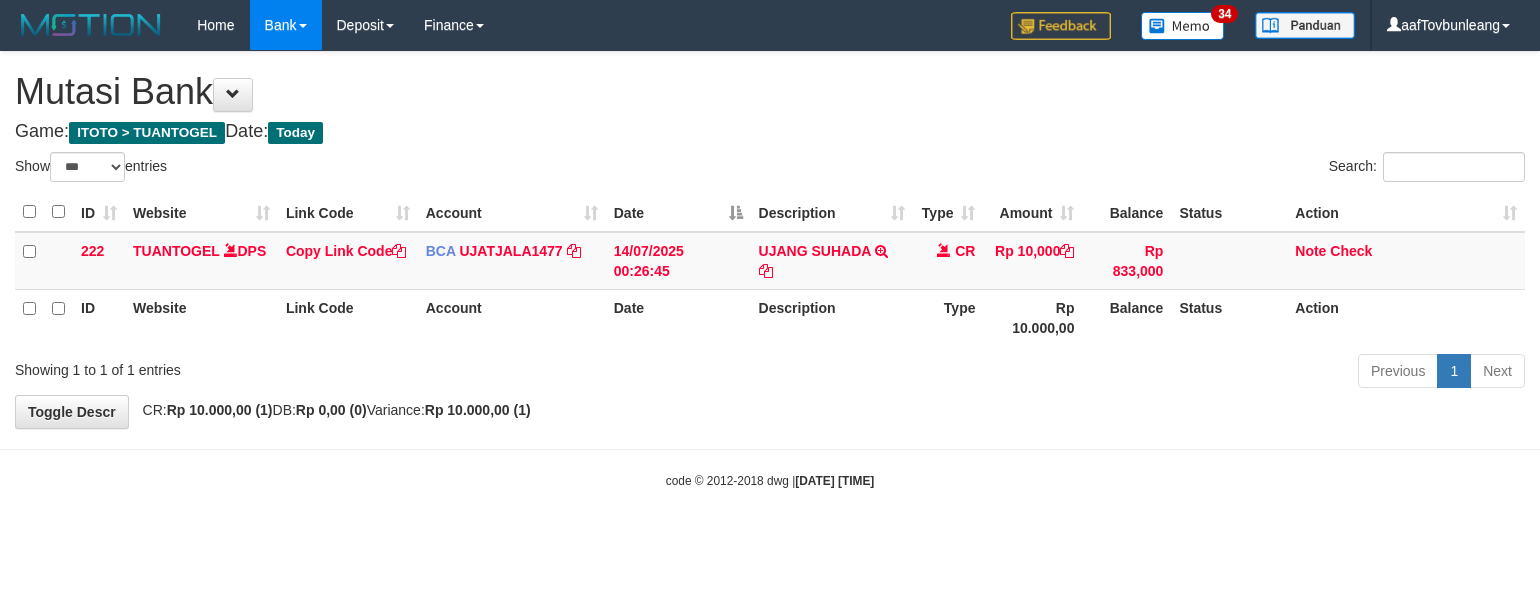 select on "***" 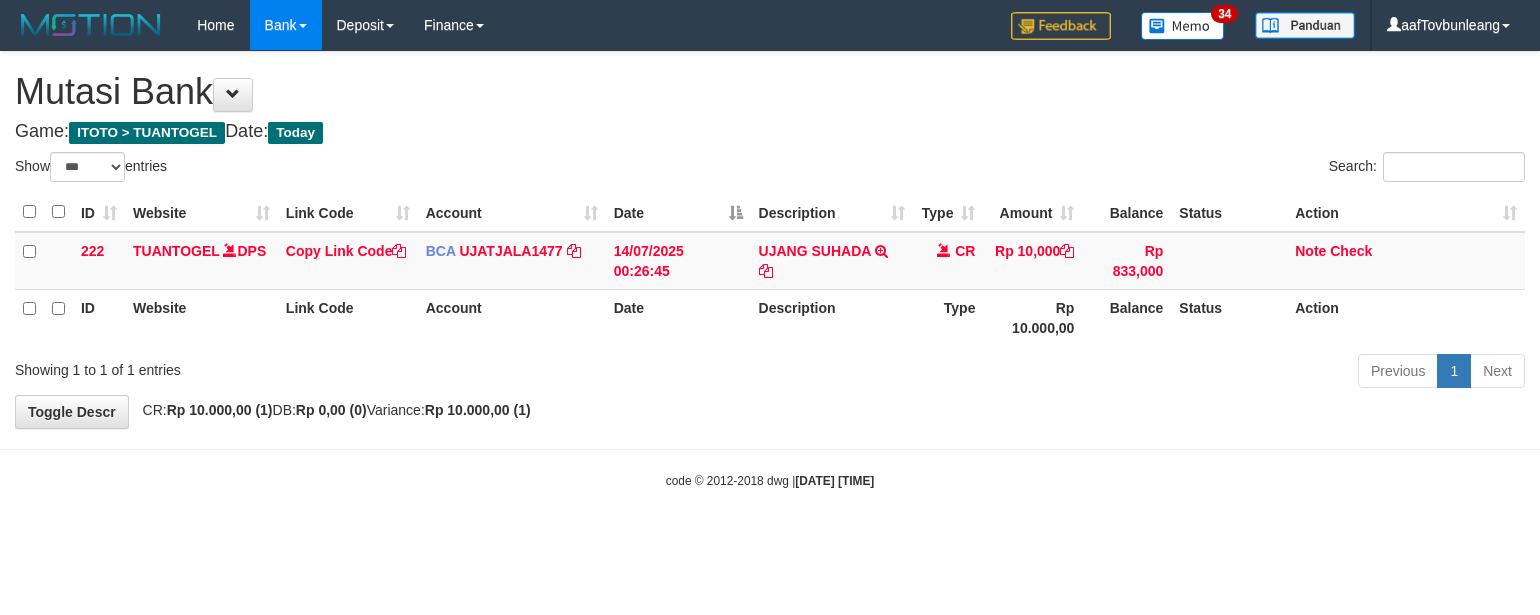 scroll, scrollTop: 0, scrollLeft: 0, axis: both 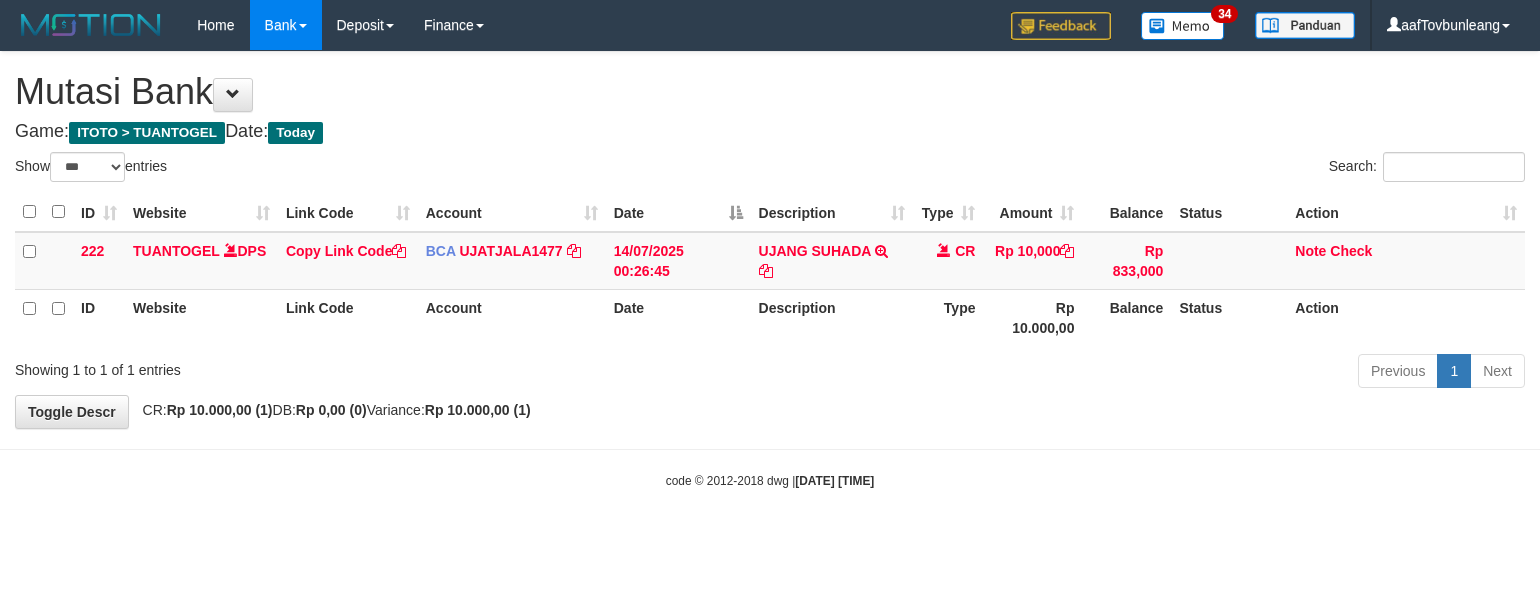 select on "***" 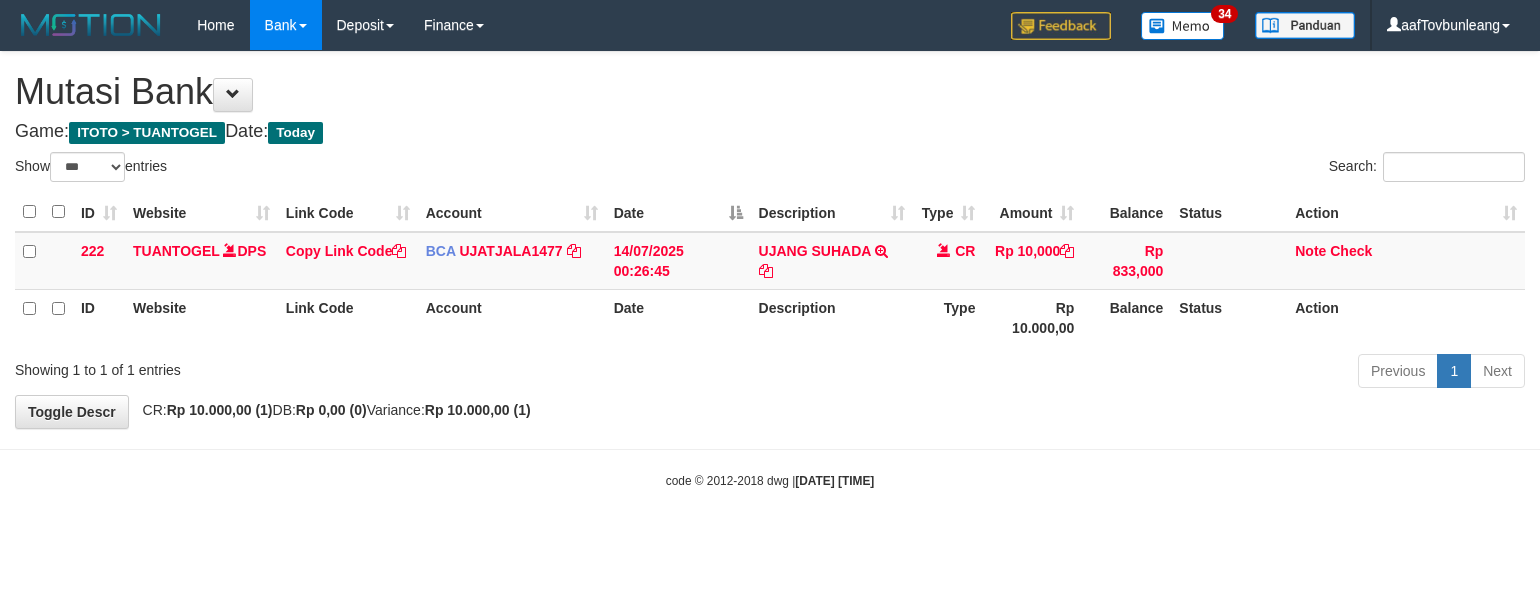 scroll, scrollTop: 0, scrollLeft: 0, axis: both 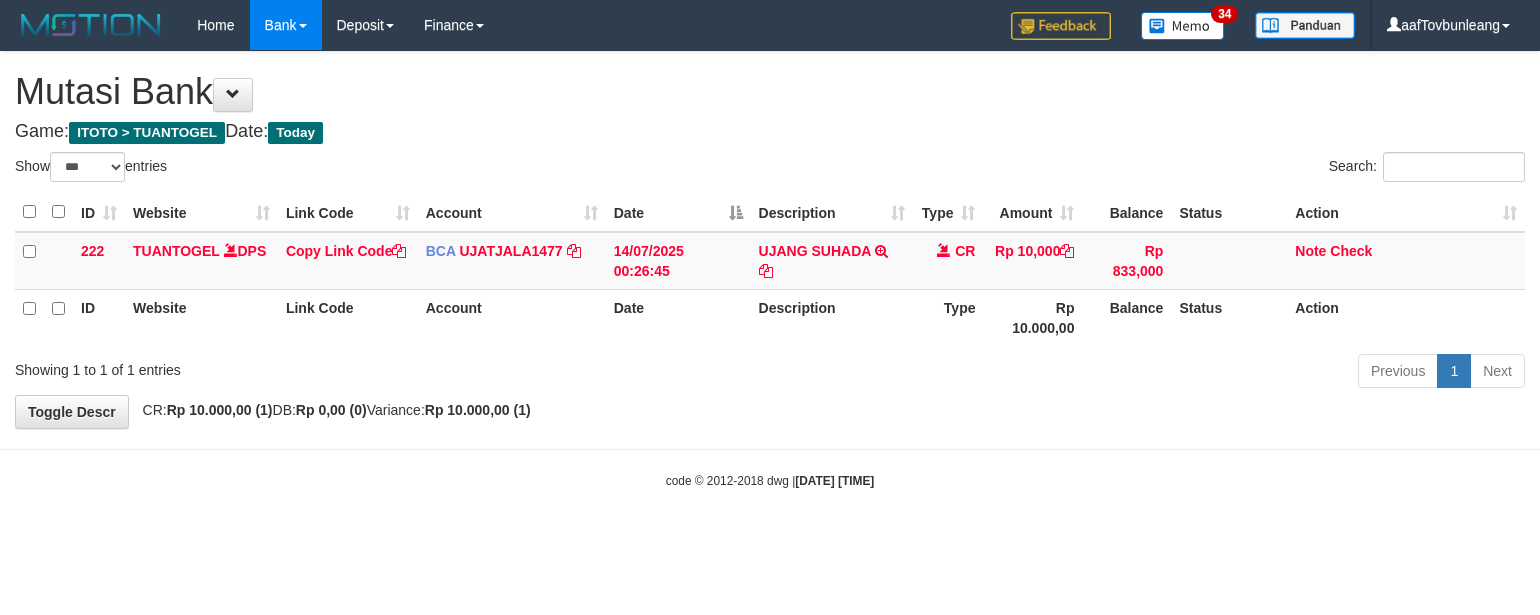select on "***" 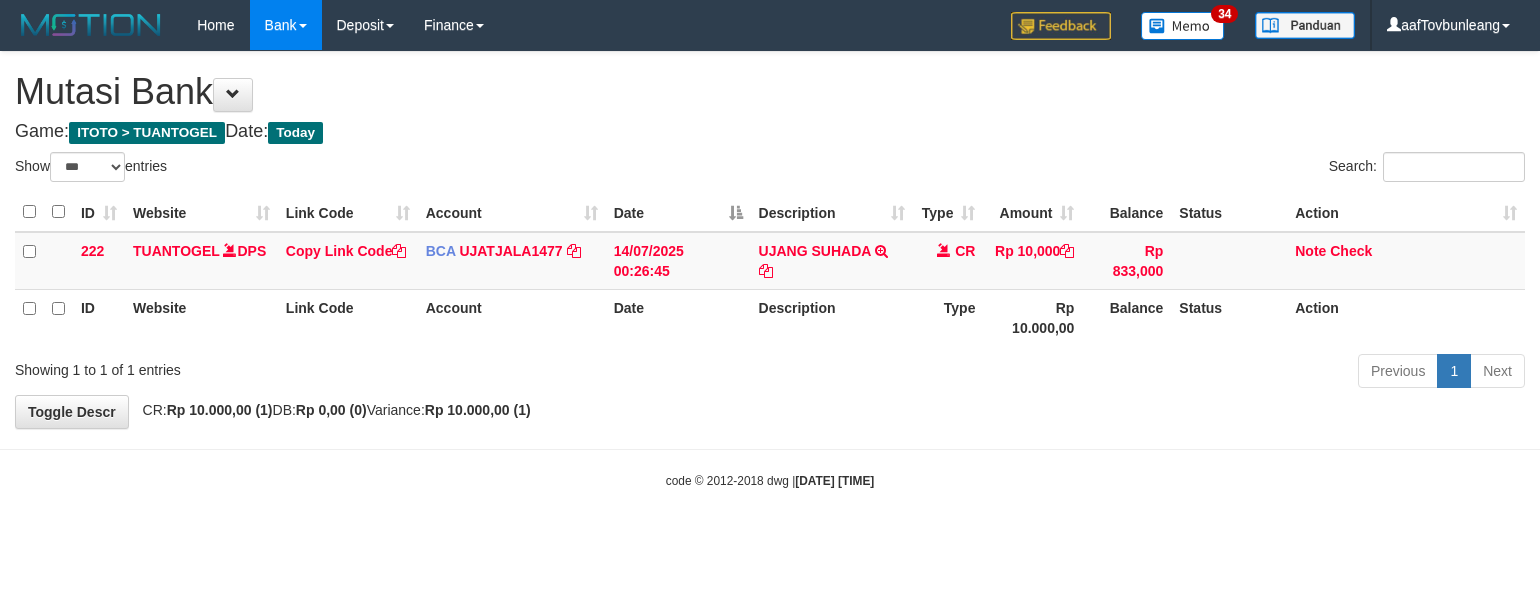 scroll, scrollTop: 0, scrollLeft: 0, axis: both 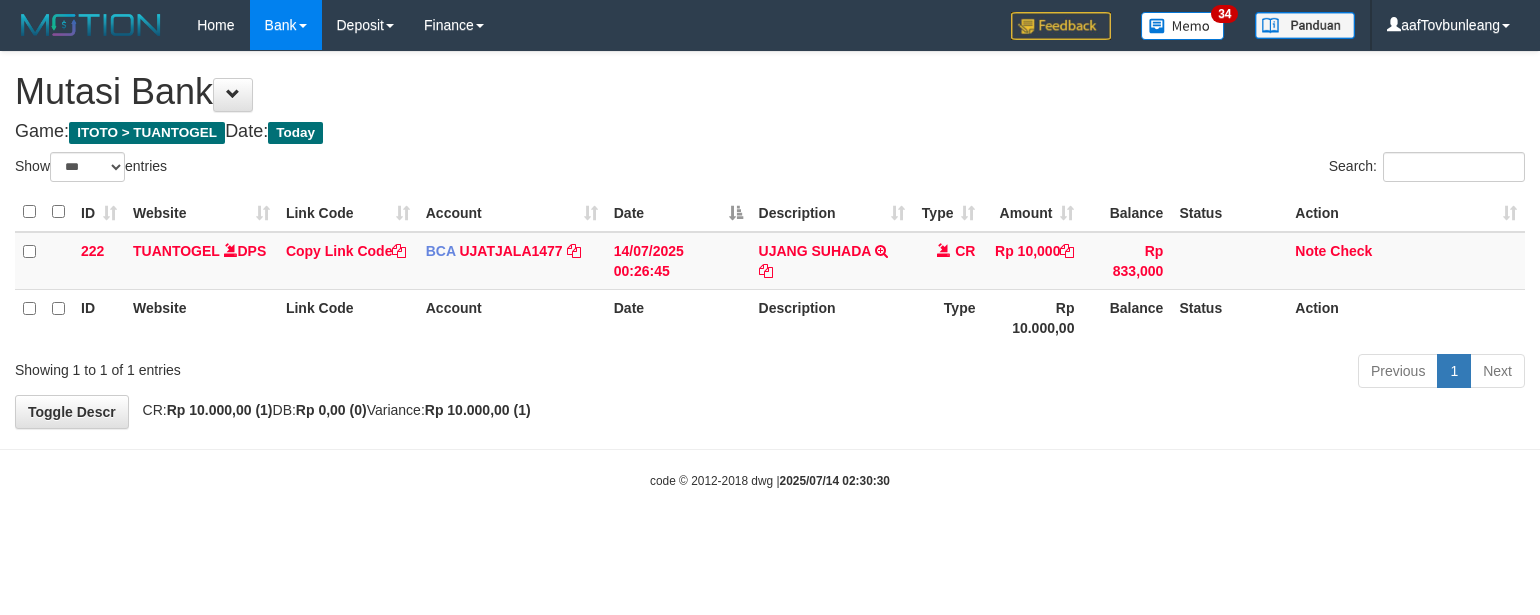 select on "***" 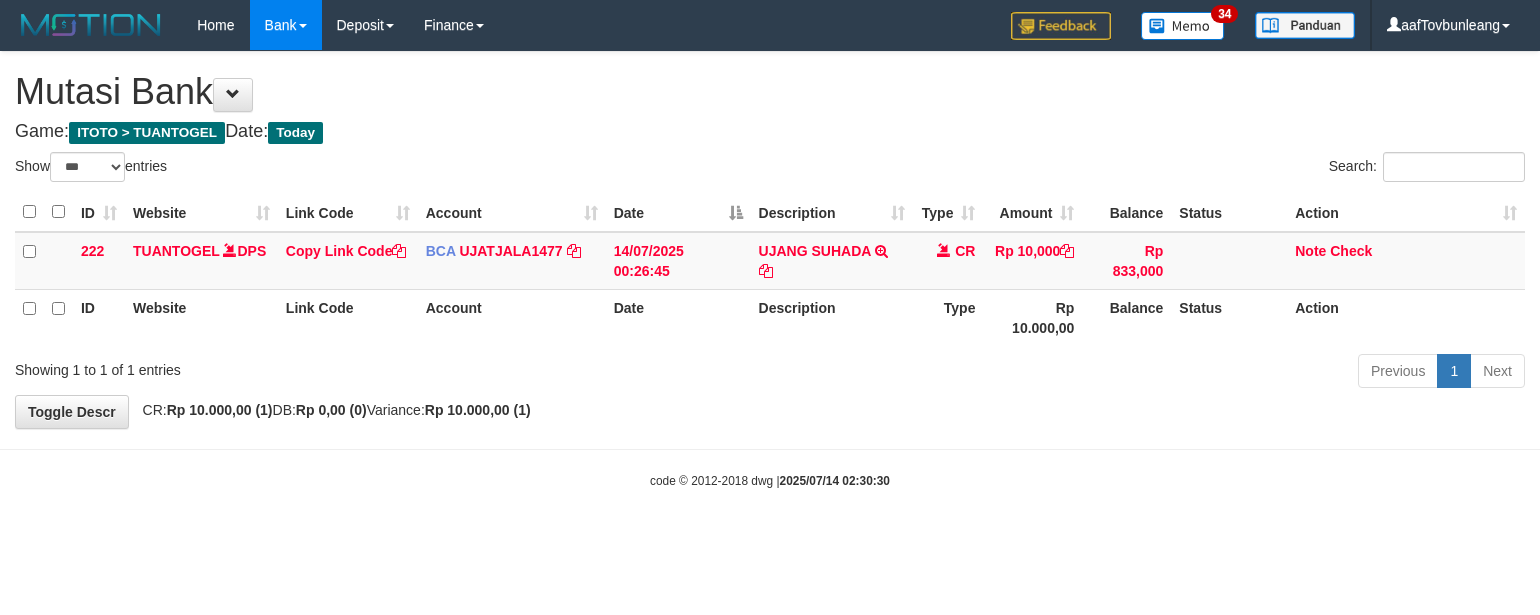 scroll, scrollTop: 0, scrollLeft: 0, axis: both 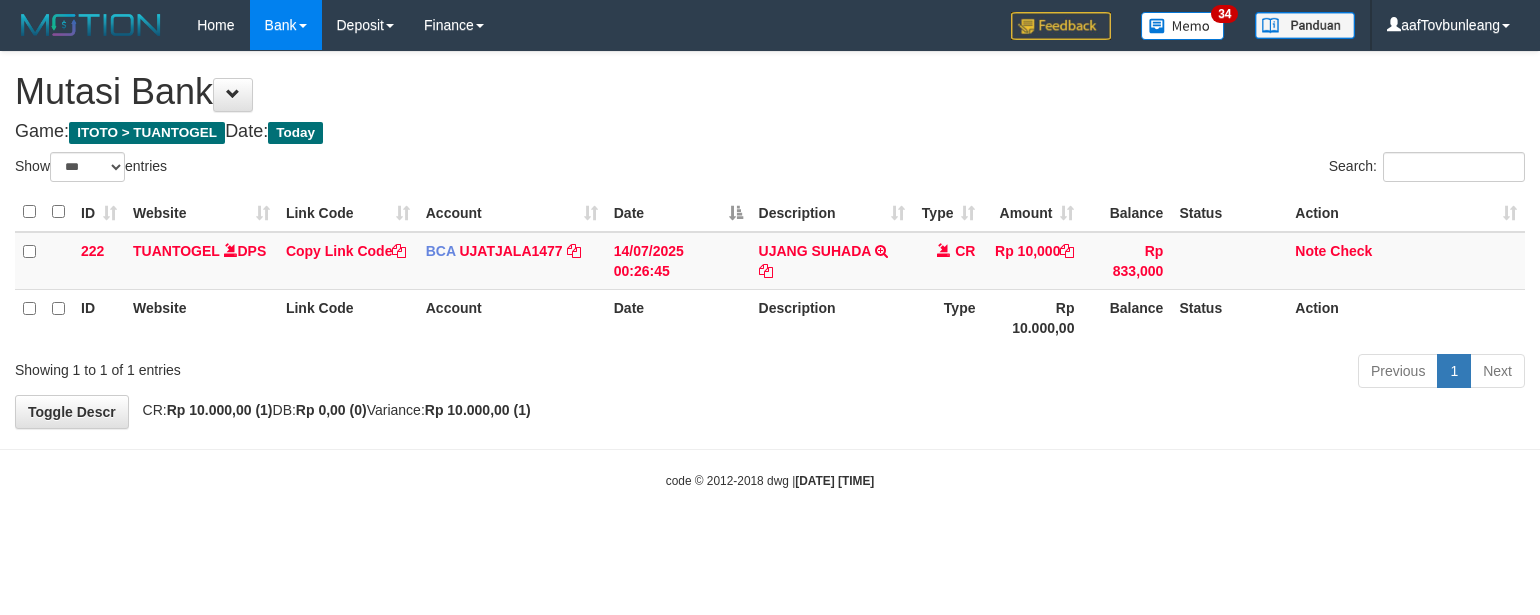 select on "***" 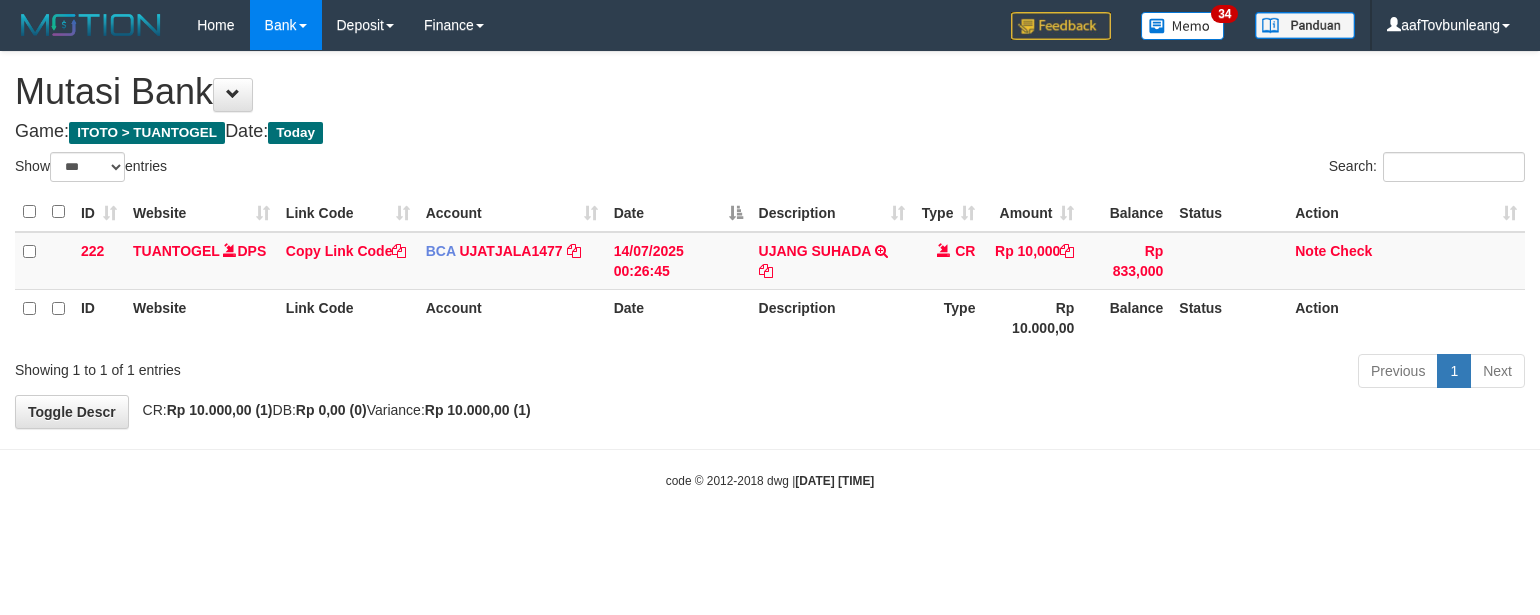 scroll, scrollTop: 0, scrollLeft: 0, axis: both 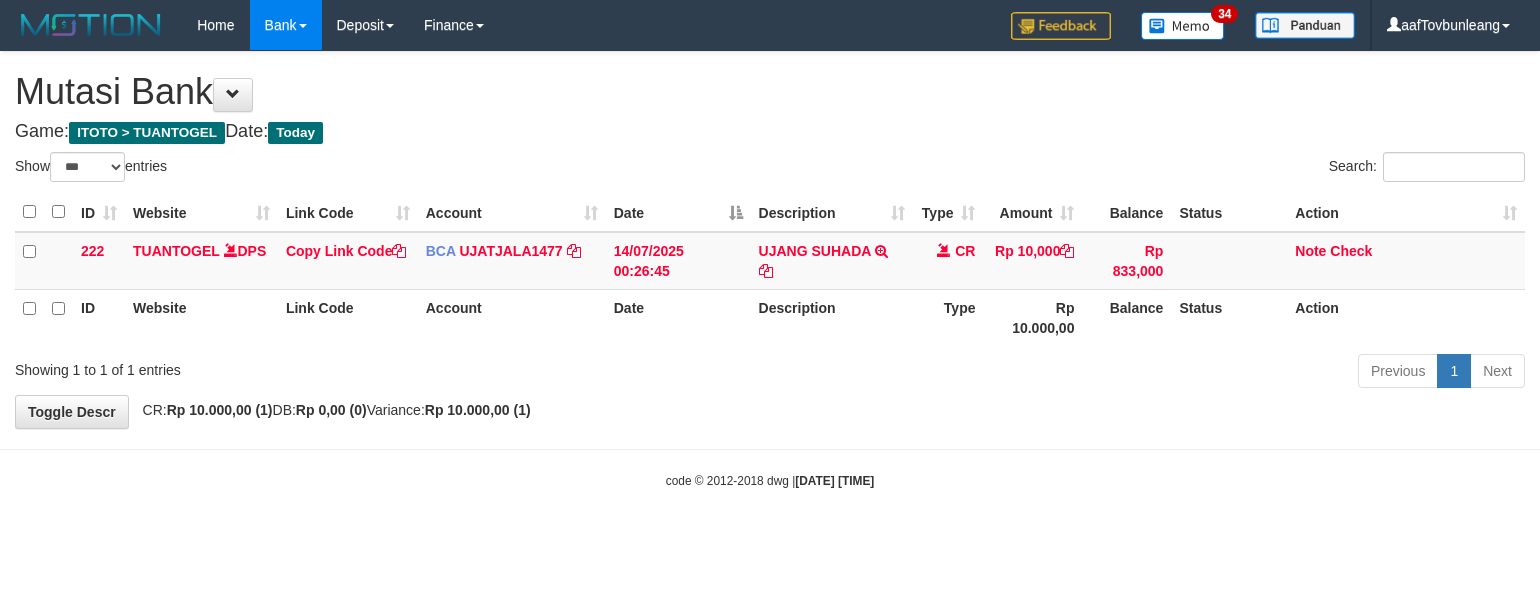 select on "***" 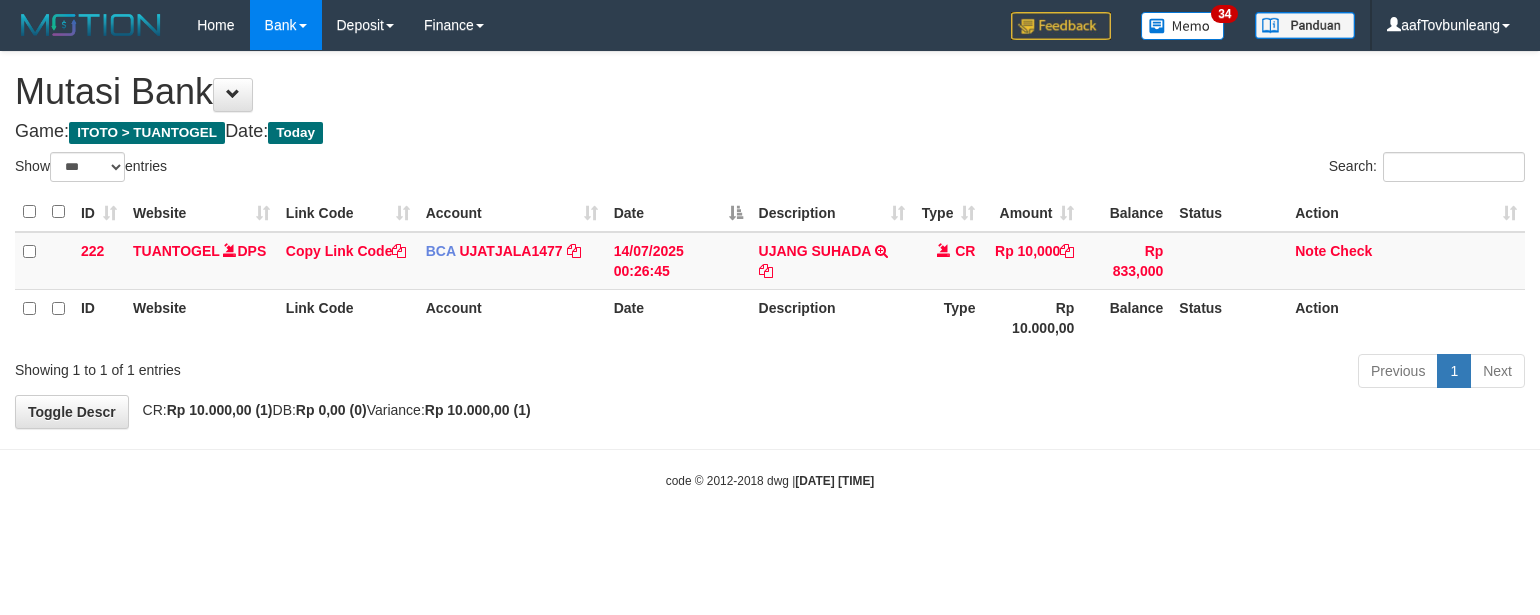 scroll, scrollTop: 0, scrollLeft: 0, axis: both 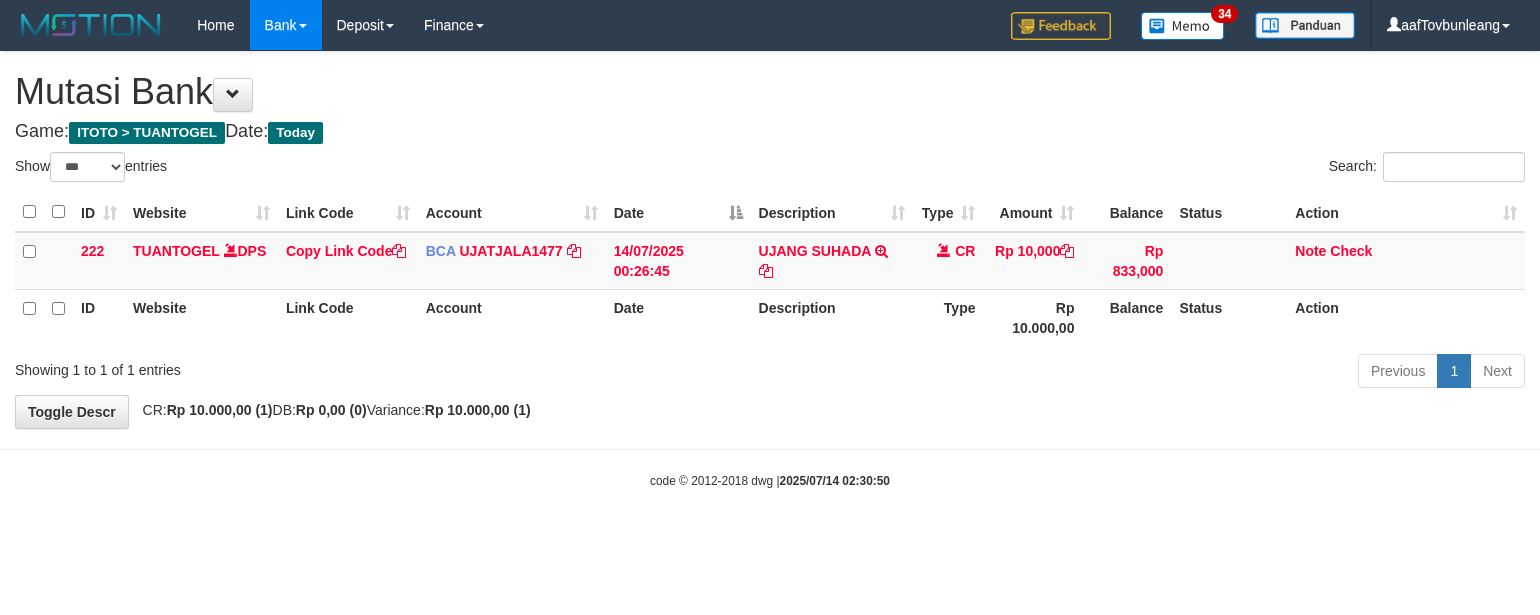 select on "***" 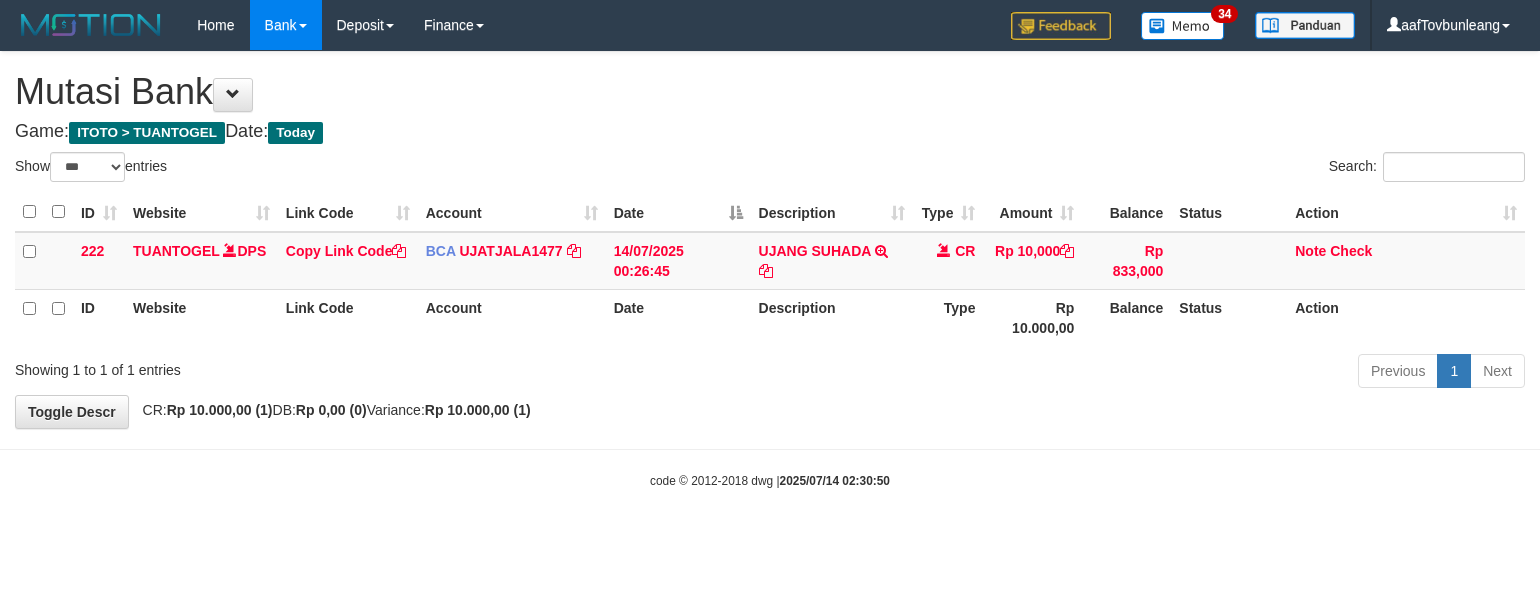 scroll, scrollTop: 0, scrollLeft: 0, axis: both 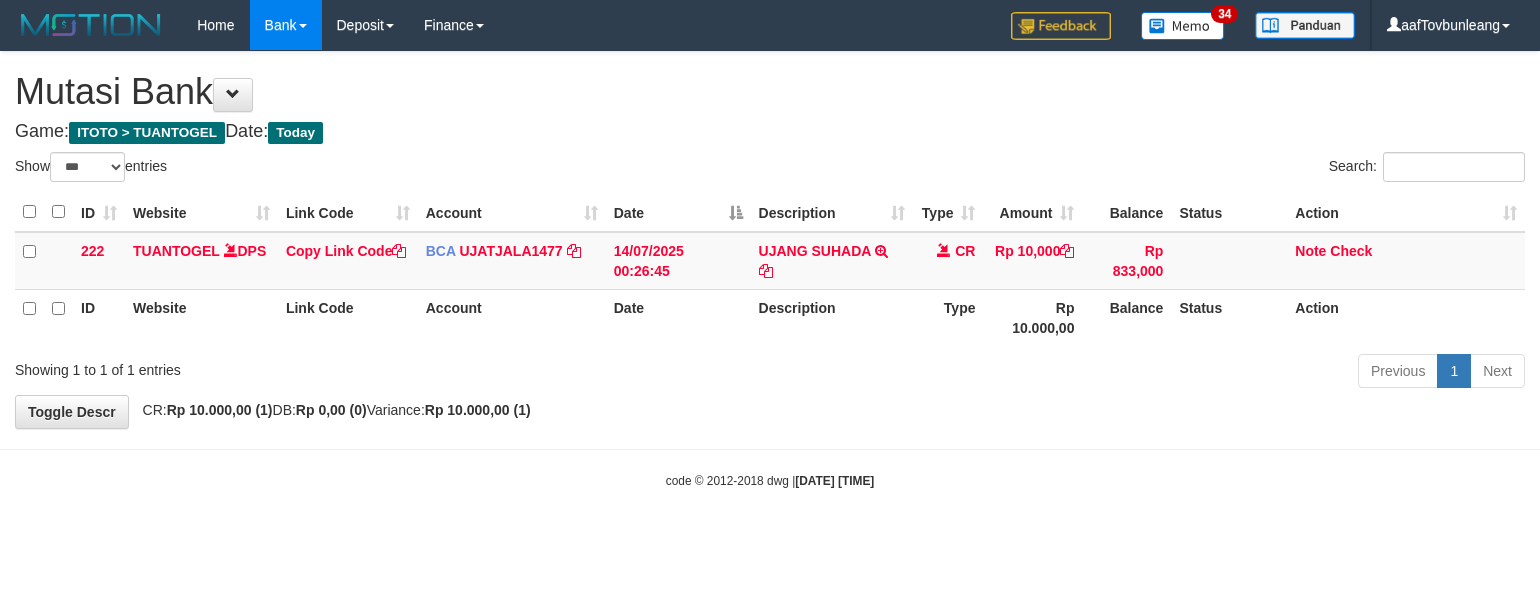 select on "***" 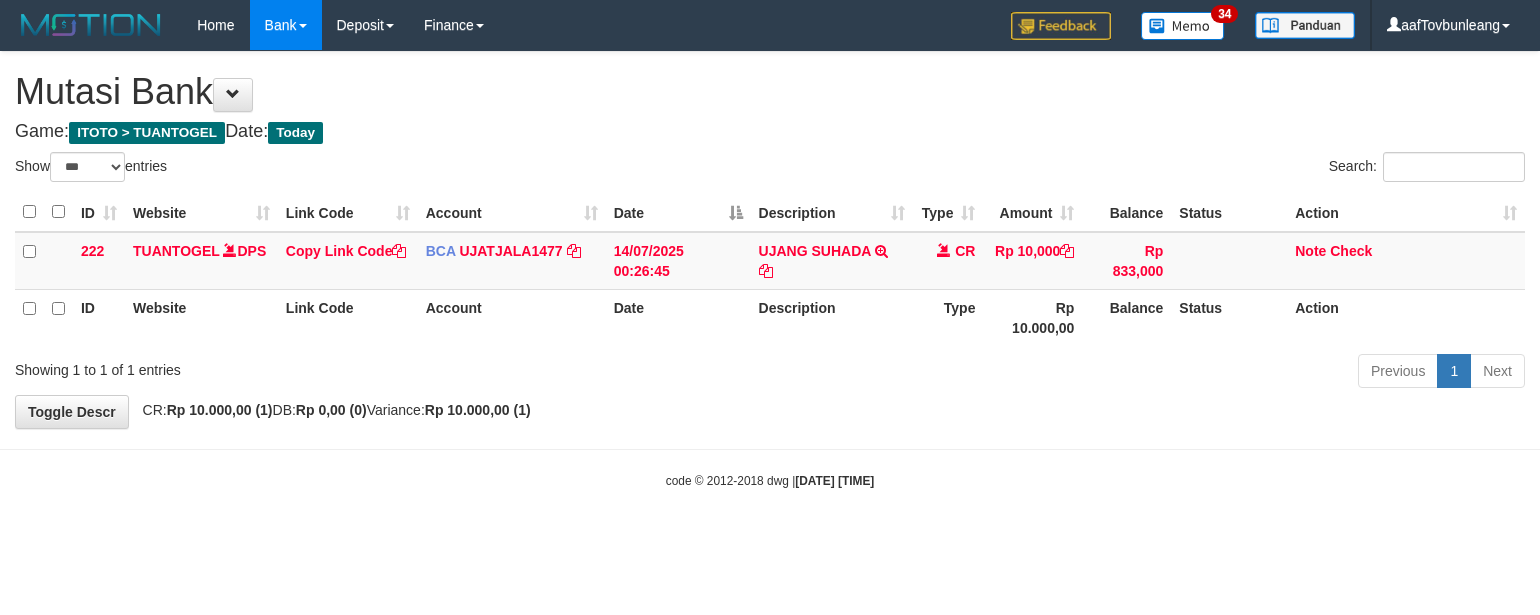 scroll, scrollTop: 0, scrollLeft: 0, axis: both 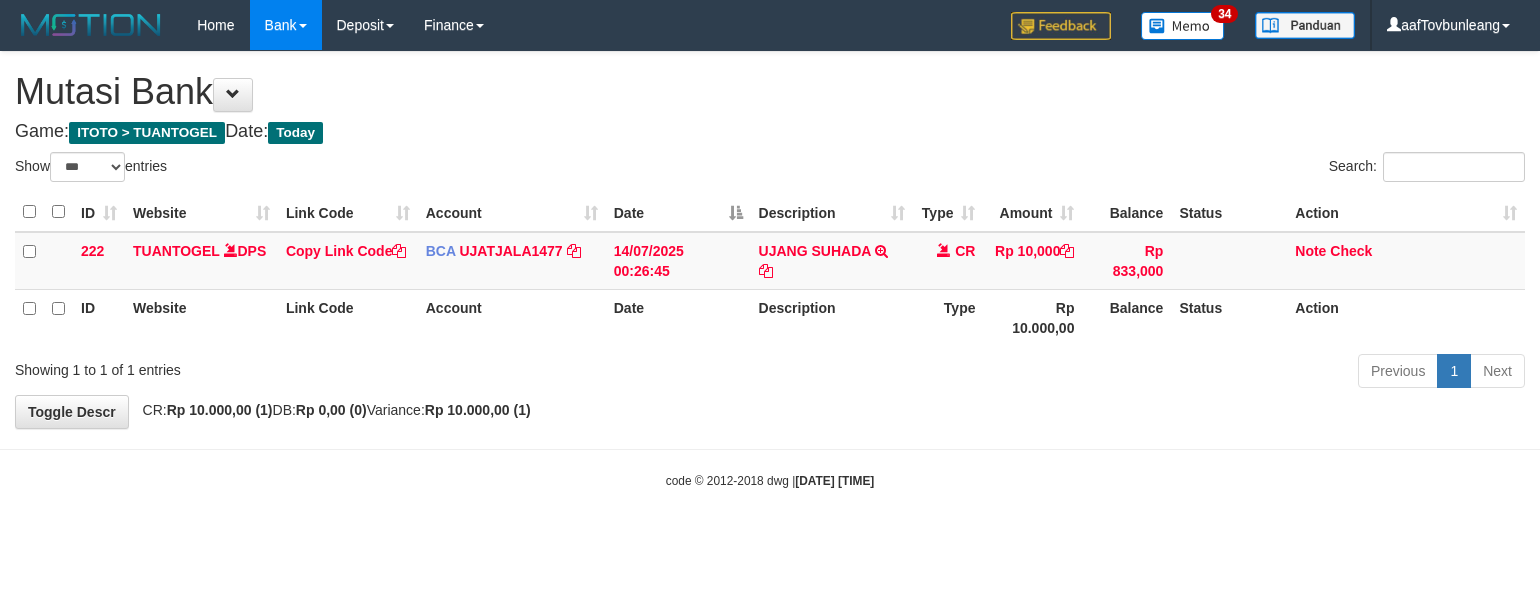 select on "***" 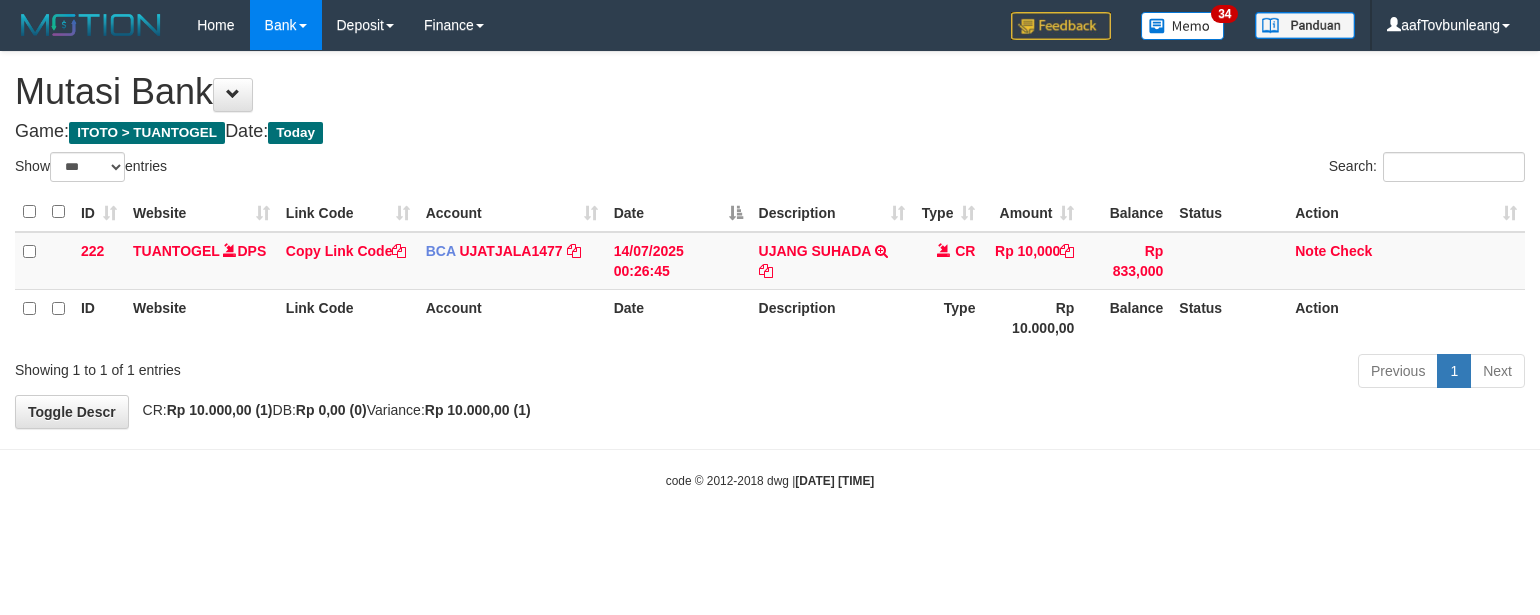 scroll, scrollTop: 0, scrollLeft: 0, axis: both 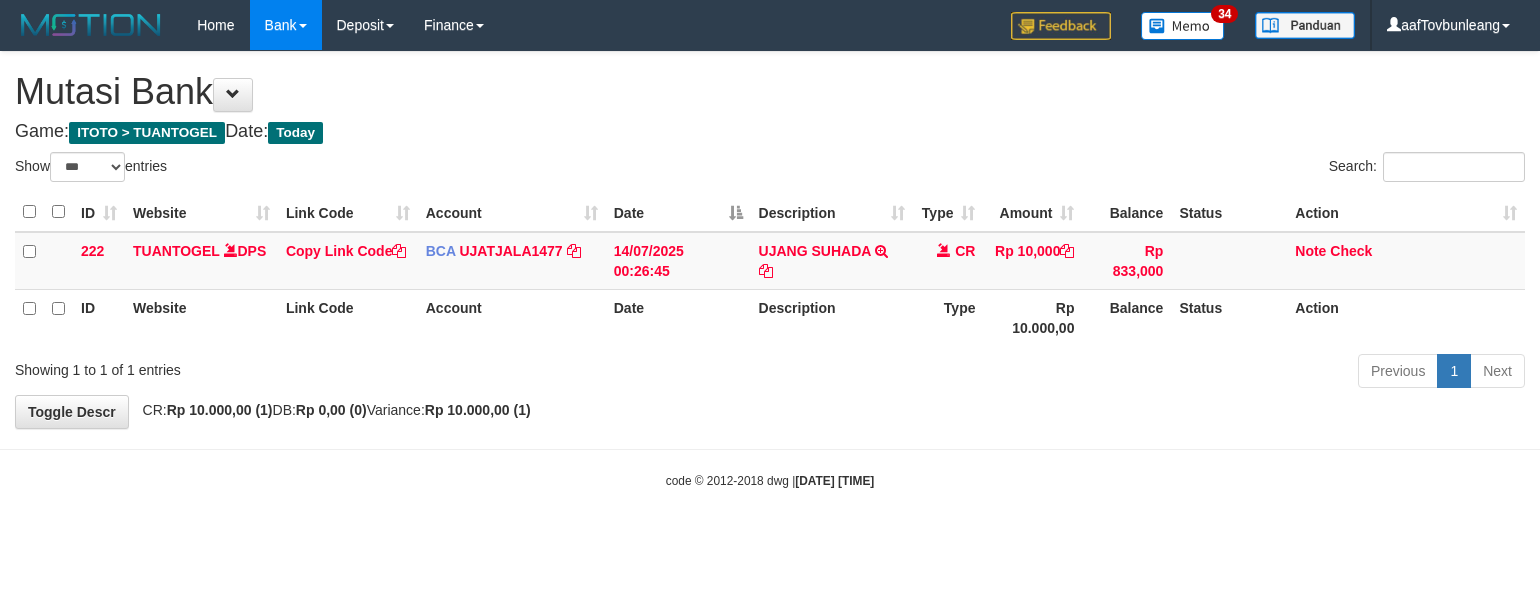 select on "***" 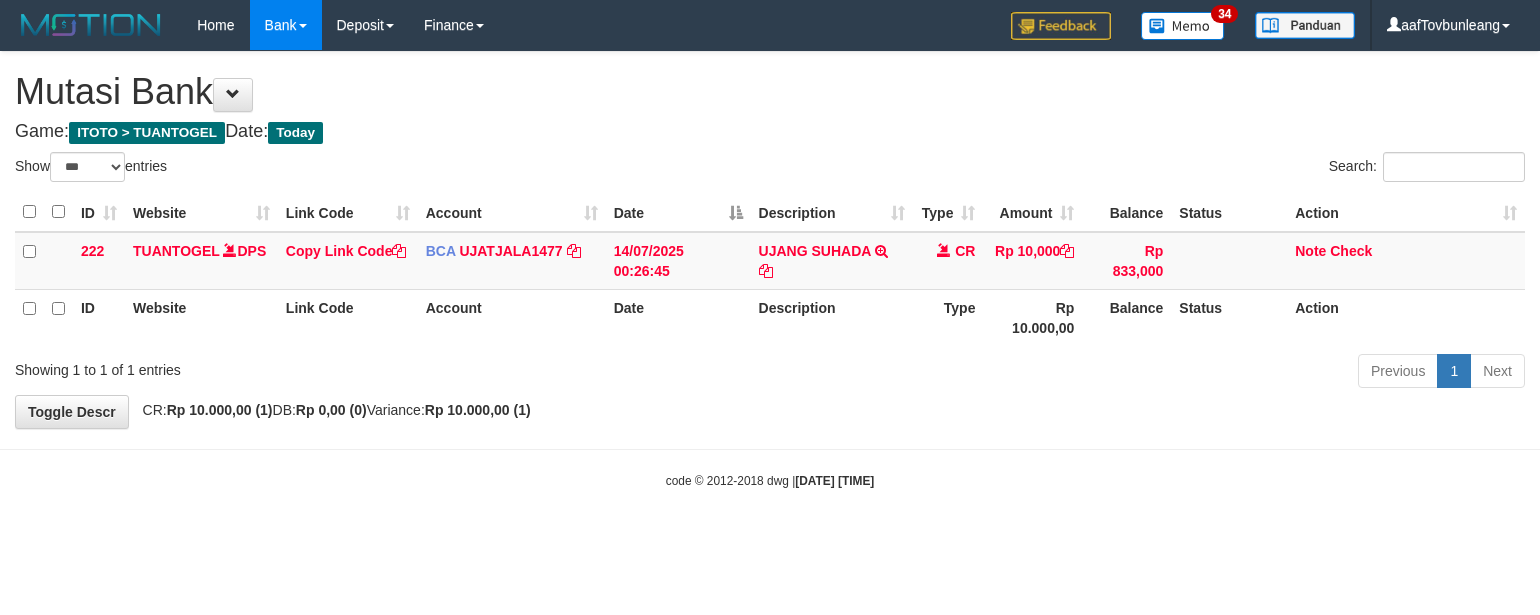 scroll, scrollTop: 0, scrollLeft: 0, axis: both 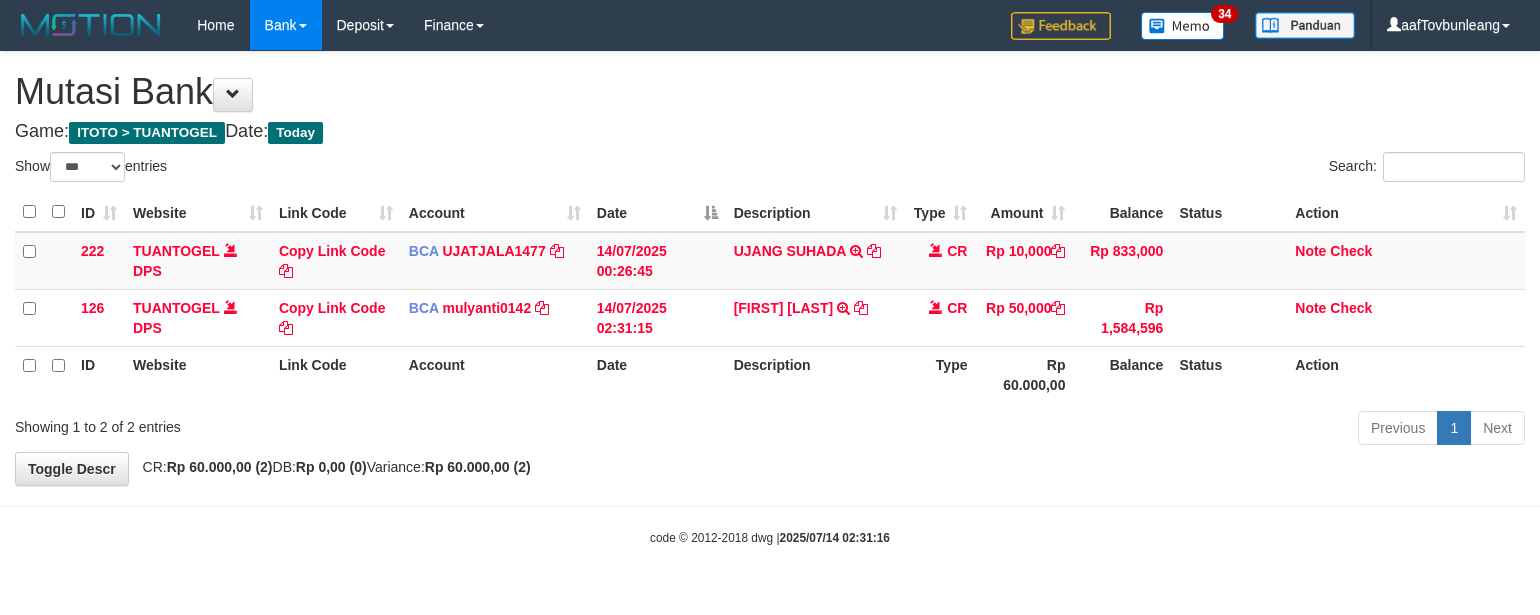 select on "***" 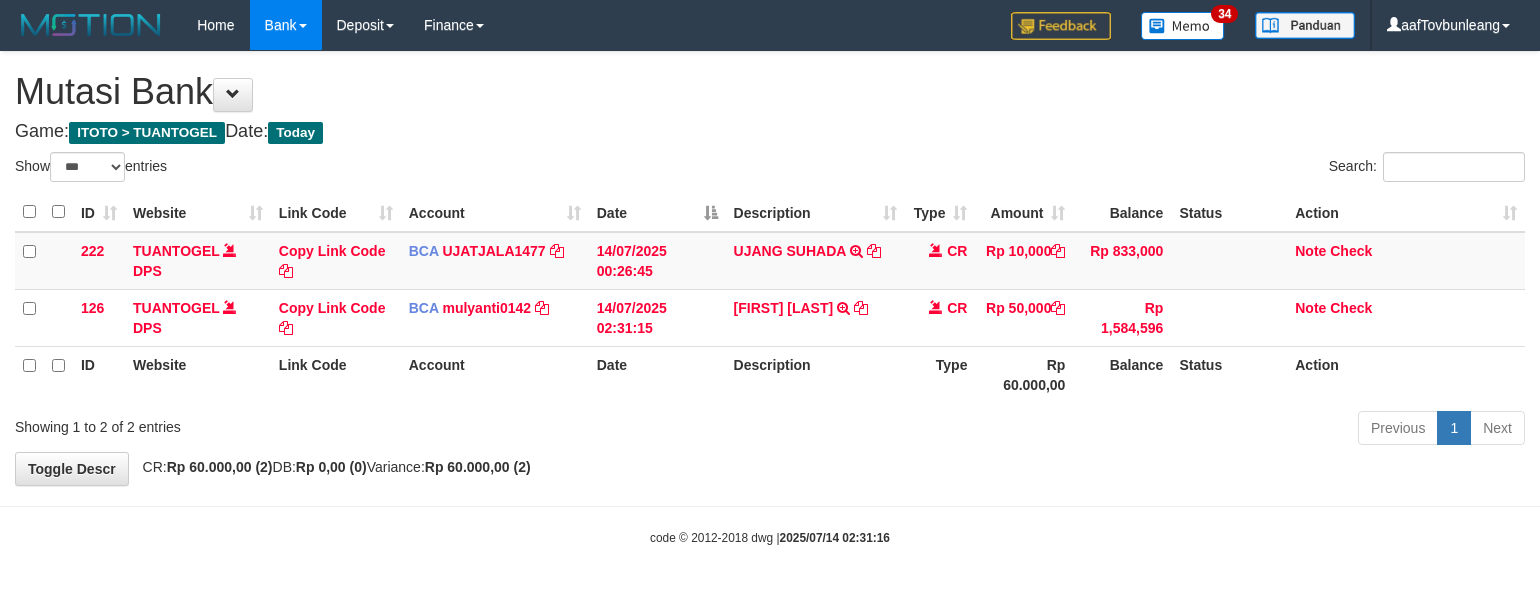 scroll, scrollTop: 0, scrollLeft: 0, axis: both 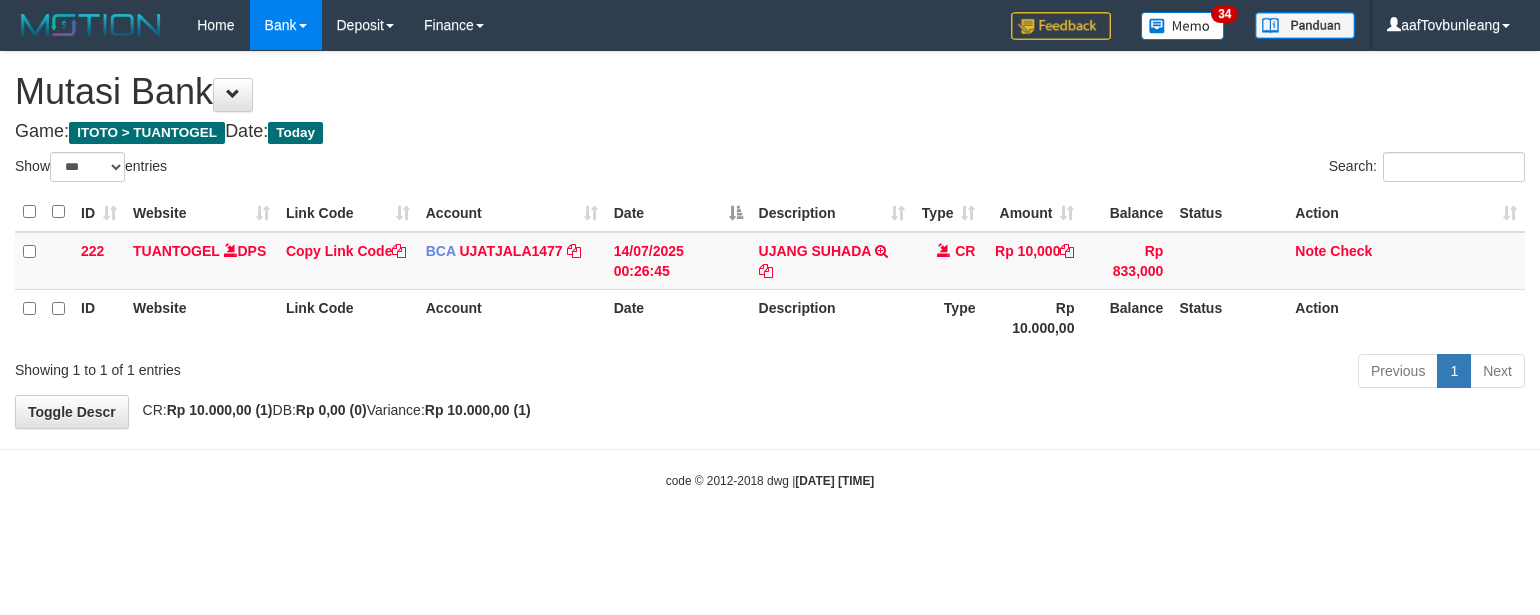 select on "***" 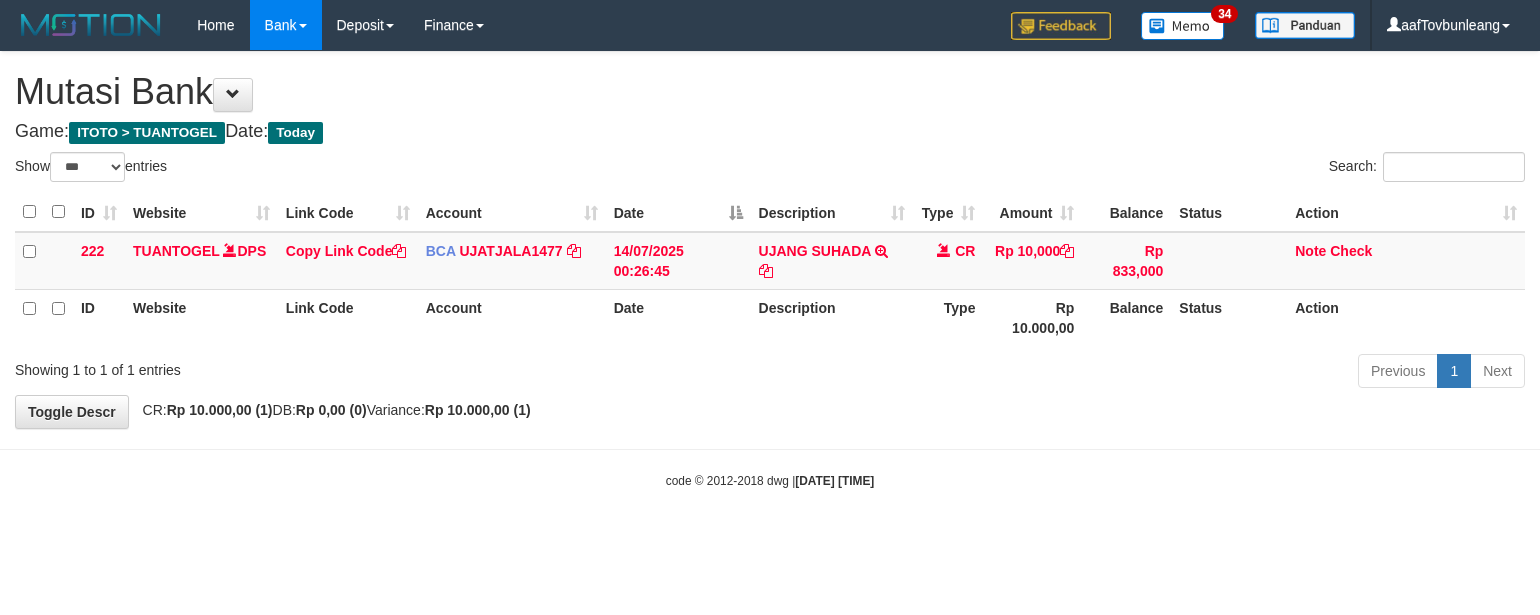 scroll, scrollTop: 0, scrollLeft: 0, axis: both 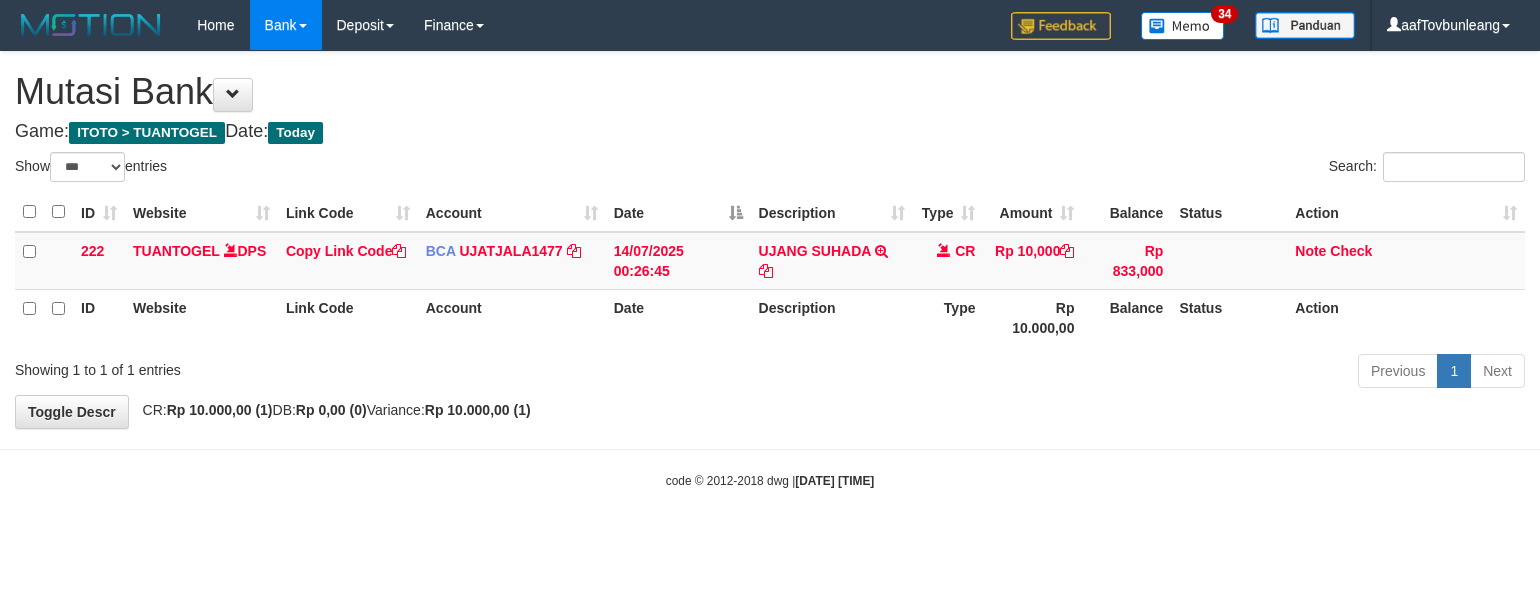 select on "***" 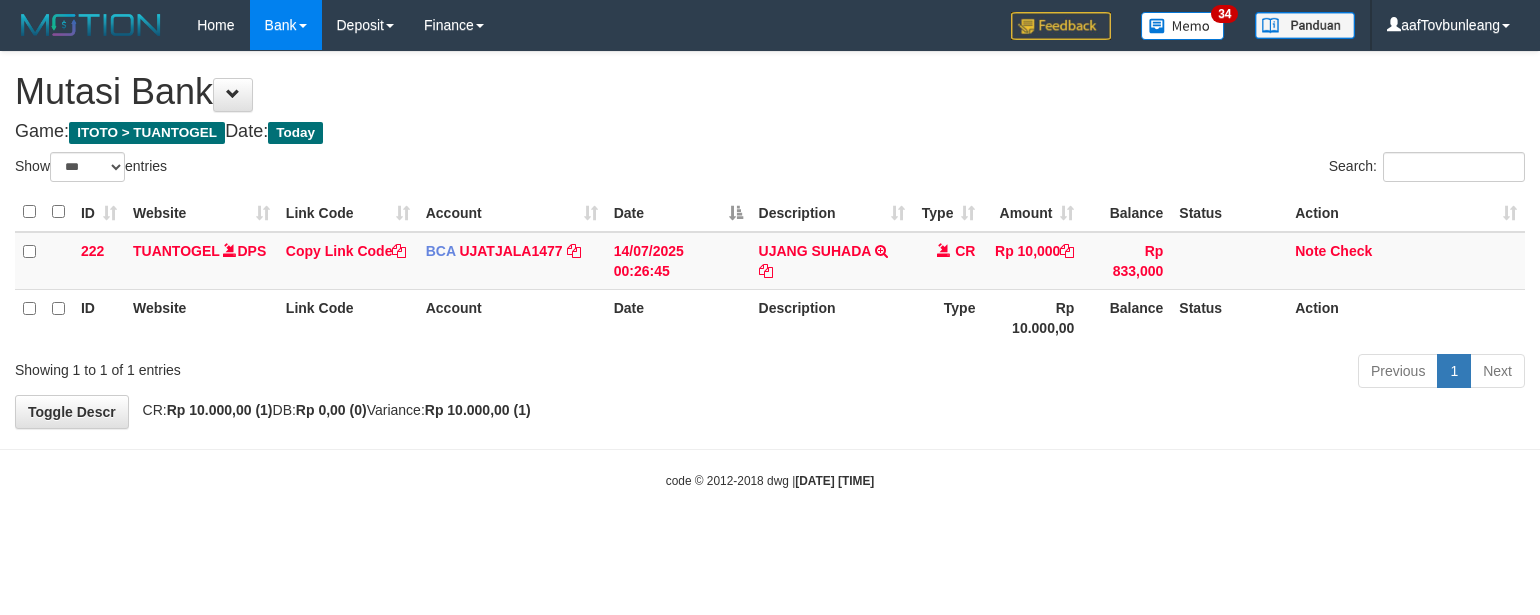 scroll, scrollTop: 0, scrollLeft: 0, axis: both 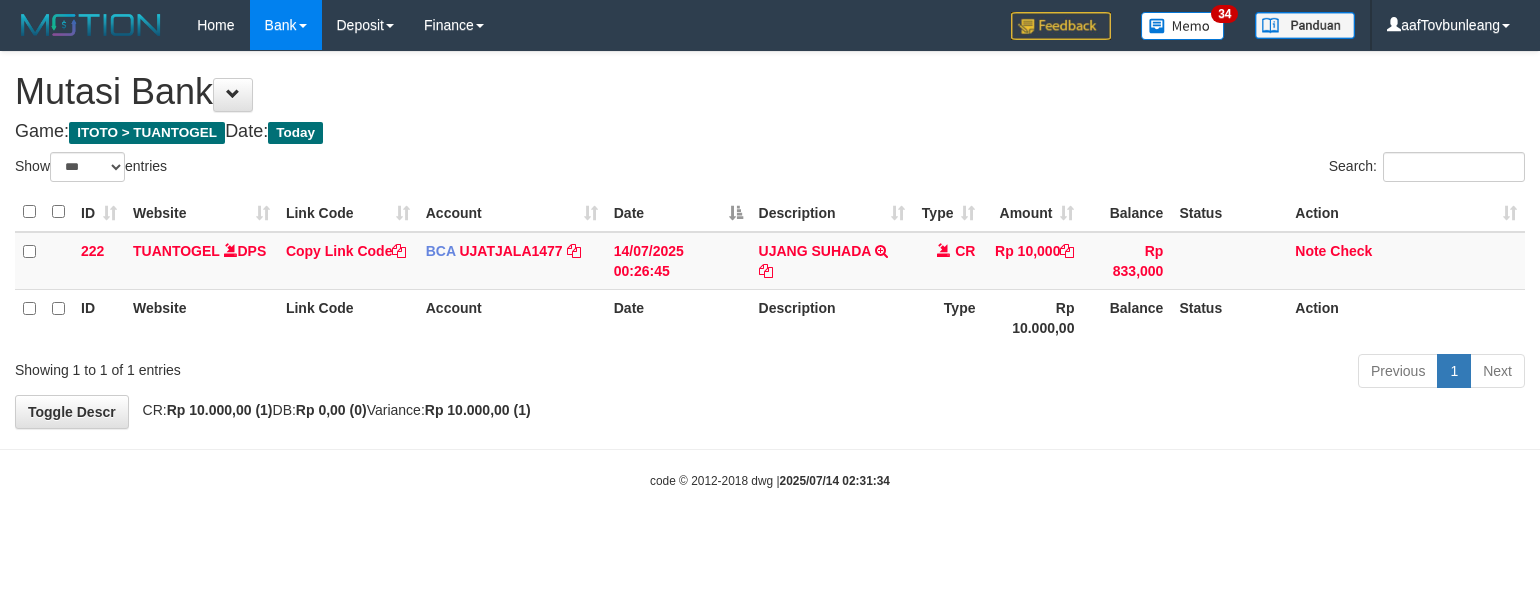 select on "***" 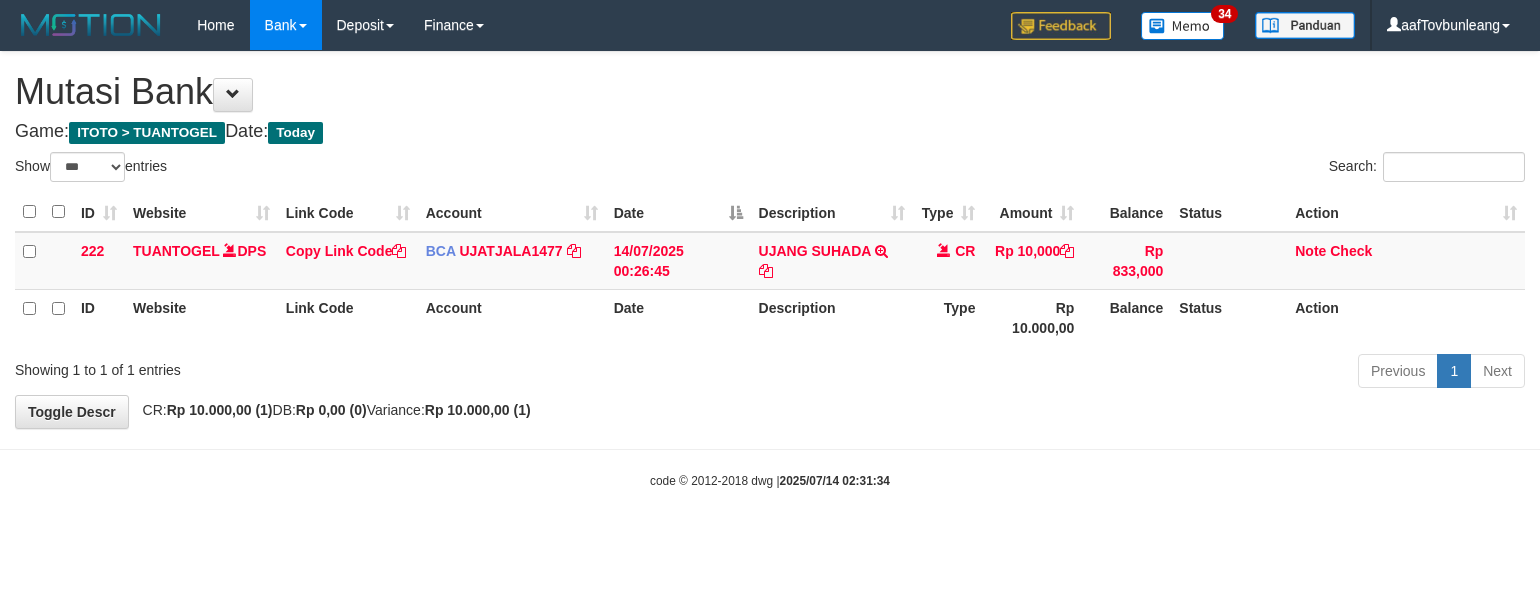 scroll, scrollTop: 0, scrollLeft: 0, axis: both 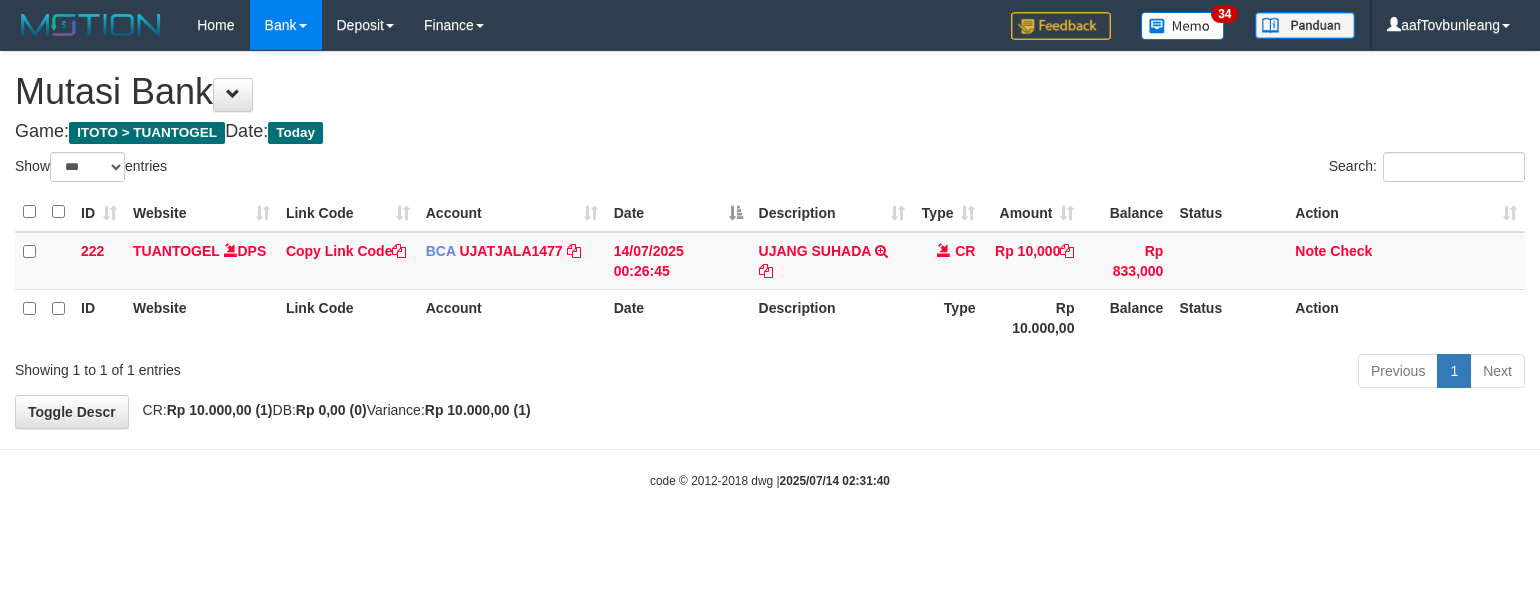 select on "***" 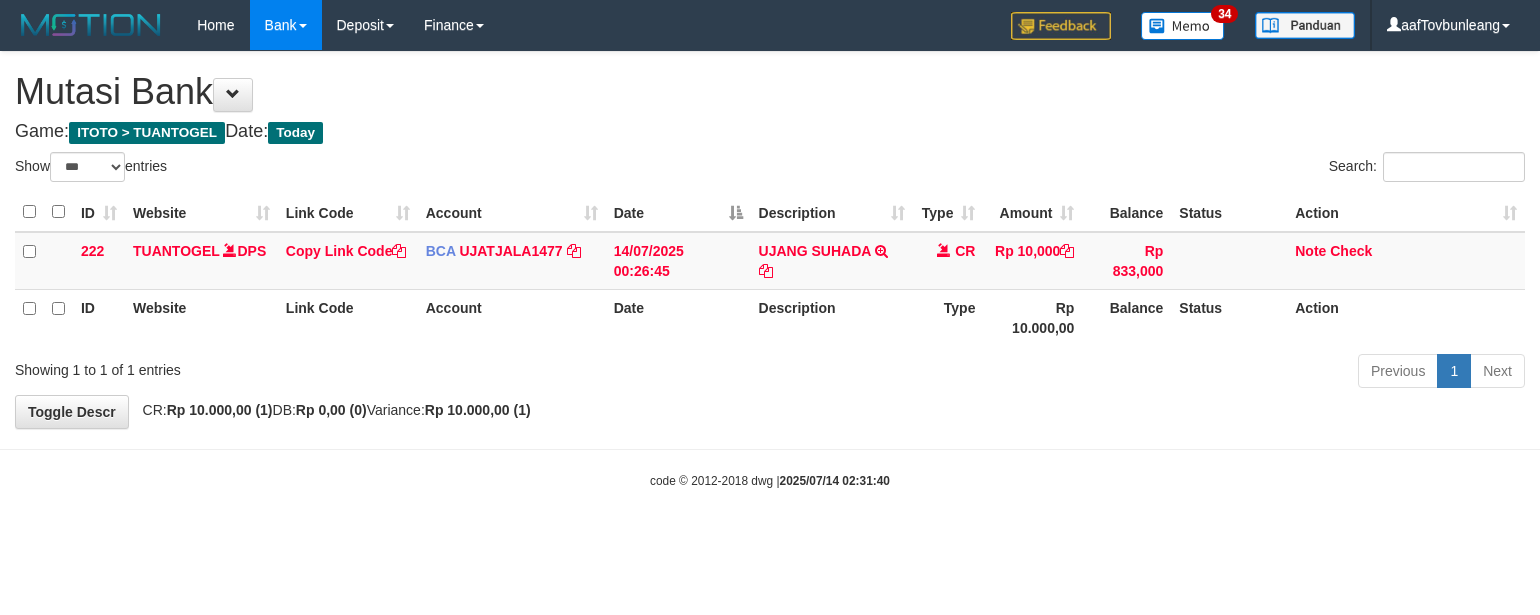 scroll, scrollTop: 0, scrollLeft: 0, axis: both 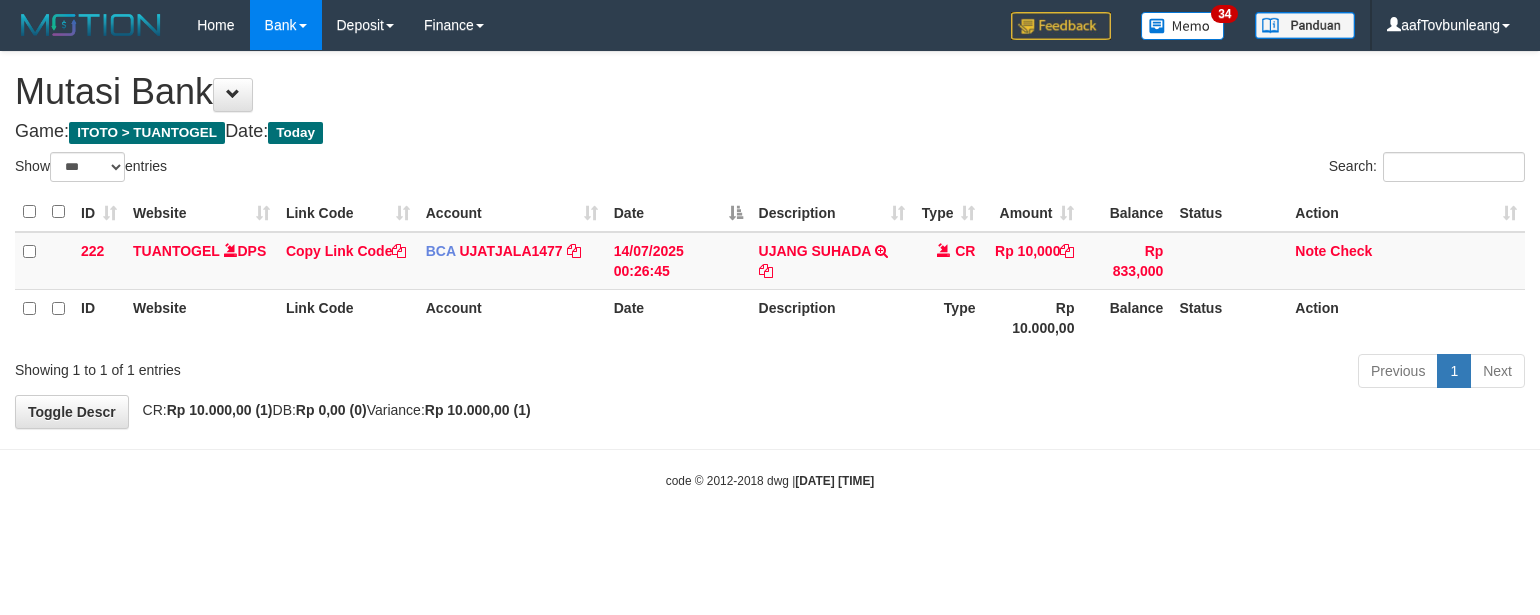 select on "***" 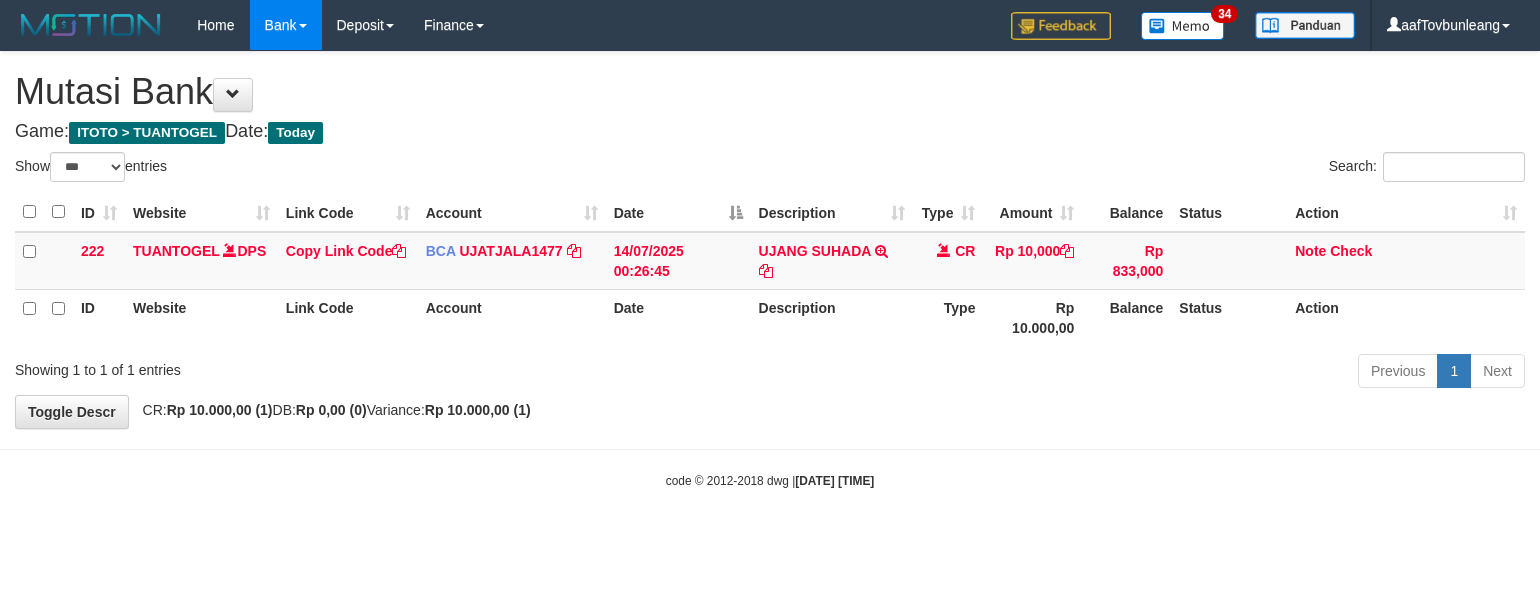 scroll, scrollTop: 0, scrollLeft: 0, axis: both 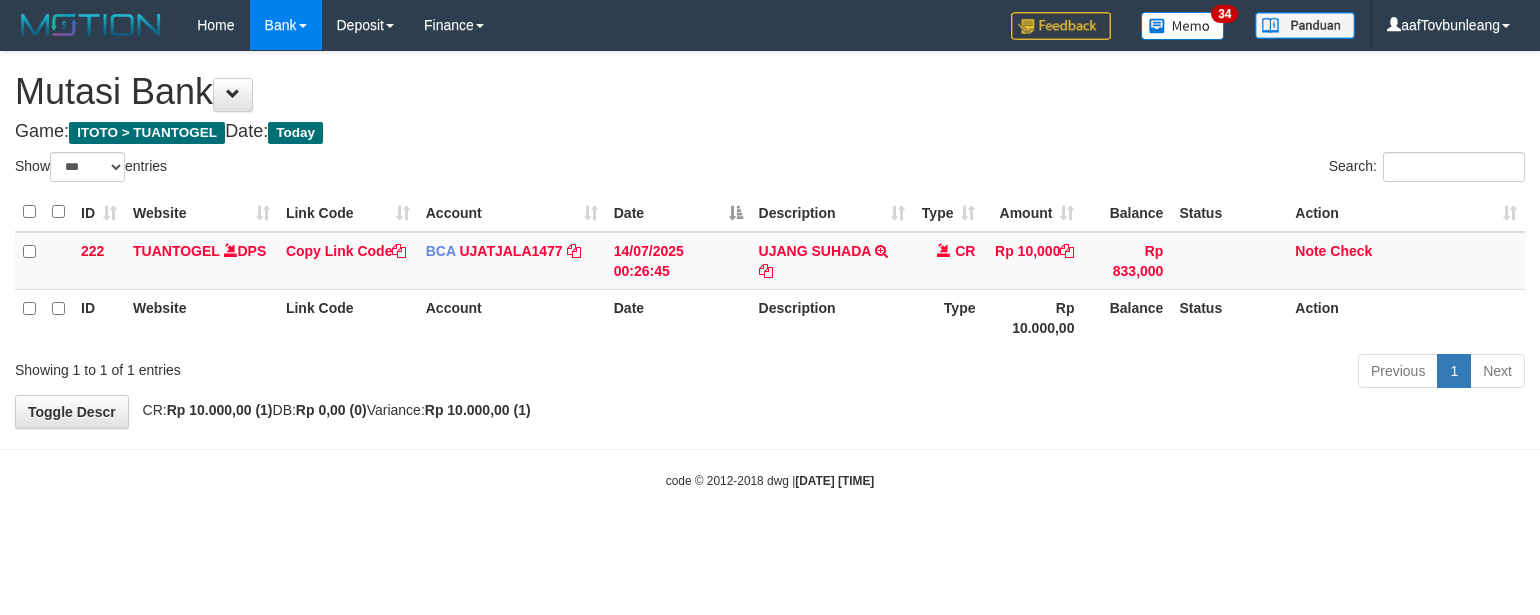 select on "***" 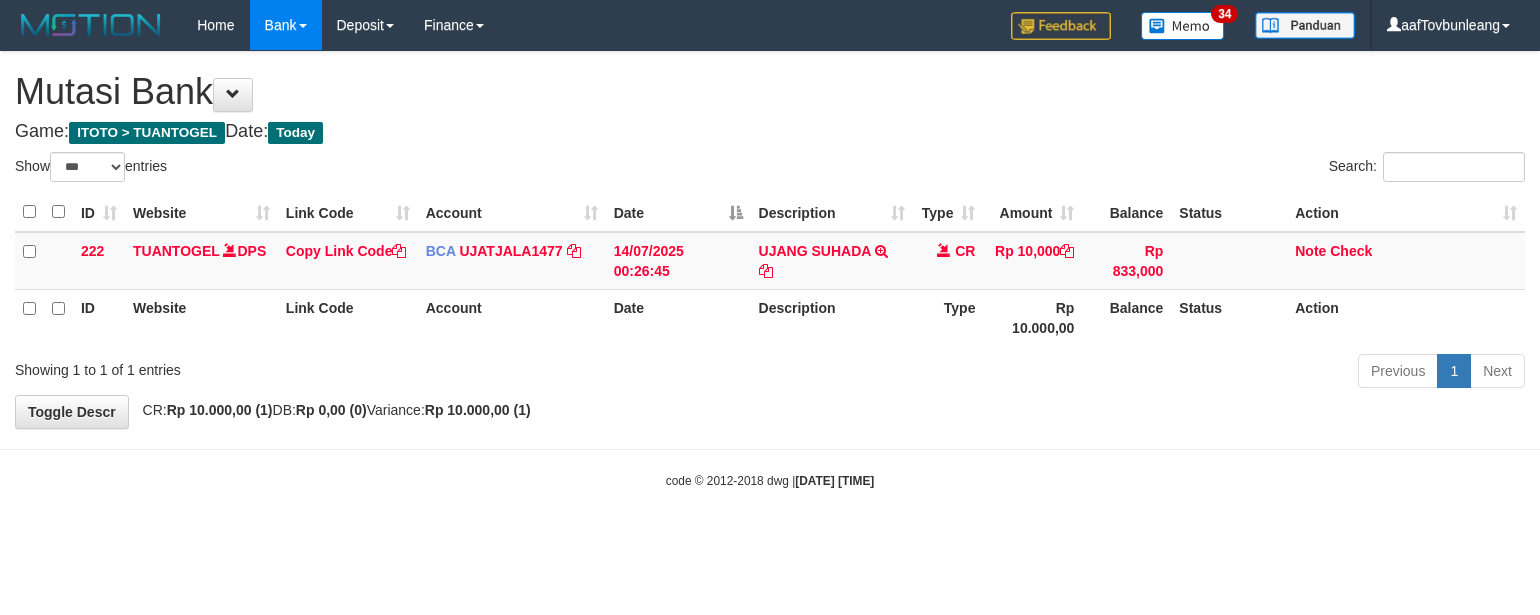 scroll, scrollTop: 0, scrollLeft: 0, axis: both 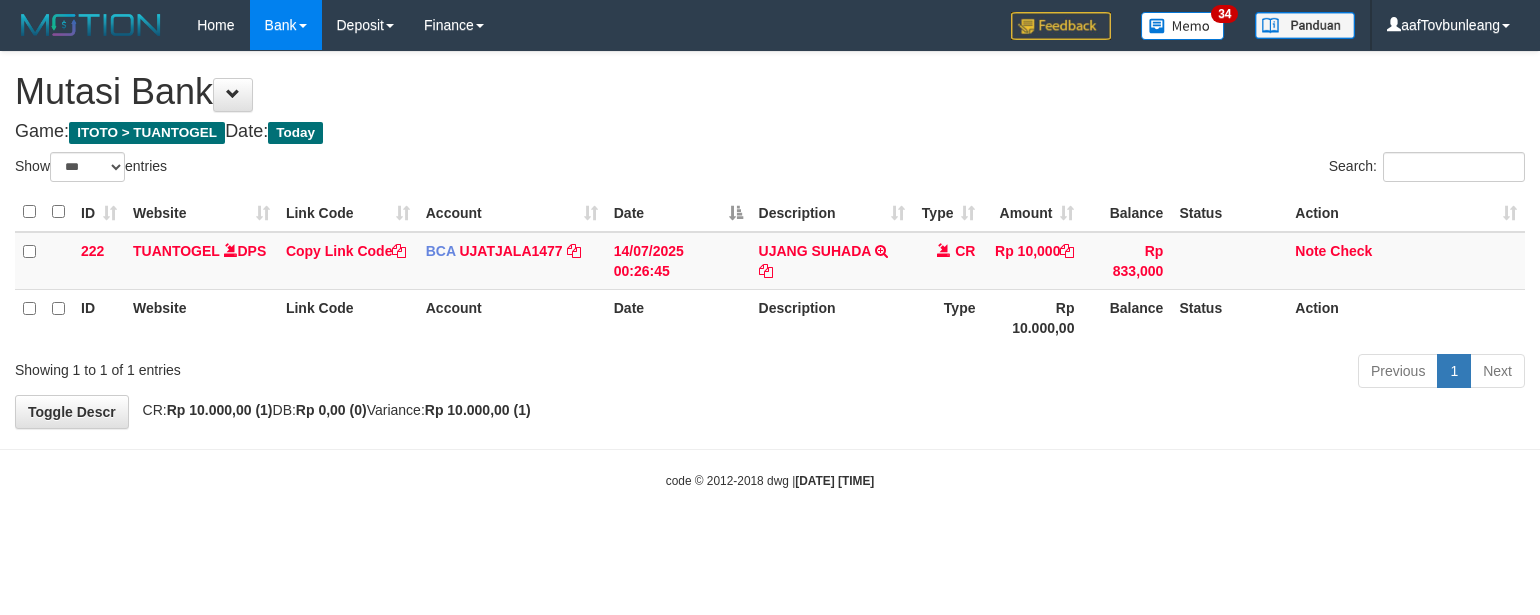 select on "***" 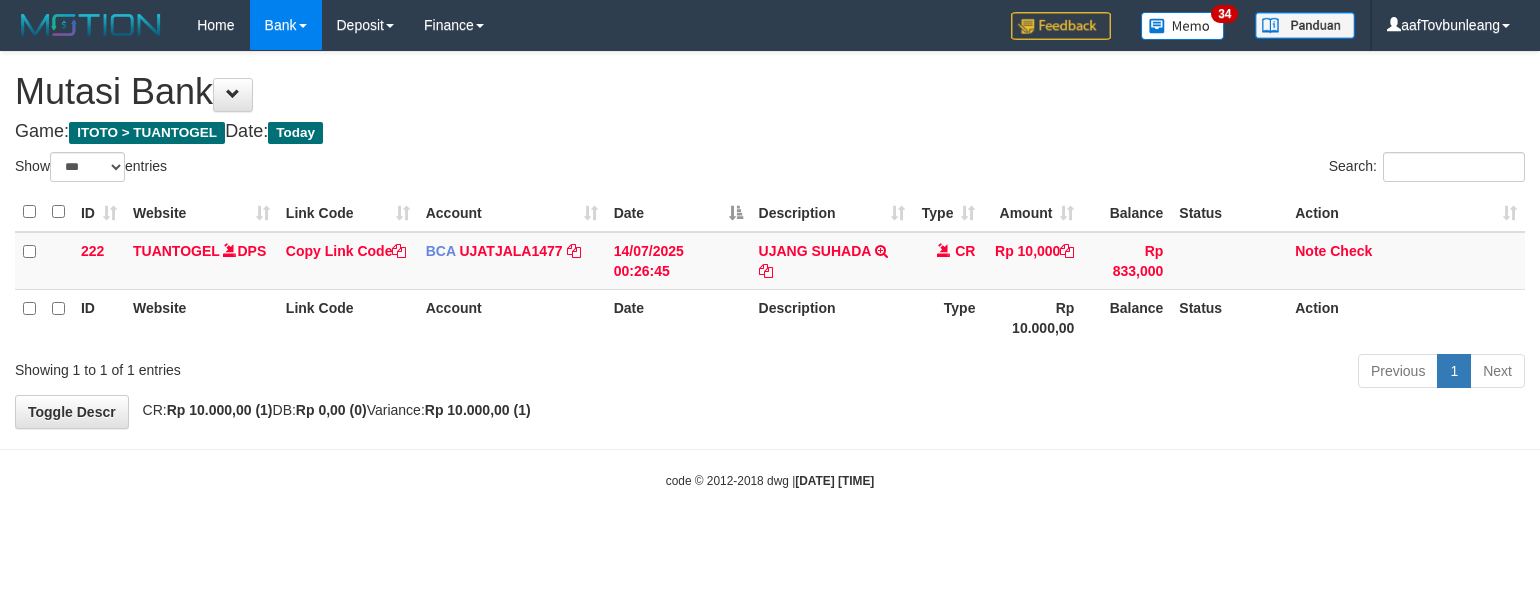 scroll, scrollTop: 0, scrollLeft: 0, axis: both 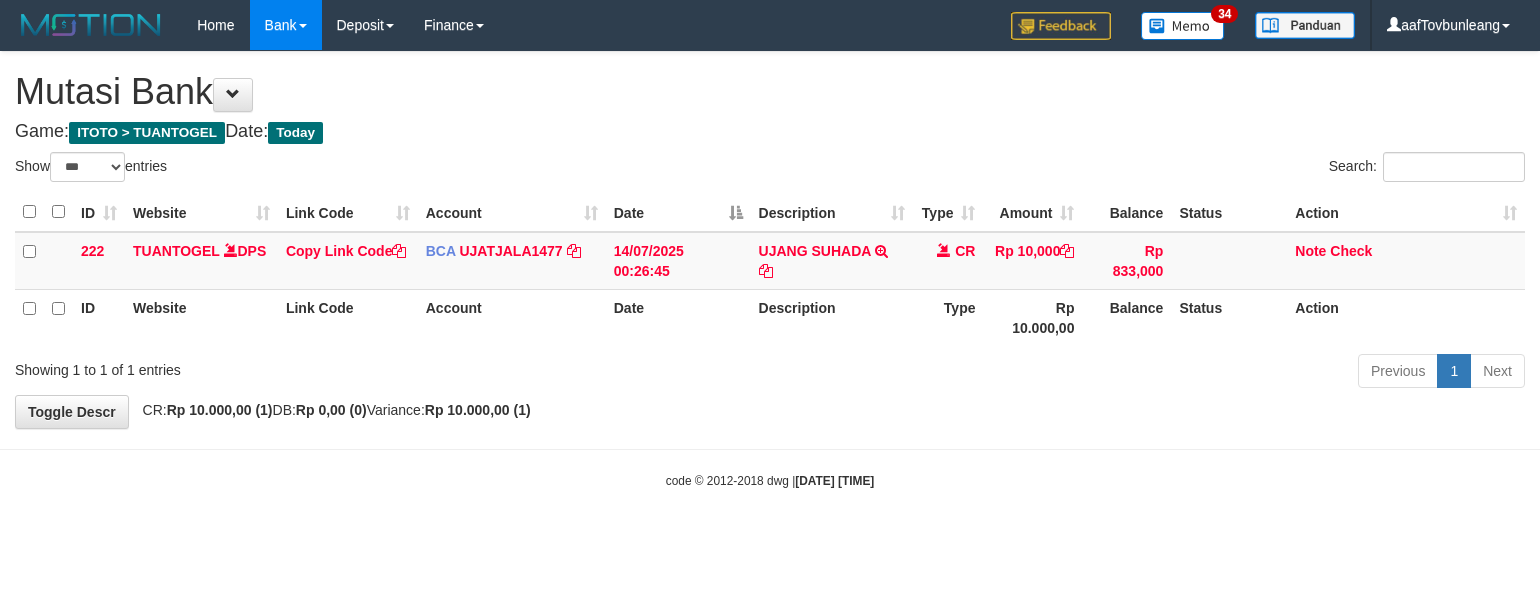 select on "***" 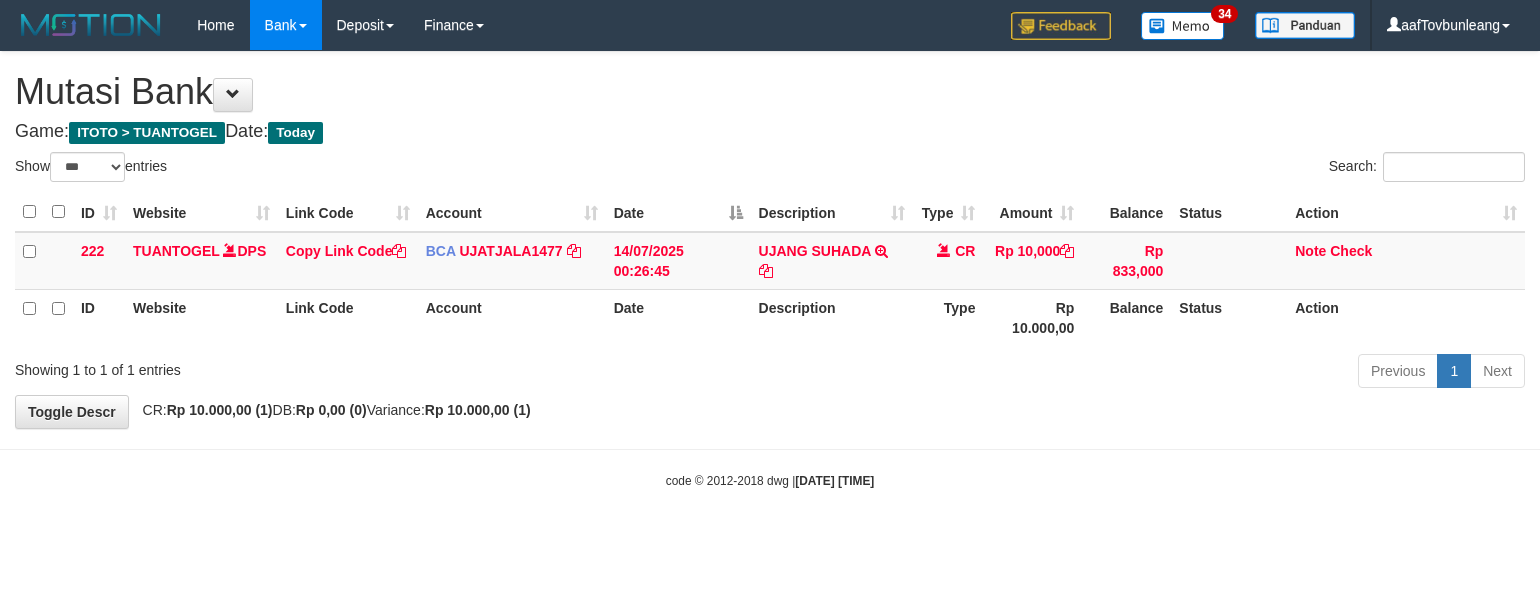 scroll, scrollTop: 0, scrollLeft: 0, axis: both 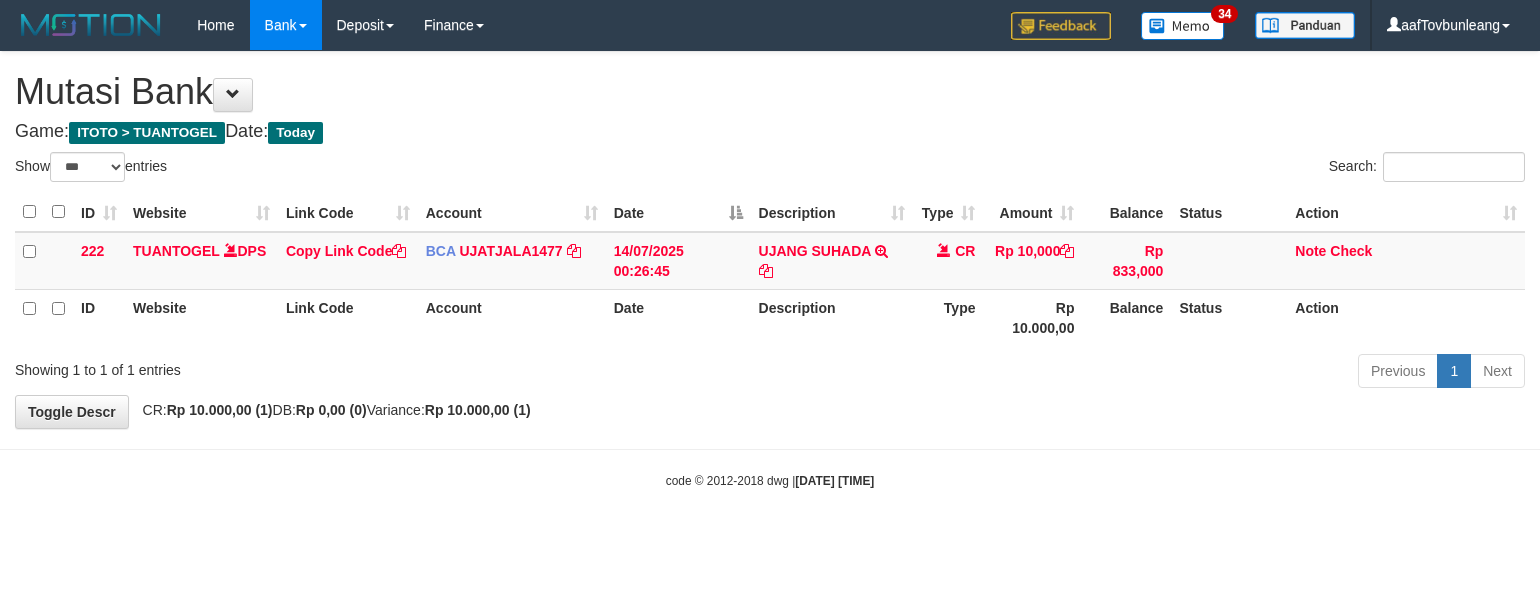 select on "***" 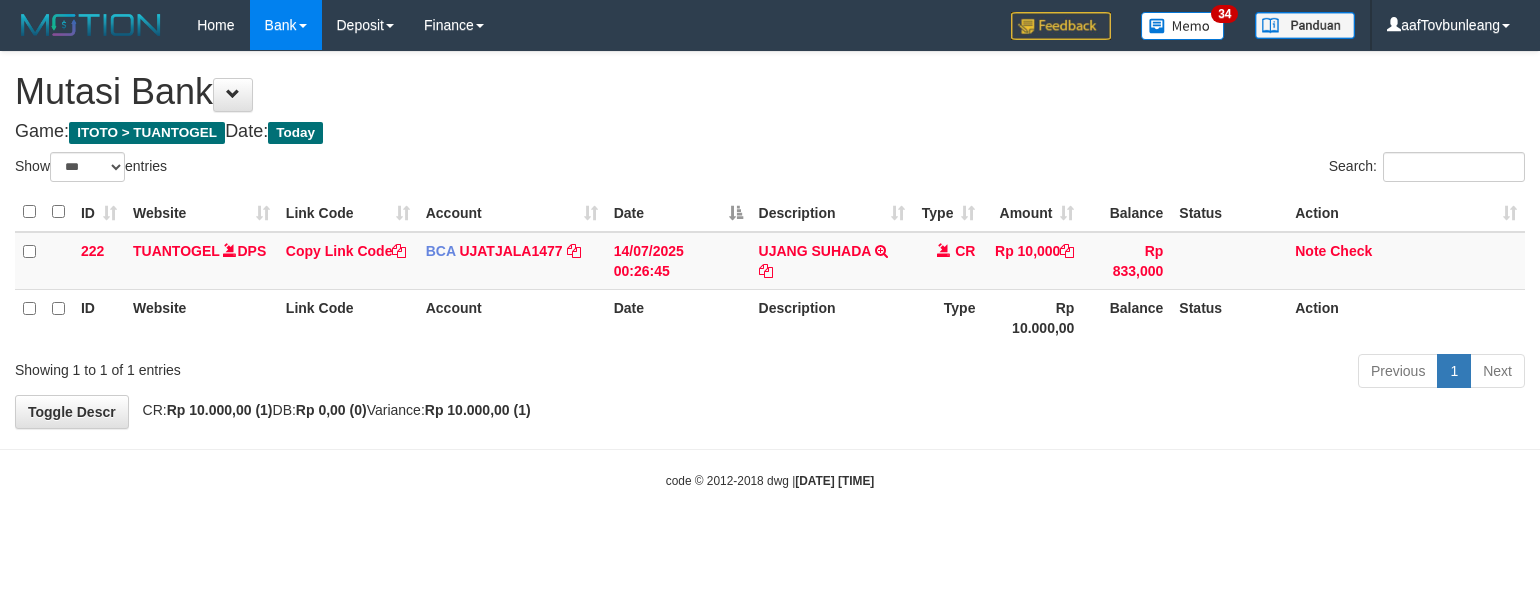 scroll, scrollTop: 0, scrollLeft: 0, axis: both 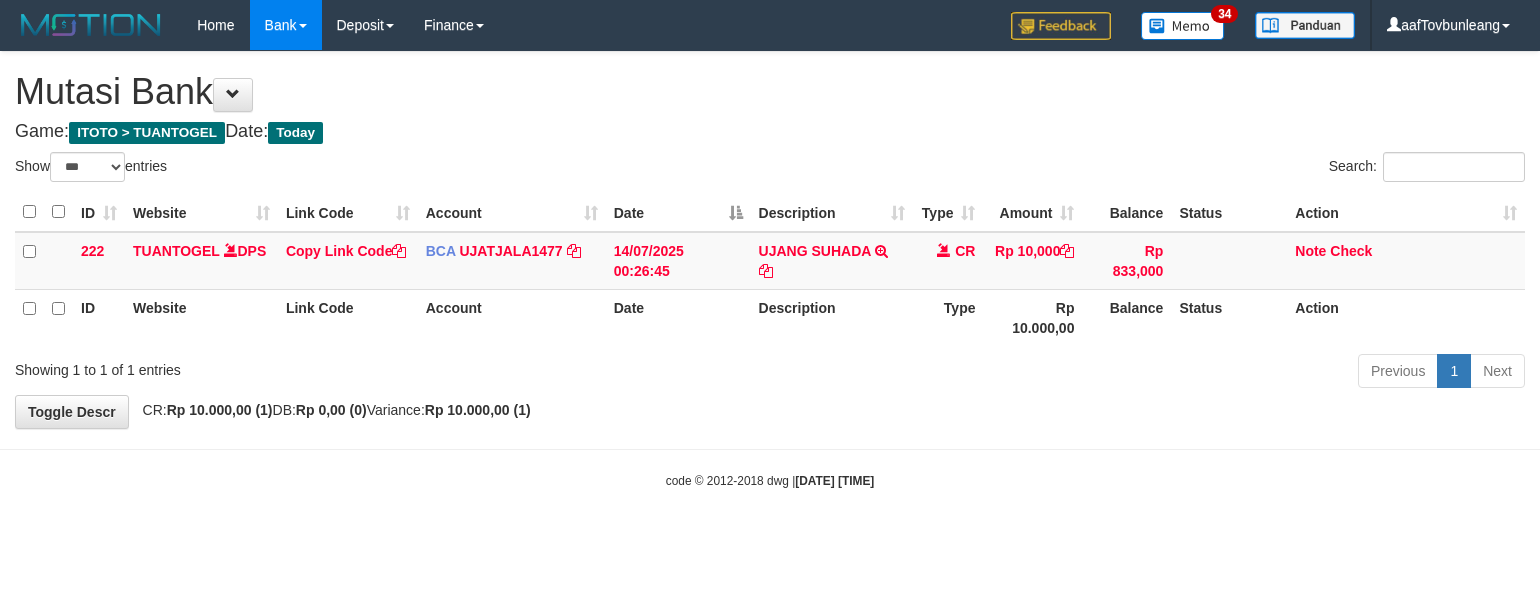 select on "***" 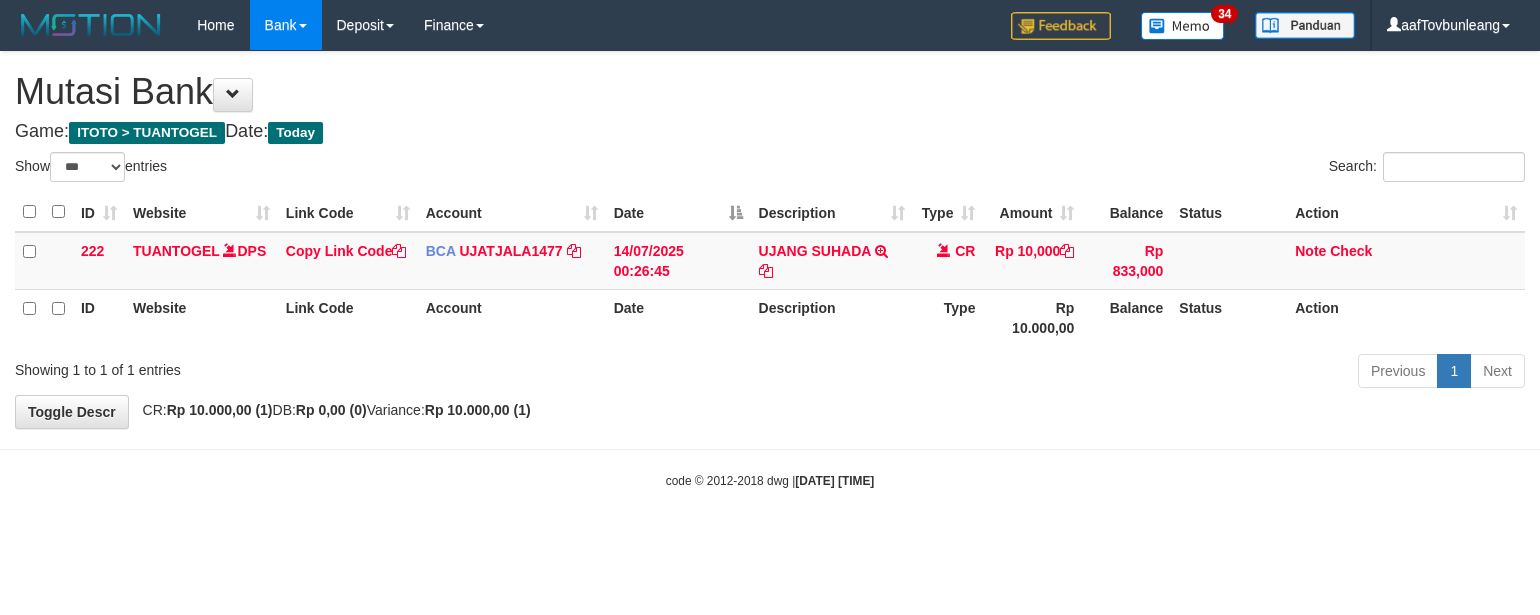 scroll, scrollTop: 0, scrollLeft: 0, axis: both 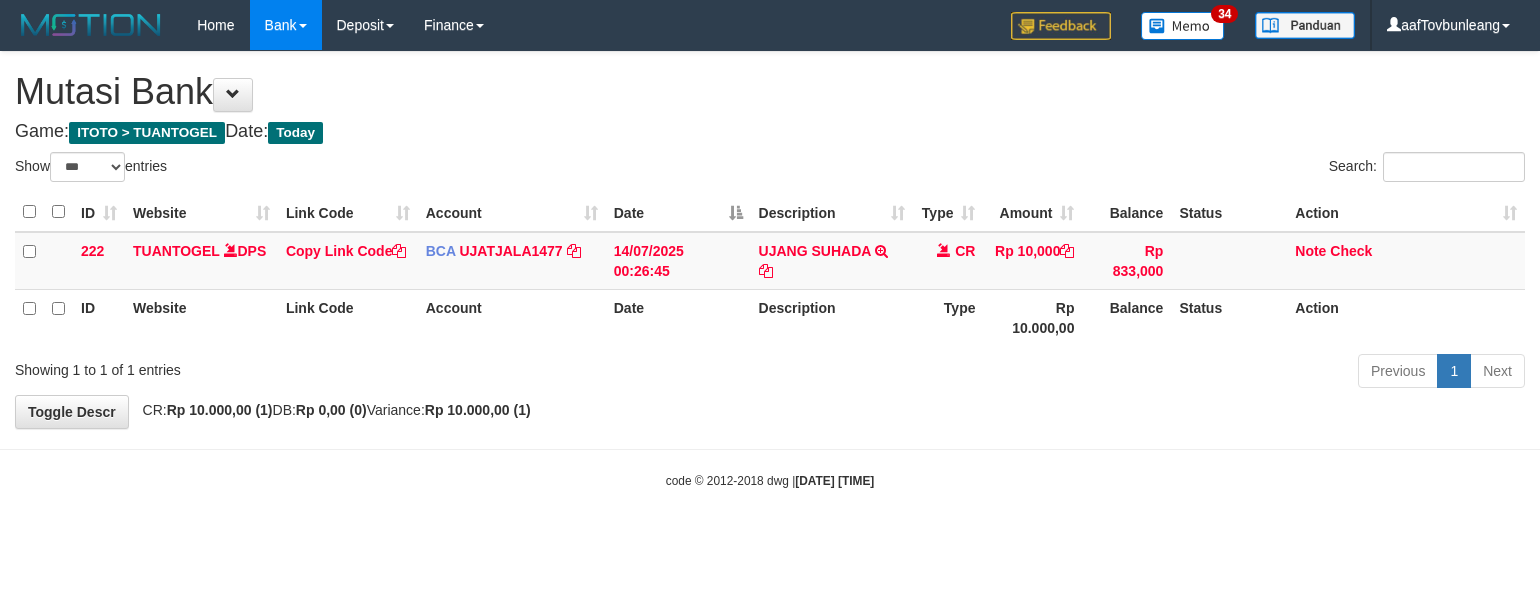 select on "***" 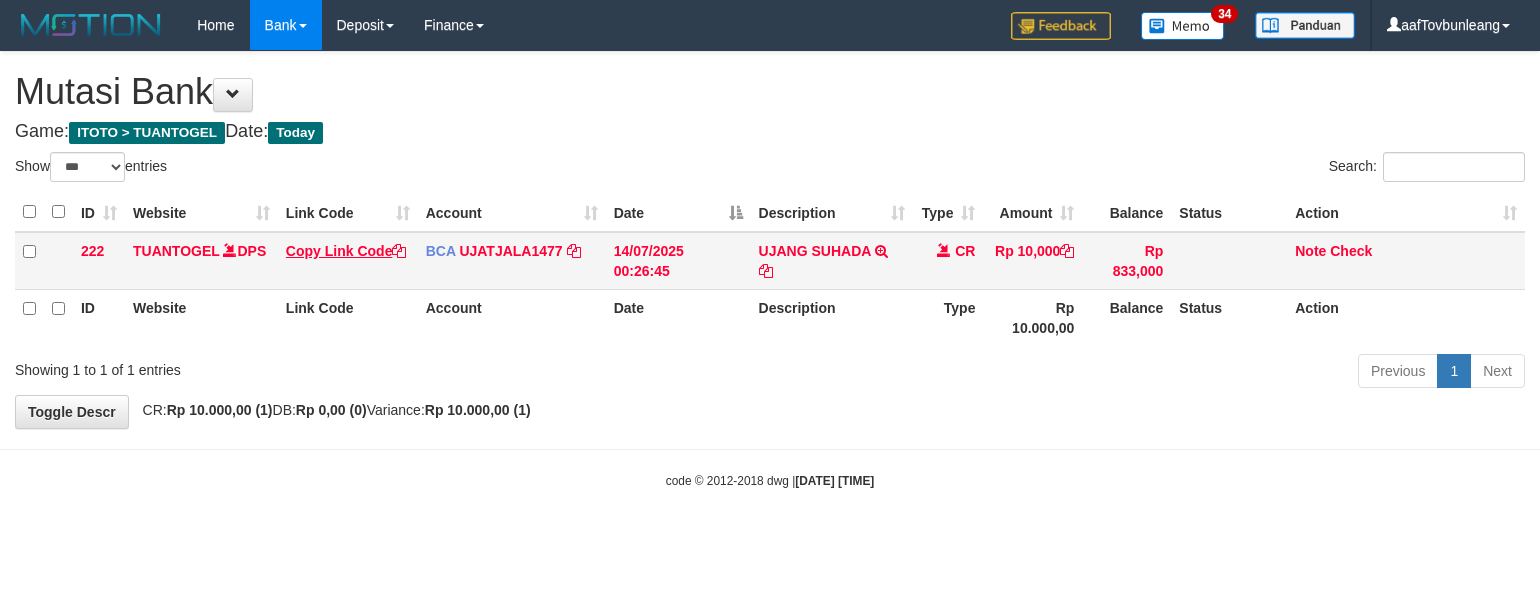 scroll, scrollTop: 0, scrollLeft: 0, axis: both 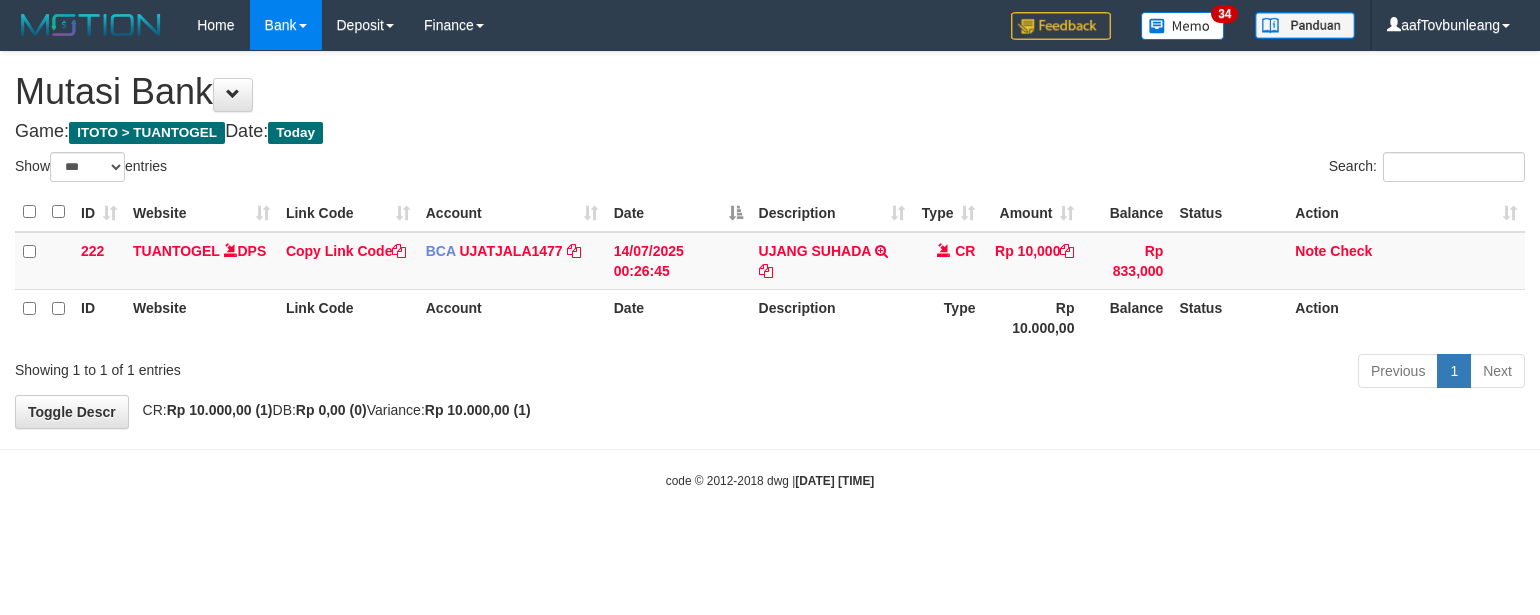 select on "***" 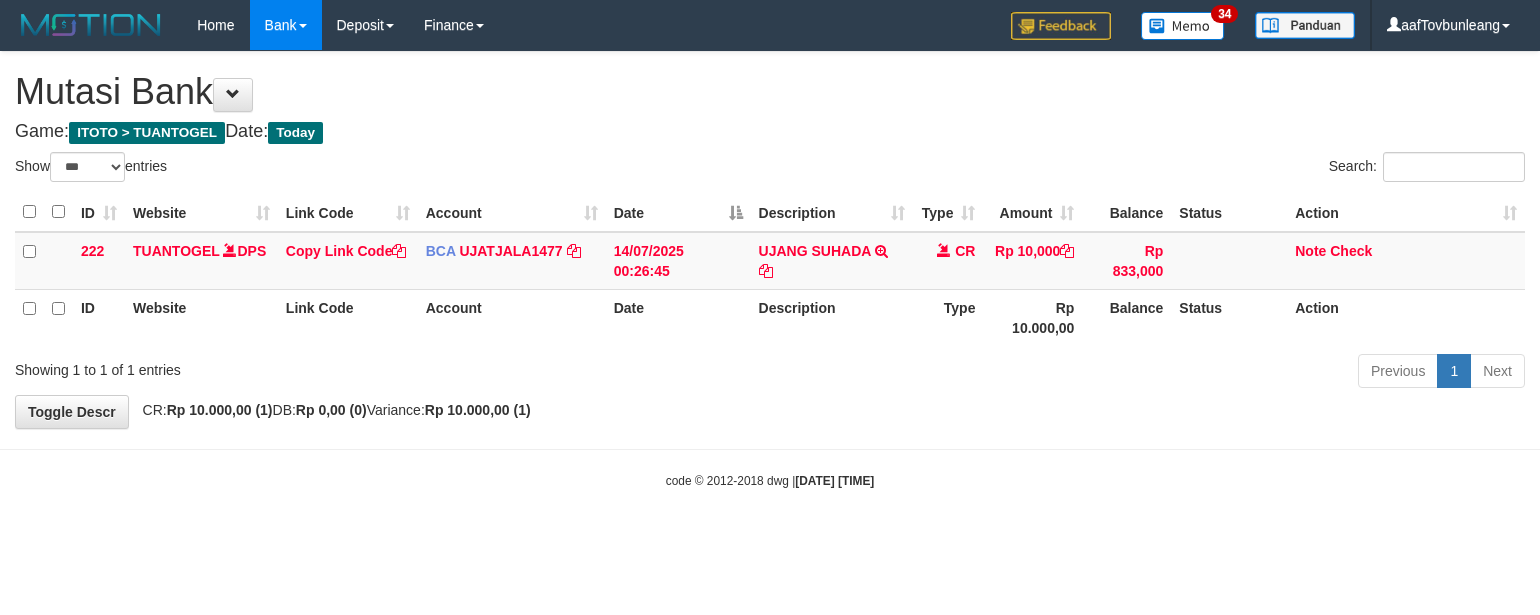 scroll, scrollTop: 0, scrollLeft: 0, axis: both 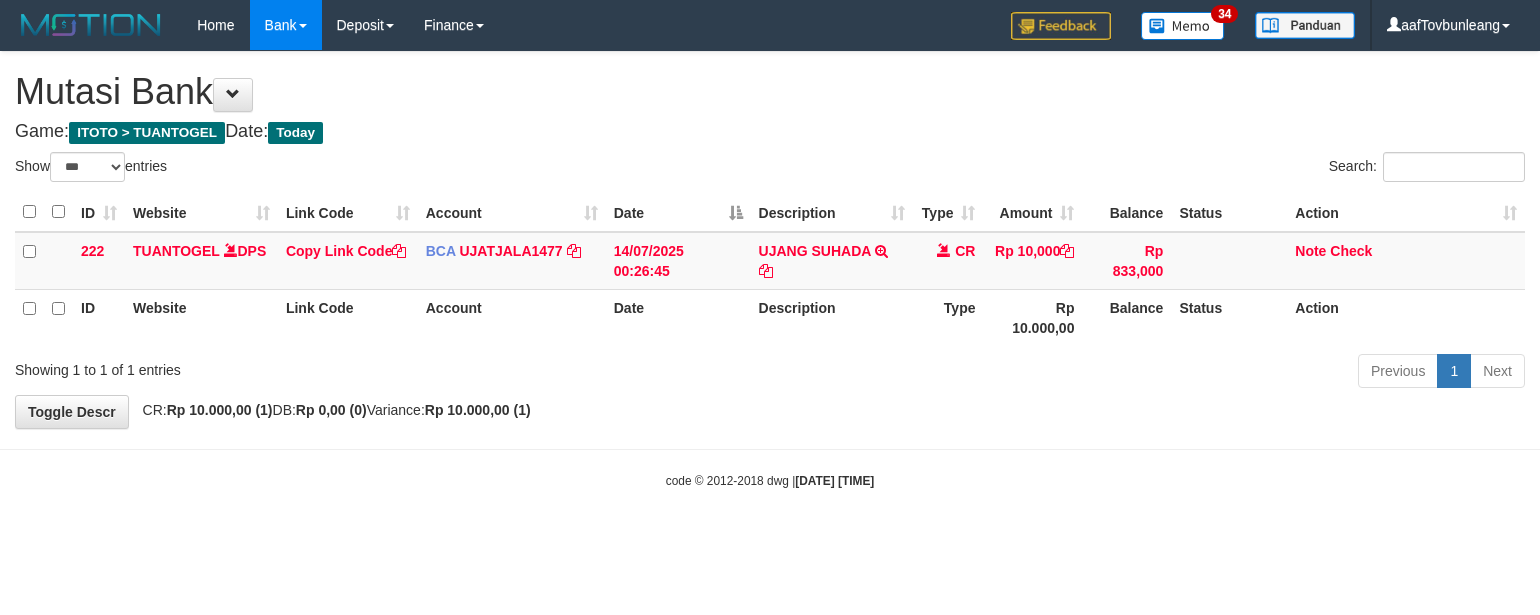 select on "***" 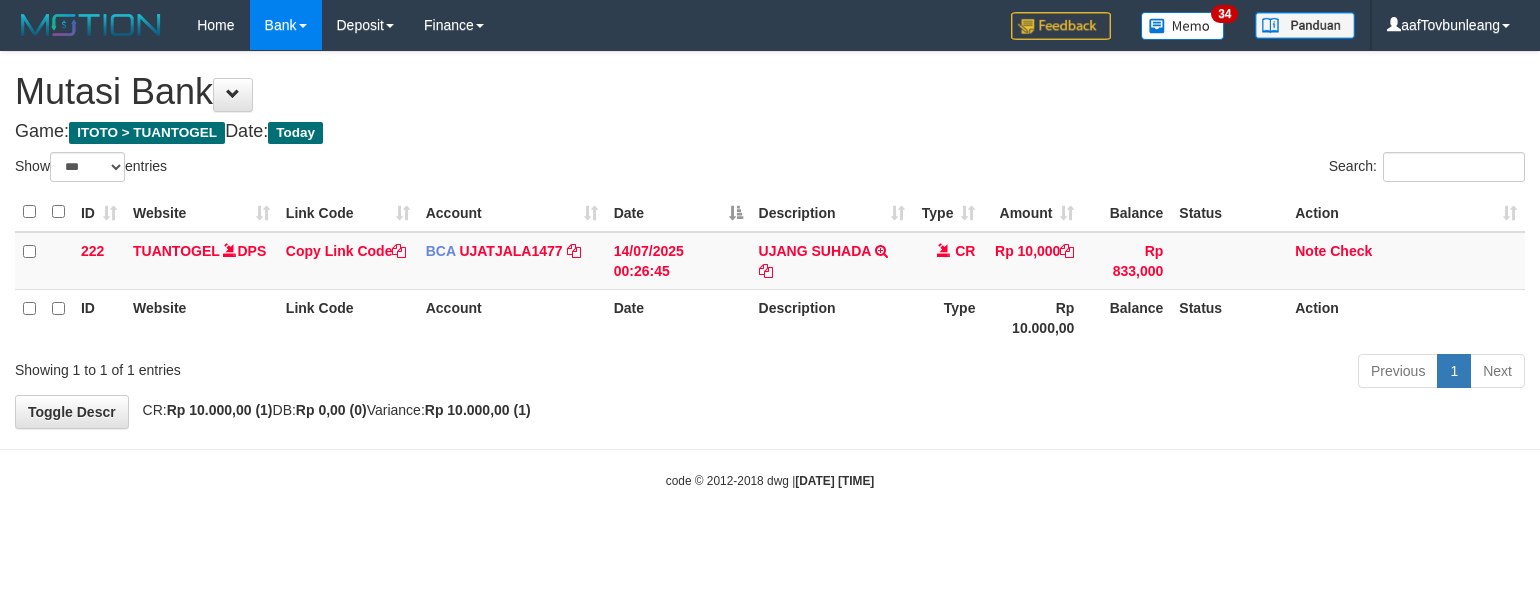 scroll, scrollTop: 0, scrollLeft: 0, axis: both 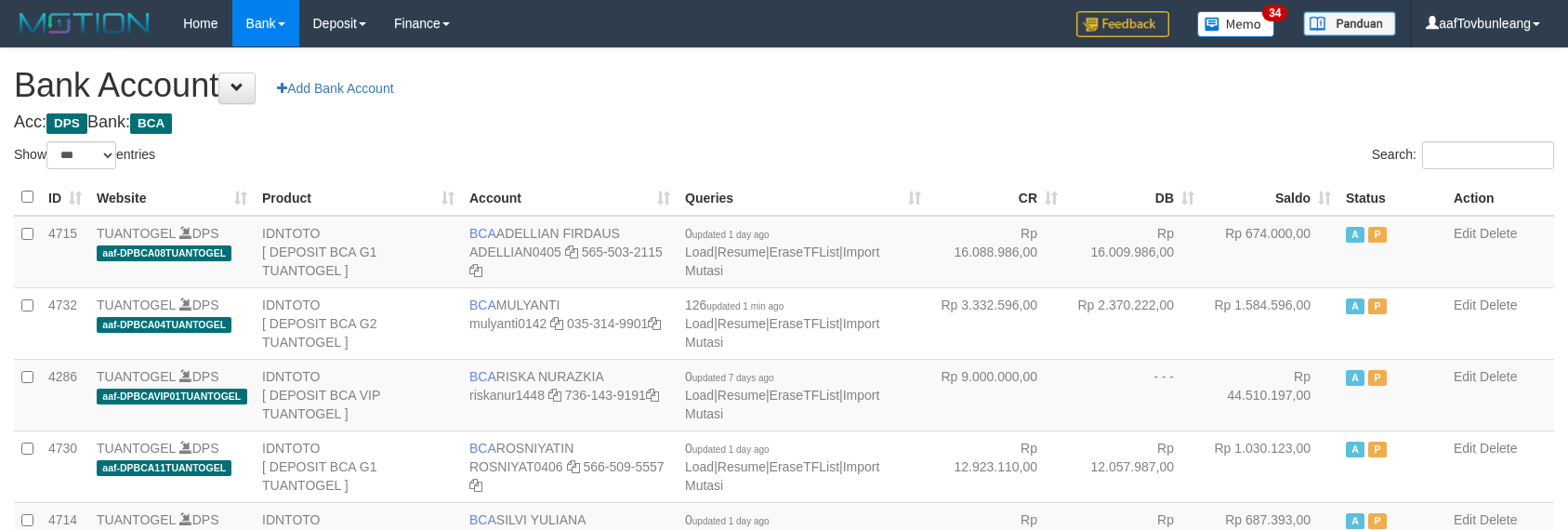 select on "***" 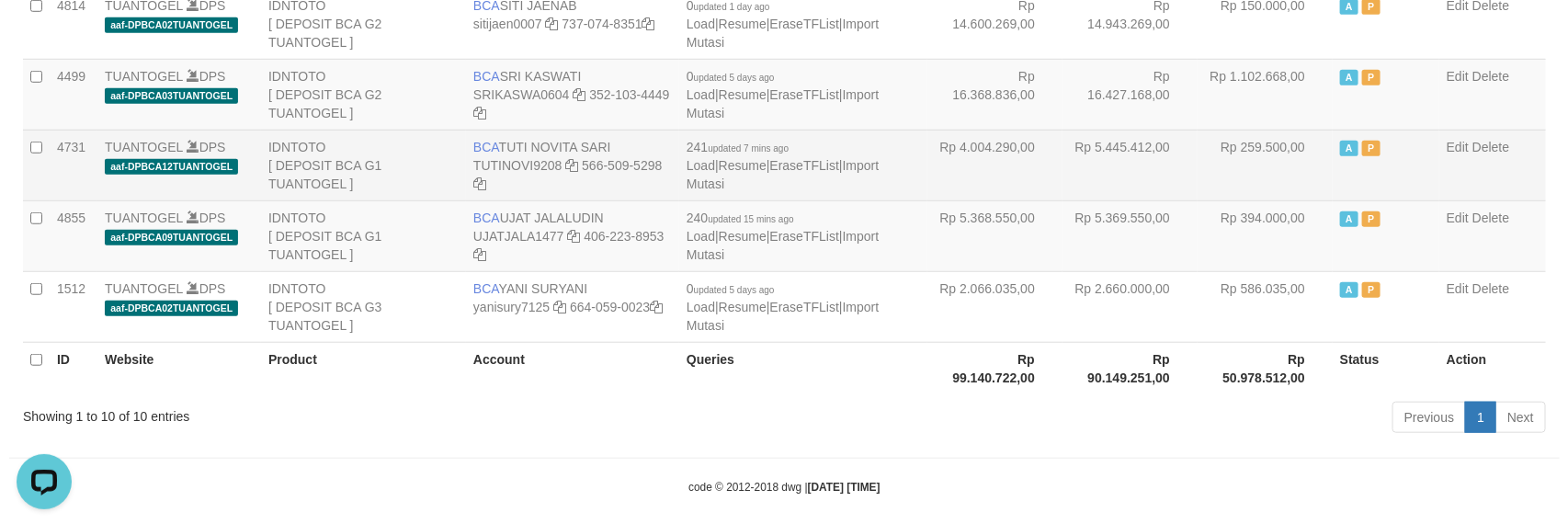 scroll, scrollTop: 0, scrollLeft: 0, axis: both 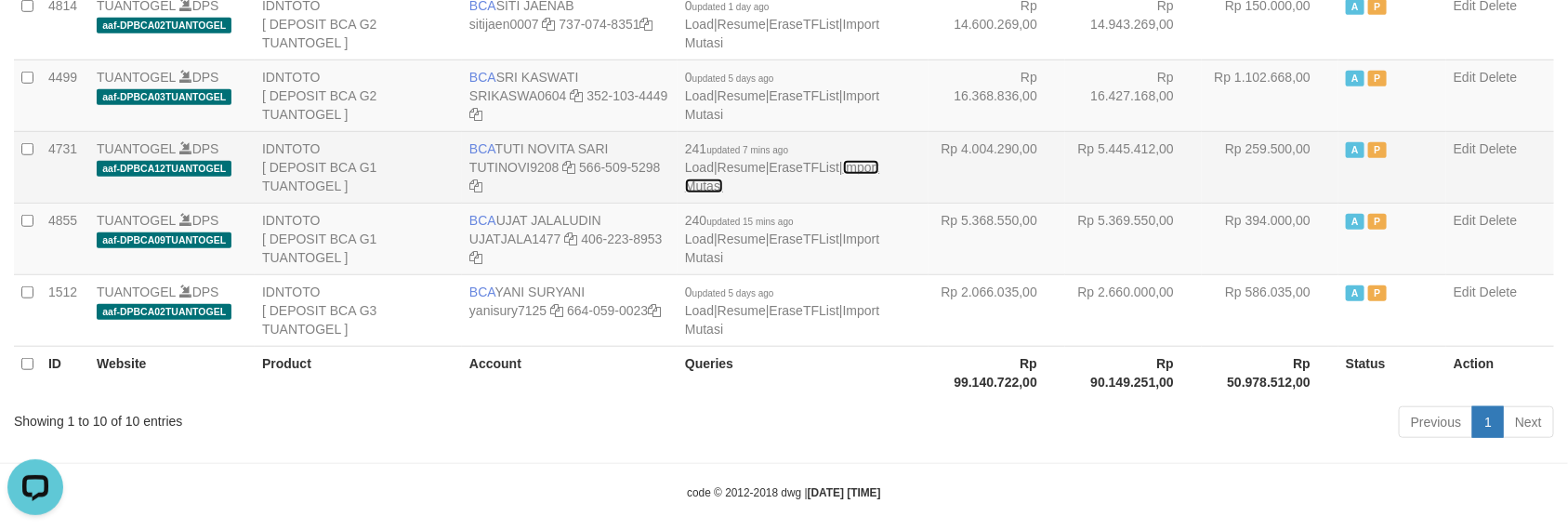 click on "Import Mutasi" at bounding box center (782, 177) 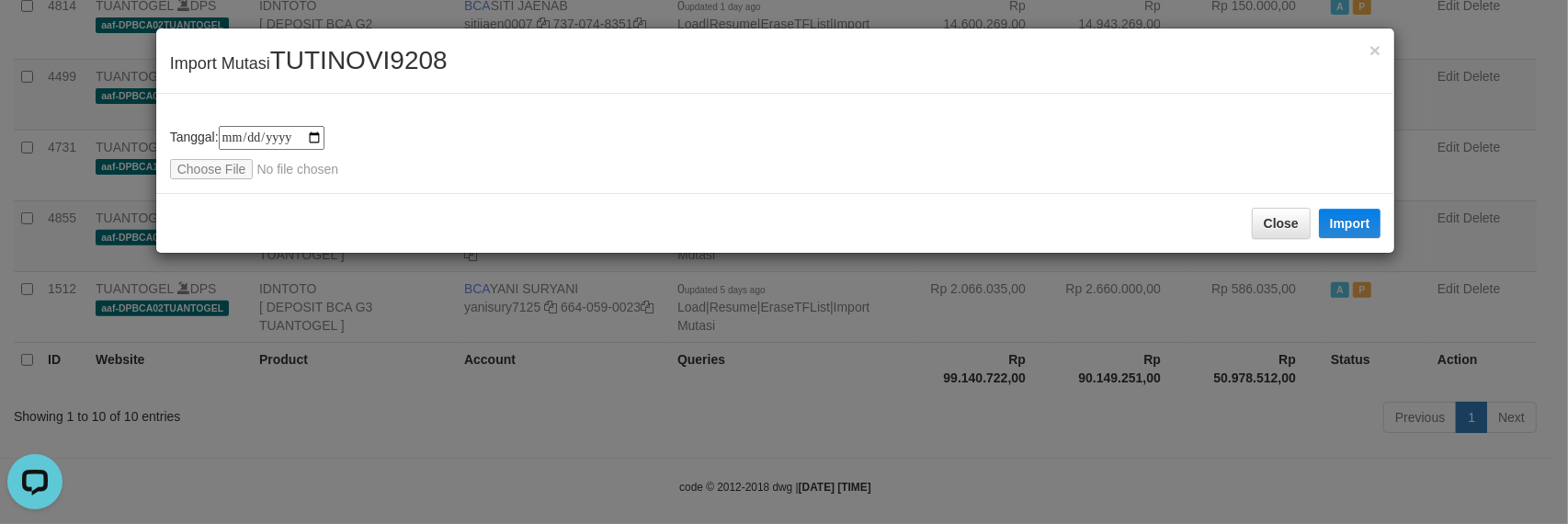 click on "TUTINOVI9208" at bounding box center (358, 60) 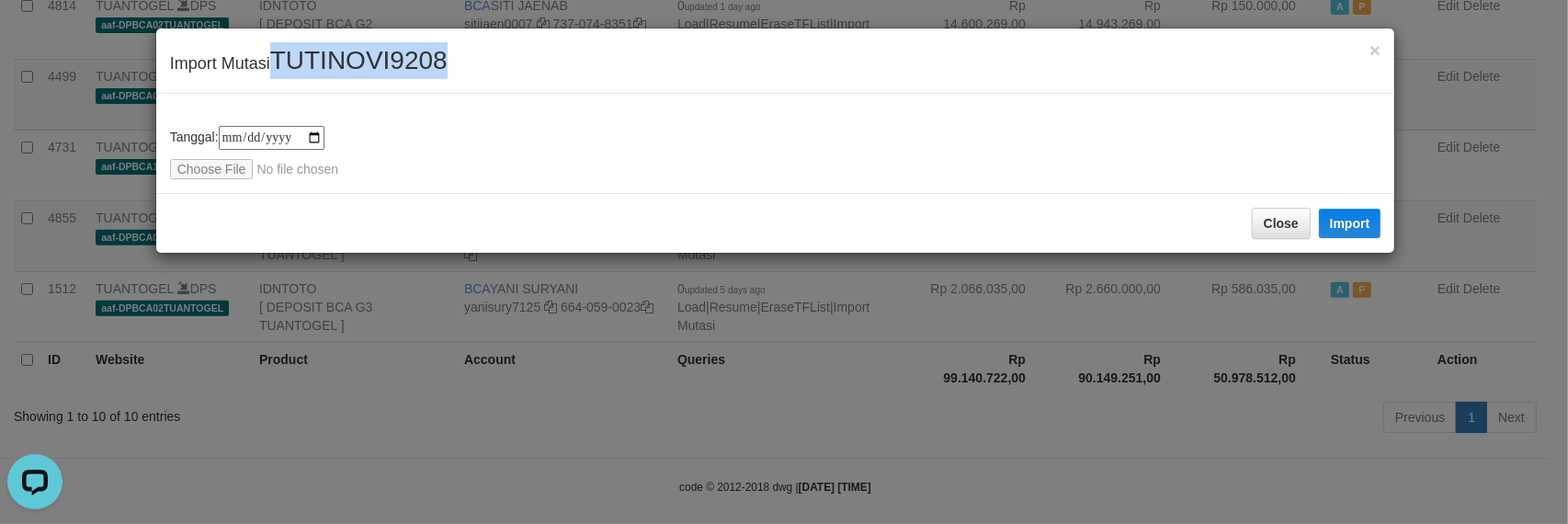 click on "TUTINOVI9208" at bounding box center [358, 60] 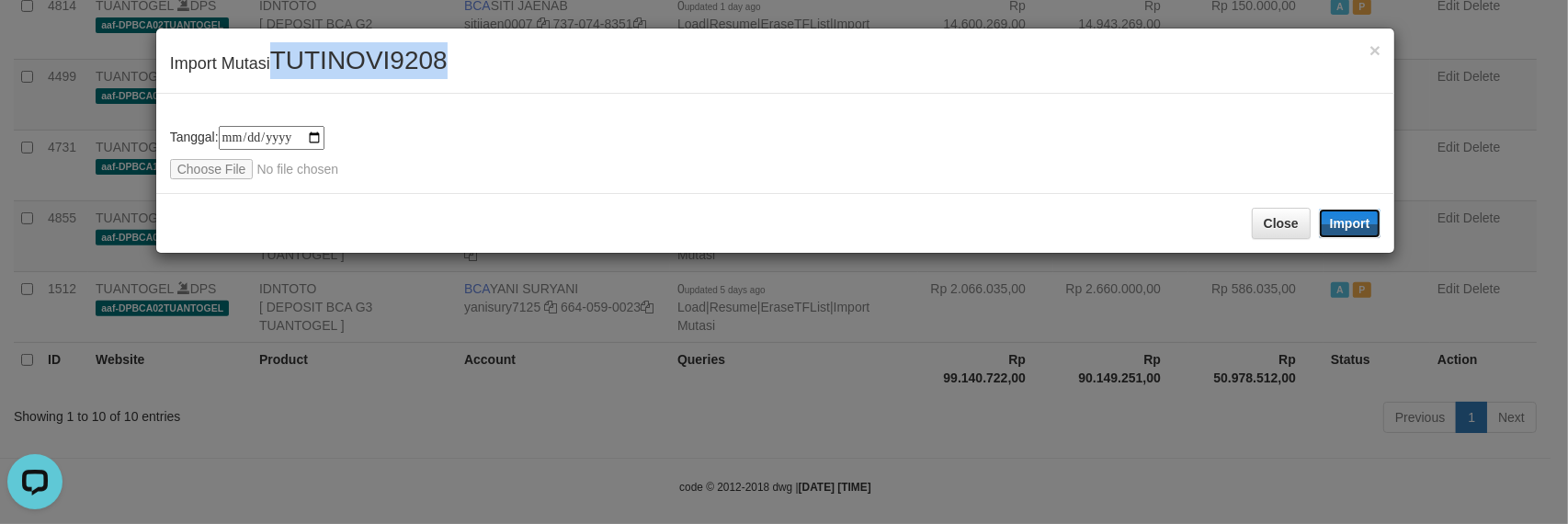 drag, startPoint x: 1345, startPoint y: 216, endPoint x: 1343, endPoint y: 257, distance: 41.048752 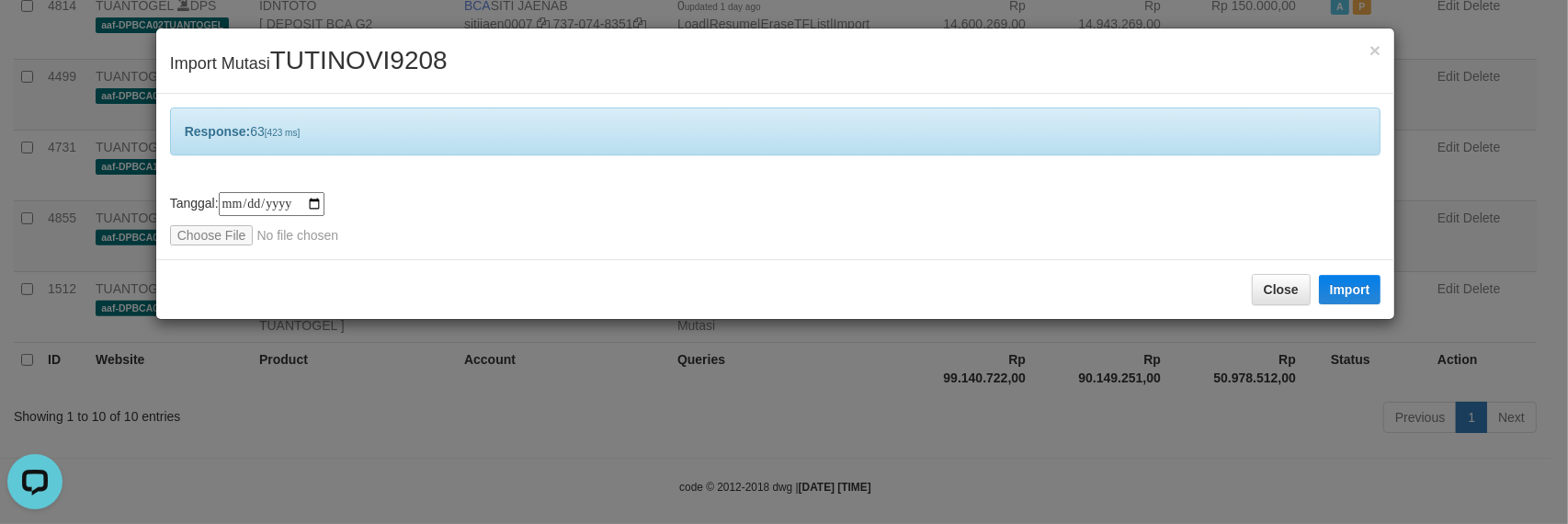 click on "Response:  63  [423 ms]" at bounding box center [776, 131] 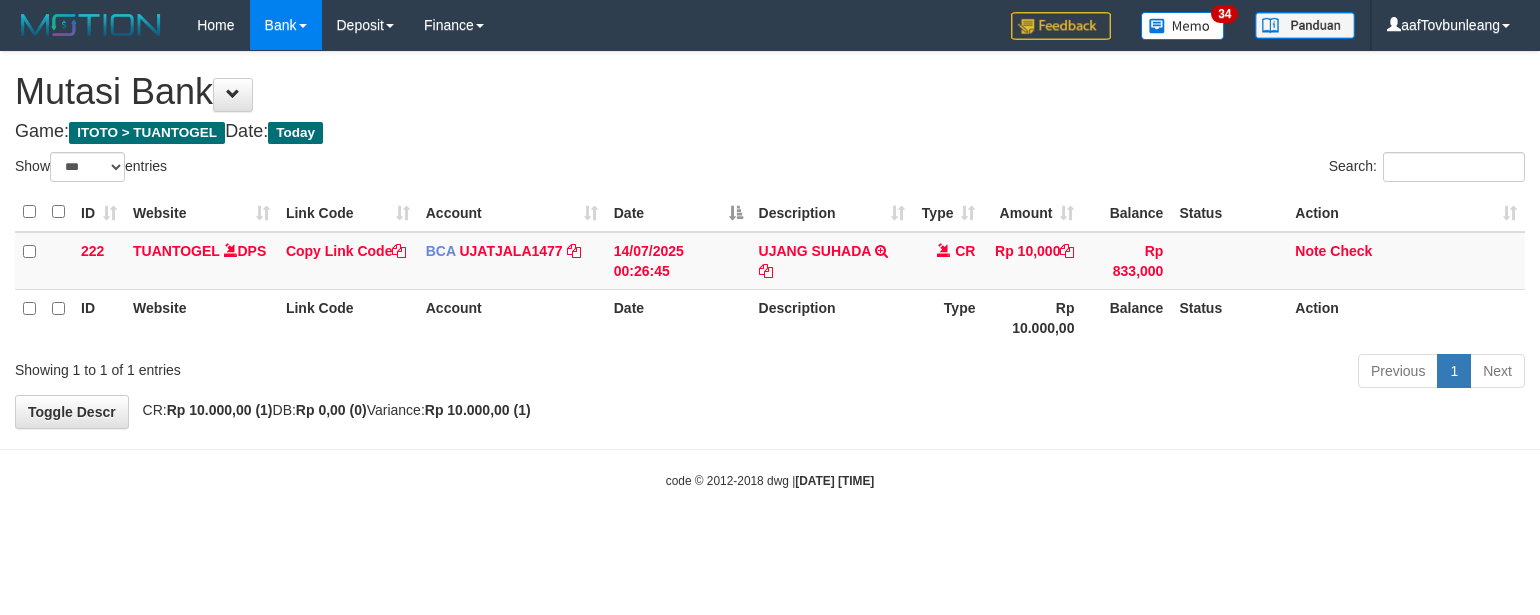 select on "***" 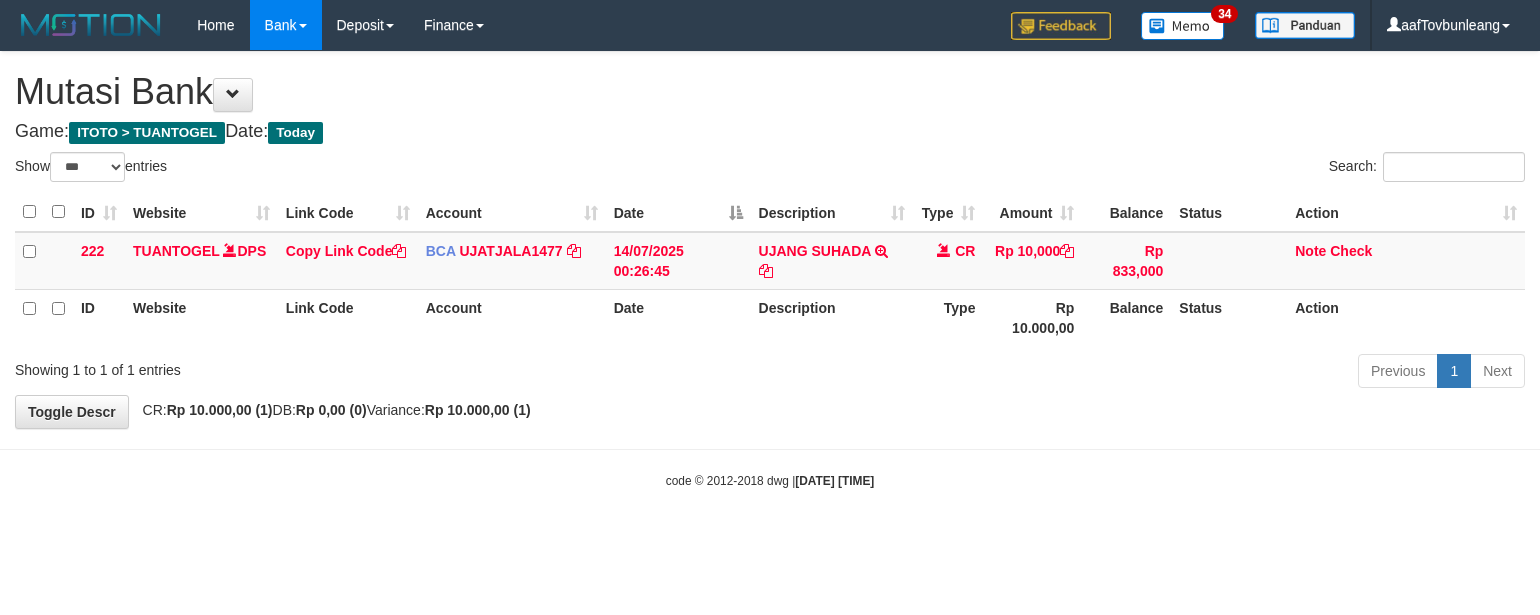 scroll, scrollTop: 0, scrollLeft: 0, axis: both 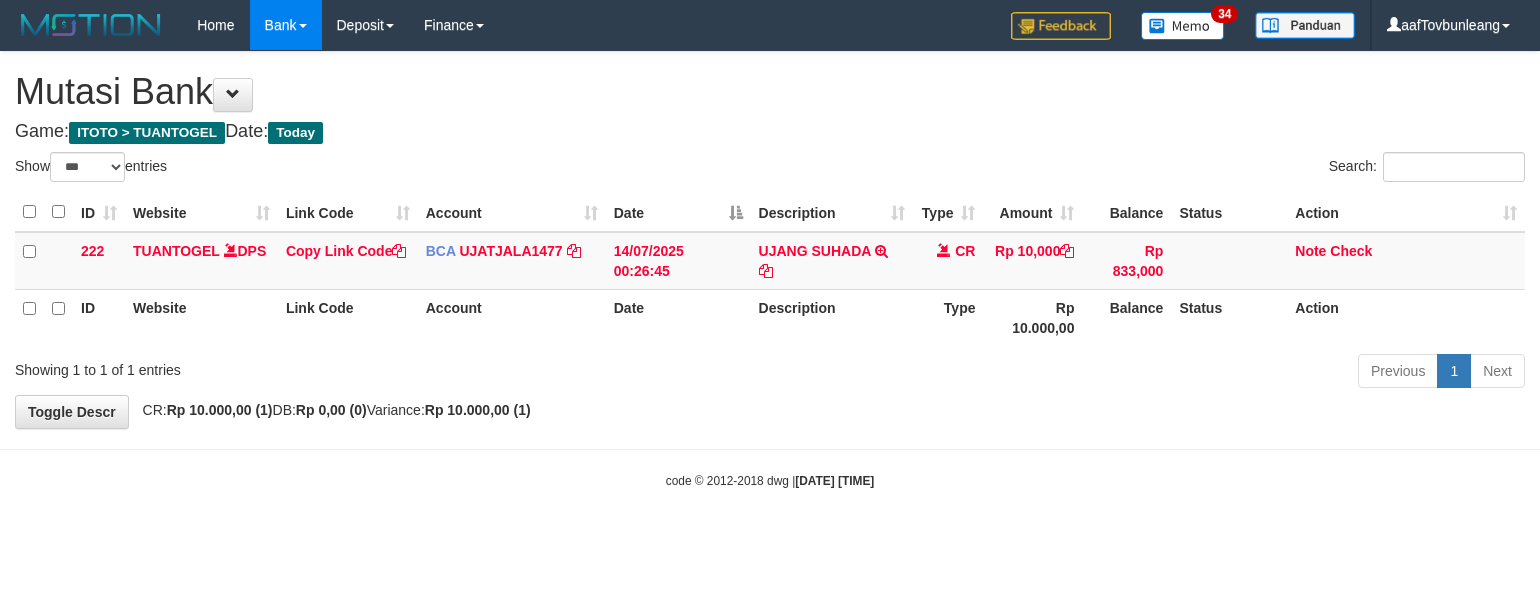 select on "***" 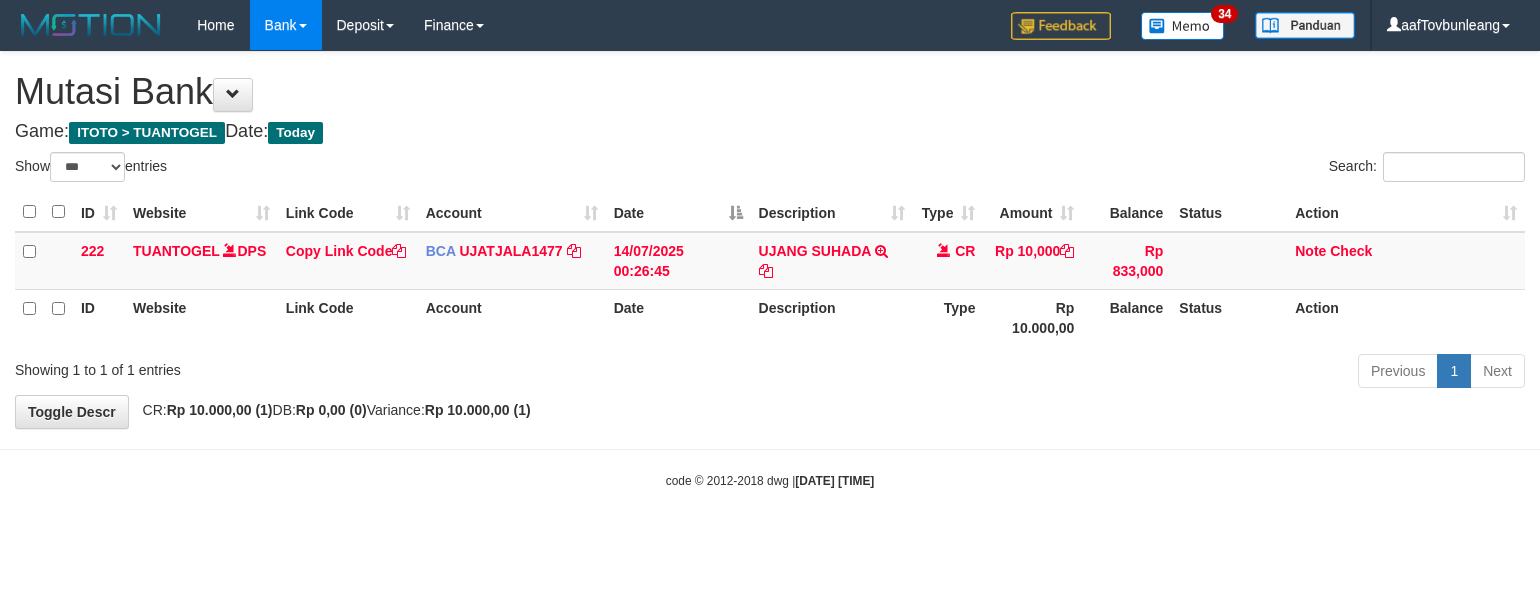 scroll, scrollTop: 0, scrollLeft: 0, axis: both 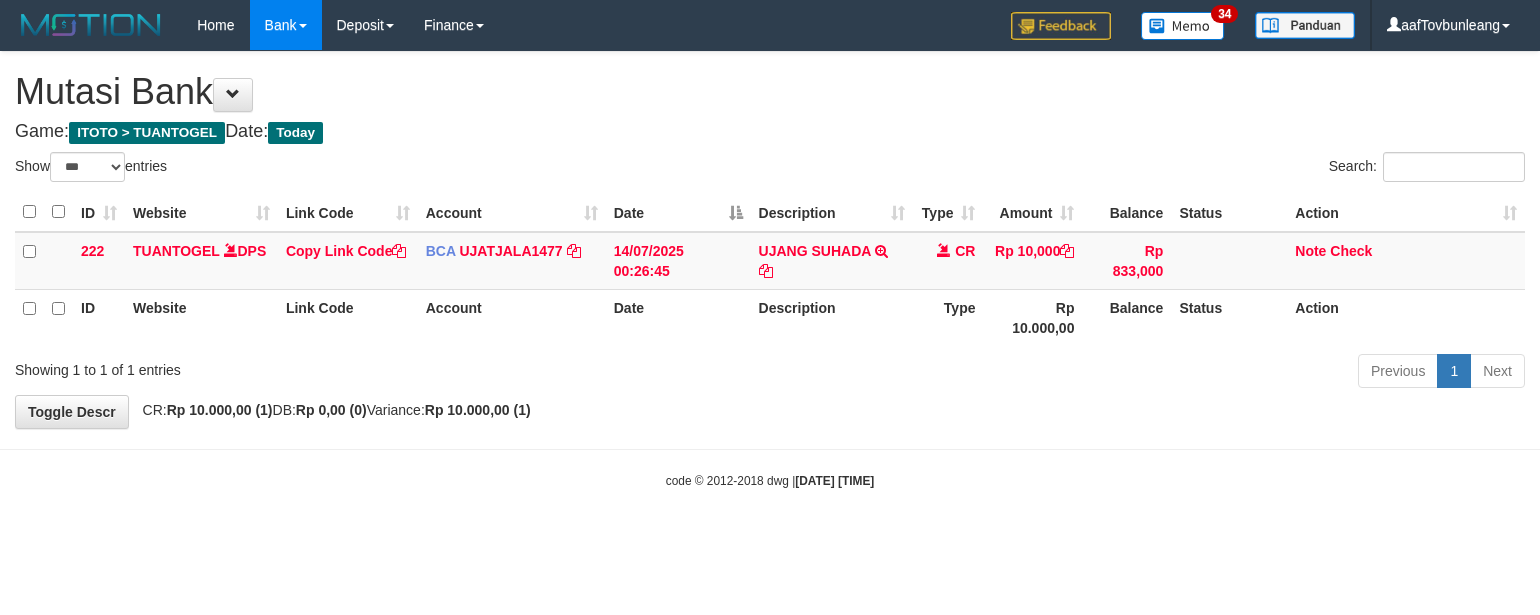 select on "***" 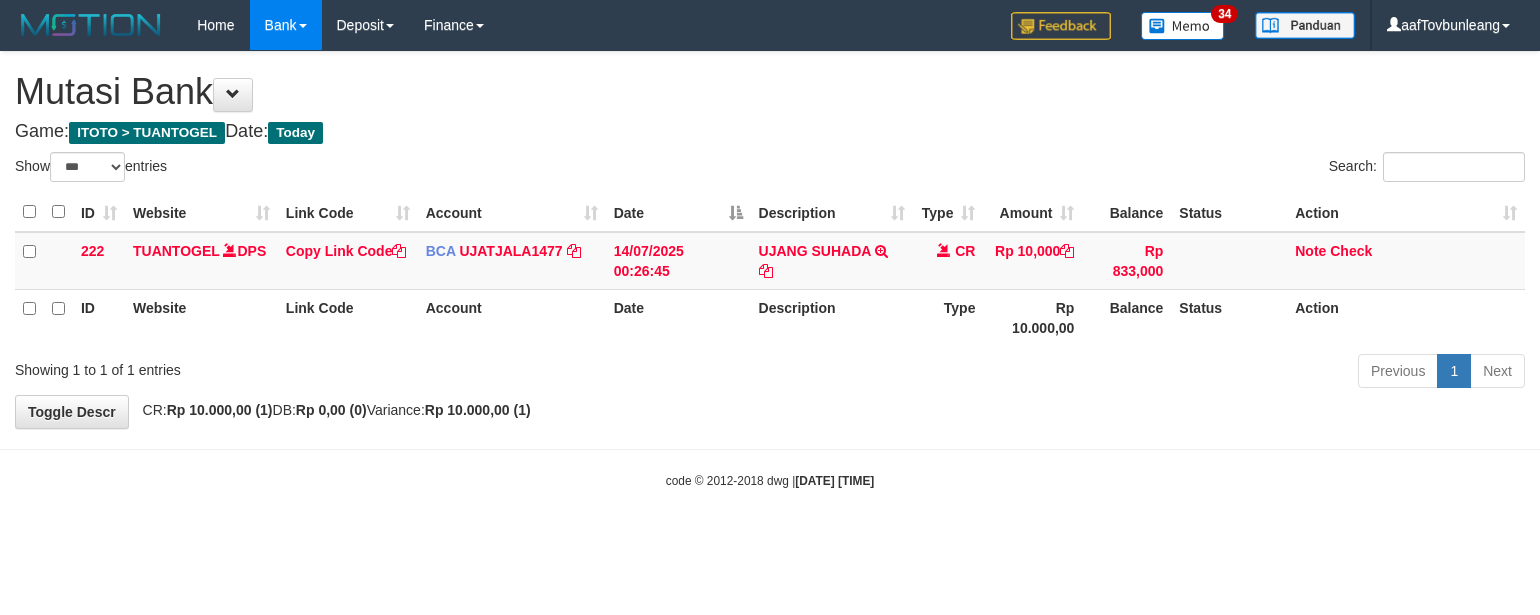 scroll, scrollTop: 0, scrollLeft: 0, axis: both 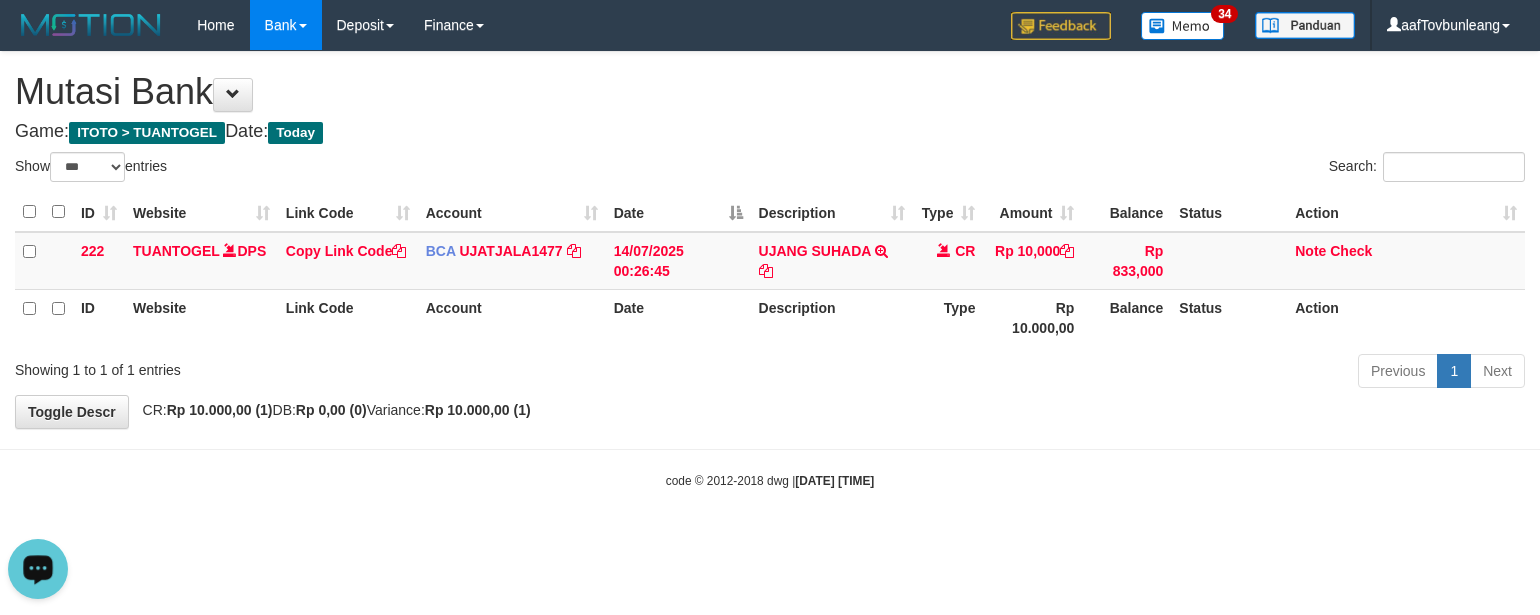 click on "code © 2012-2018 dwg |  2025/07/14 02:32:57" at bounding box center [770, 480] 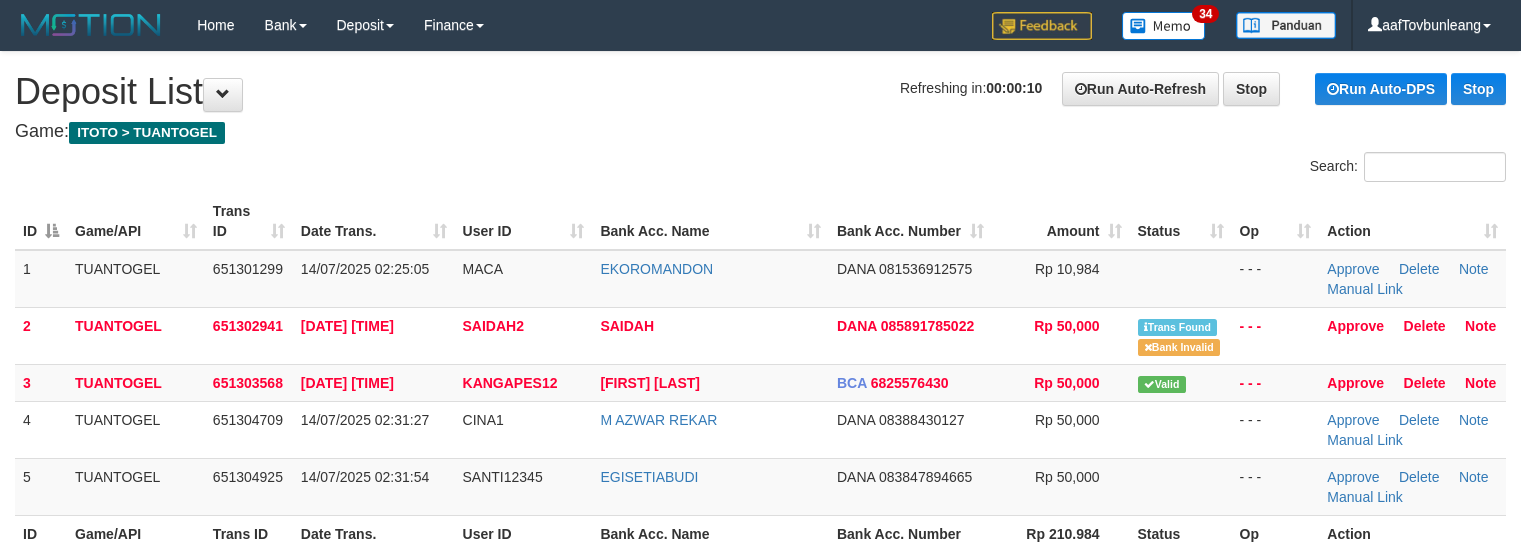 scroll, scrollTop: 0, scrollLeft: 0, axis: both 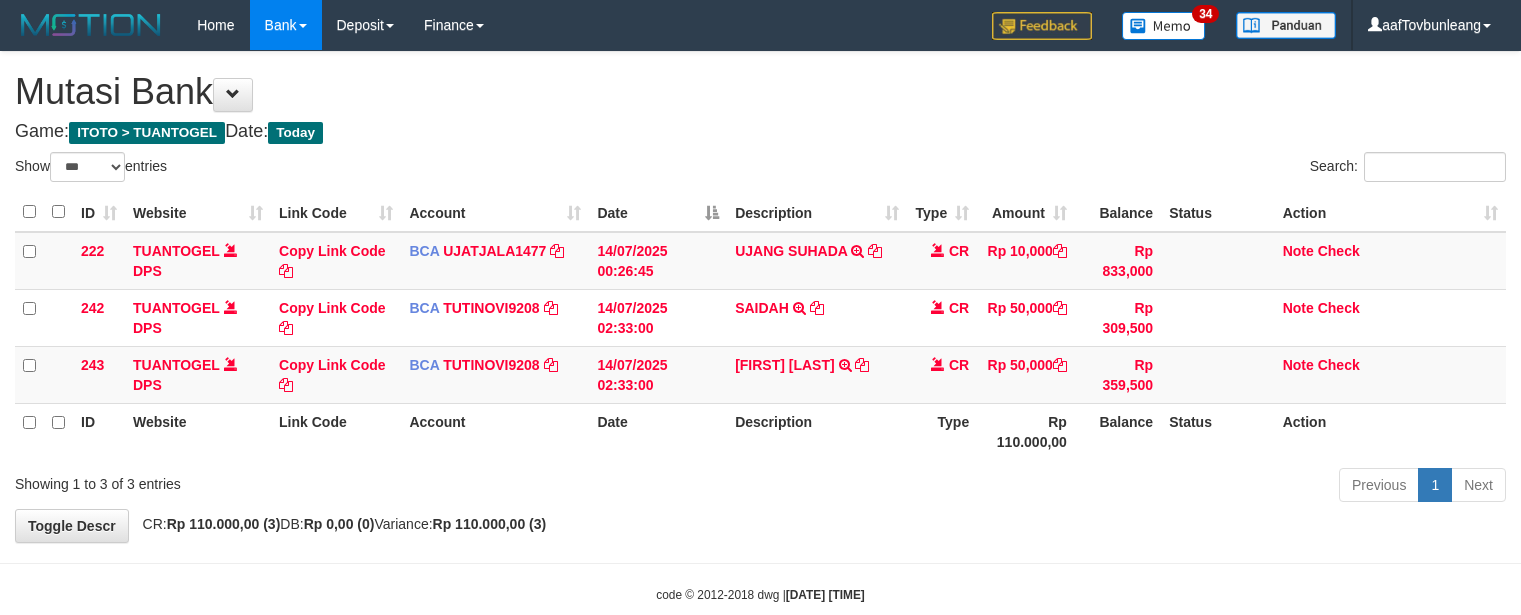 select on "***" 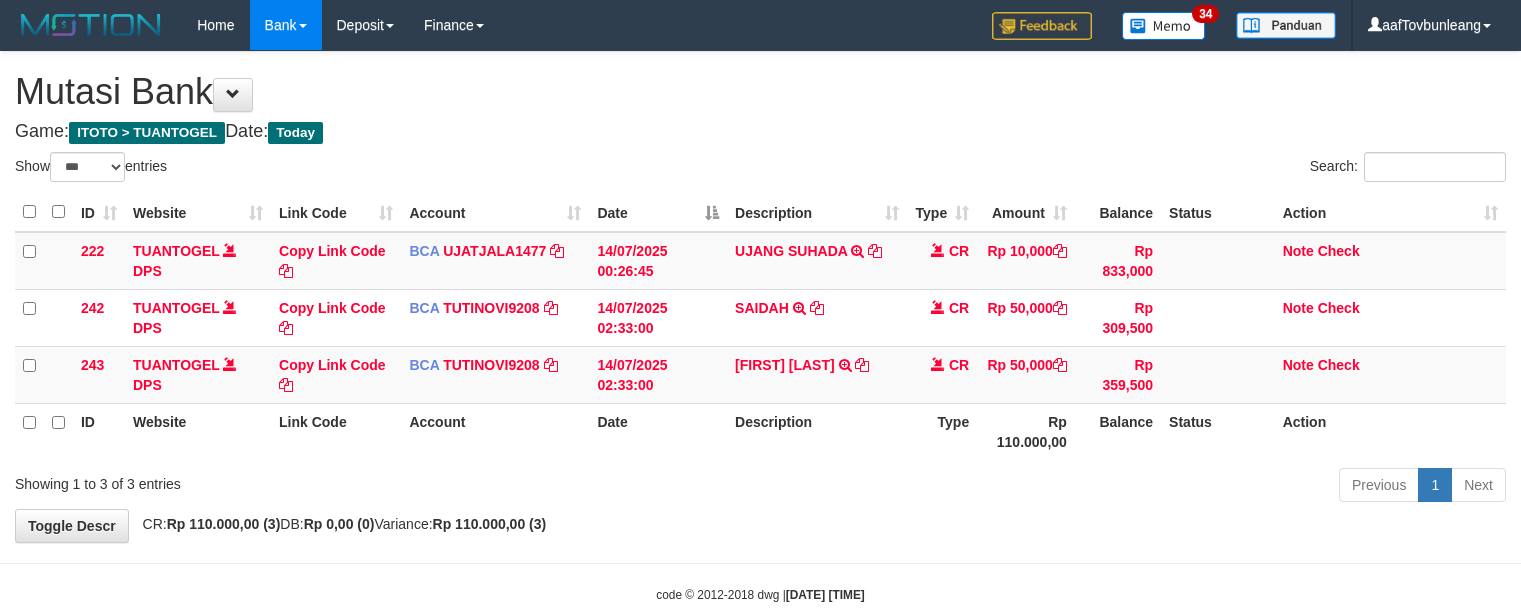 scroll, scrollTop: 0, scrollLeft: 0, axis: both 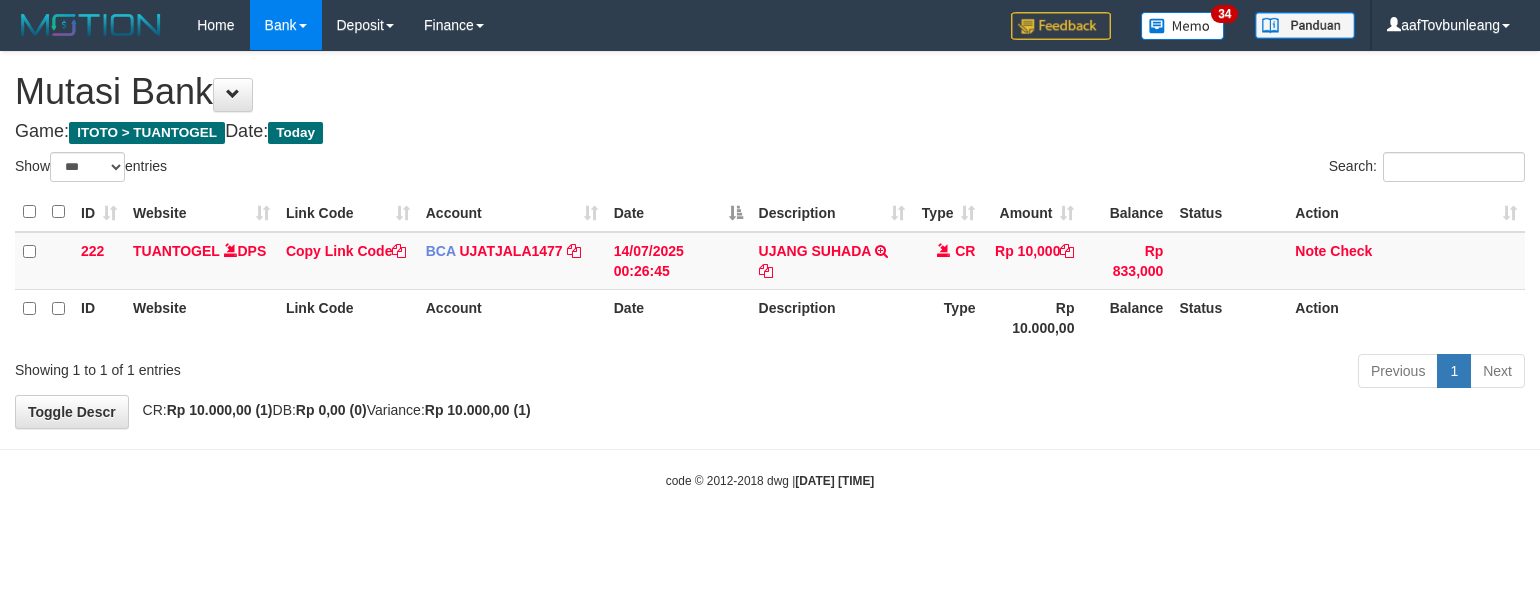 select on "***" 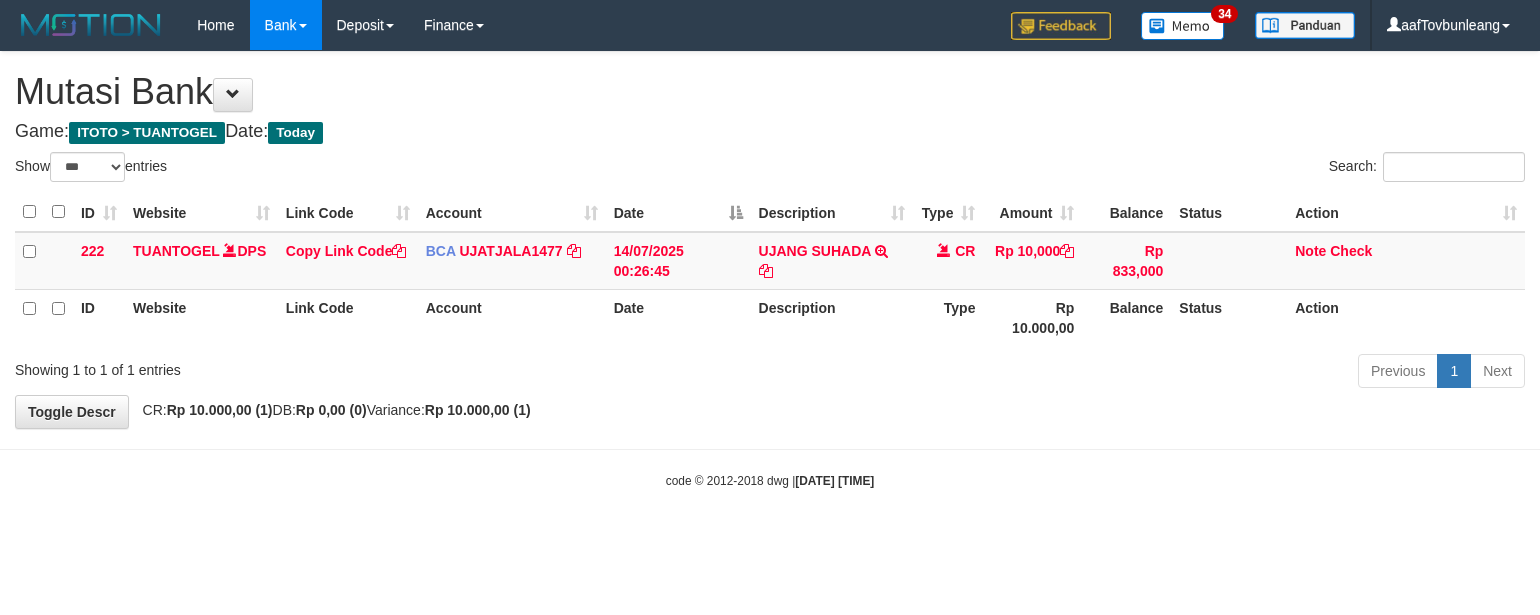scroll, scrollTop: 0, scrollLeft: 0, axis: both 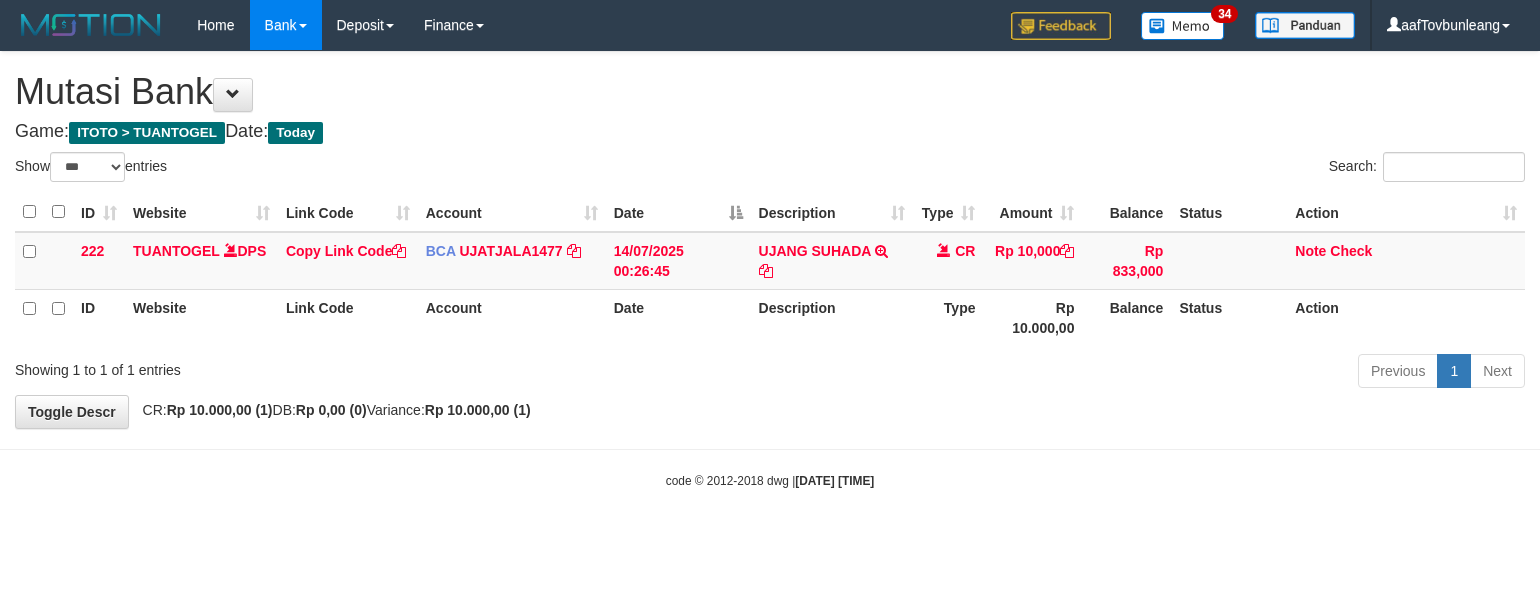 select on "***" 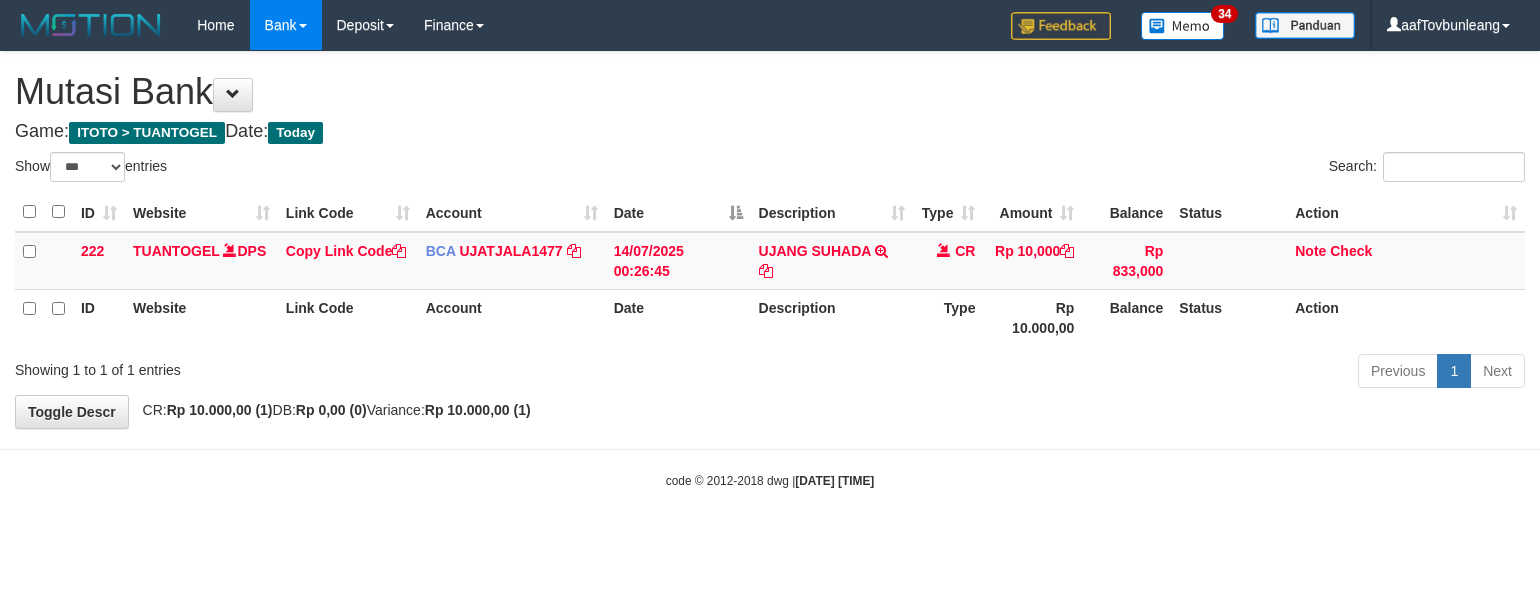 scroll, scrollTop: 0, scrollLeft: 0, axis: both 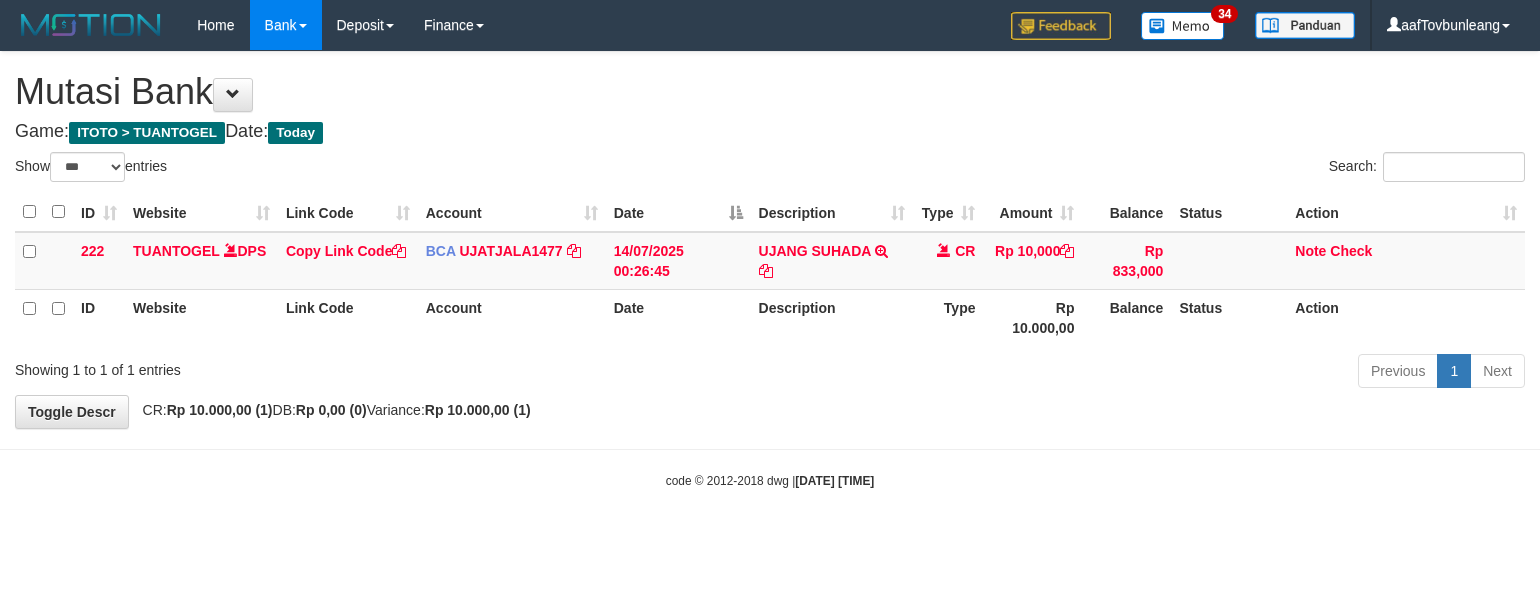 select on "***" 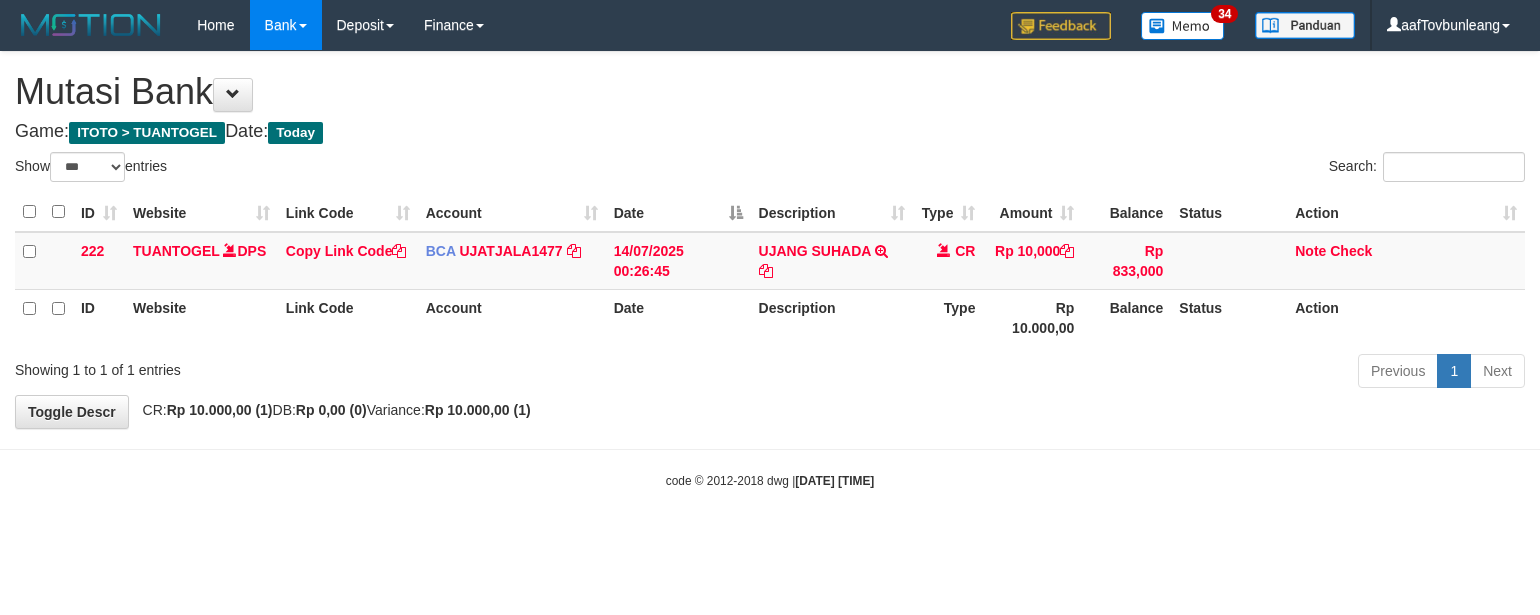 scroll, scrollTop: 0, scrollLeft: 0, axis: both 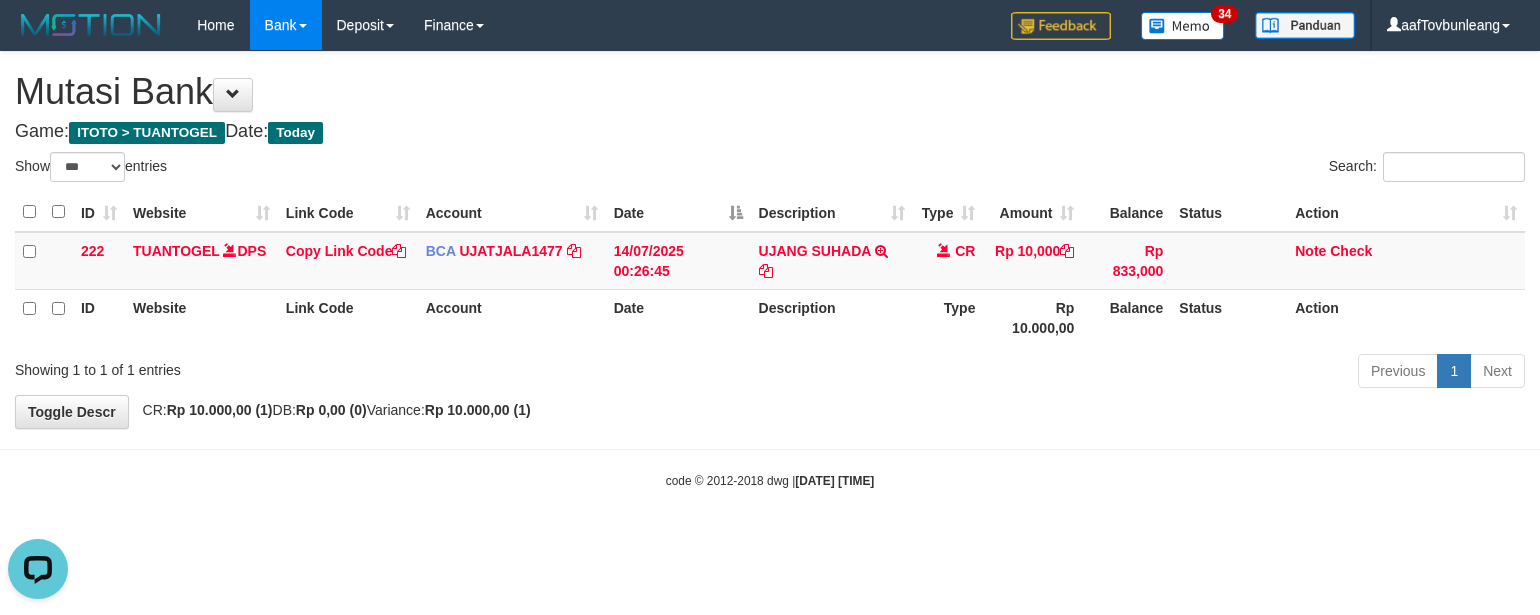 click on "Toggle navigation
Home
Bank
Account List
Load
By Website
Group
[ITOTO]													TUANTOGEL
By Load Group (DPS)
Group aaf-DPBCA02TUANTOGEL" at bounding box center [770, 270] 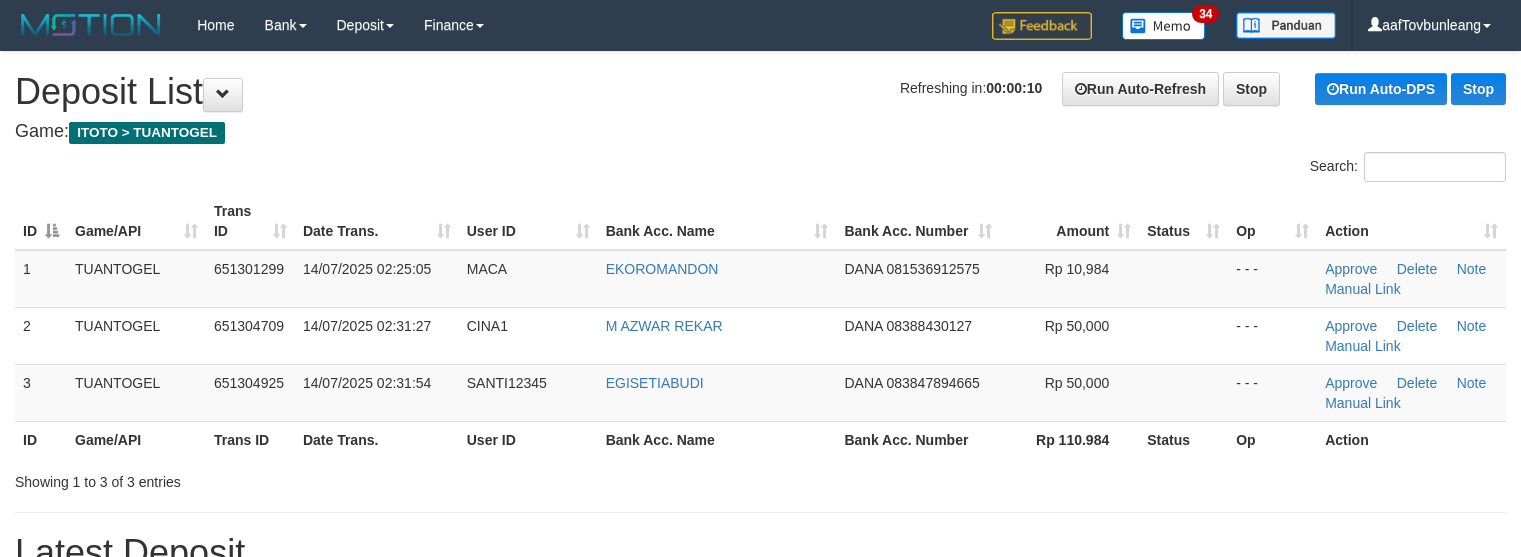 scroll, scrollTop: 0, scrollLeft: 0, axis: both 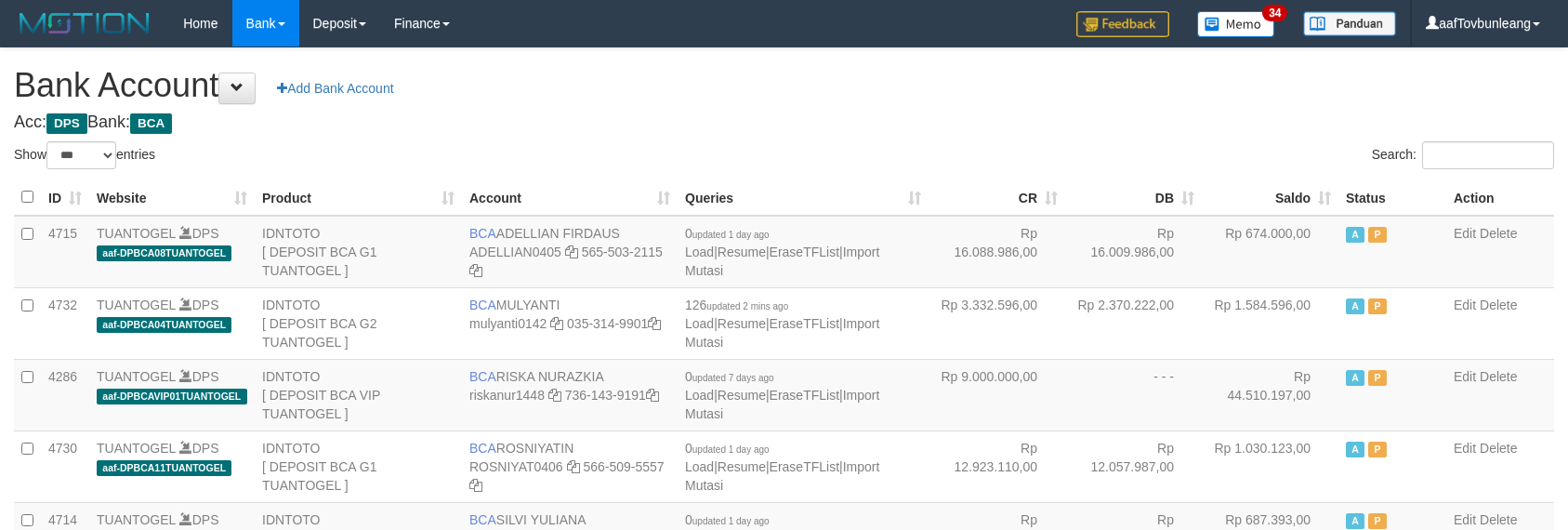 select on "***" 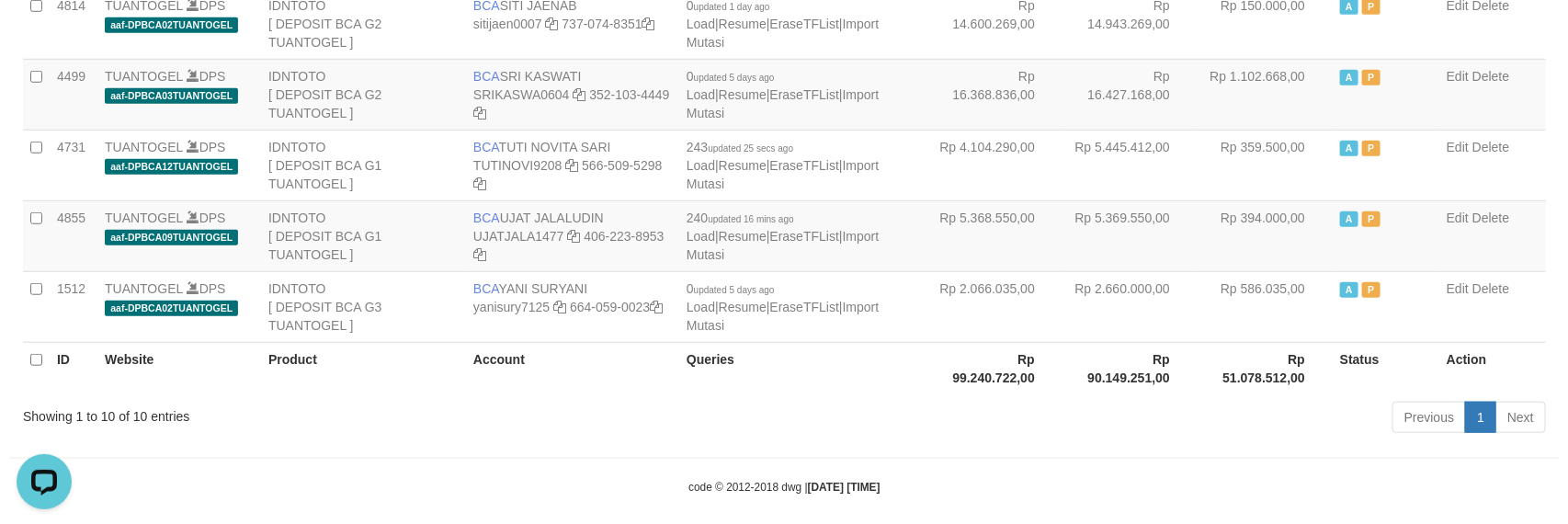 scroll, scrollTop: 0, scrollLeft: 0, axis: both 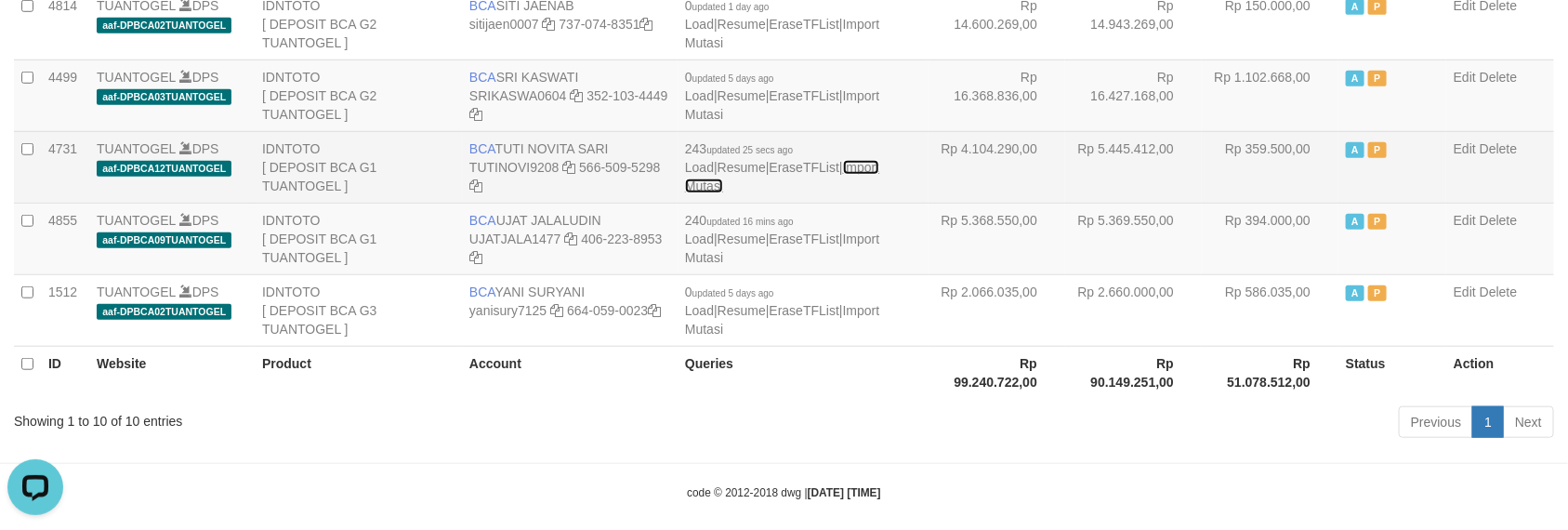 click on "Import Mutasi" at bounding box center (782, 177) 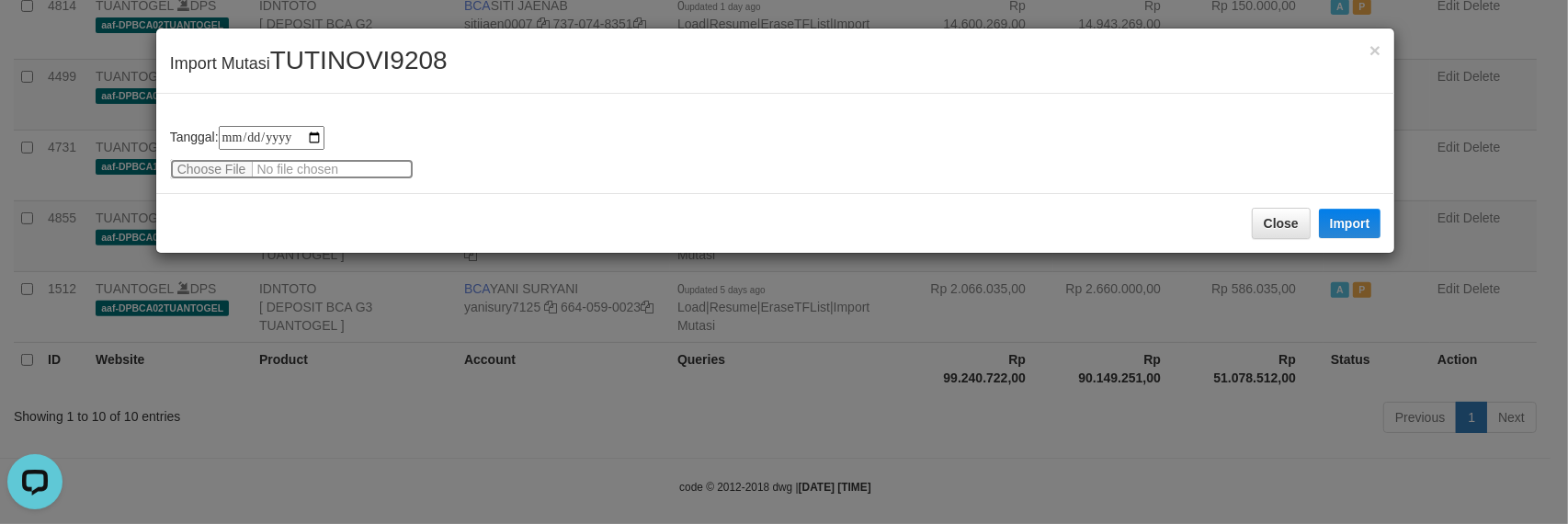 click at bounding box center [291, 169] 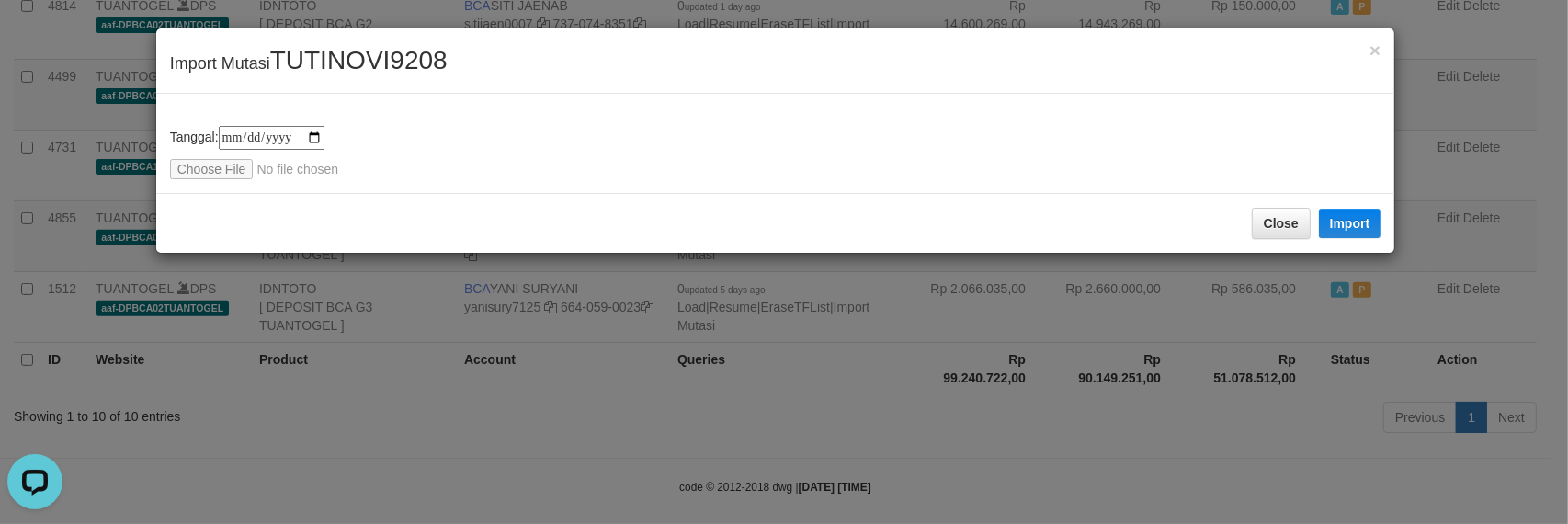 click on "×
Import Mutasi  TUTINOVI9208" at bounding box center [776, 61] 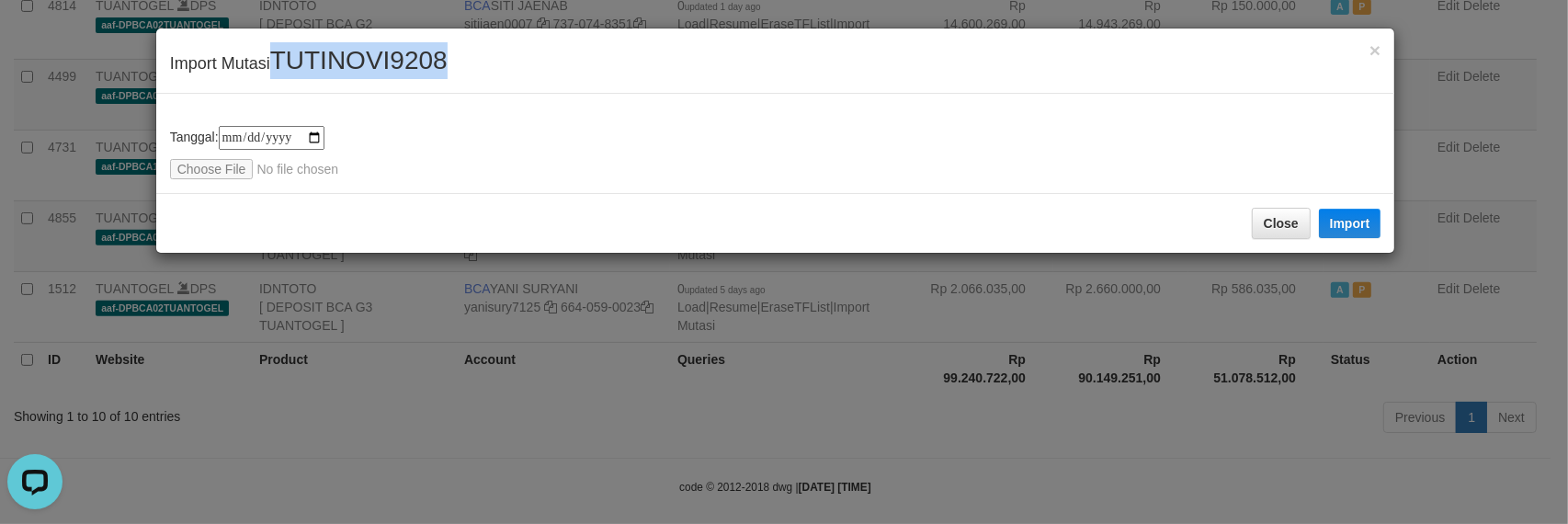 click on "×
Import Mutasi  TUTINOVI9208" at bounding box center [776, 61] 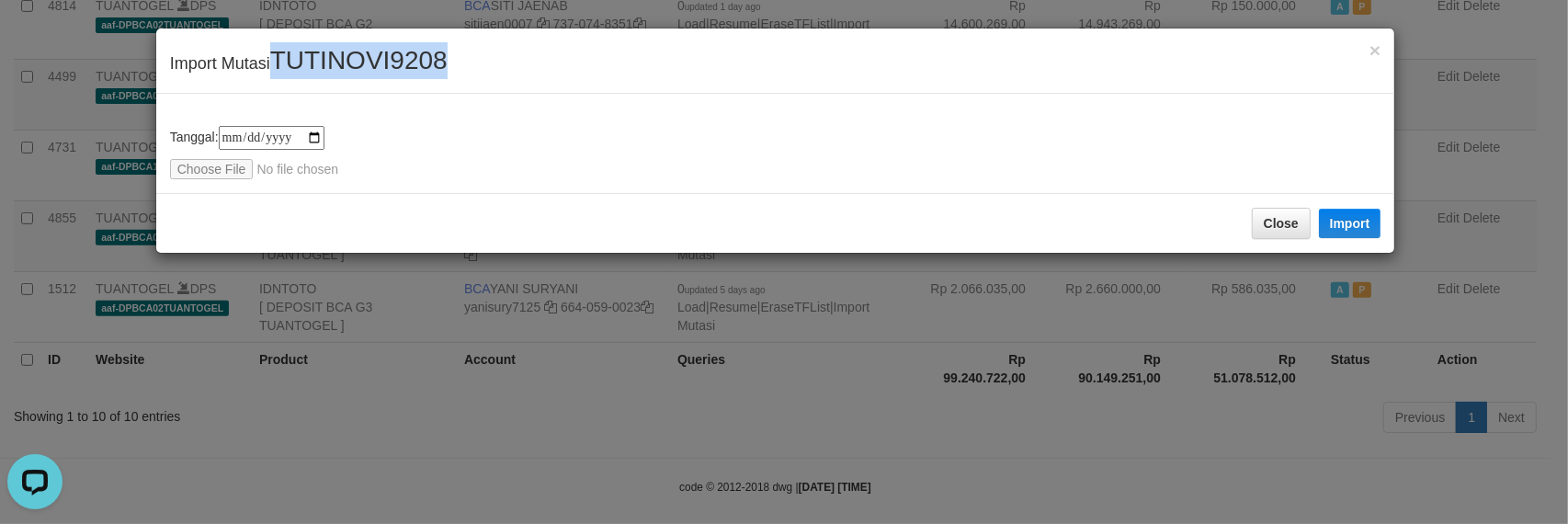 type on "**********" 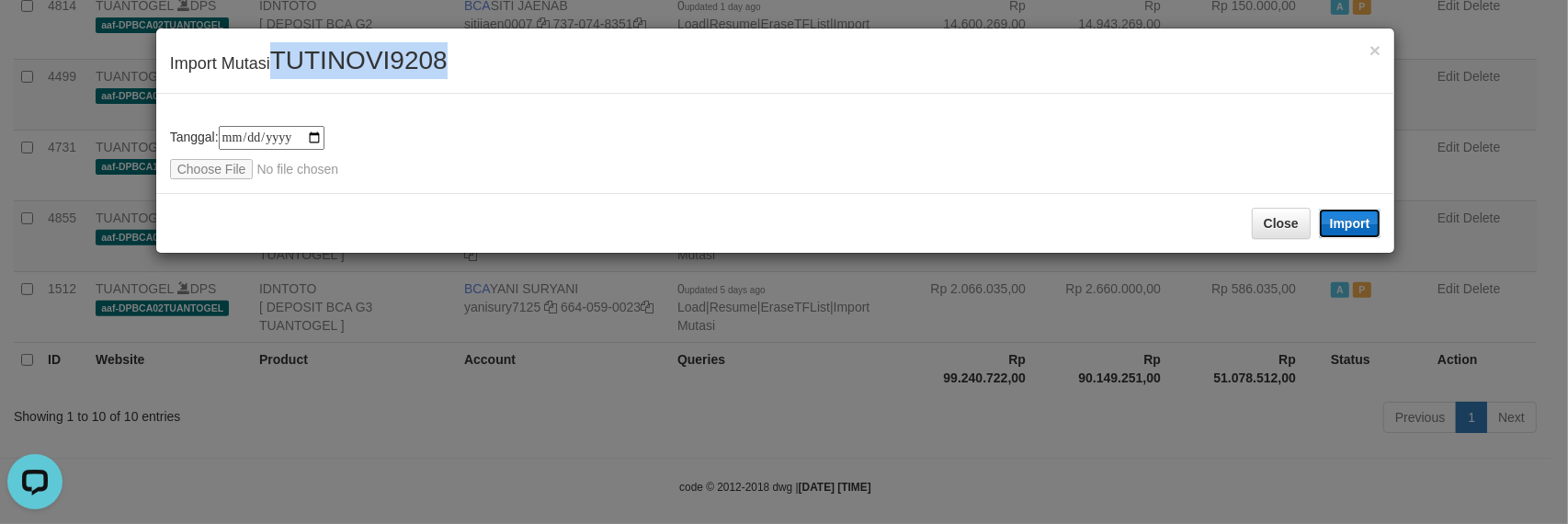 click on "Import" at bounding box center [1350, 223] 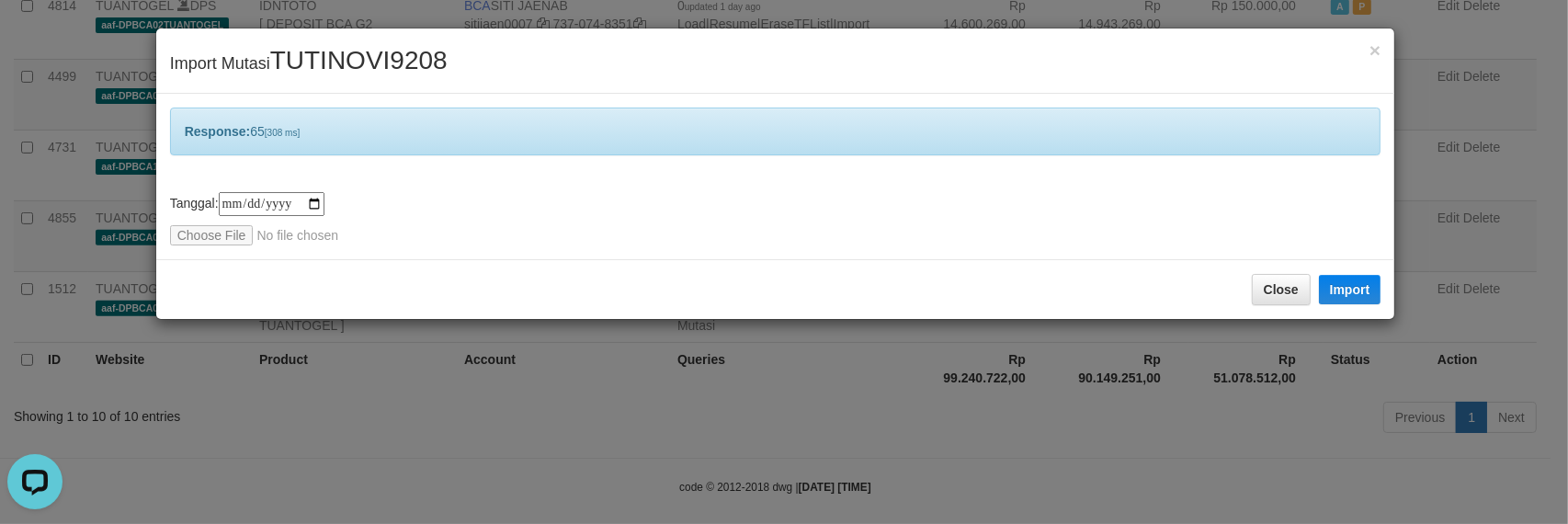 click on "**********" at bounding box center (776, 177) 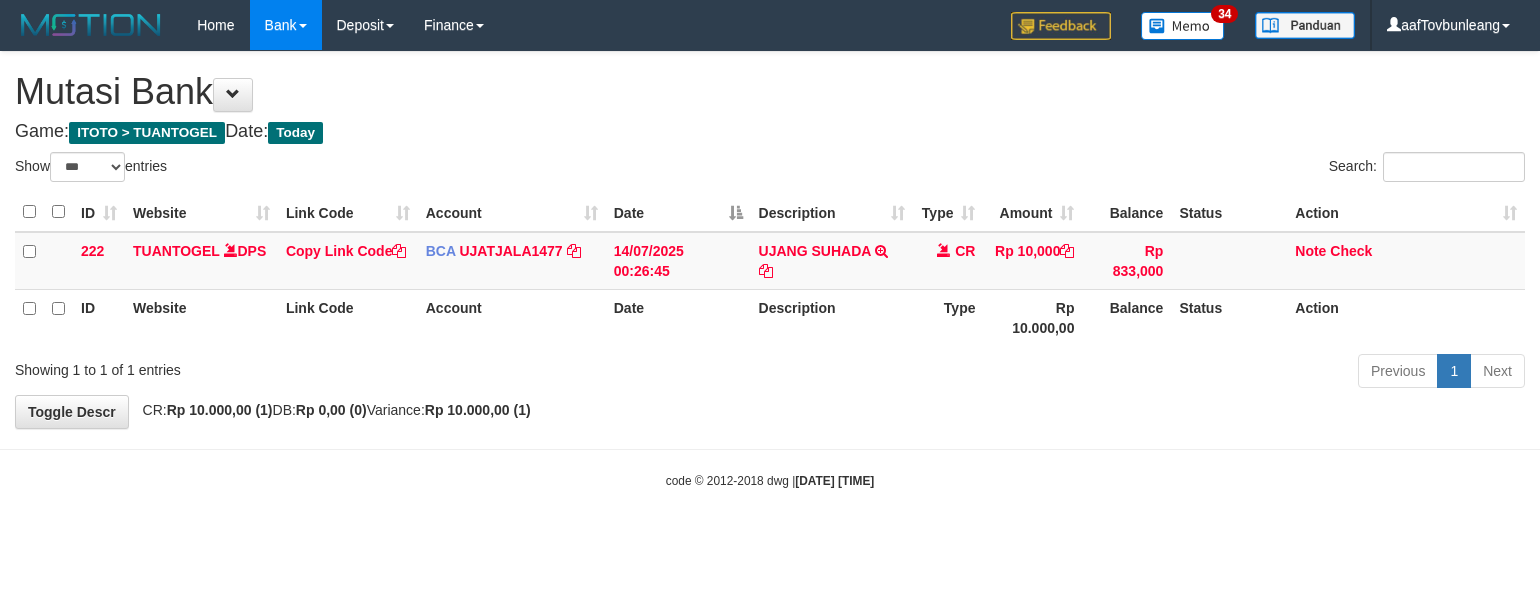 select on "***" 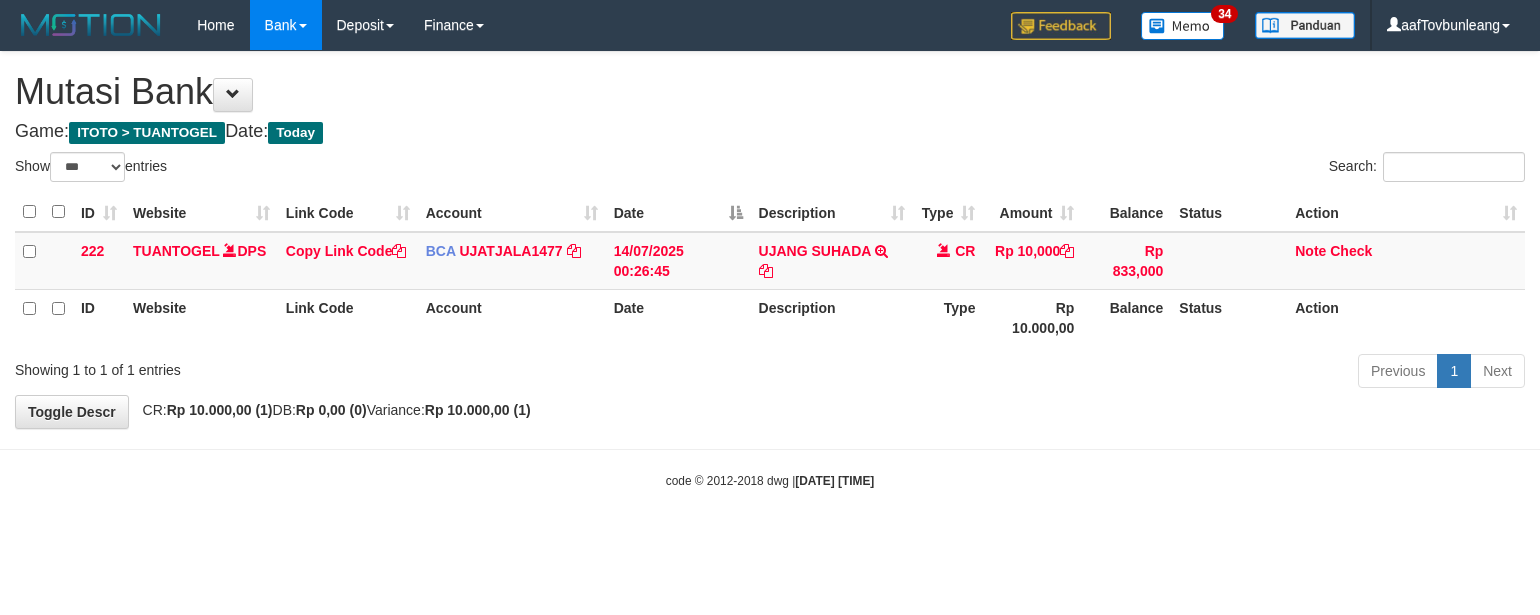 scroll, scrollTop: 0, scrollLeft: 0, axis: both 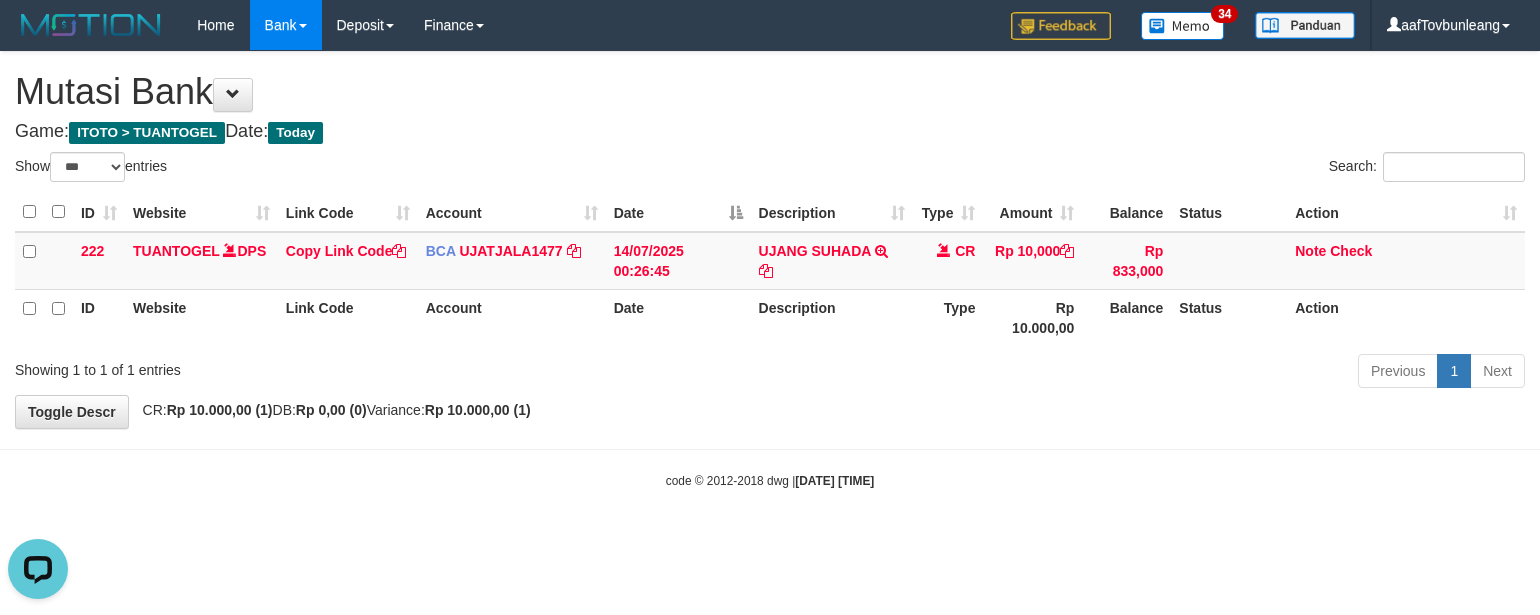 click on "**********" at bounding box center [770, 240] 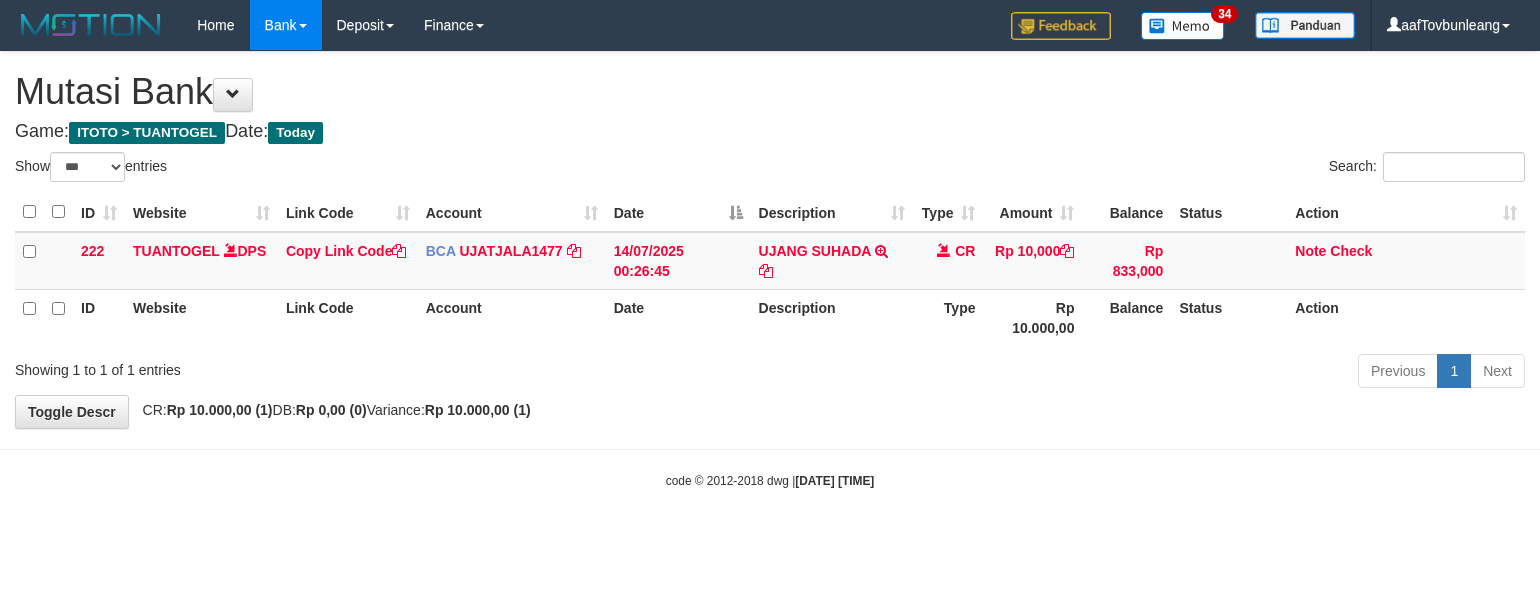 select on "***" 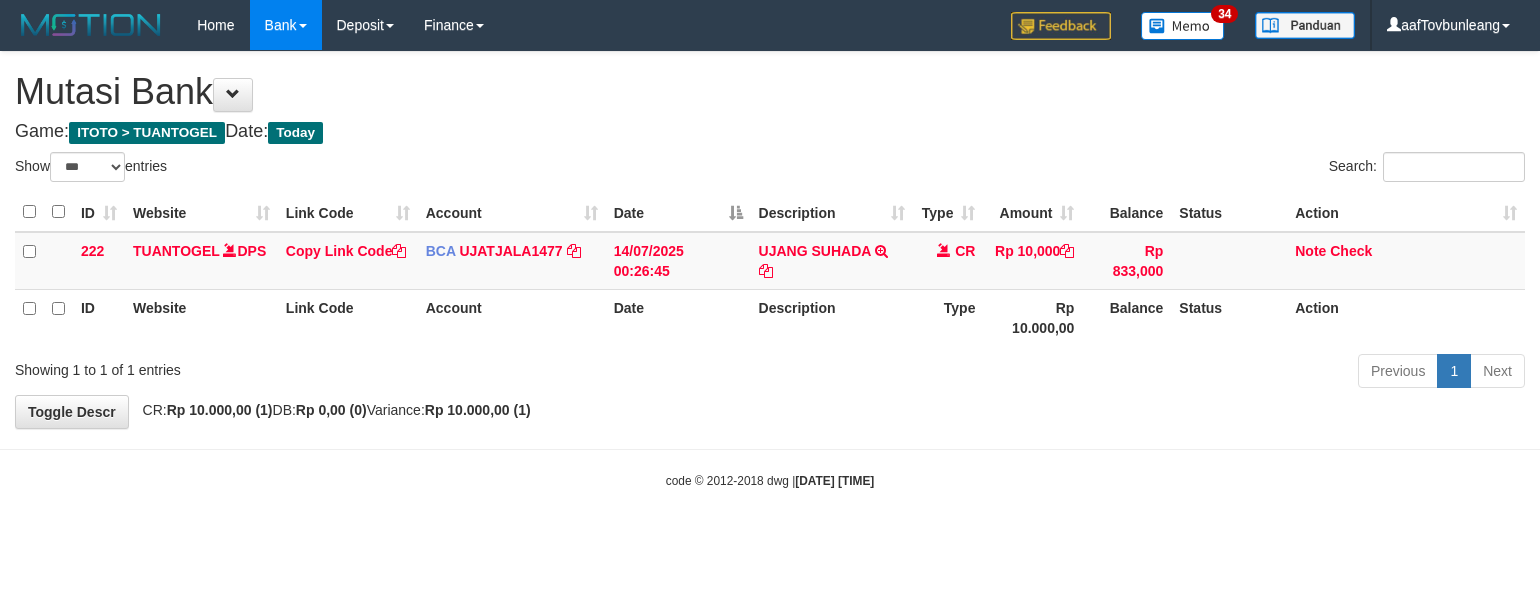 scroll, scrollTop: 0, scrollLeft: 0, axis: both 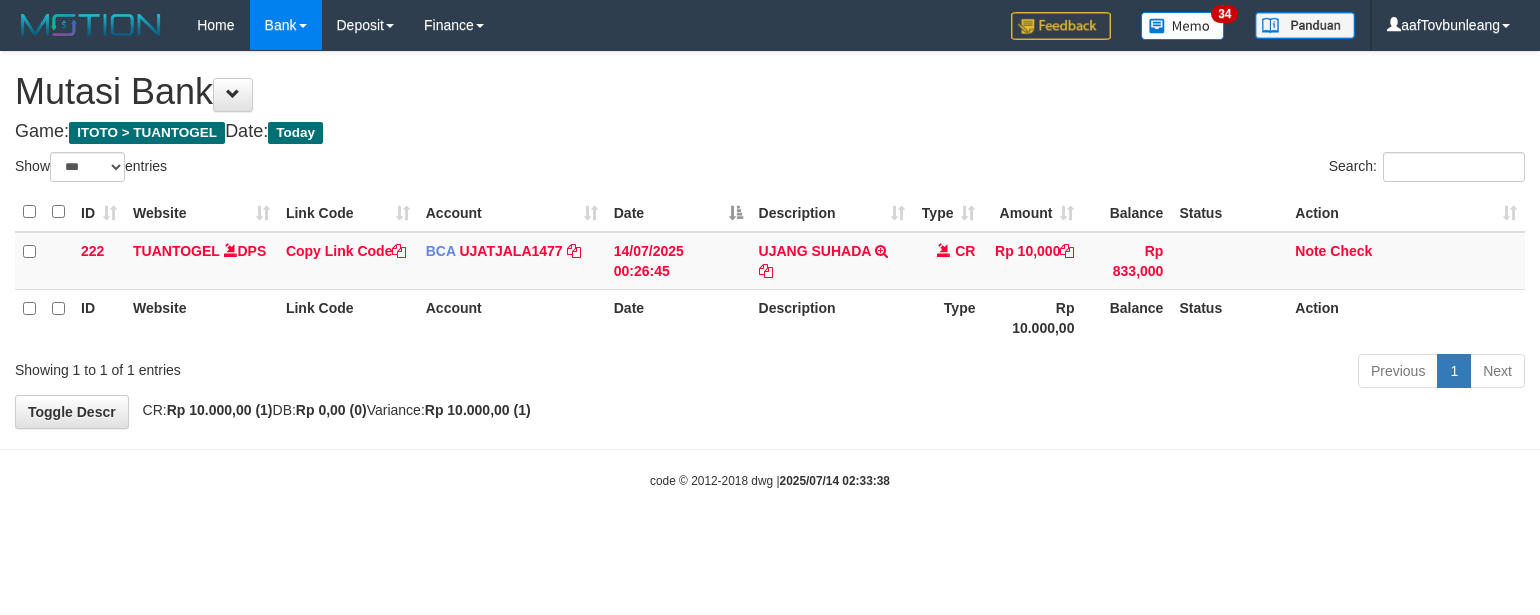 select on "***" 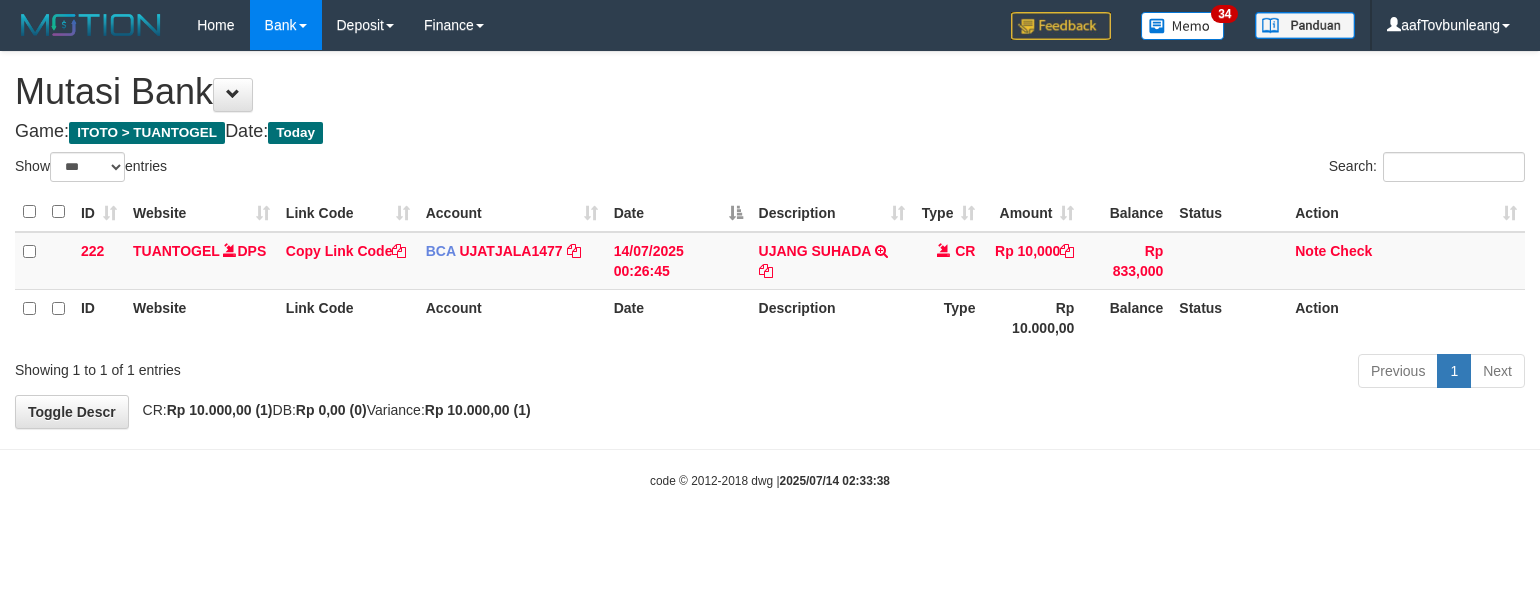 scroll, scrollTop: 0, scrollLeft: 0, axis: both 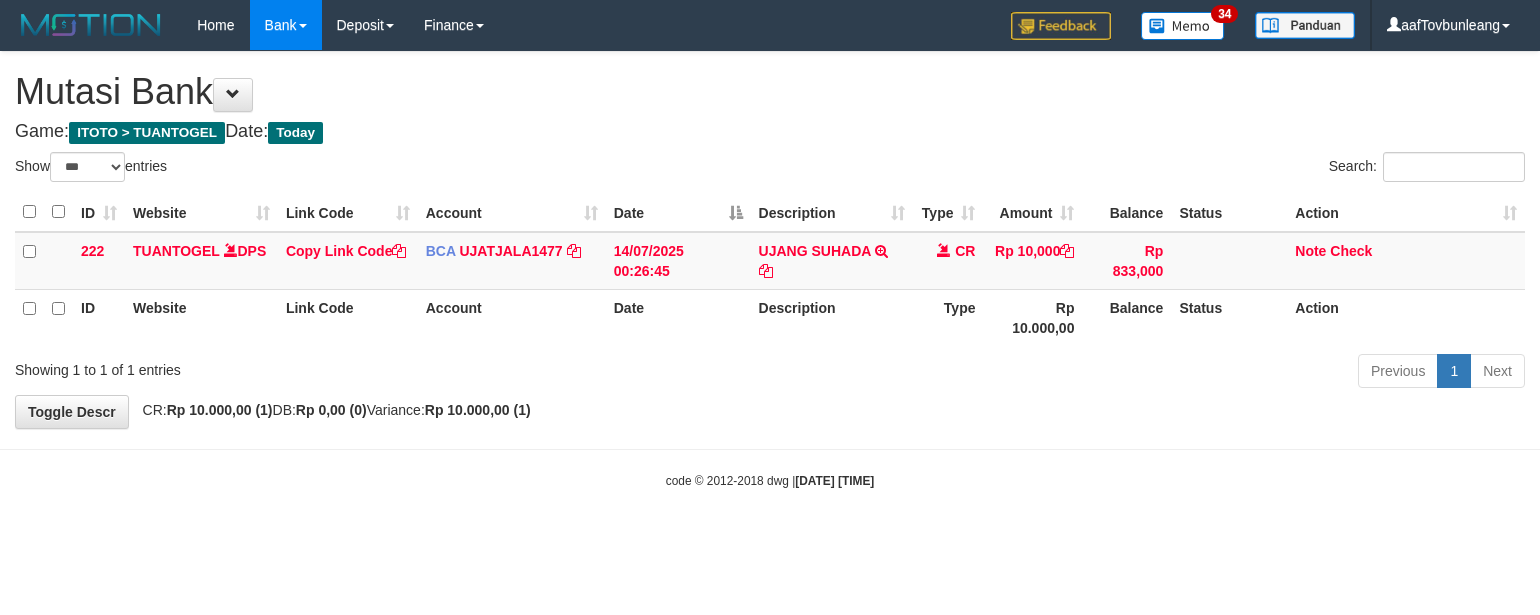 select on "***" 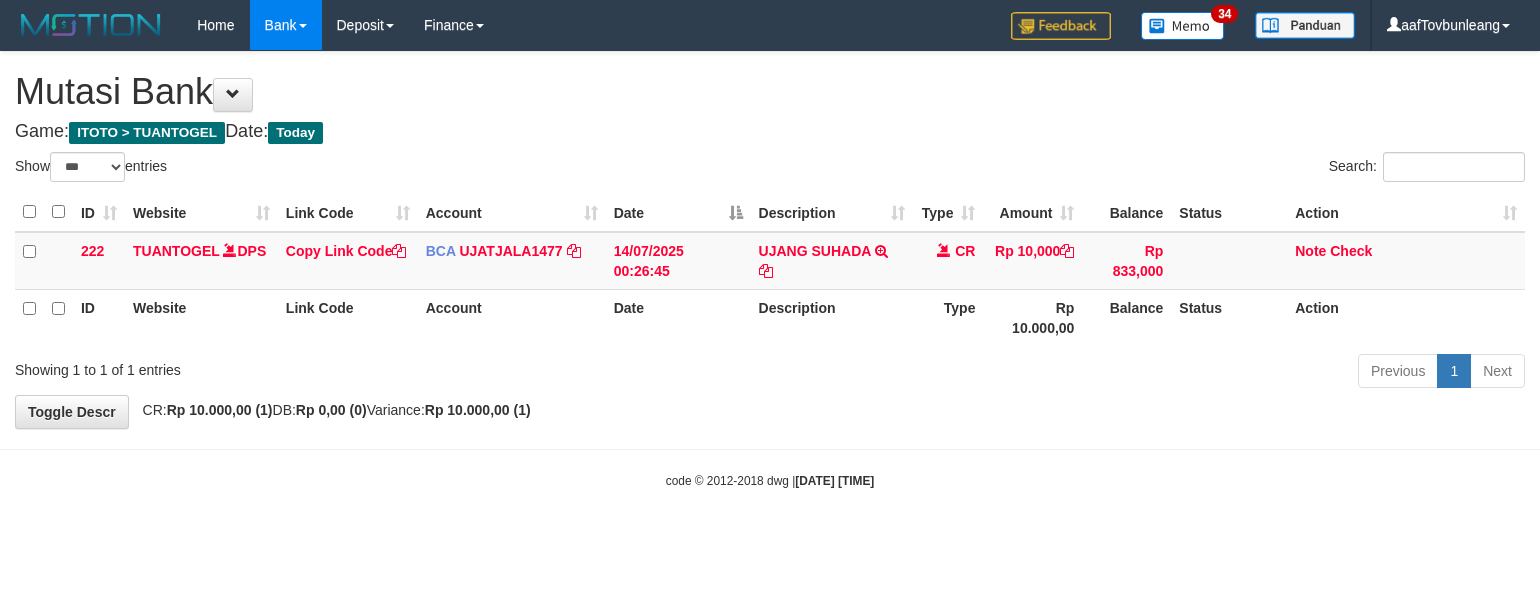 scroll, scrollTop: 0, scrollLeft: 0, axis: both 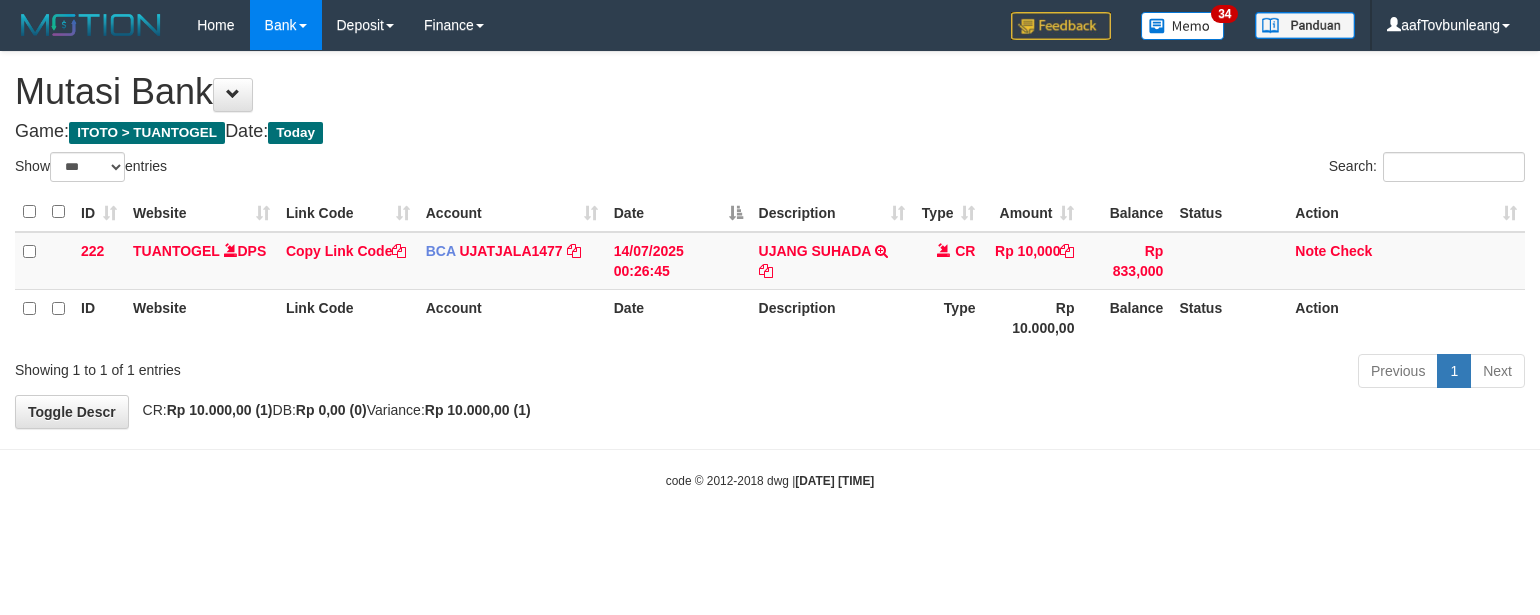 select on "***" 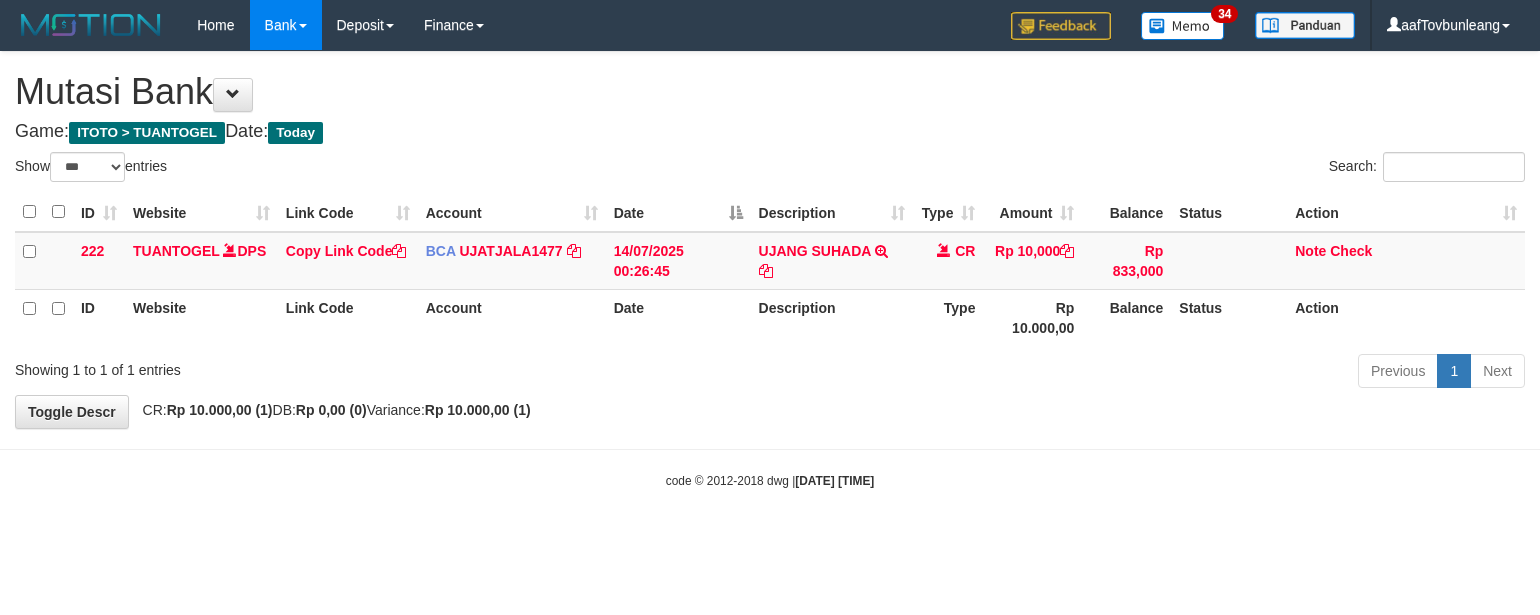 scroll, scrollTop: 0, scrollLeft: 0, axis: both 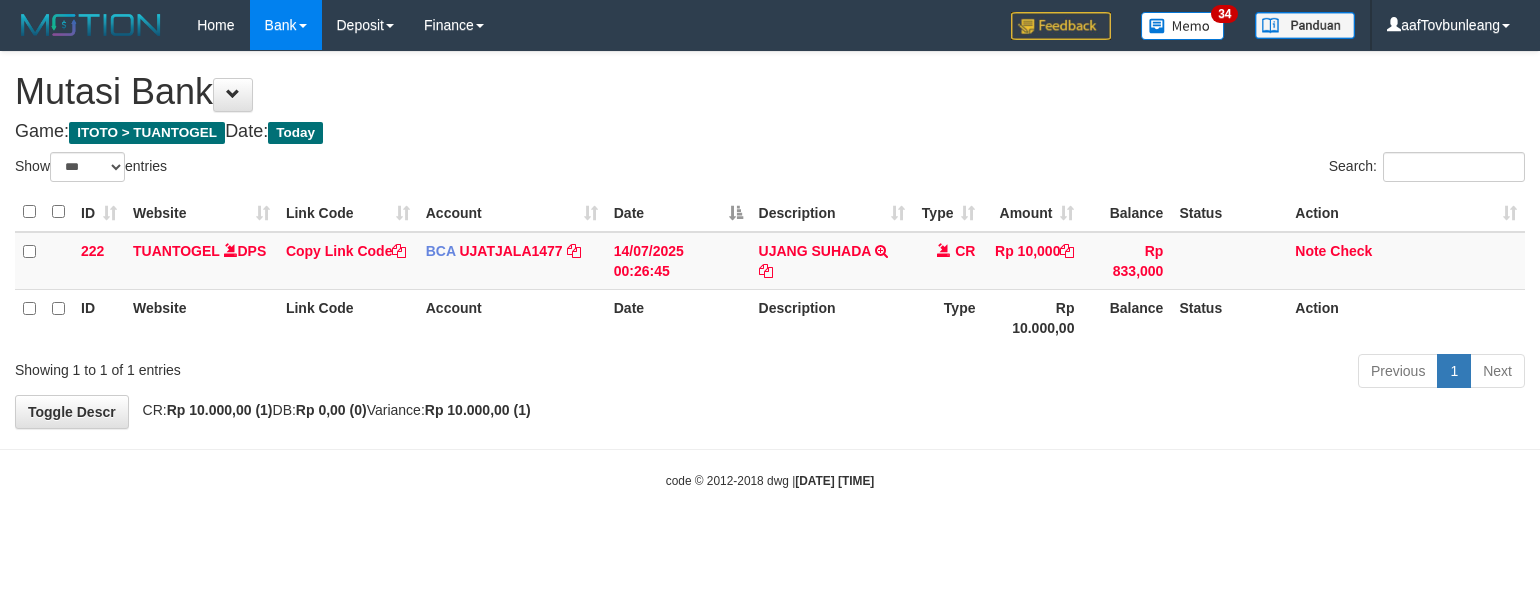 select on "***" 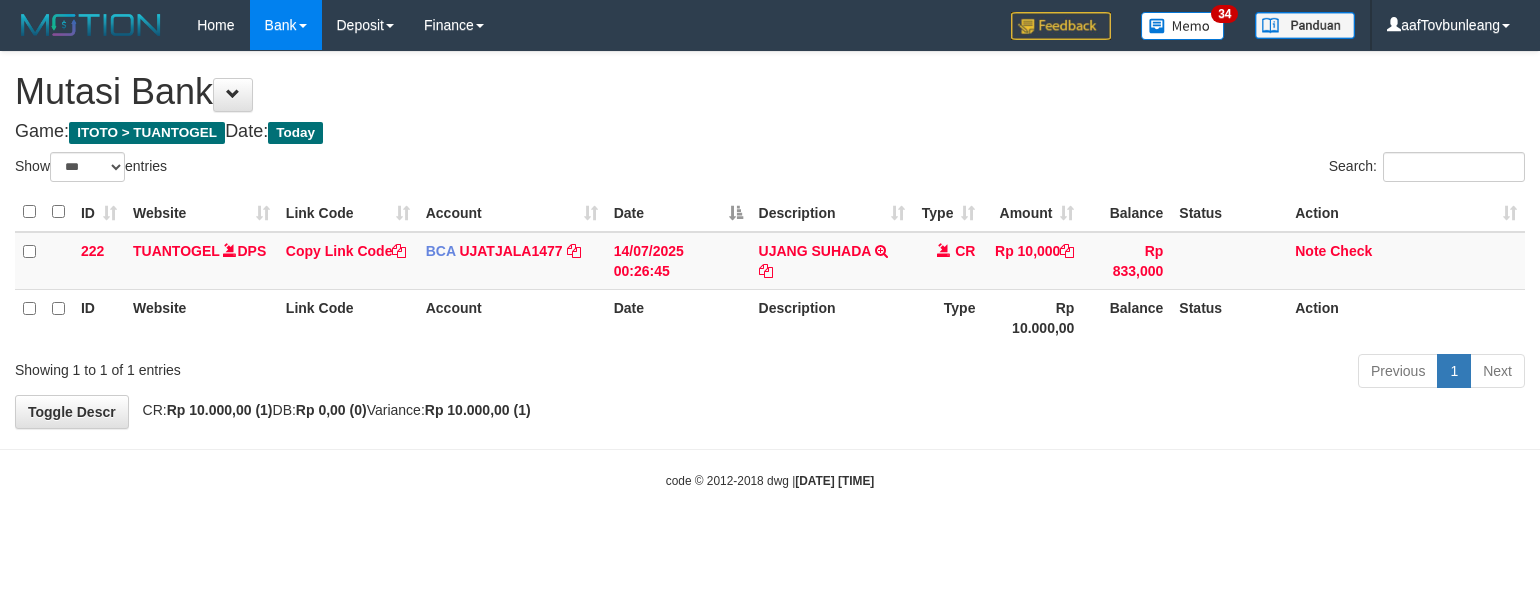 scroll, scrollTop: 0, scrollLeft: 0, axis: both 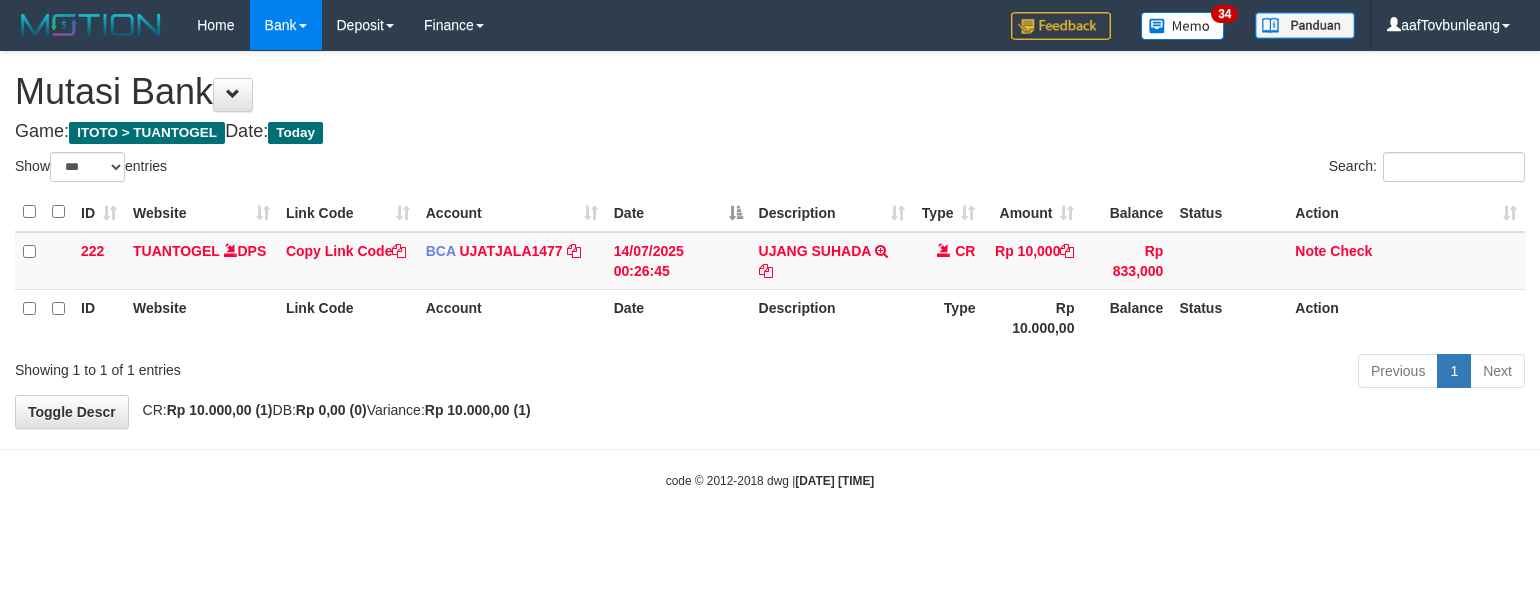 select on "***" 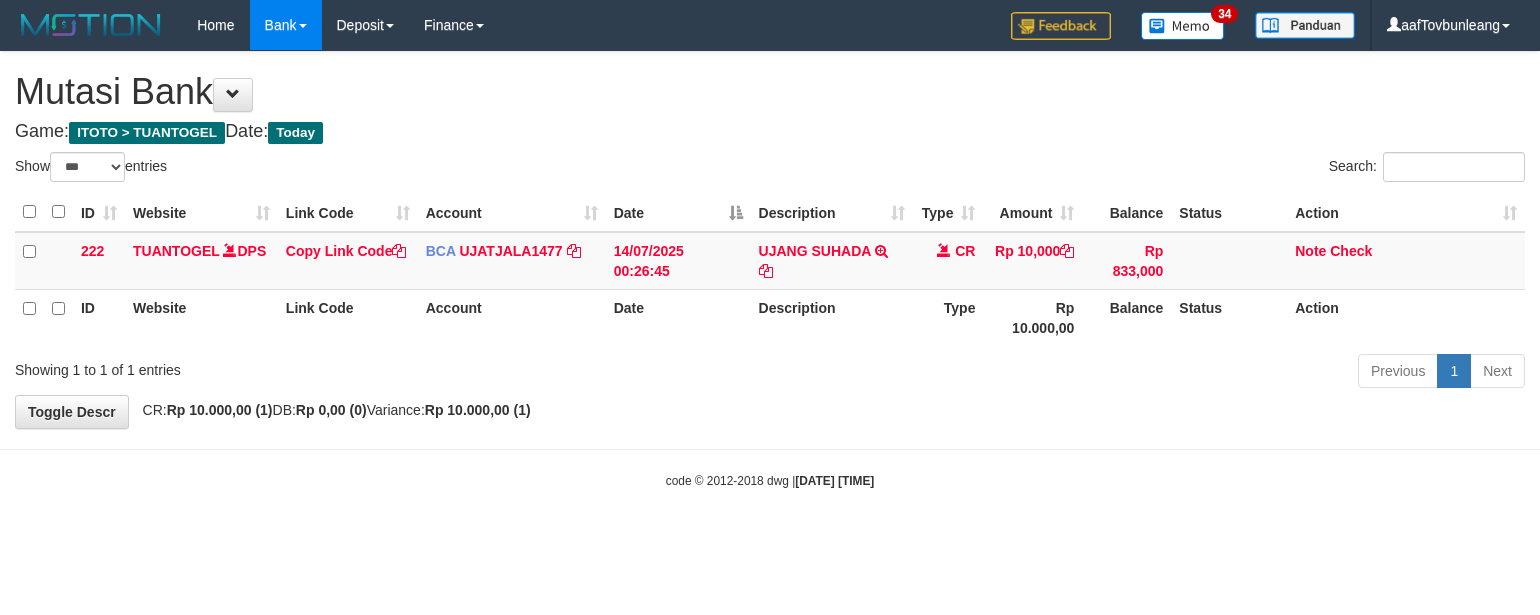 scroll, scrollTop: 0, scrollLeft: 0, axis: both 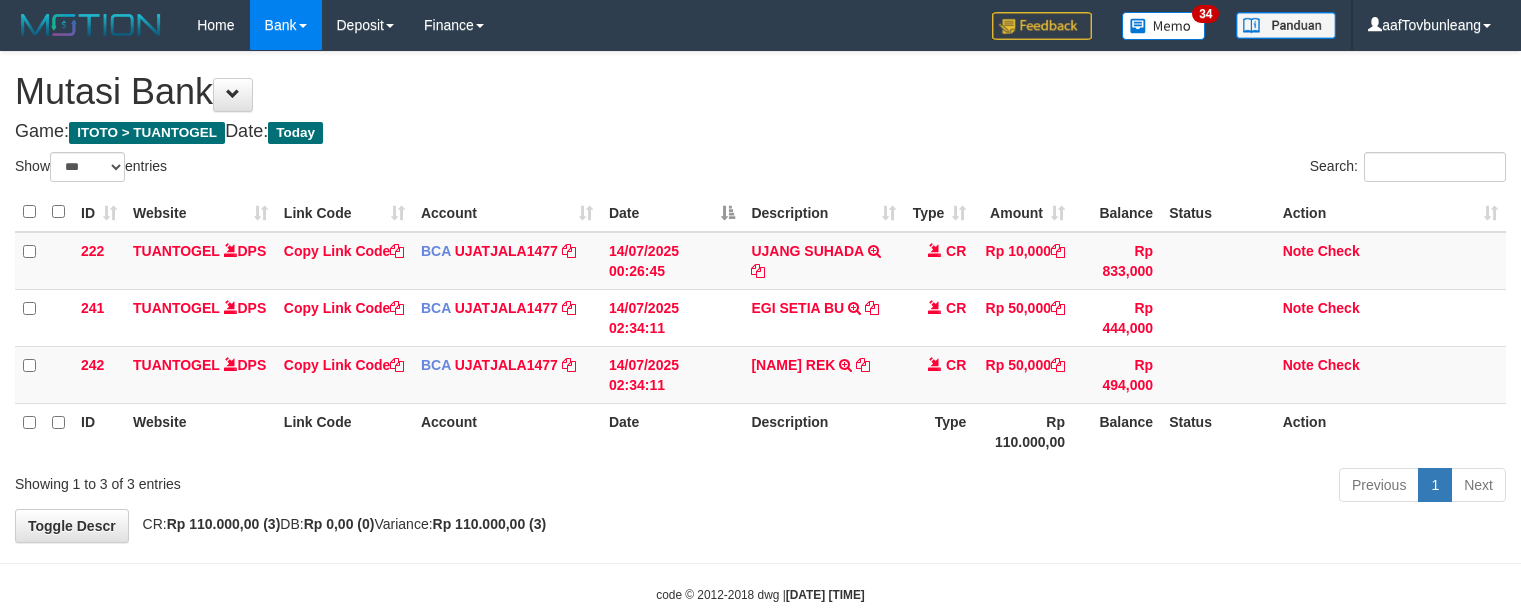 select on "***" 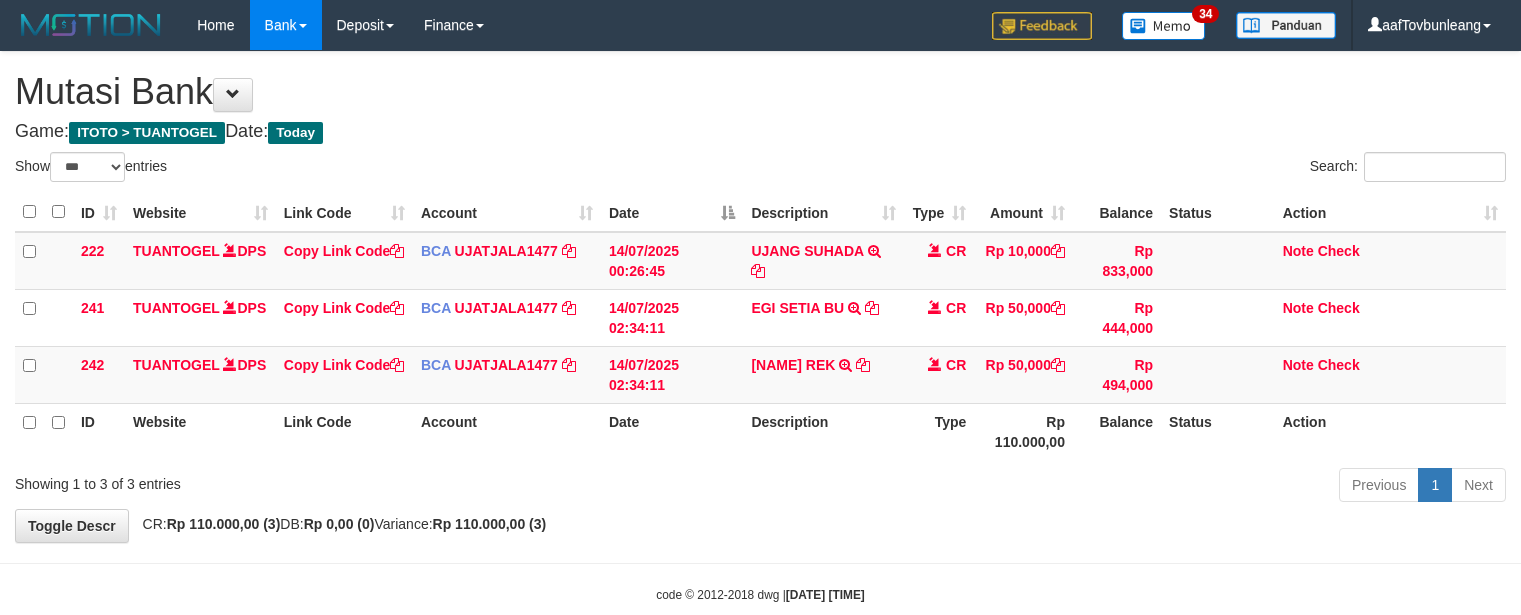 scroll, scrollTop: 0, scrollLeft: 0, axis: both 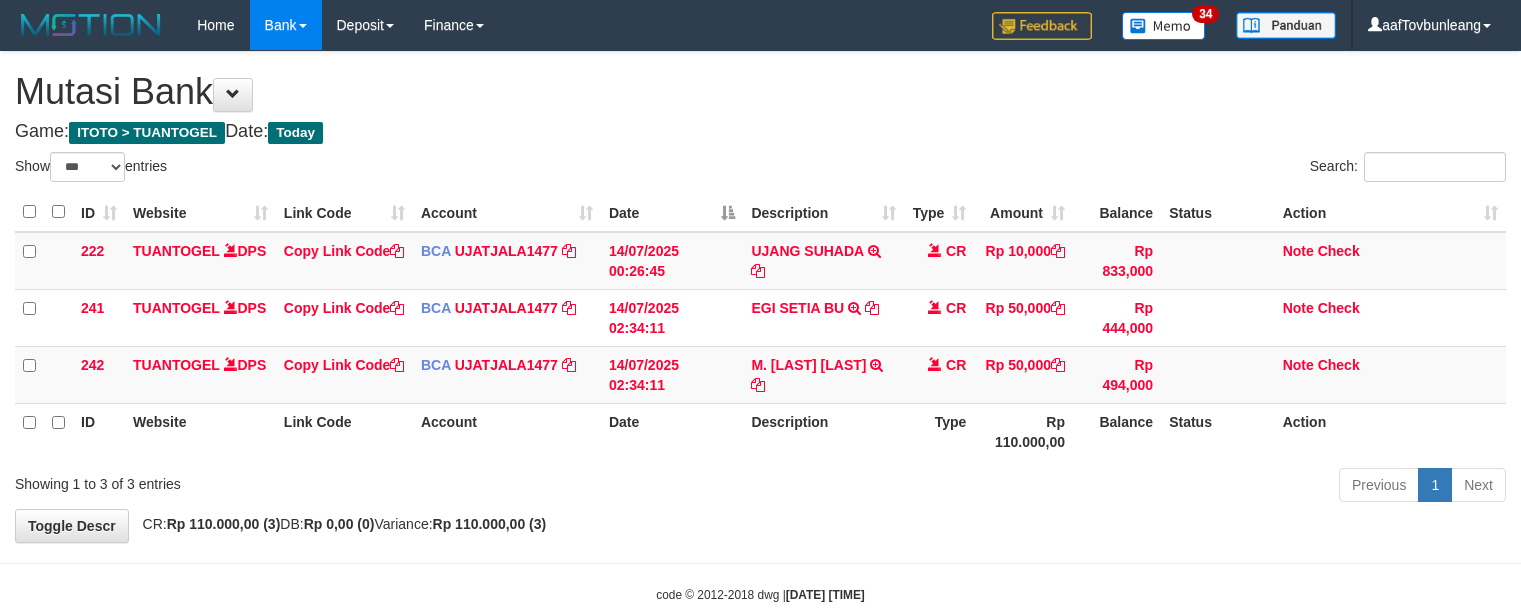 select on "***" 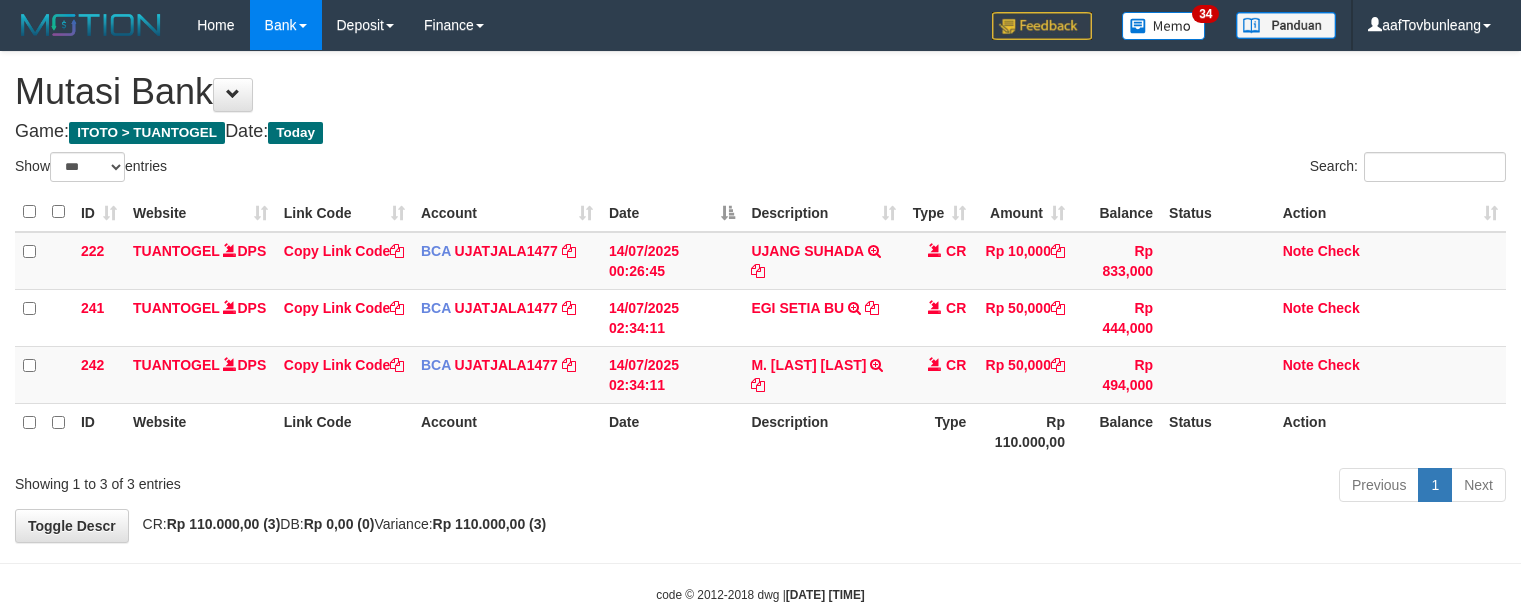 scroll, scrollTop: 0, scrollLeft: 0, axis: both 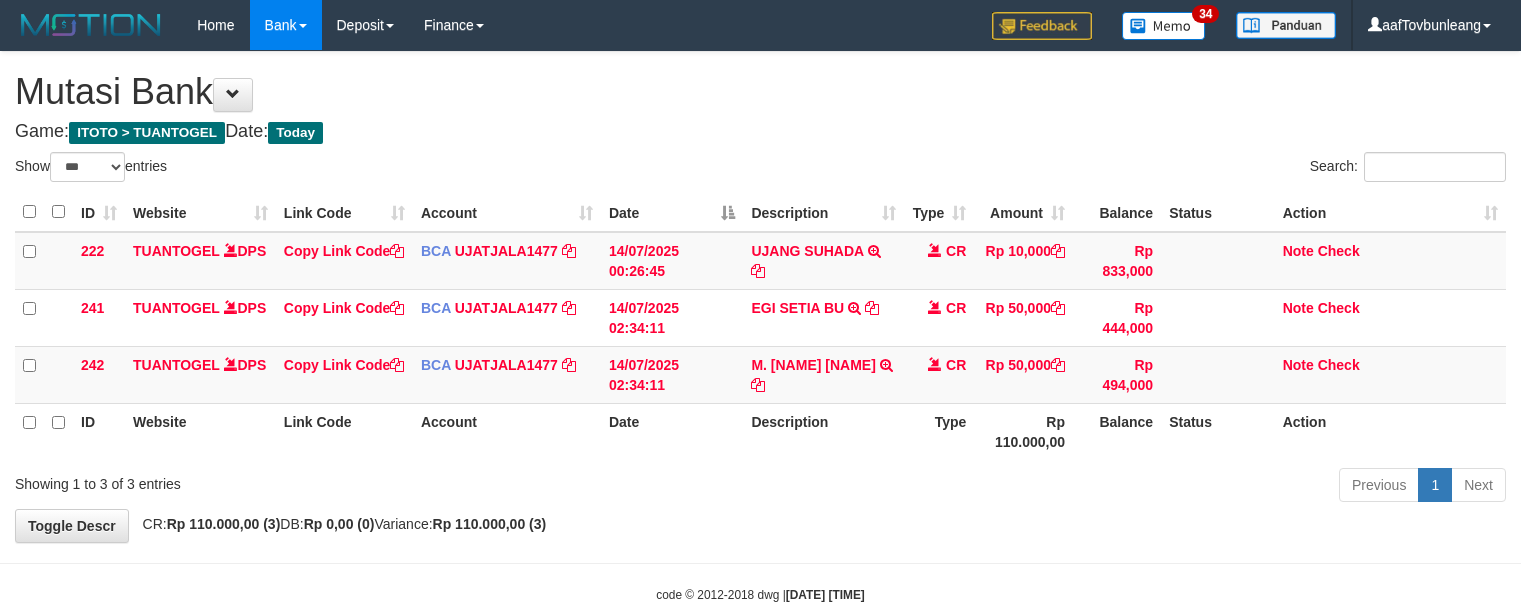 select on "***" 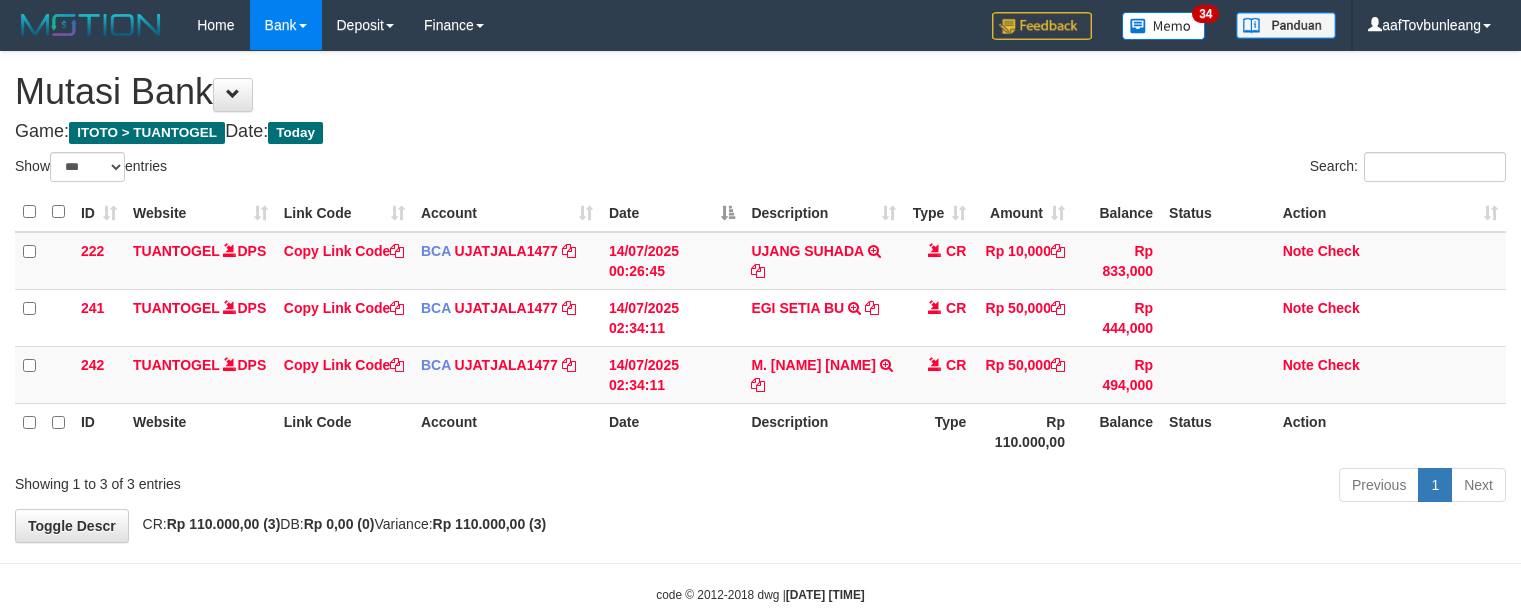 scroll, scrollTop: 0, scrollLeft: 0, axis: both 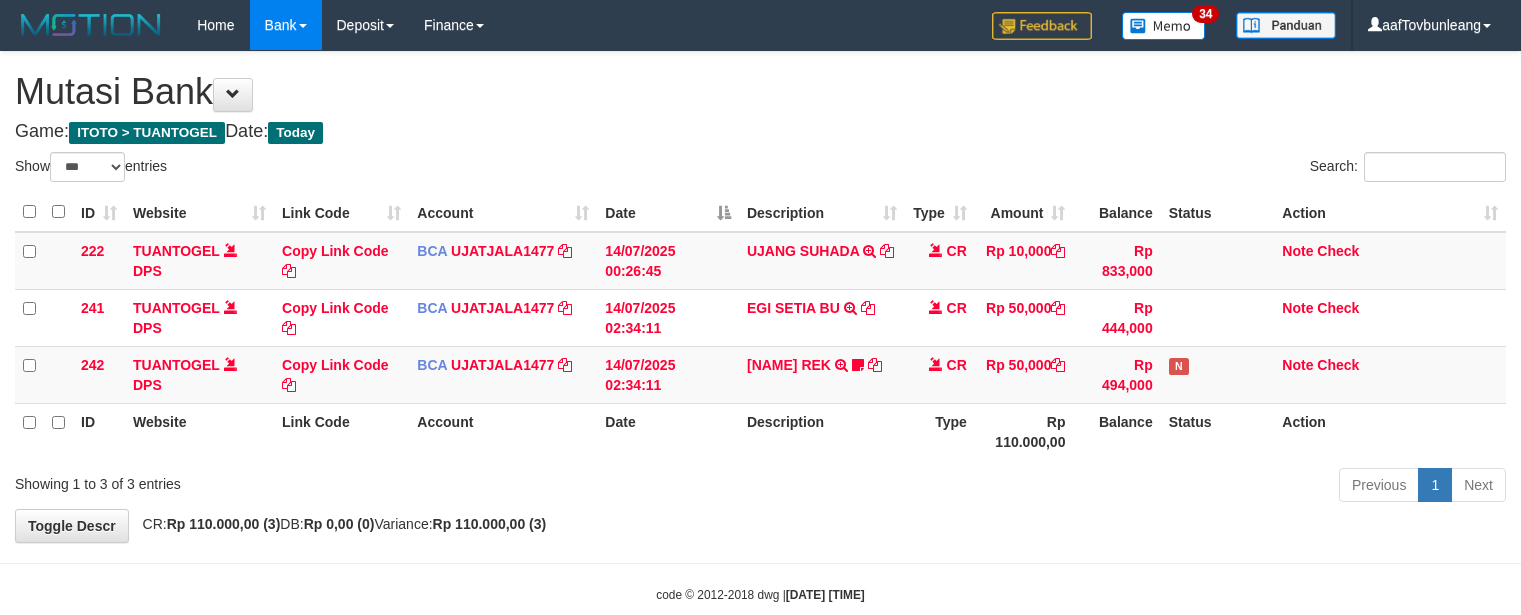 select on "***" 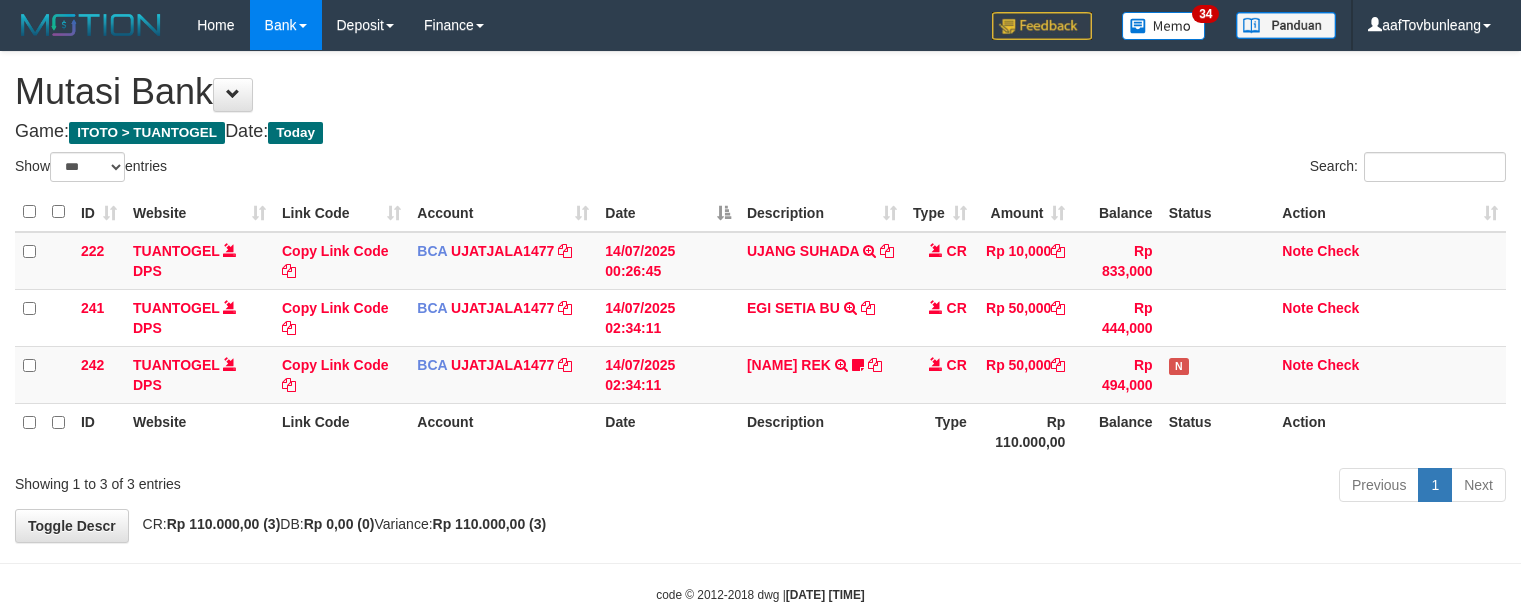 scroll, scrollTop: 0, scrollLeft: 0, axis: both 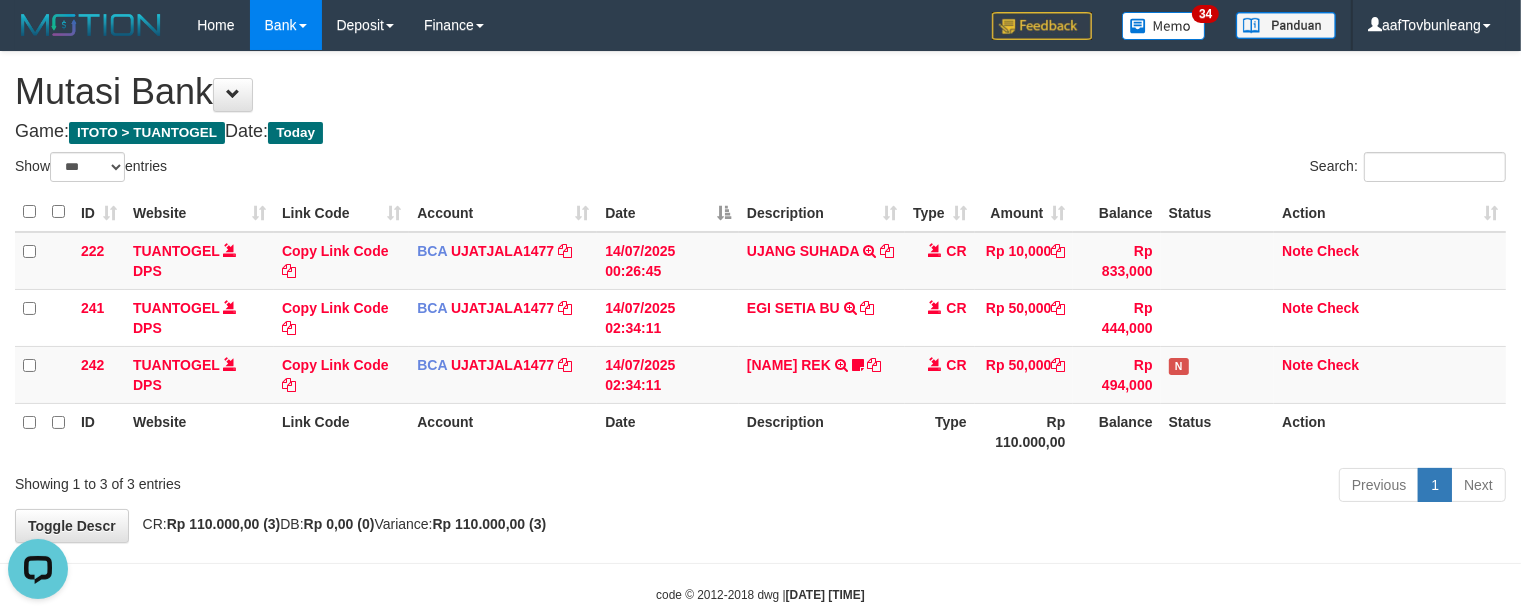 drag, startPoint x: 666, startPoint y: 106, endPoint x: 661, endPoint y: 95, distance: 12.083046 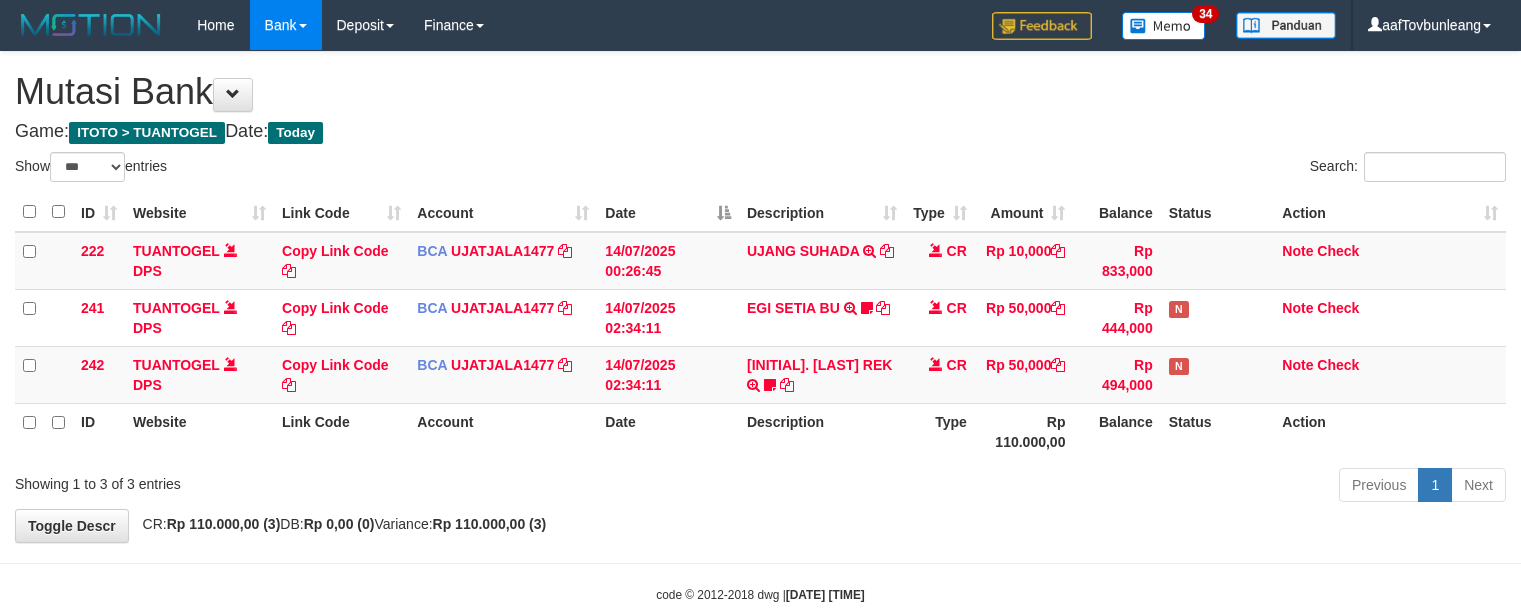 select on "***" 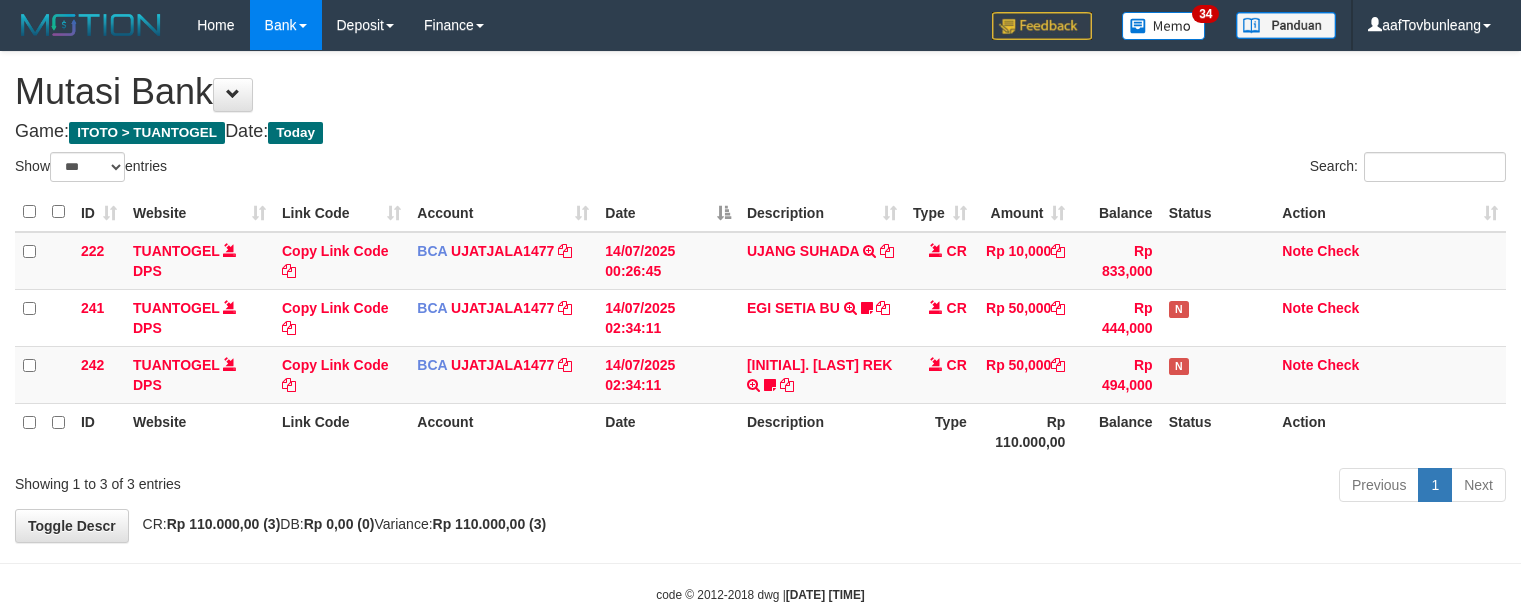 scroll, scrollTop: 0, scrollLeft: 0, axis: both 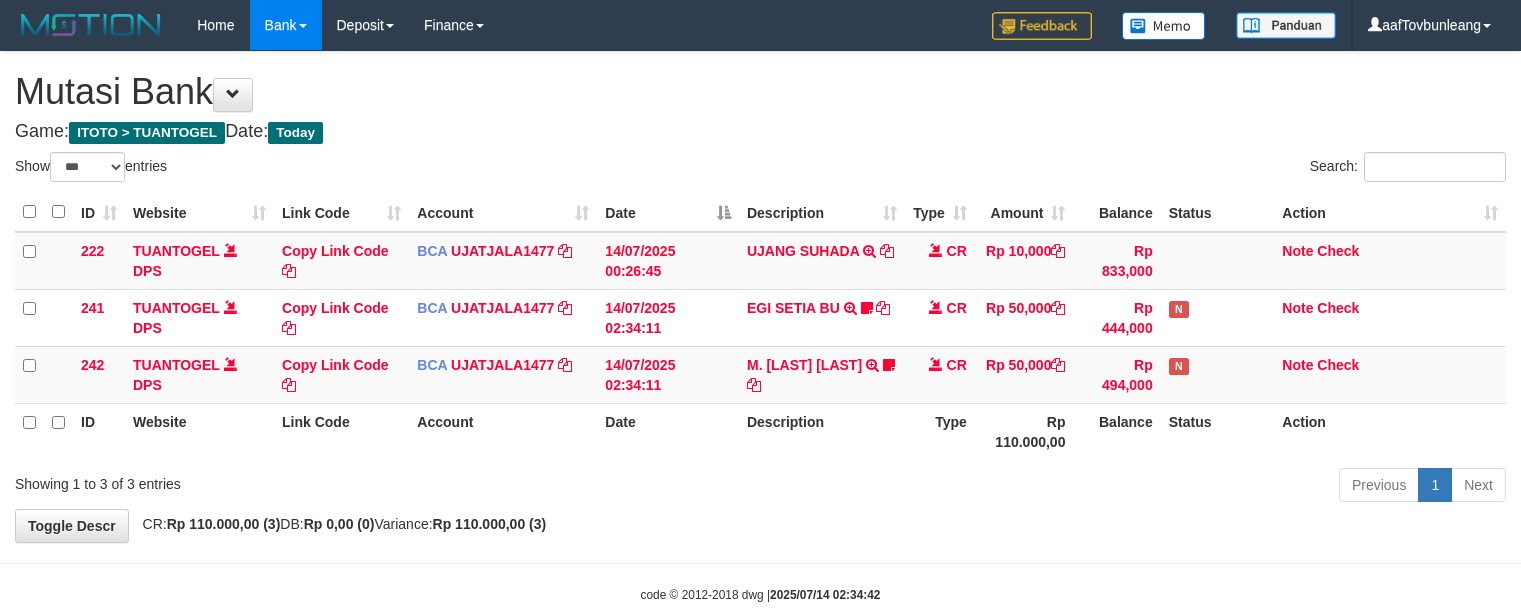 select on "***" 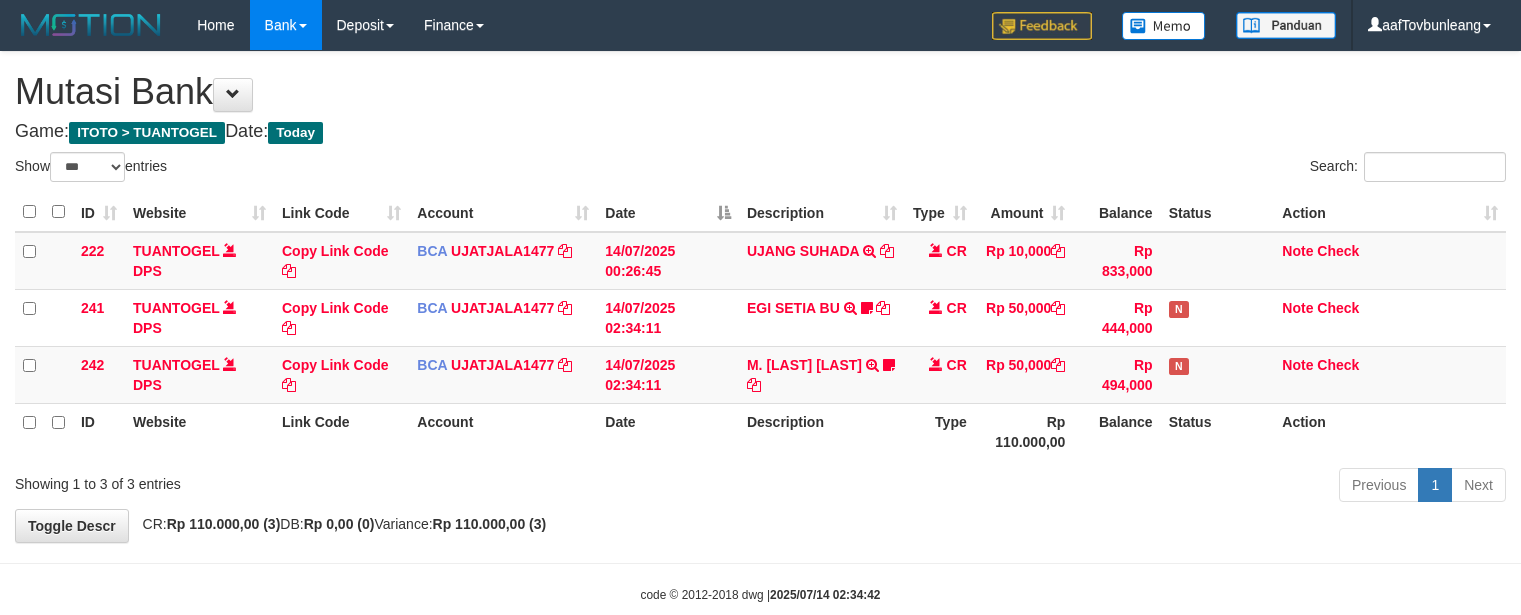 scroll, scrollTop: 0, scrollLeft: 0, axis: both 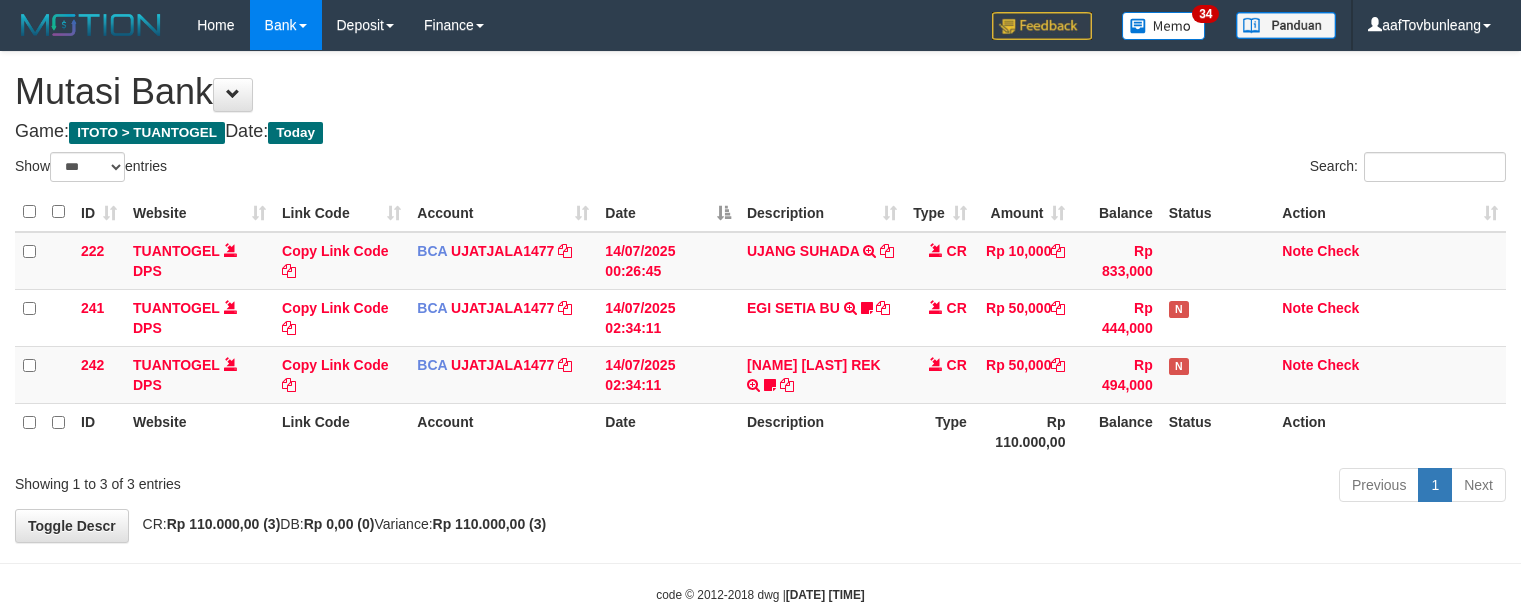select on "***" 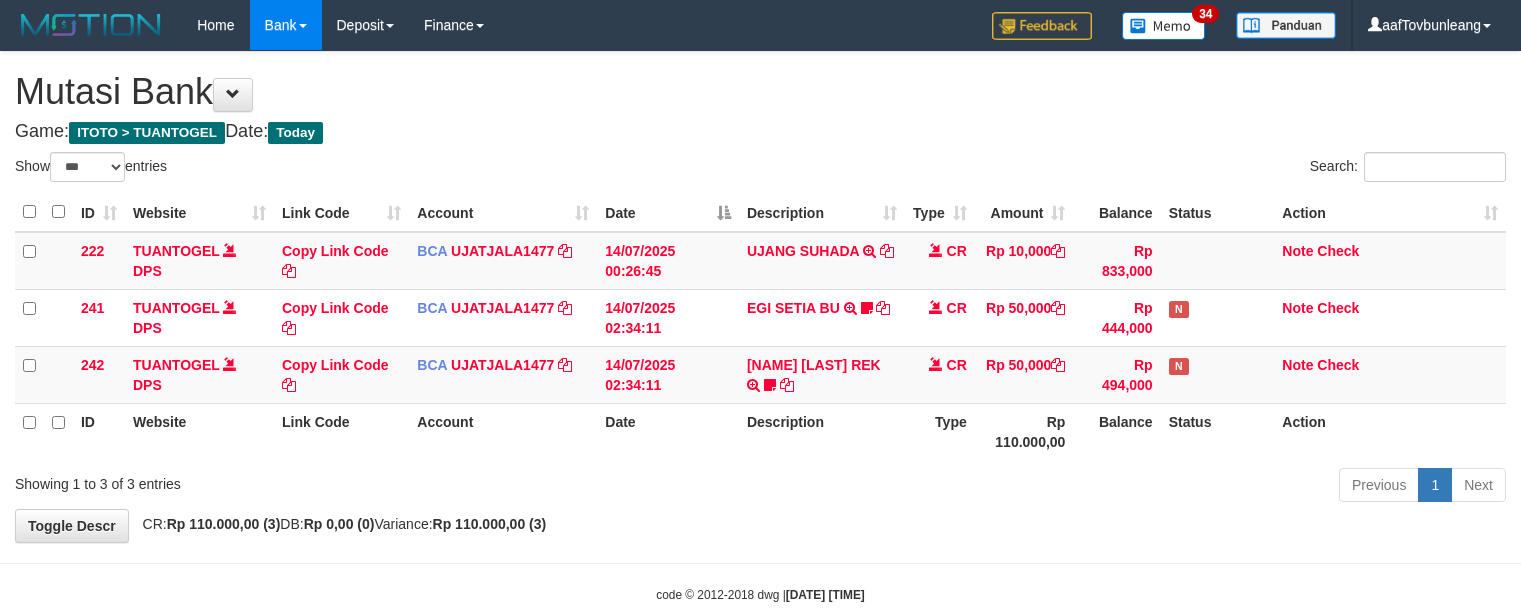 scroll, scrollTop: 0, scrollLeft: 0, axis: both 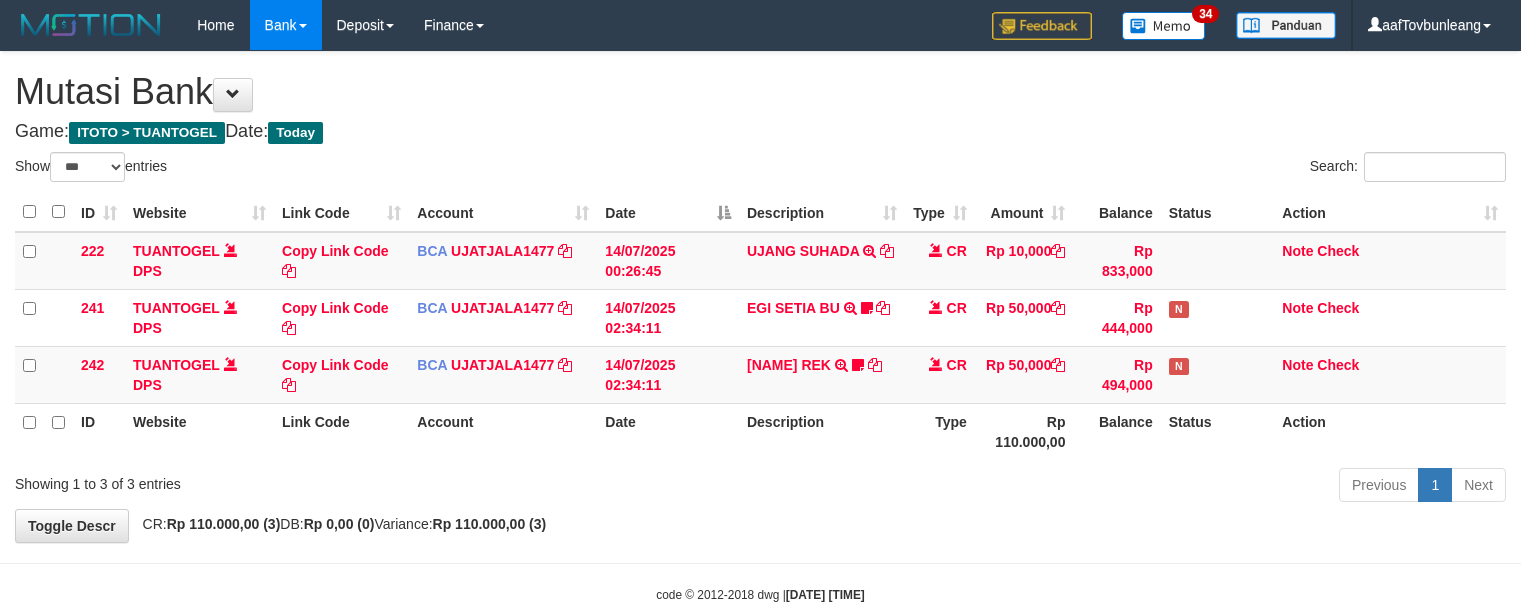 select on "***" 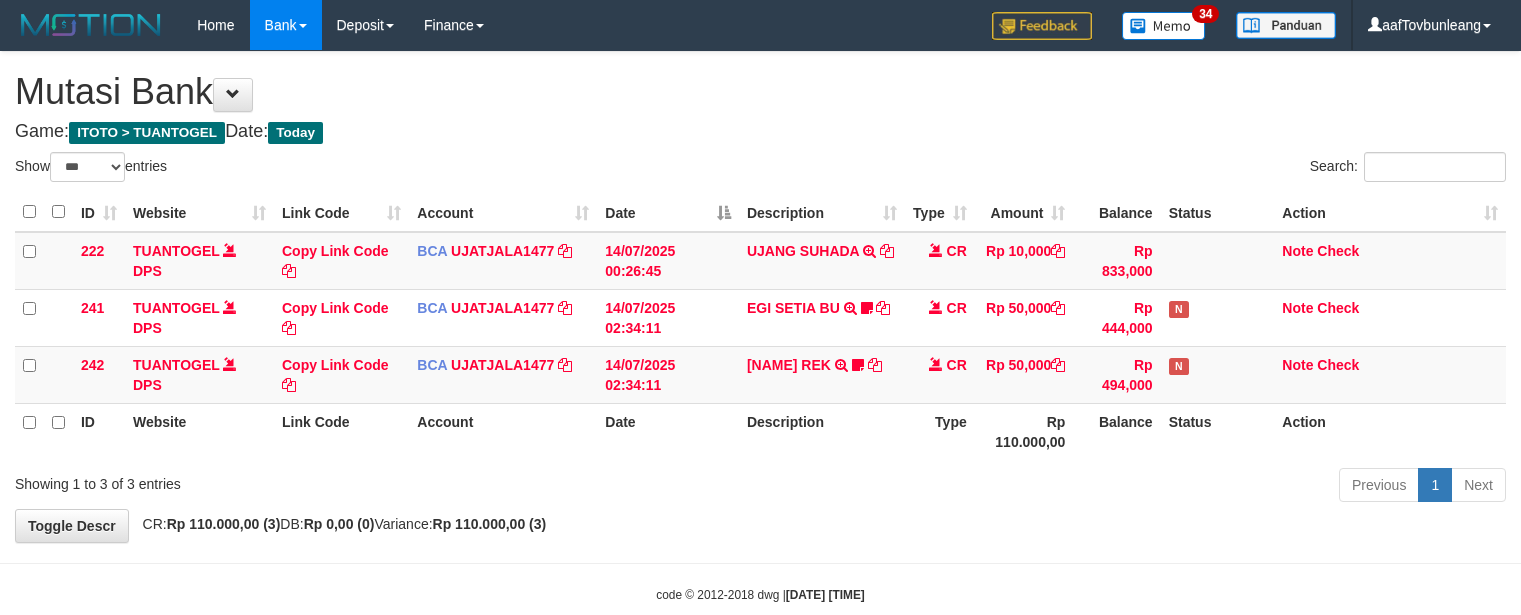scroll, scrollTop: 0, scrollLeft: 0, axis: both 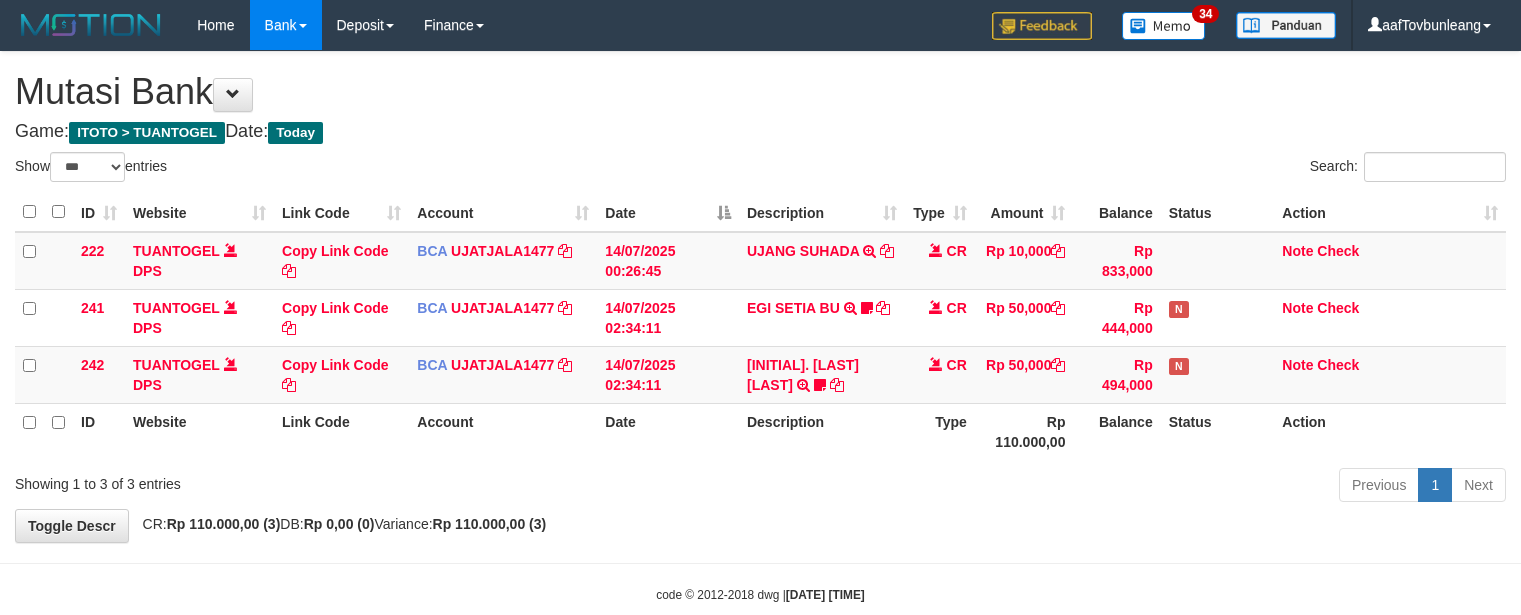 select on "***" 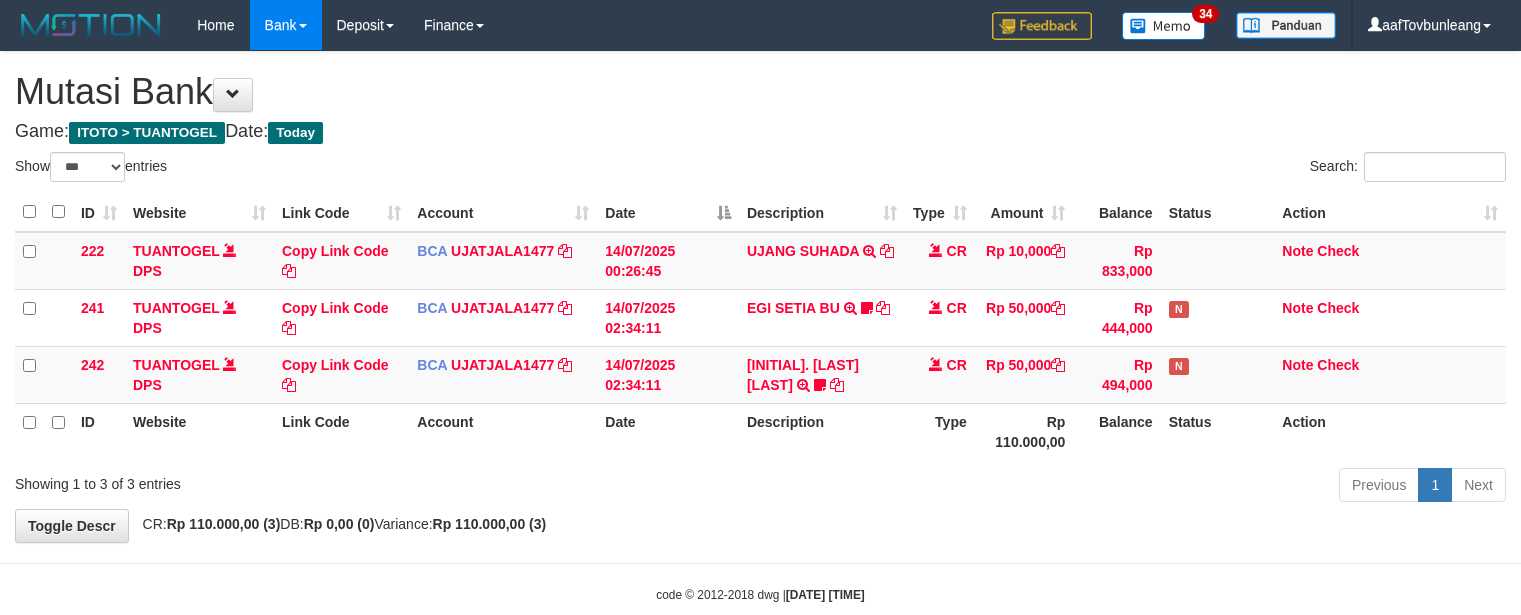 scroll, scrollTop: 0, scrollLeft: 0, axis: both 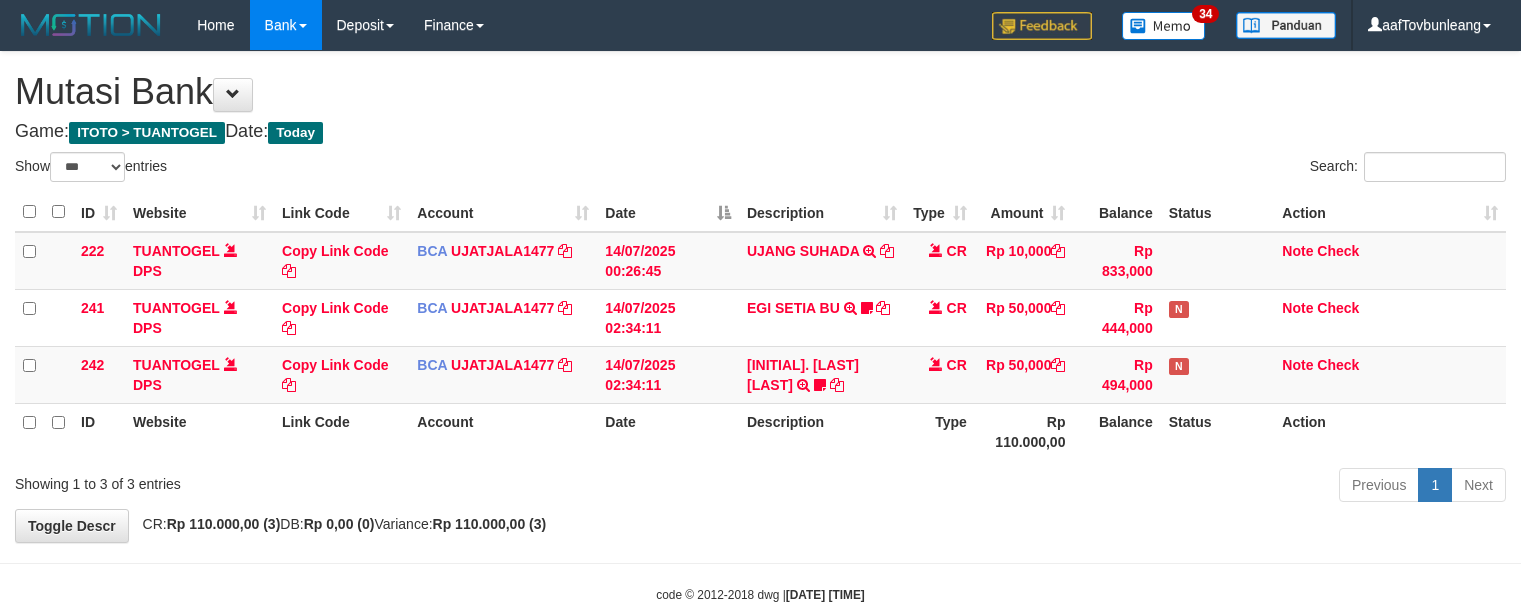 select on "***" 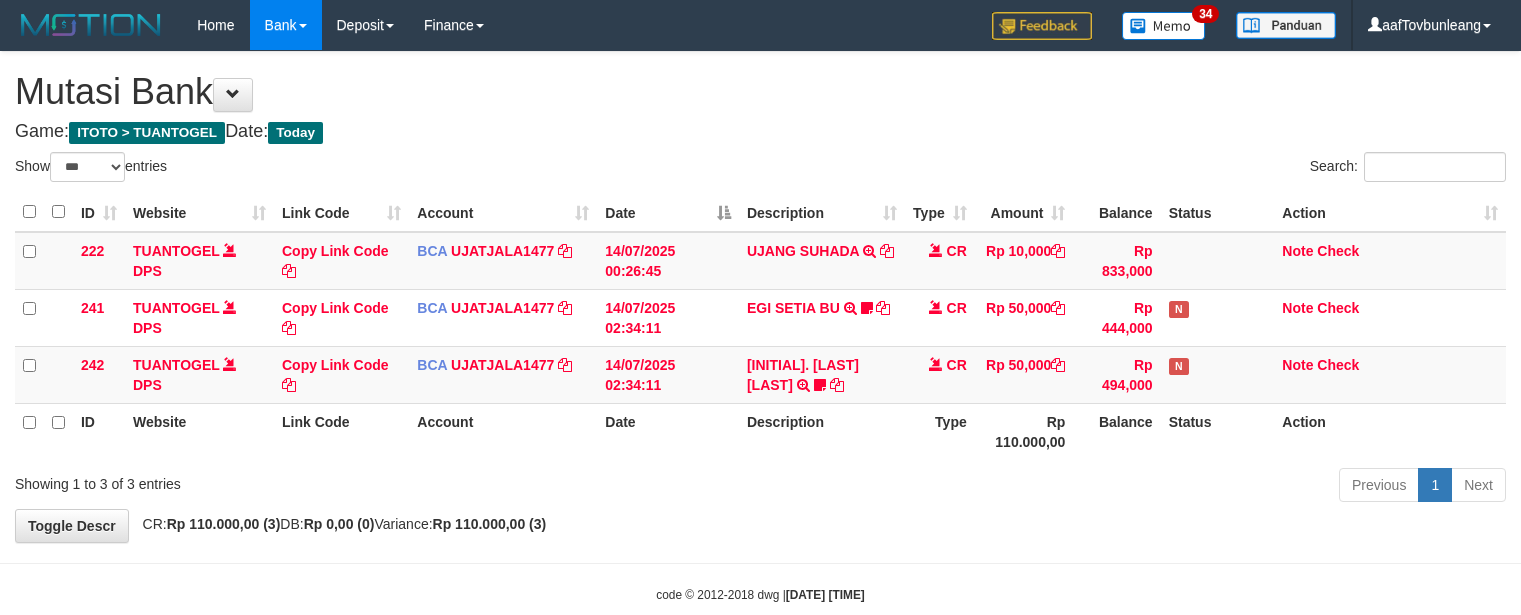 scroll, scrollTop: 0, scrollLeft: 0, axis: both 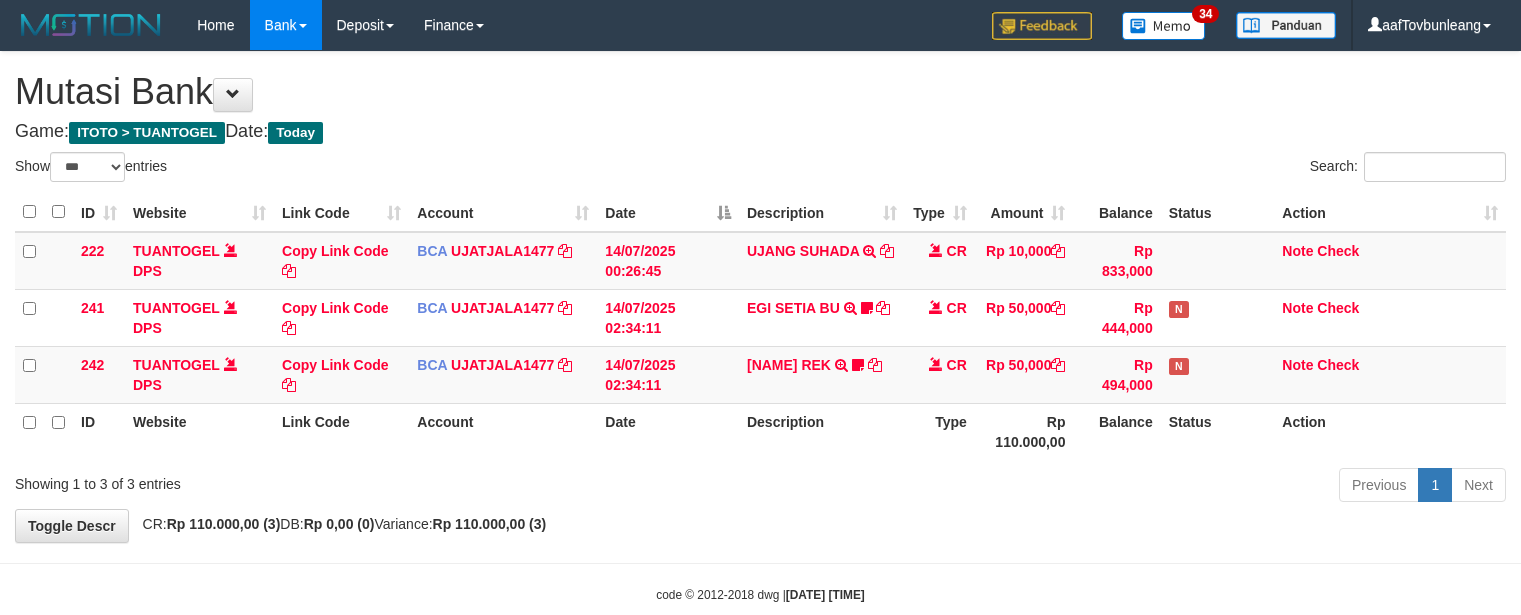 select on "***" 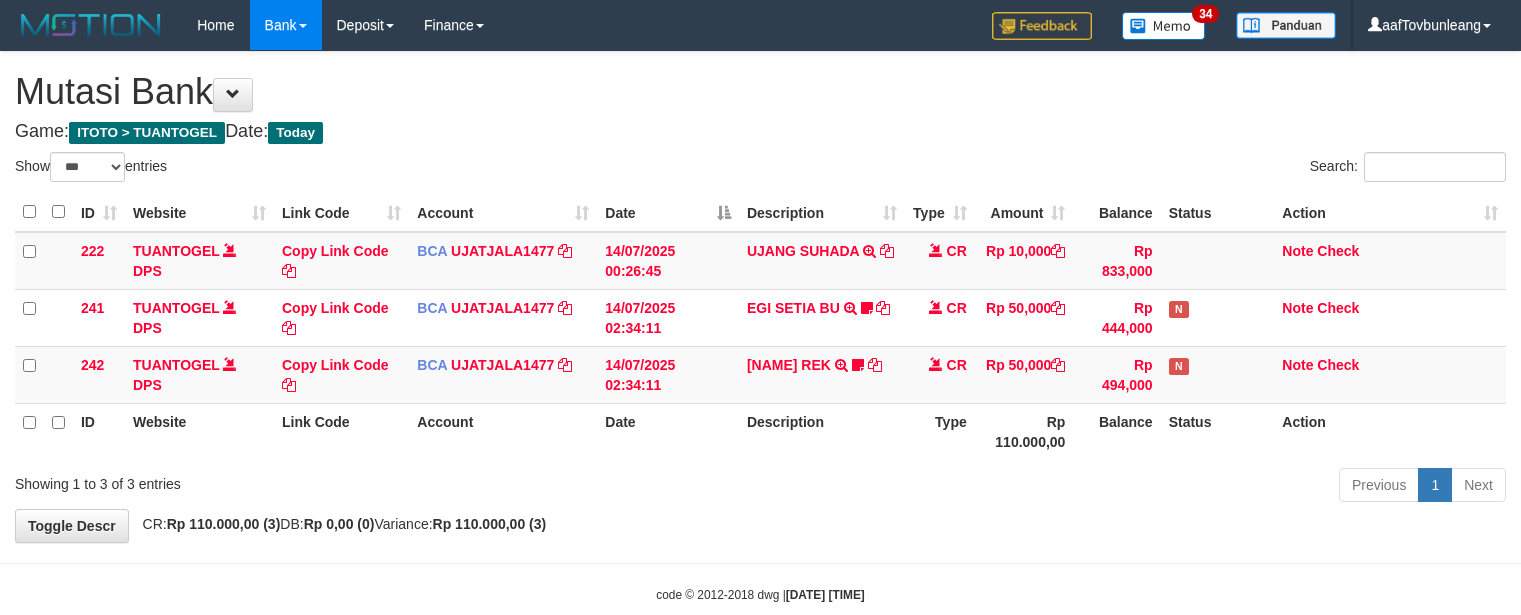 scroll, scrollTop: 0, scrollLeft: 0, axis: both 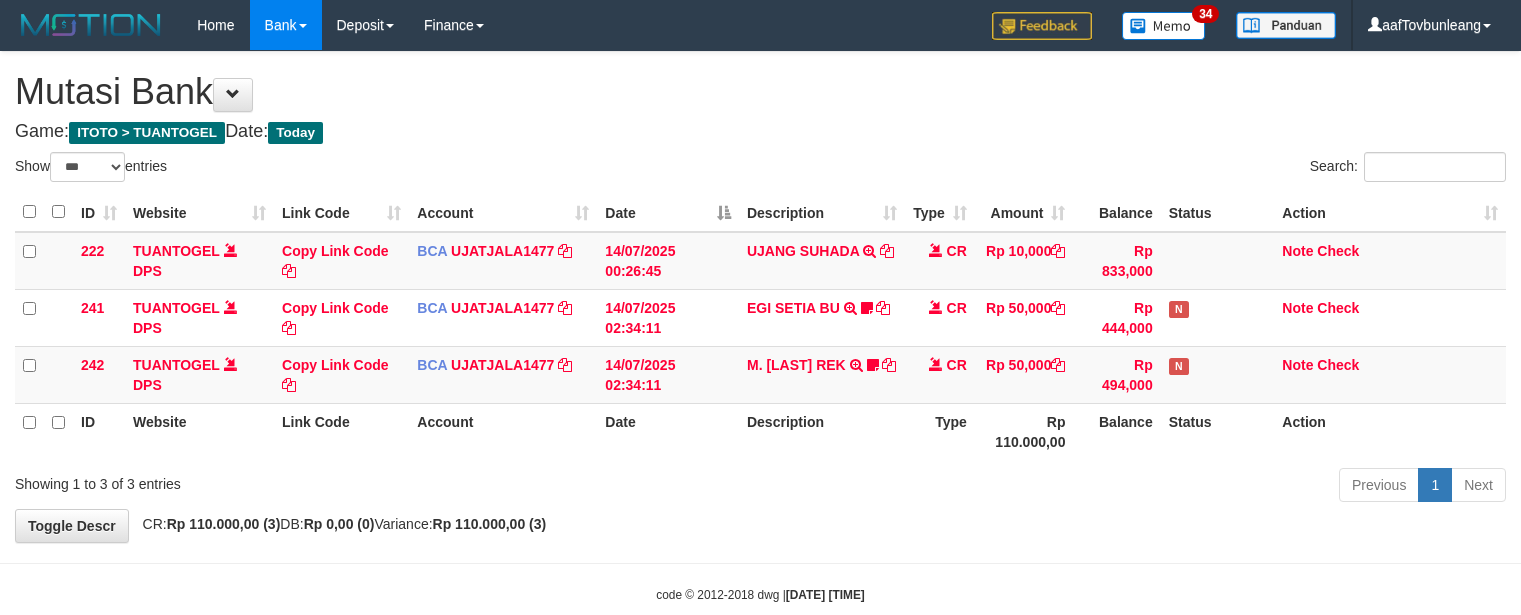 select on "***" 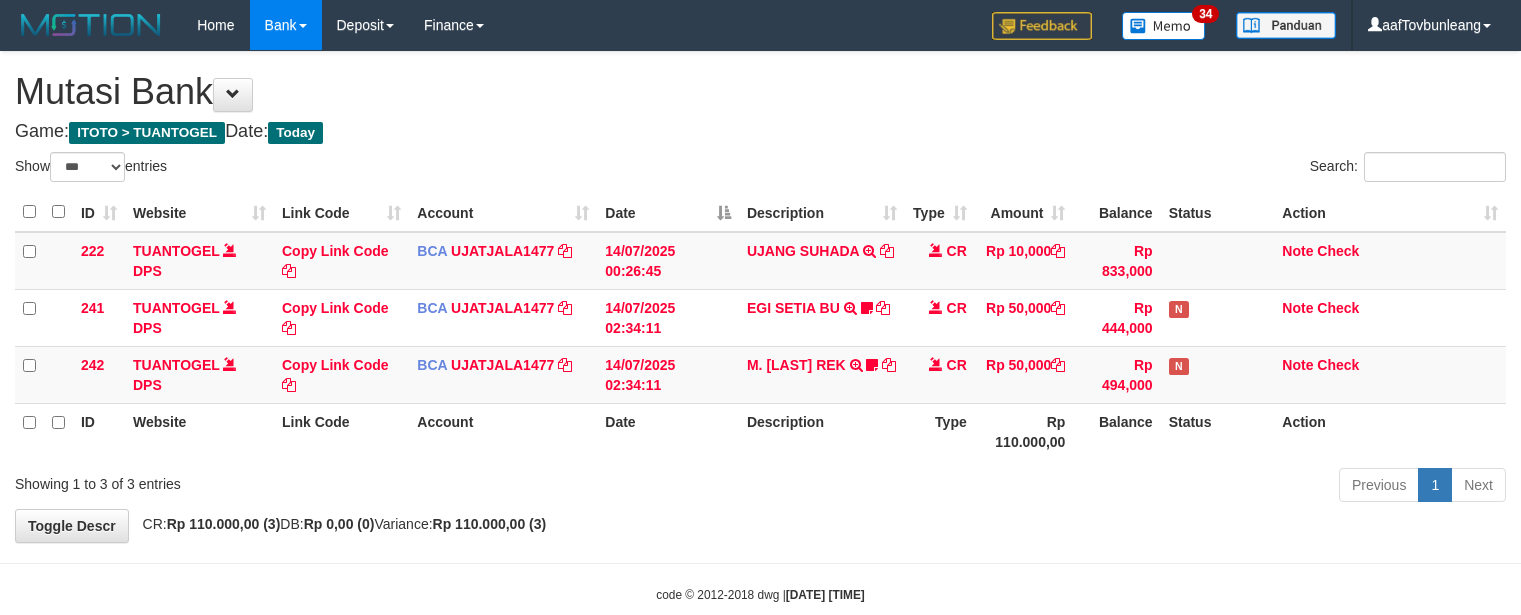 scroll, scrollTop: 0, scrollLeft: 0, axis: both 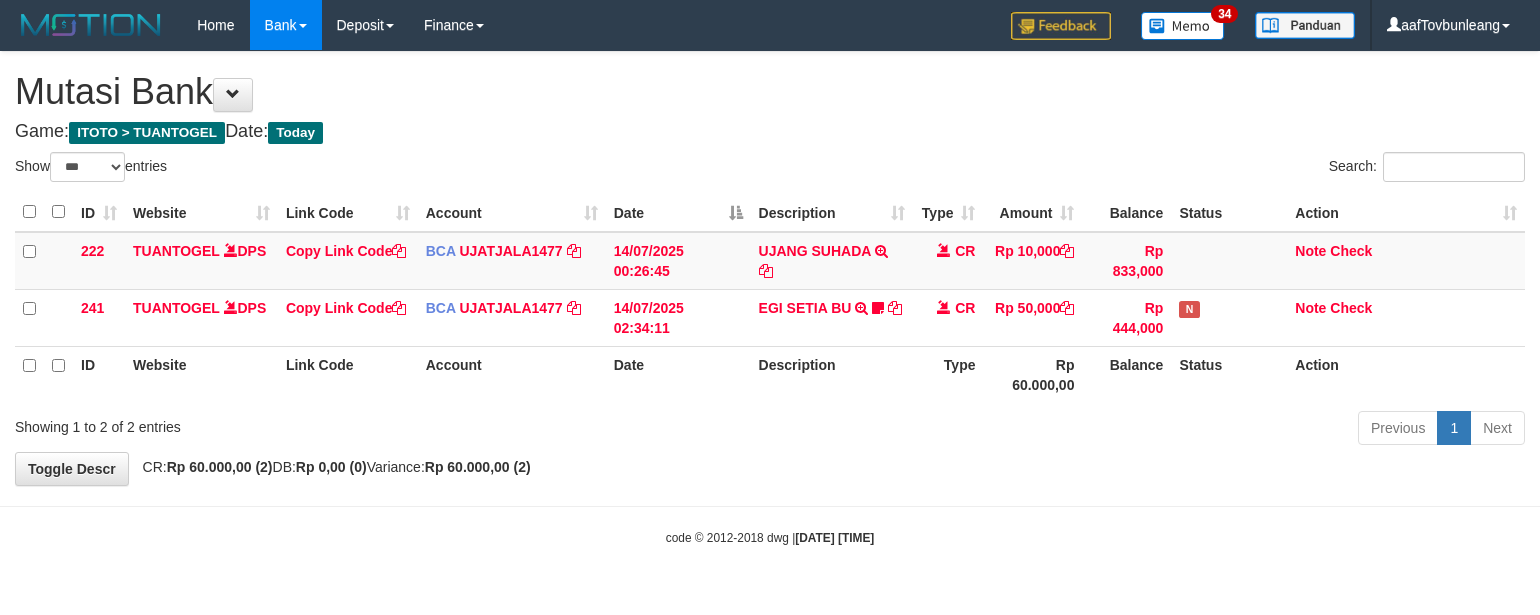 select on "***" 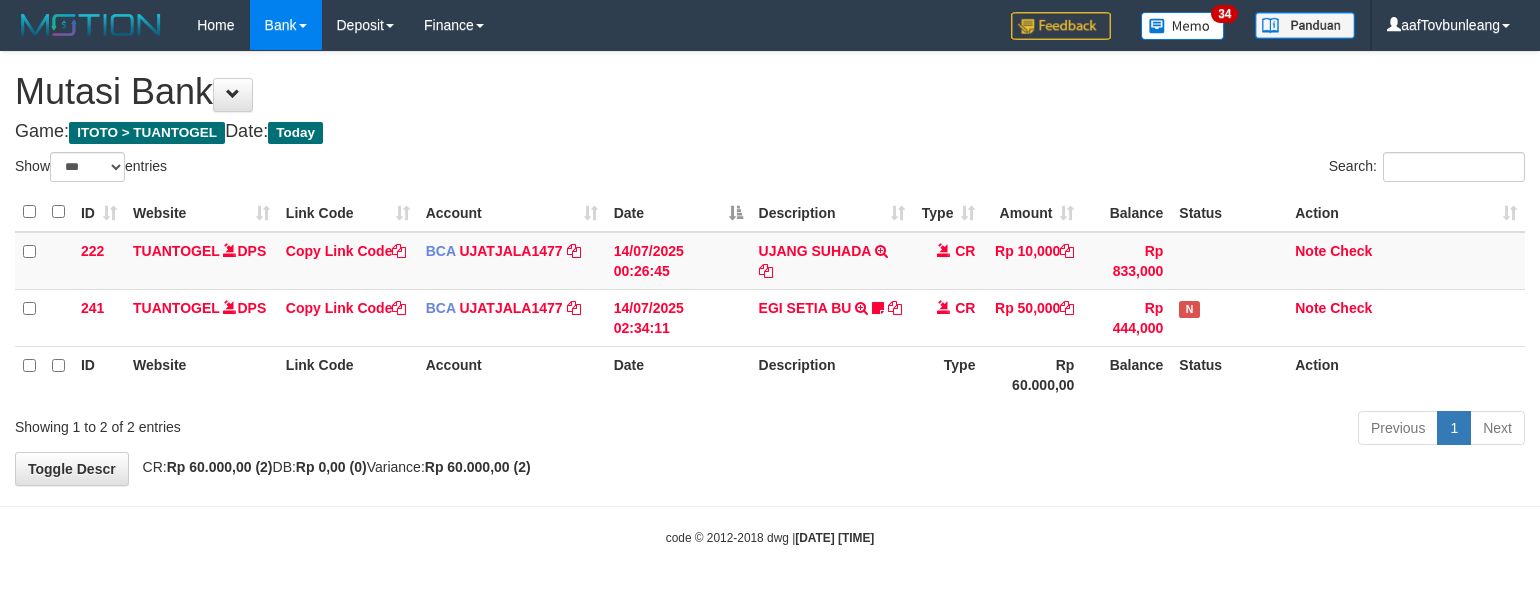 scroll, scrollTop: 0, scrollLeft: 0, axis: both 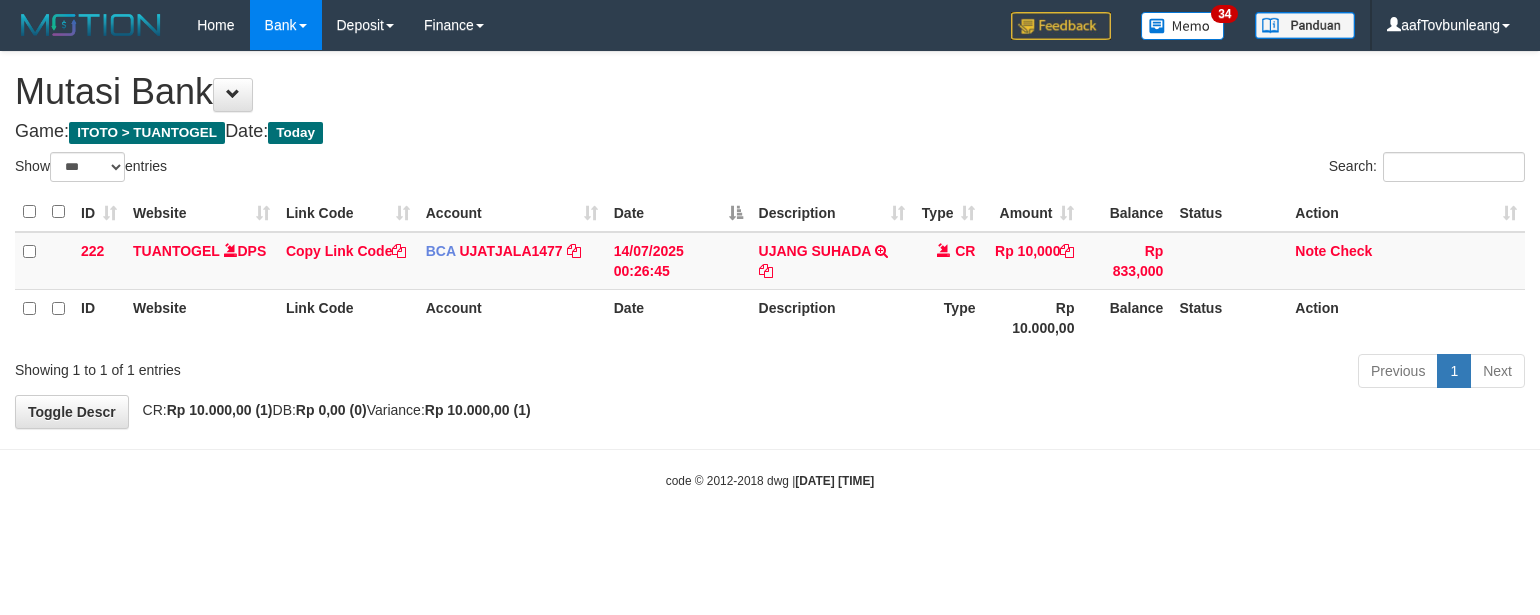 select on "***" 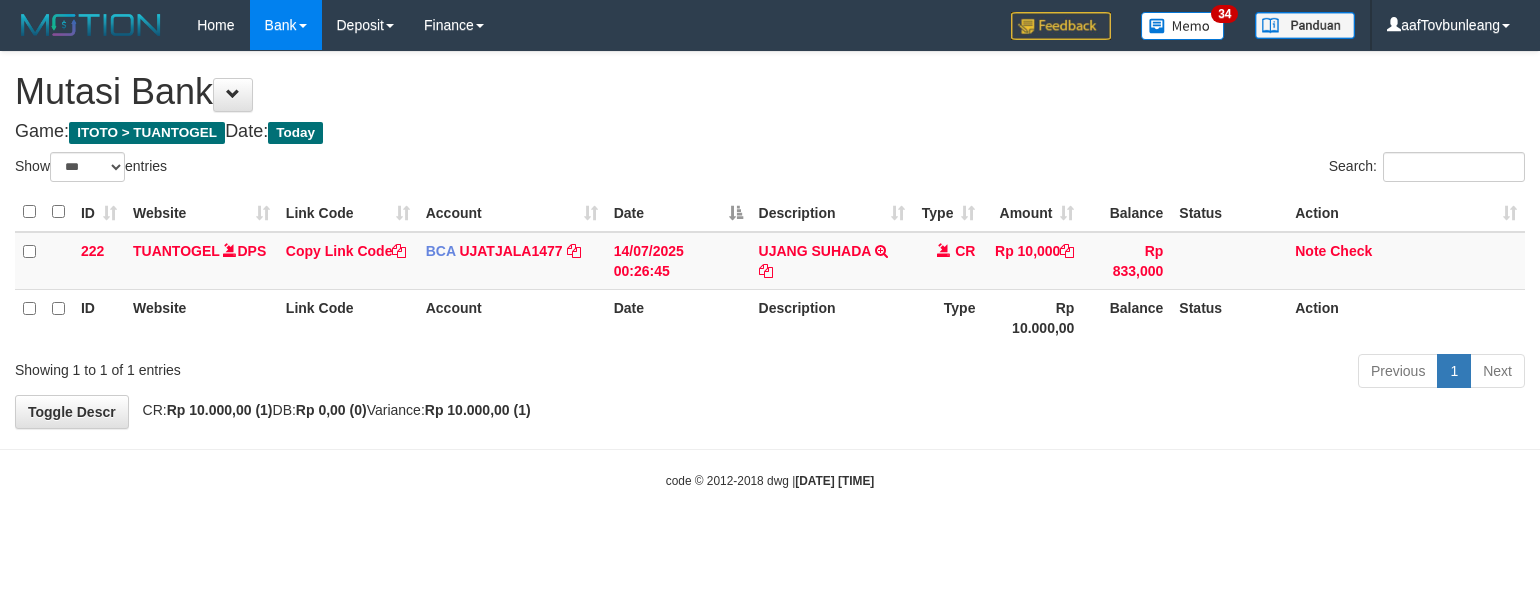 scroll, scrollTop: 0, scrollLeft: 0, axis: both 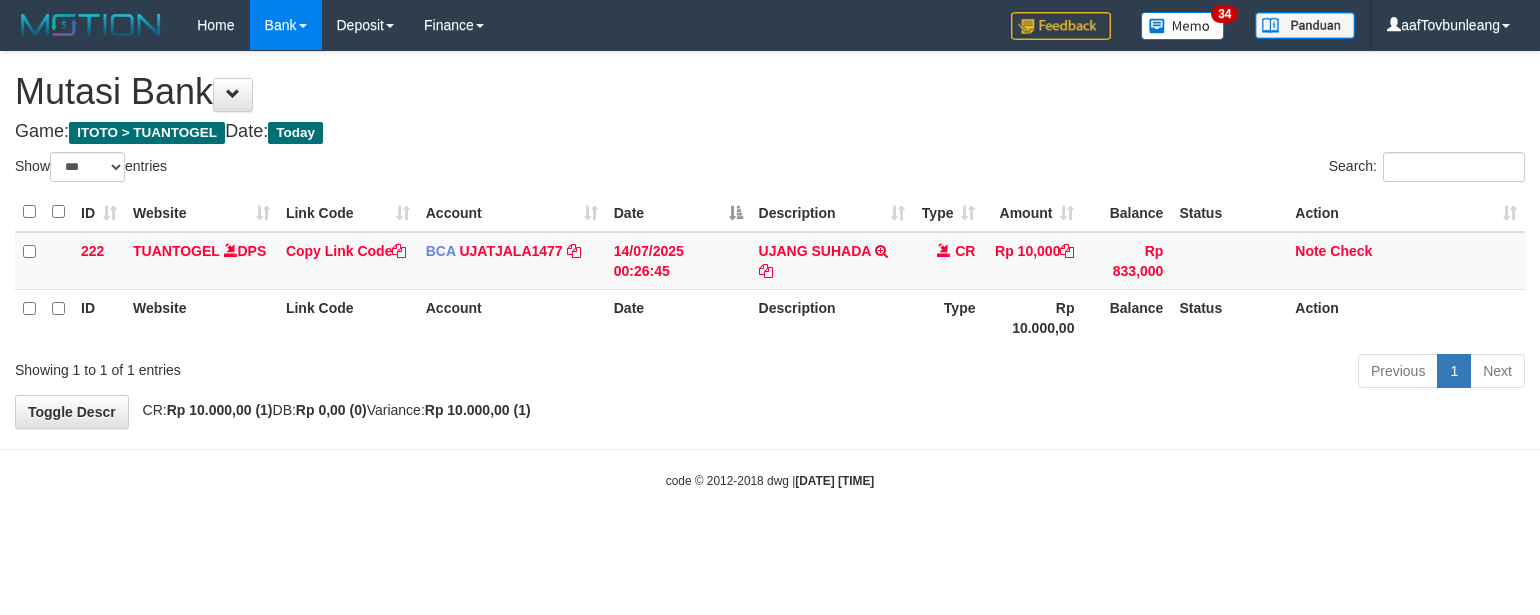select on "***" 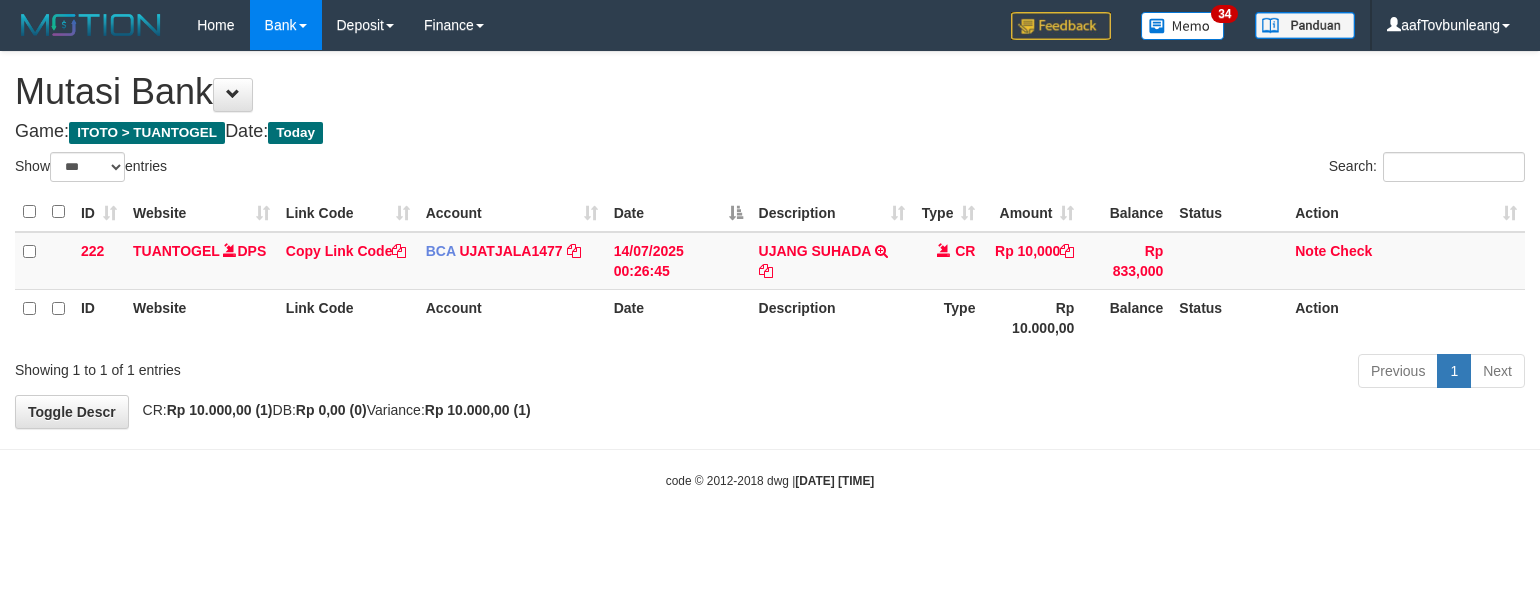 scroll, scrollTop: 0, scrollLeft: 0, axis: both 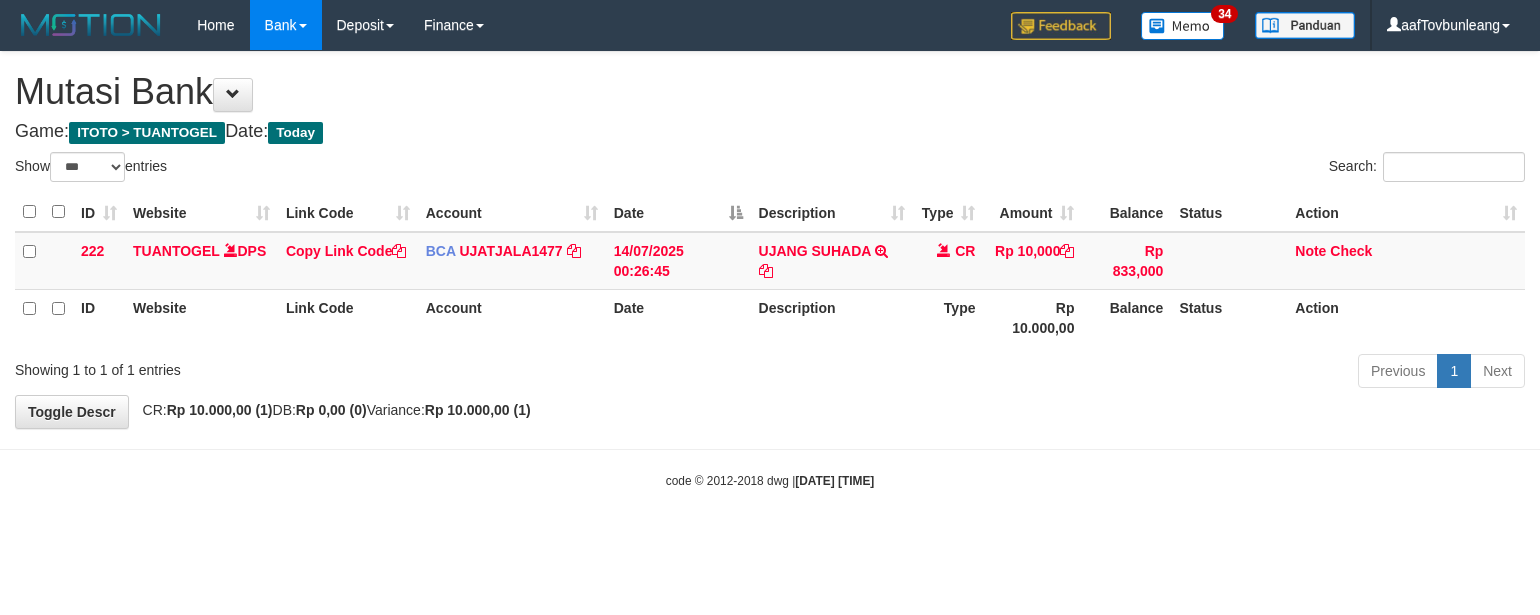 select on "***" 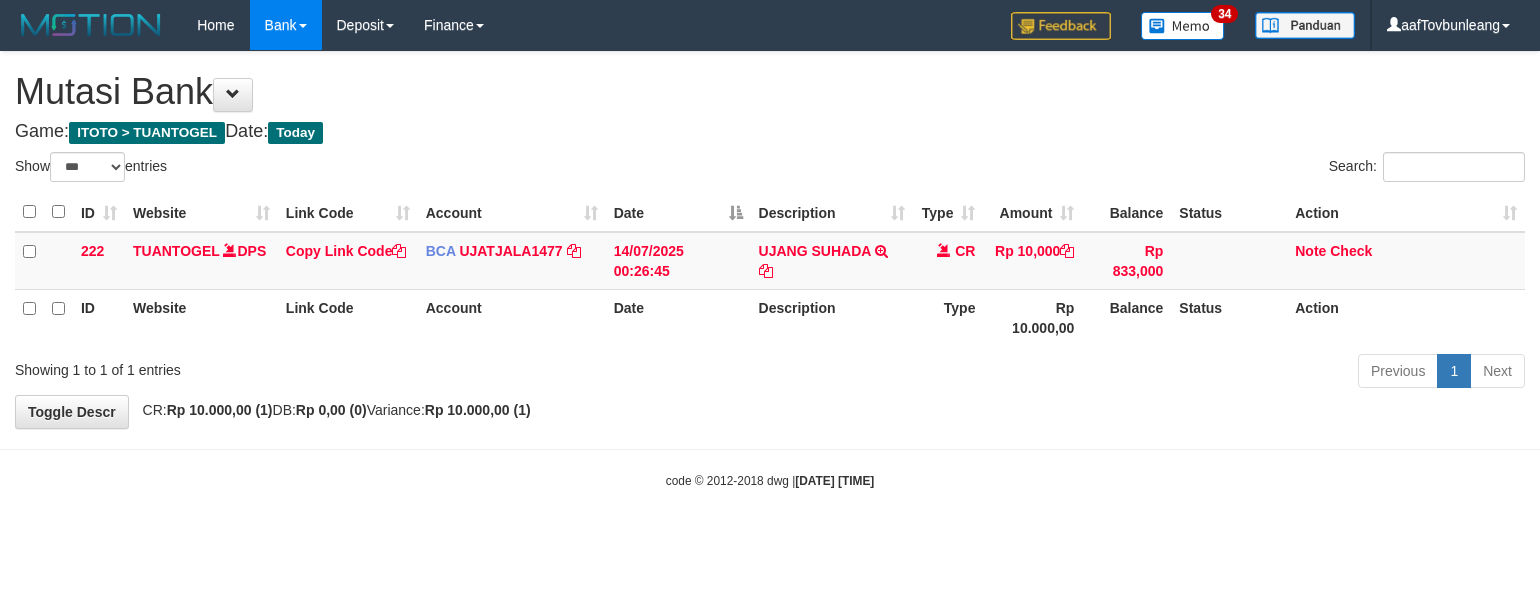 scroll, scrollTop: 0, scrollLeft: 0, axis: both 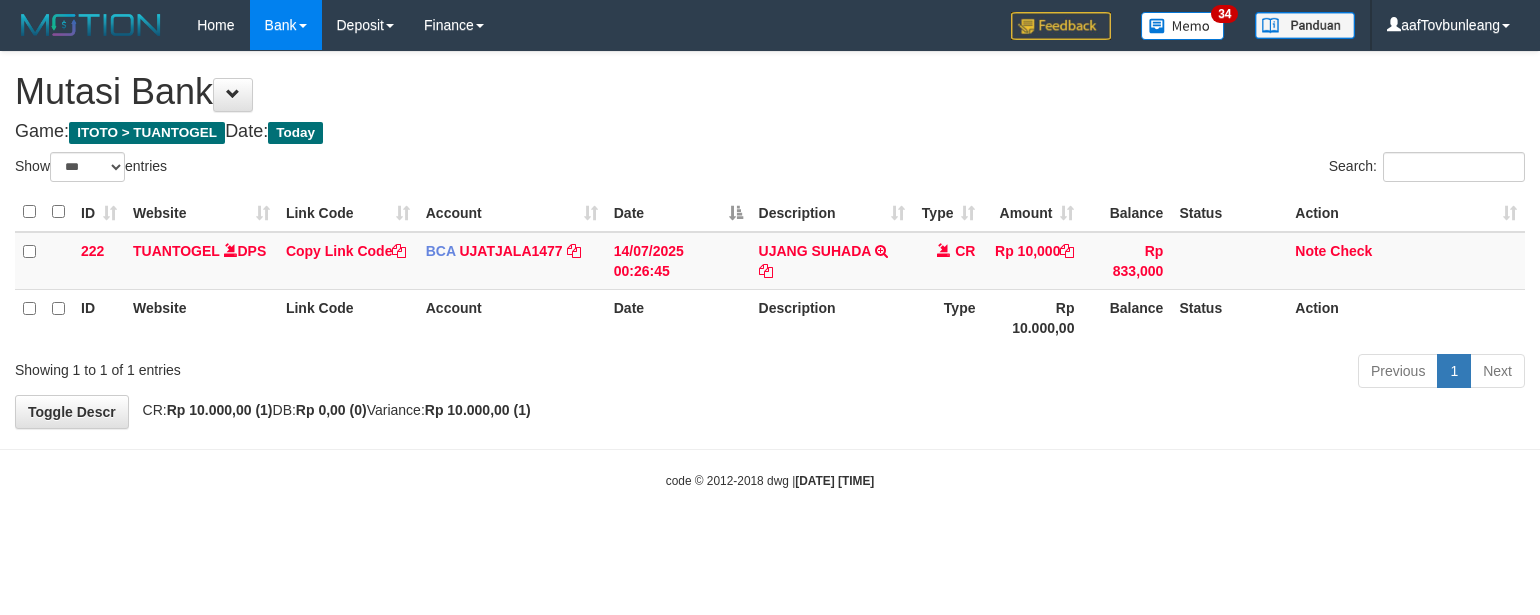 select on "***" 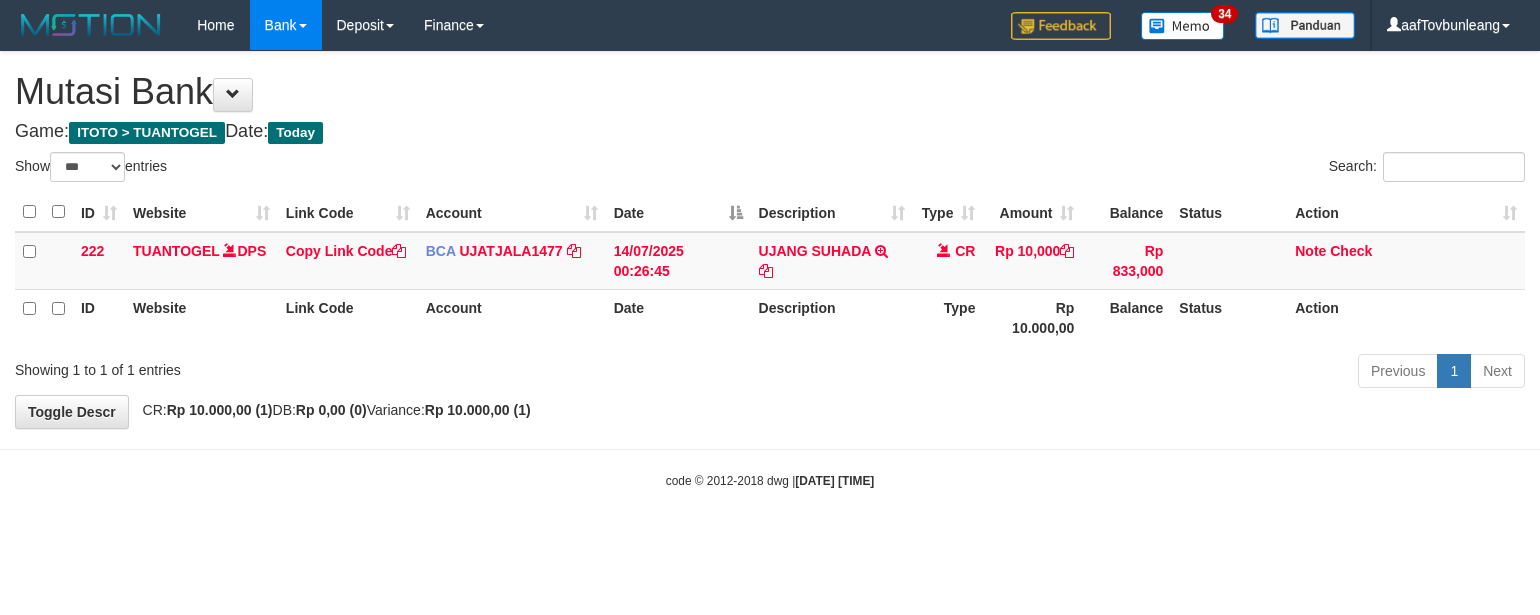 scroll, scrollTop: 0, scrollLeft: 0, axis: both 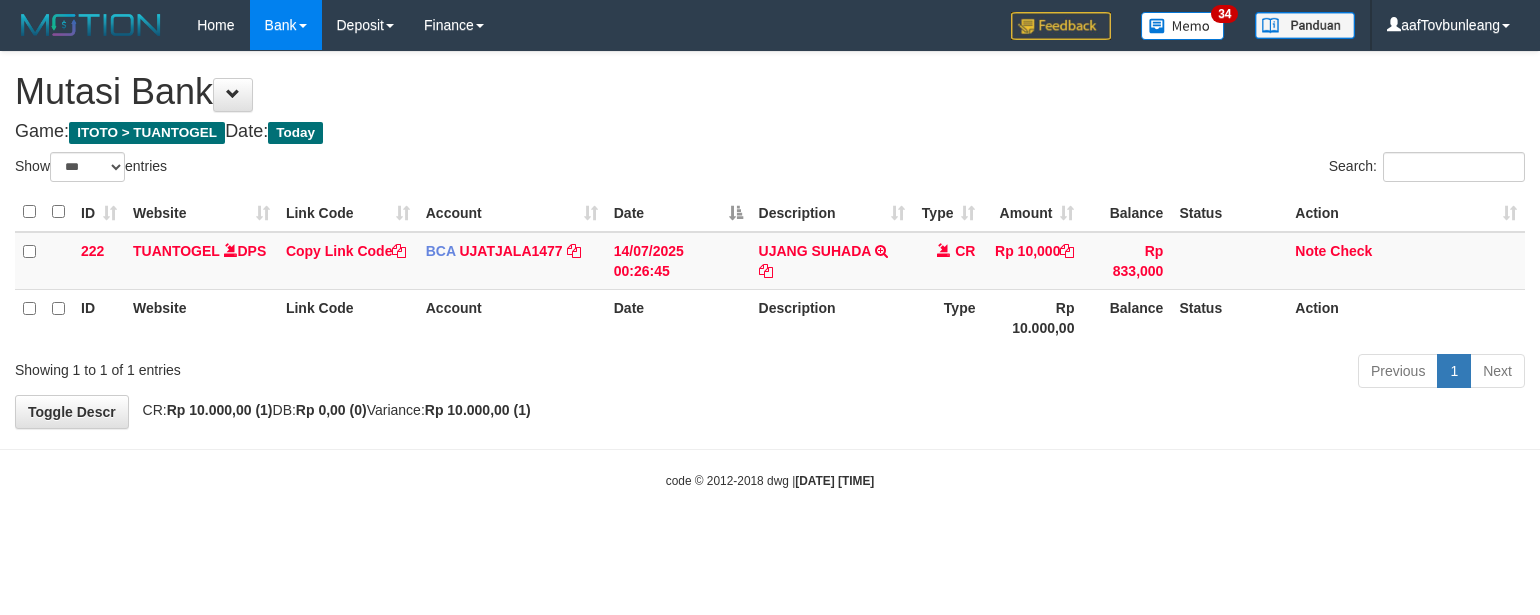 select on "***" 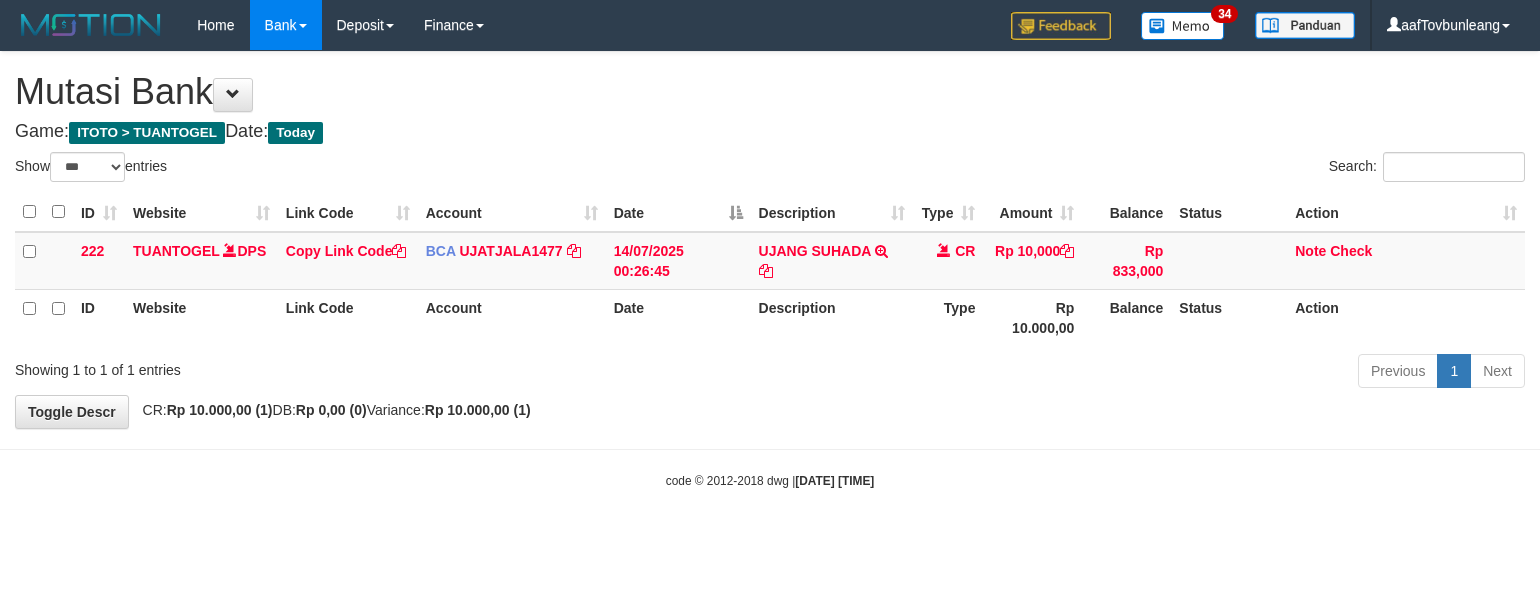 scroll, scrollTop: 0, scrollLeft: 0, axis: both 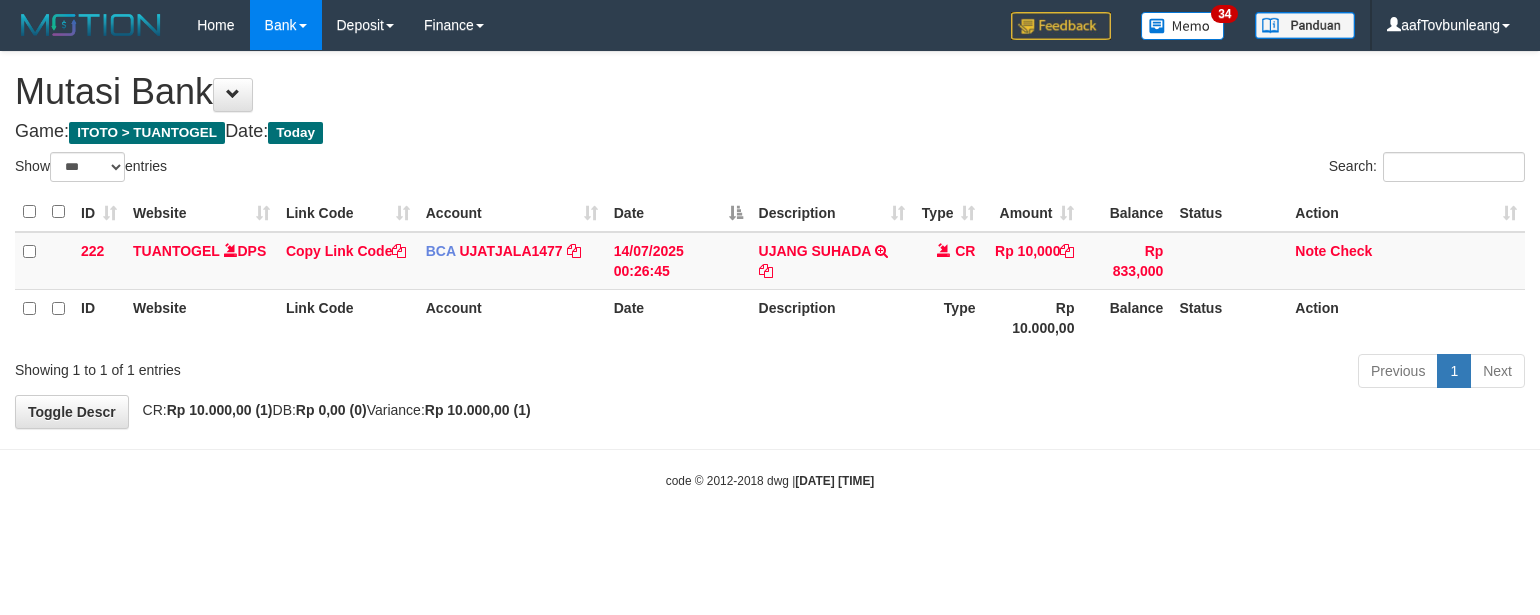 select on "***" 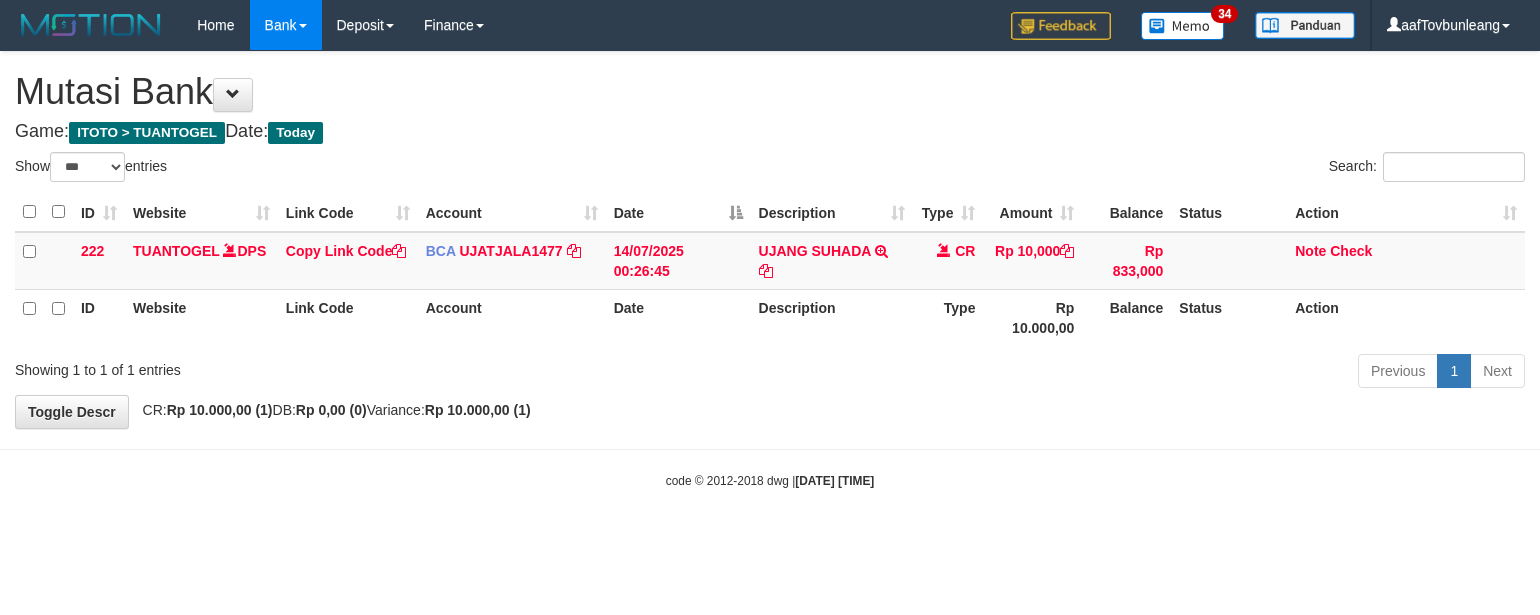 scroll, scrollTop: 0, scrollLeft: 0, axis: both 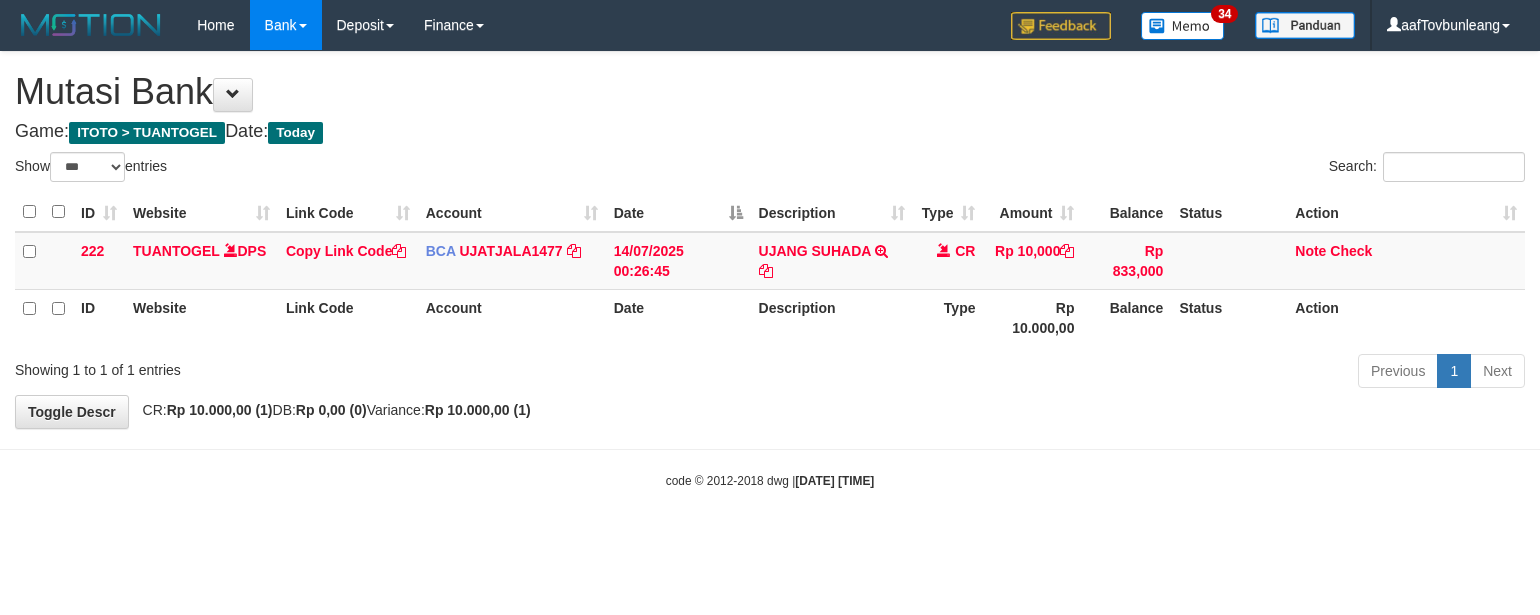 select on "***" 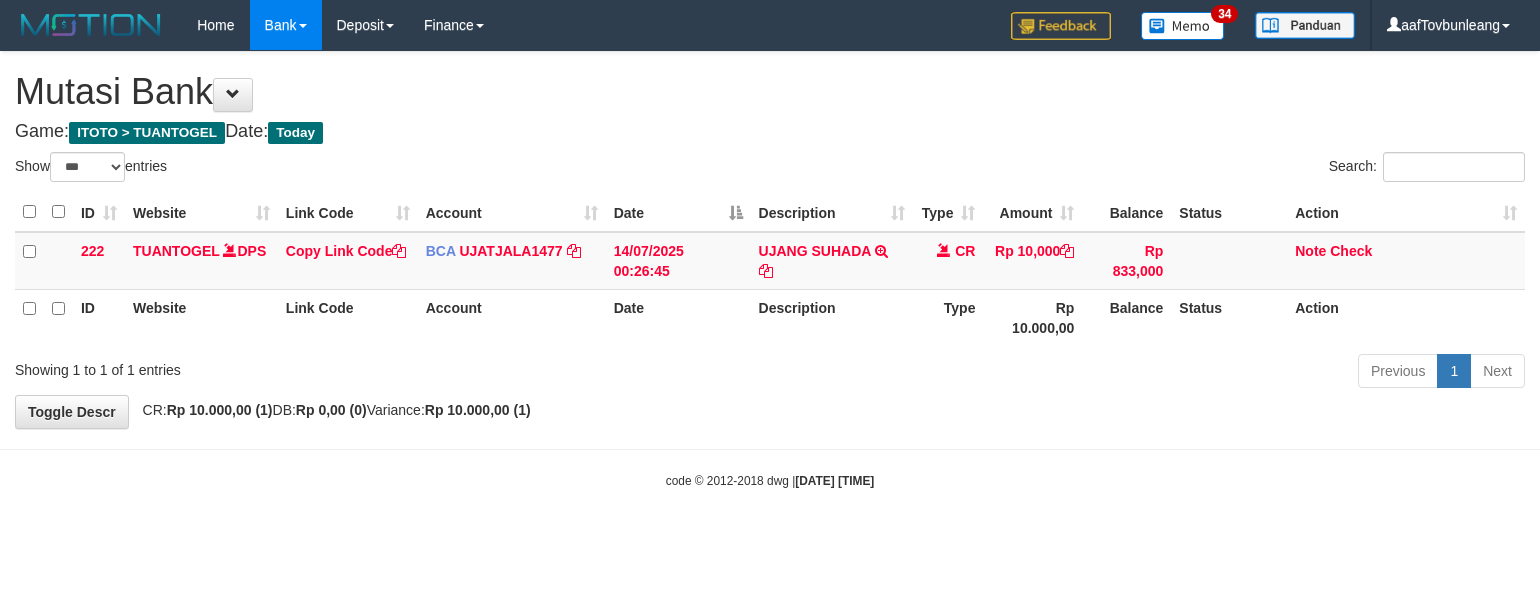 scroll, scrollTop: 0, scrollLeft: 0, axis: both 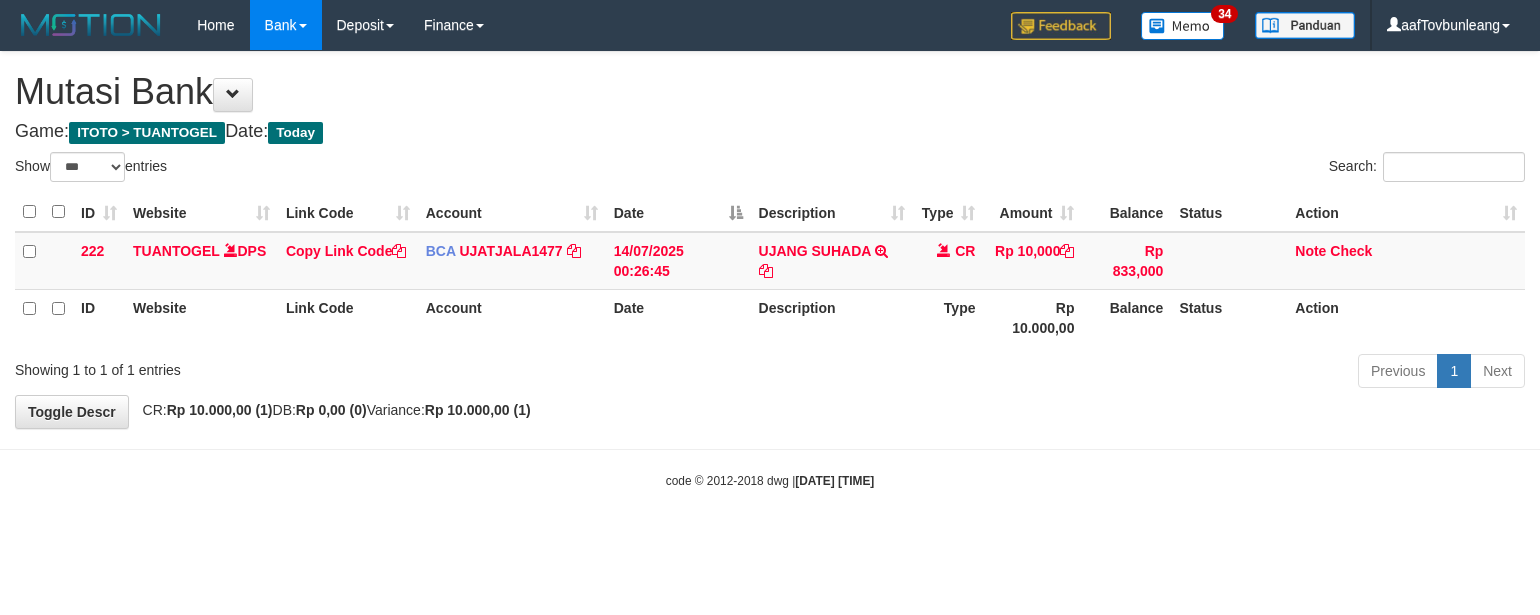 select on "***" 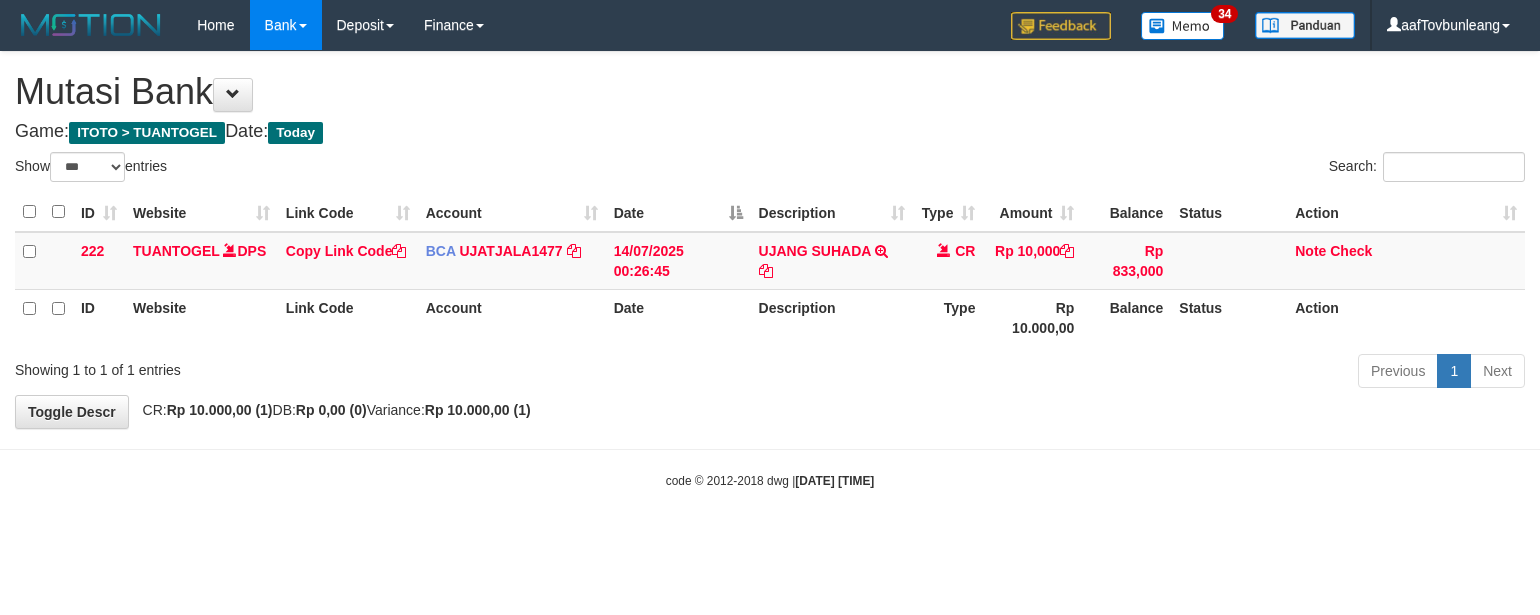 scroll, scrollTop: 0, scrollLeft: 0, axis: both 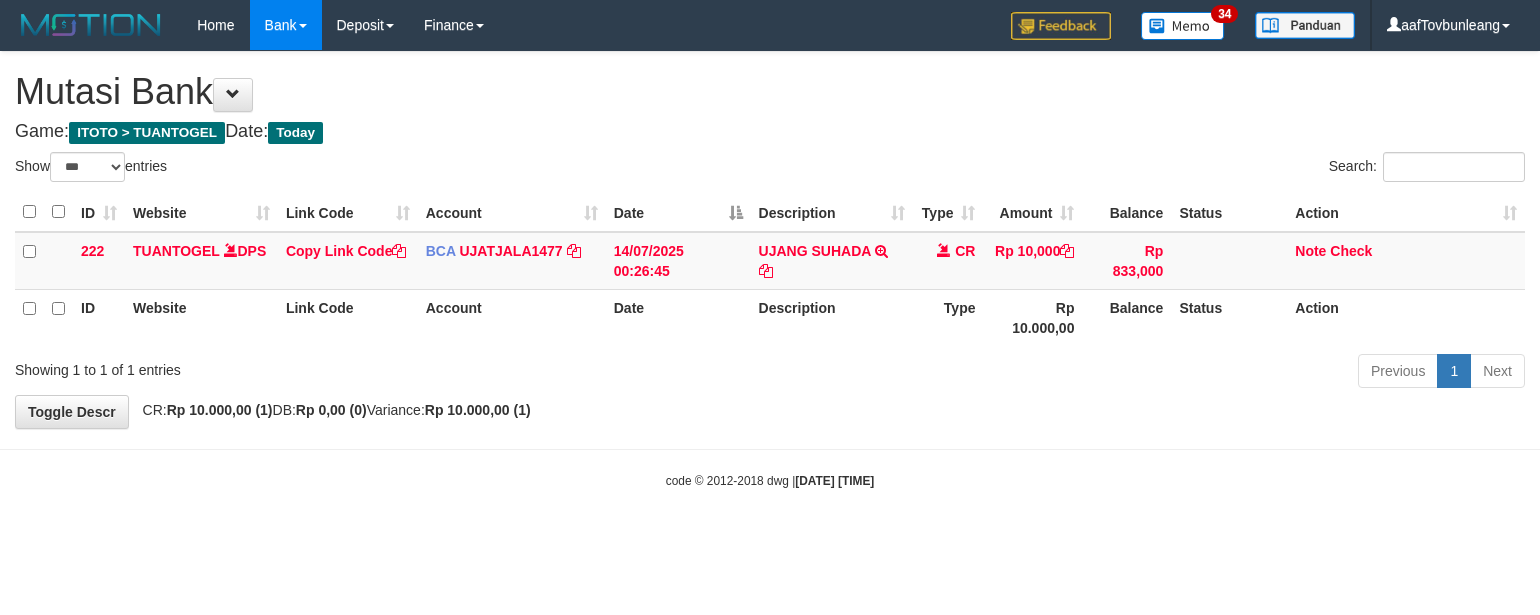 select on "***" 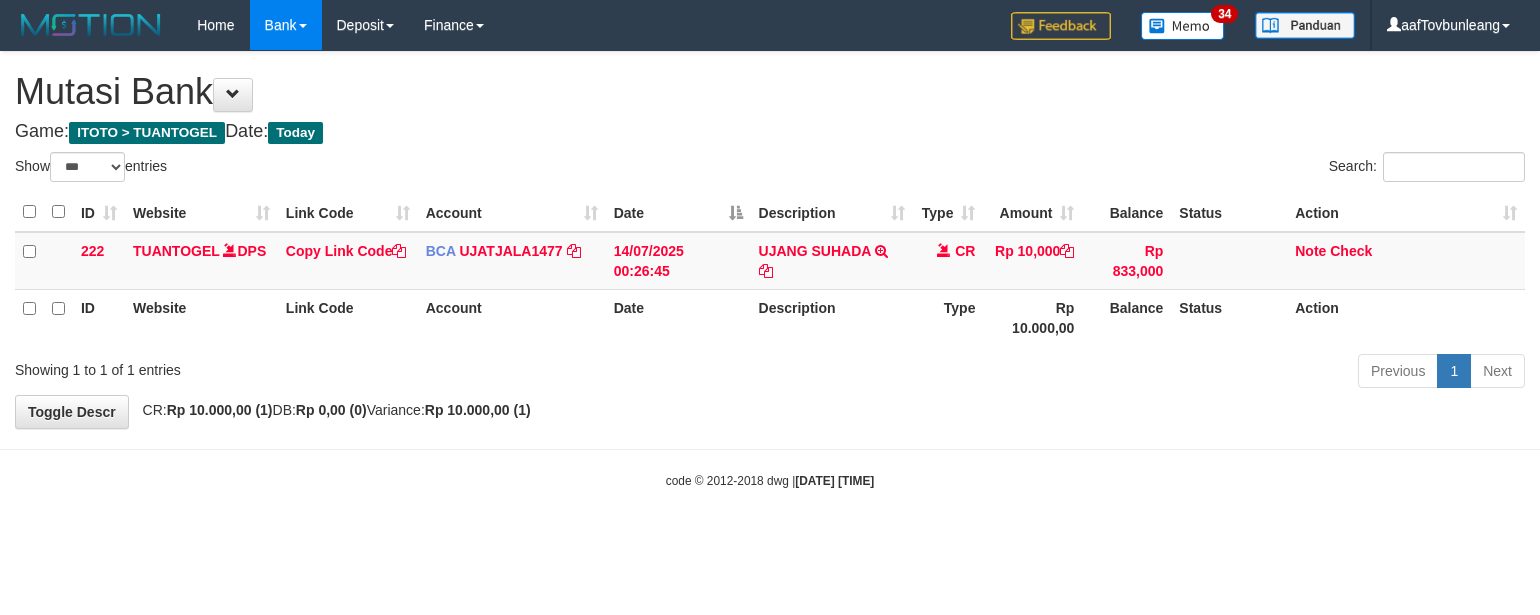 scroll, scrollTop: 0, scrollLeft: 0, axis: both 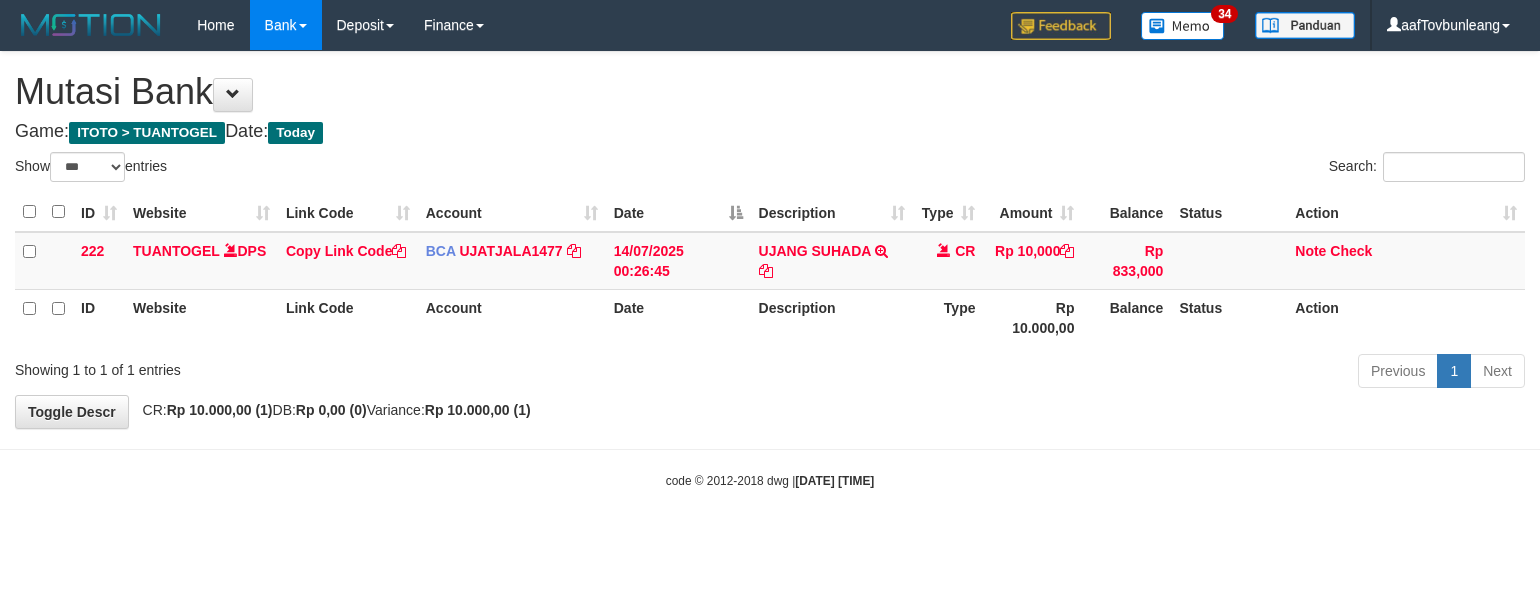 select on "***" 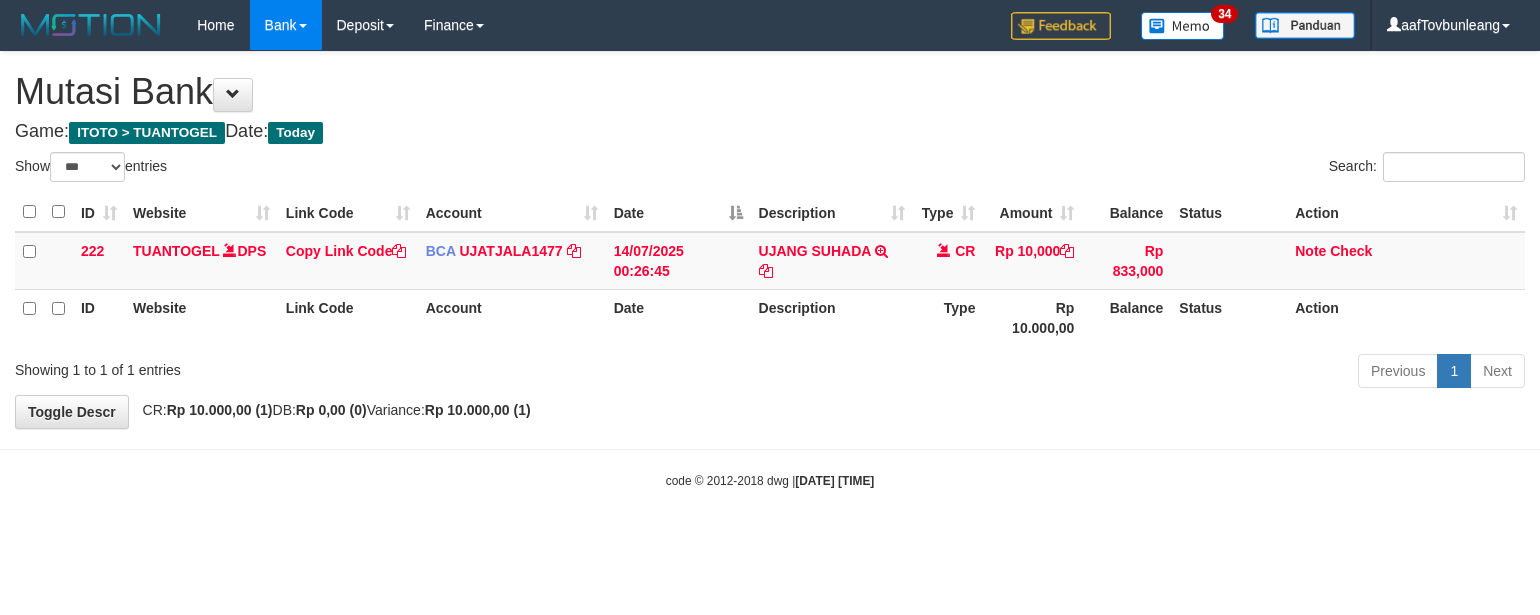 scroll, scrollTop: 0, scrollLeft: 0, axis: both 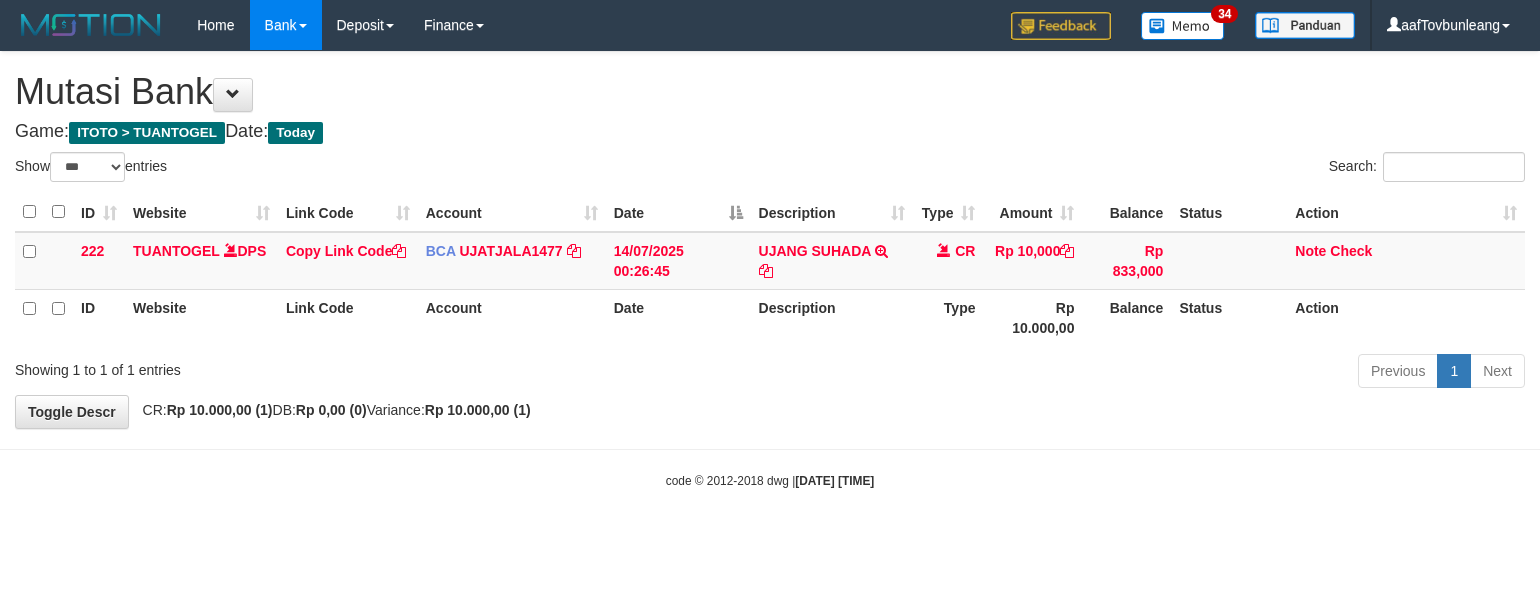 select on "***" 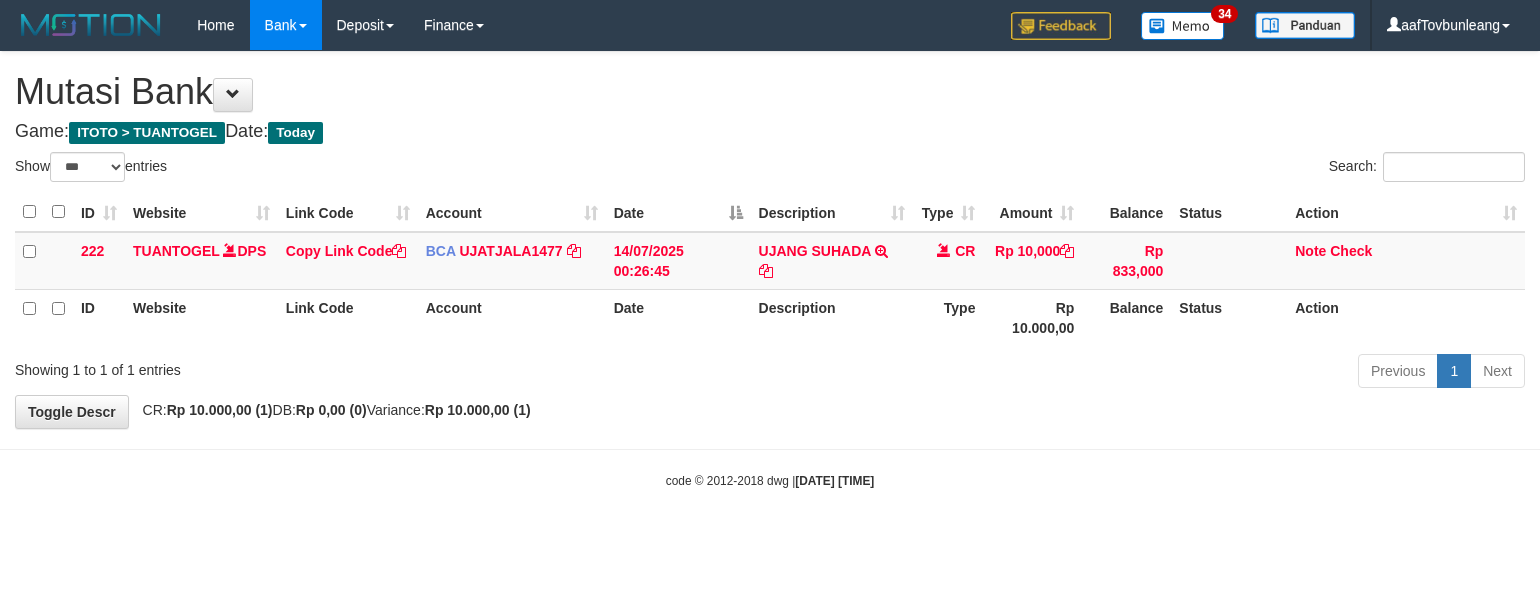 scroll, scrollTop: 0, scrollLeft: 0, axis: both 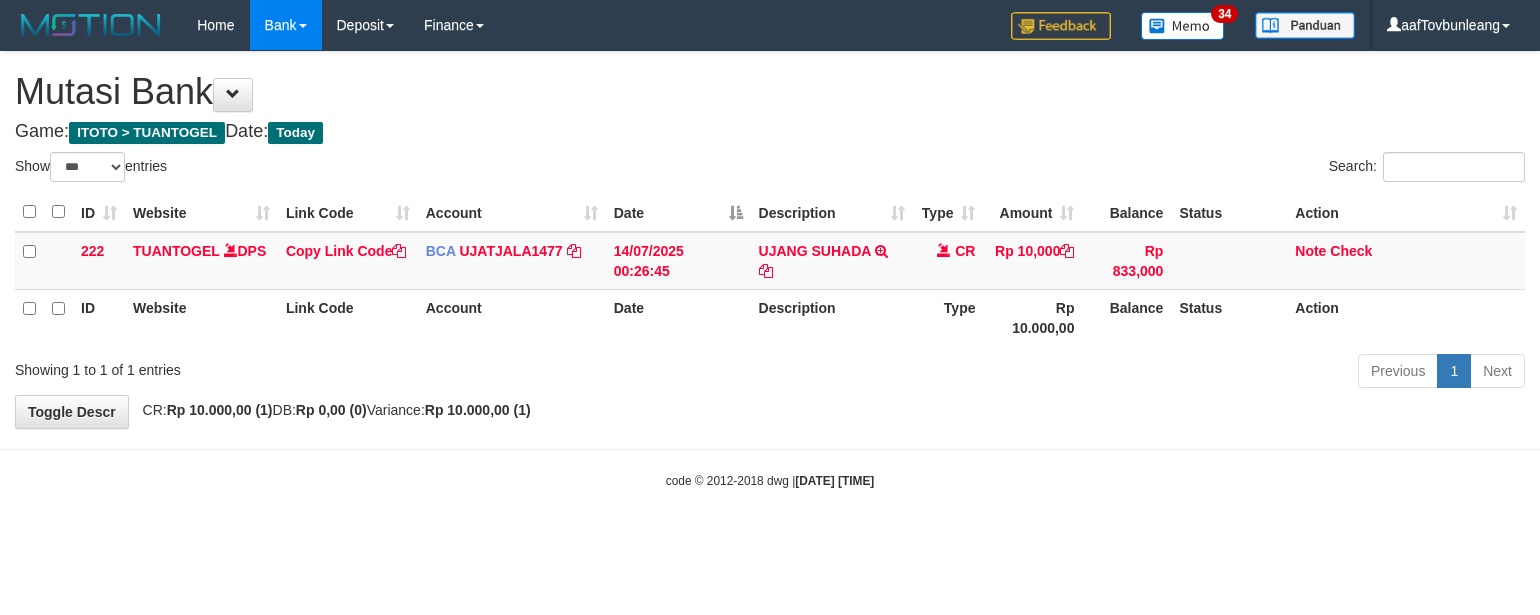 select on "***" 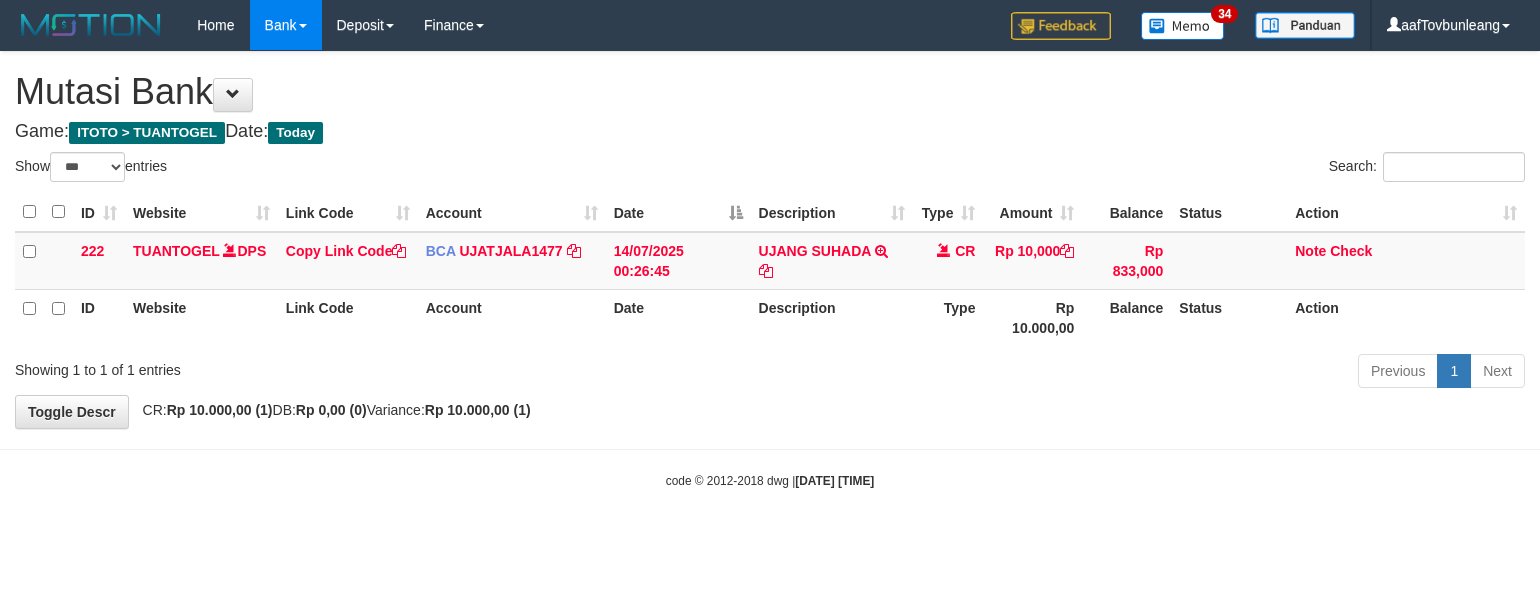scroll, scrollTop: 0, scrollLeft: 0, axis: both 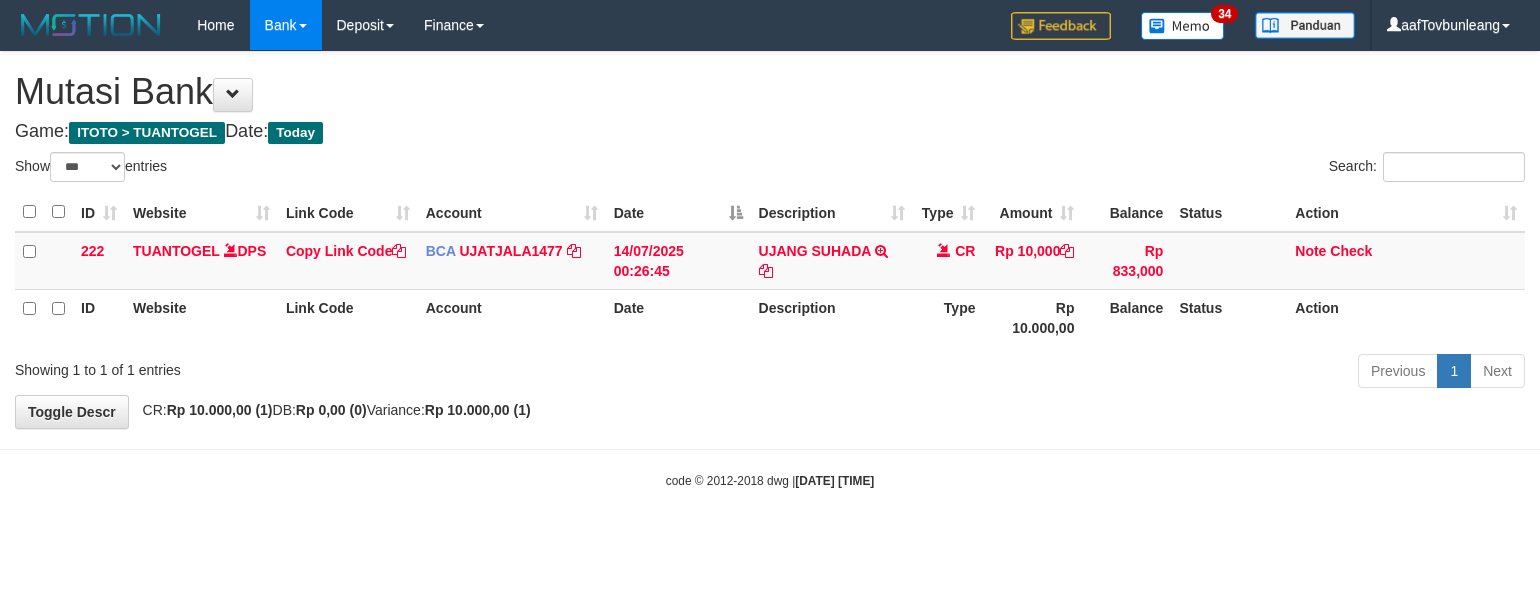 select on "***" 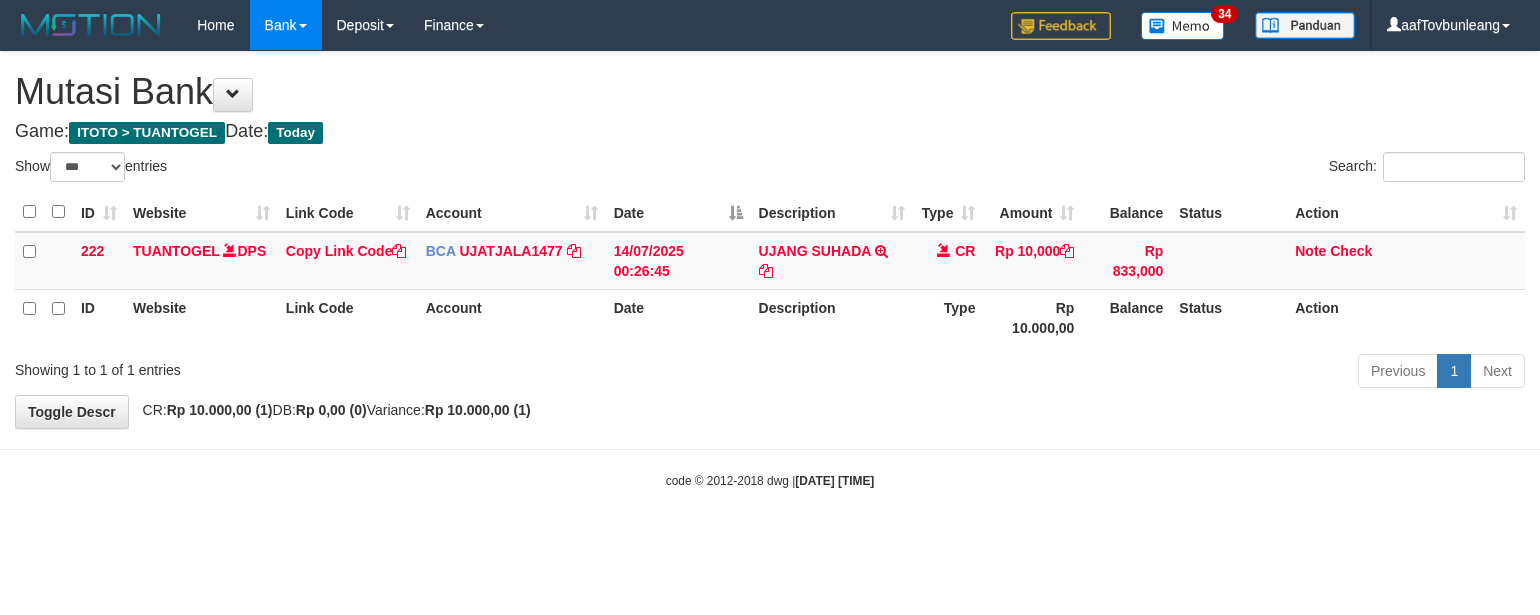 scroll, scrollTop: 0, scrollLeft: 0, axis: both 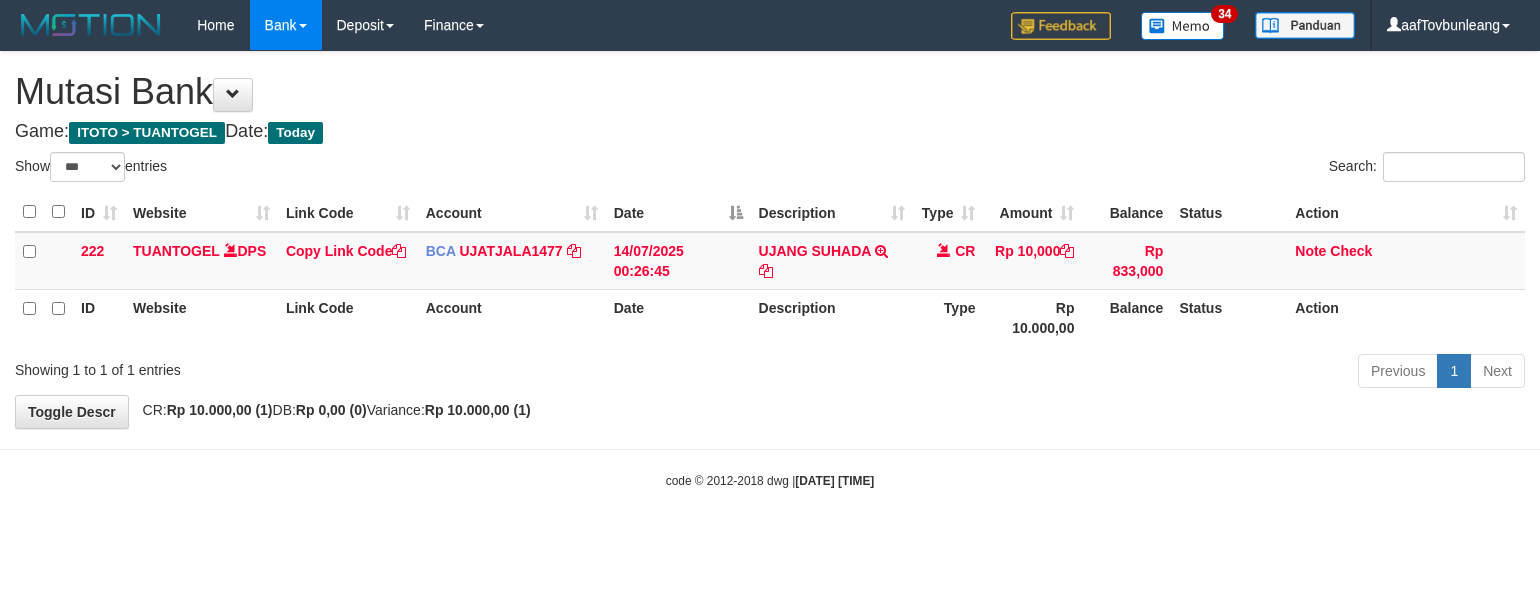select on "***" 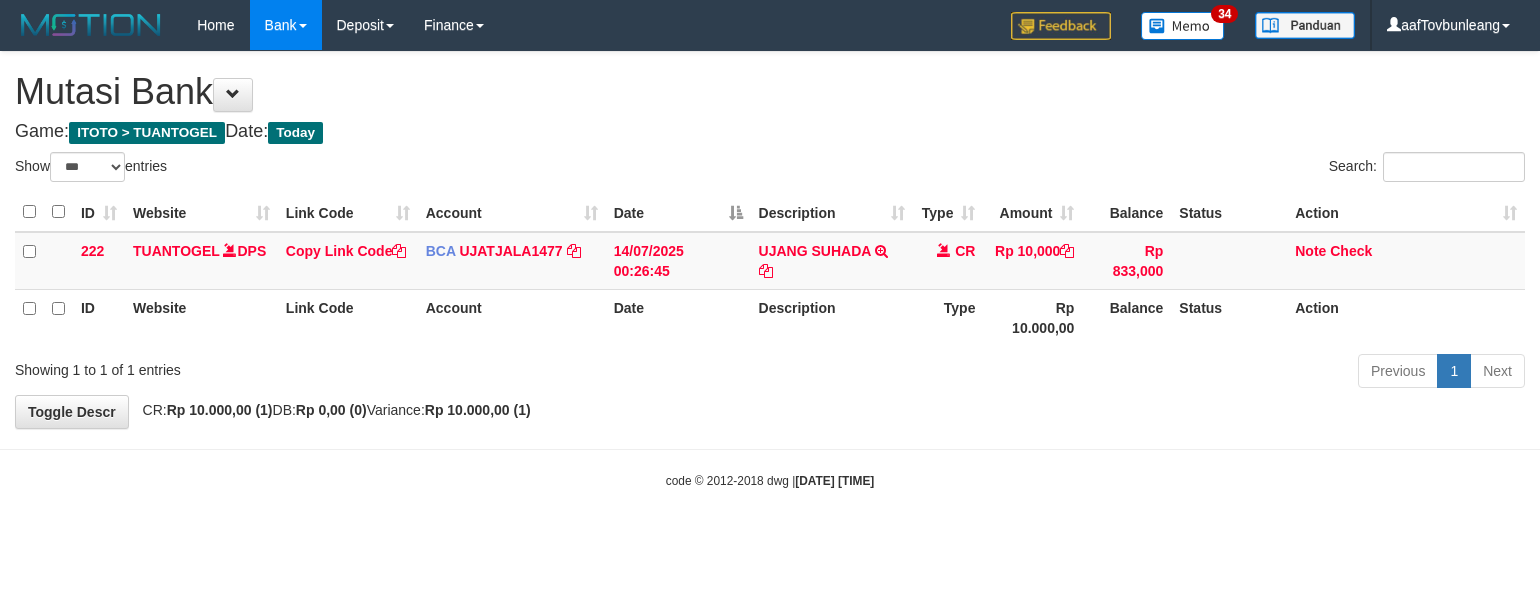 scroll, scrollTop: 0, scrollLeft: 0, axis: both 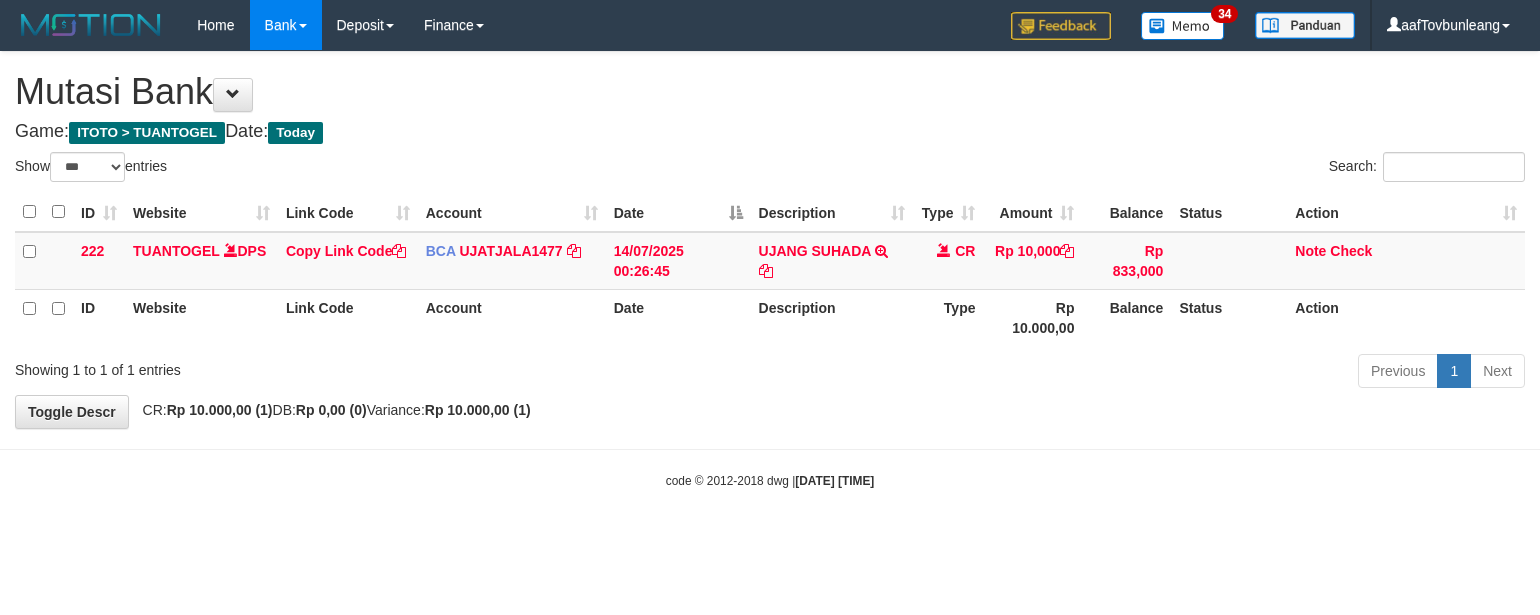 select on "***" 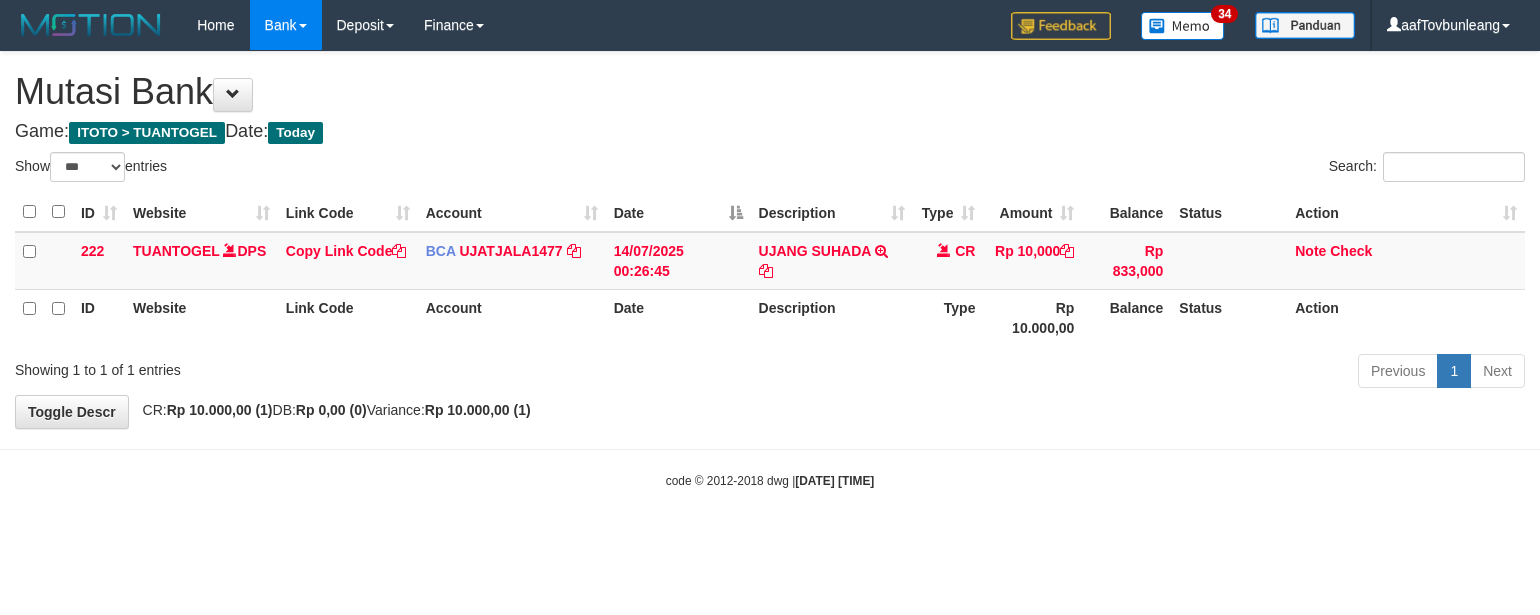 scroll, scrollTop: 0, scrollLeft: 0, axis: both 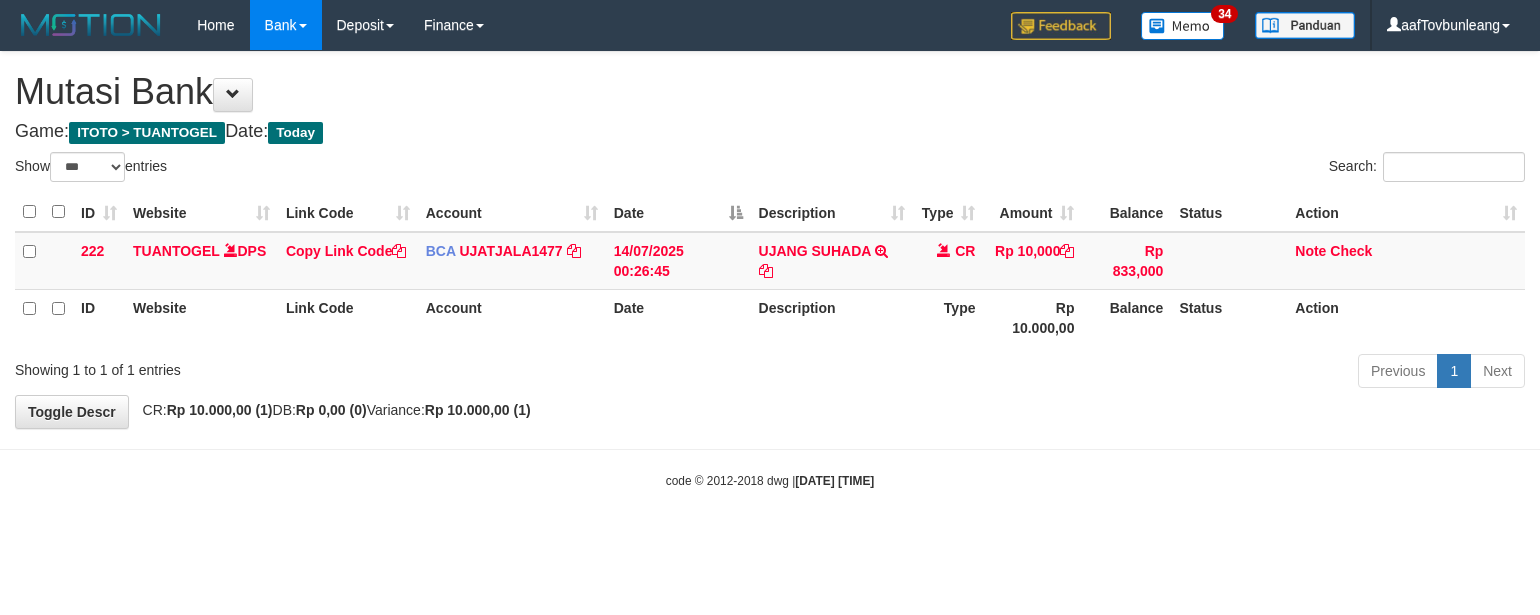 select on "***" 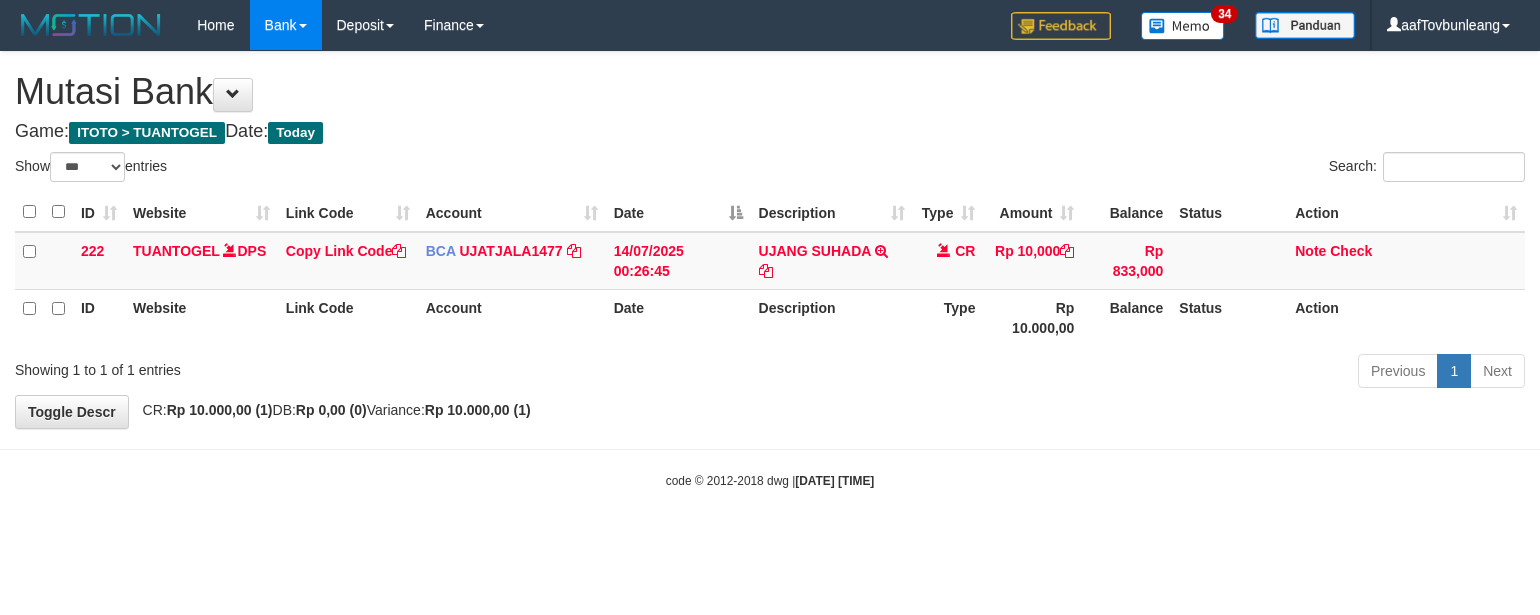 scroll, scrollTop: 0, scrollLeft: 0, axis: both 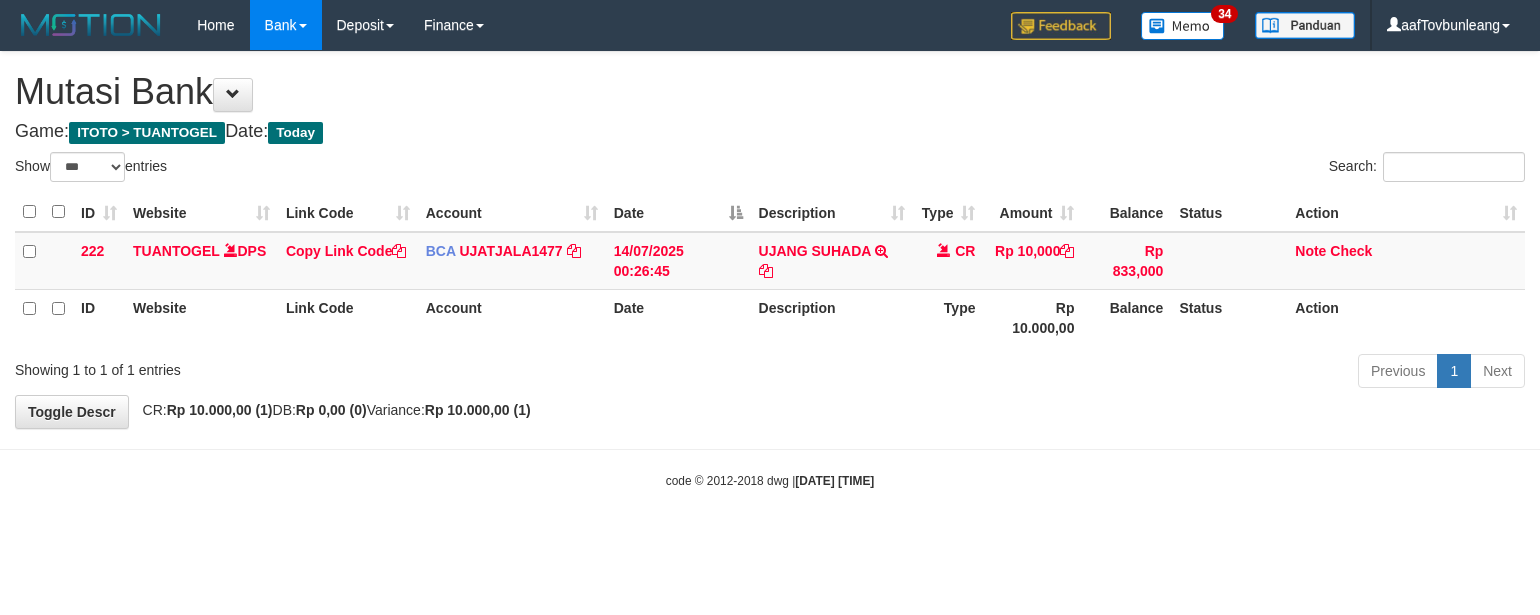 select on "***" 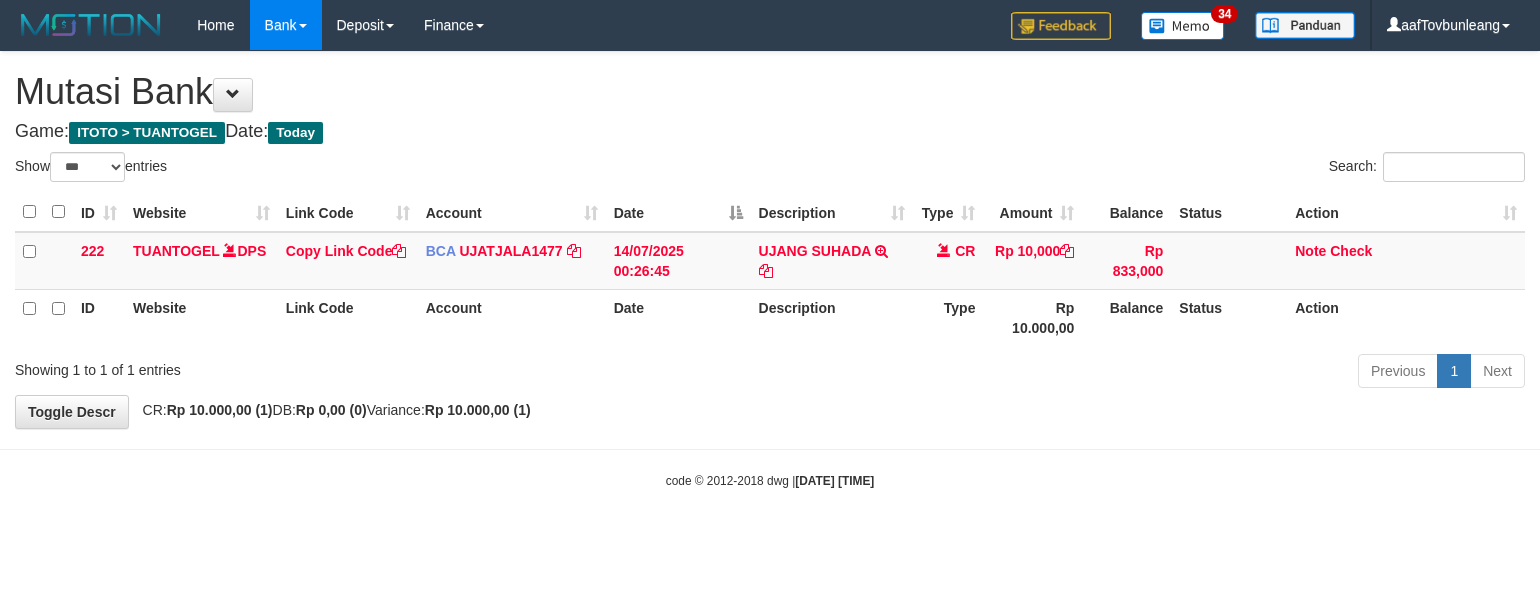 scroll, scrollTop: 0, scrollLeft: 0, axis: both 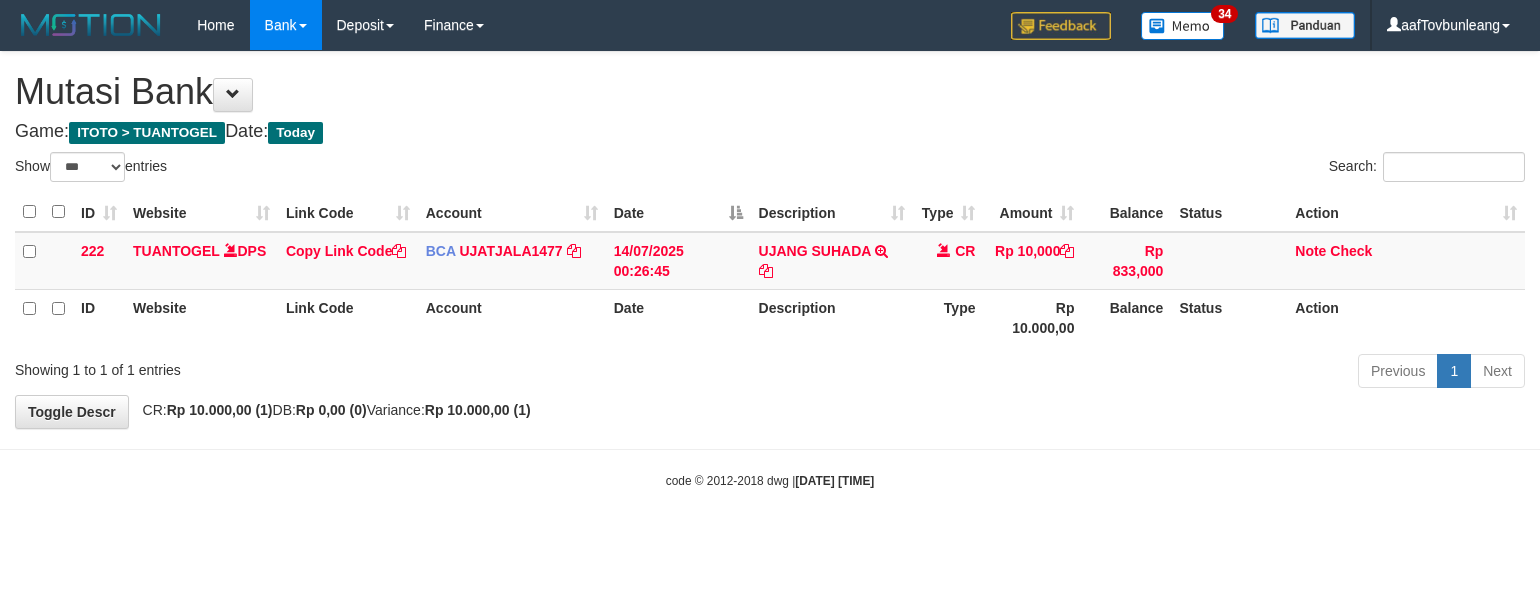 select on "***" 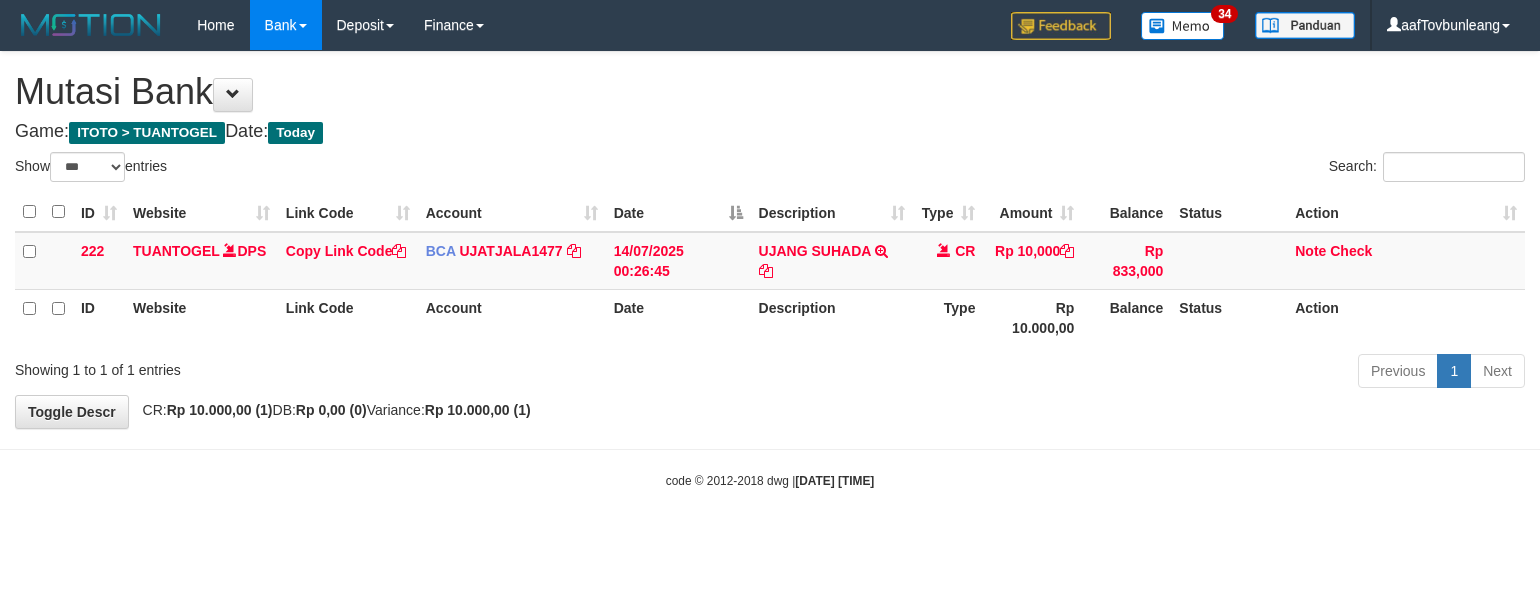 scroll, scrollTop: 0, scrollLeft: 0, axis: both 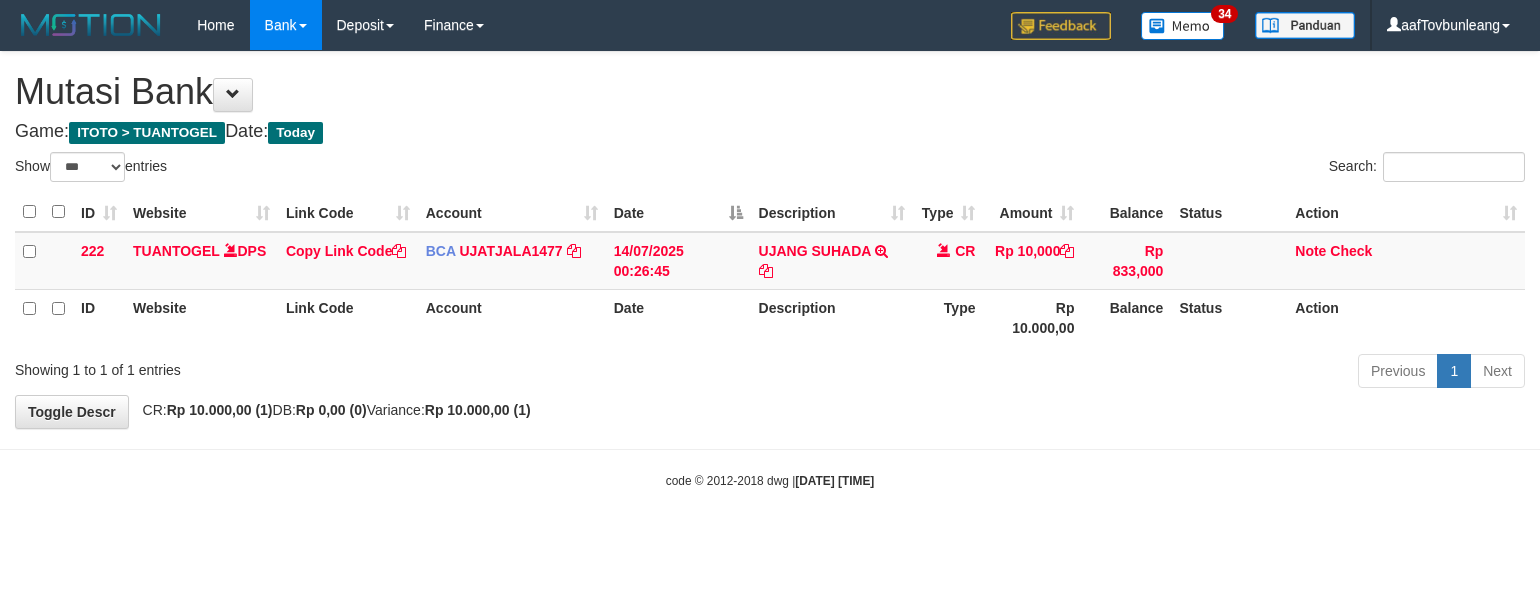 select on "***" 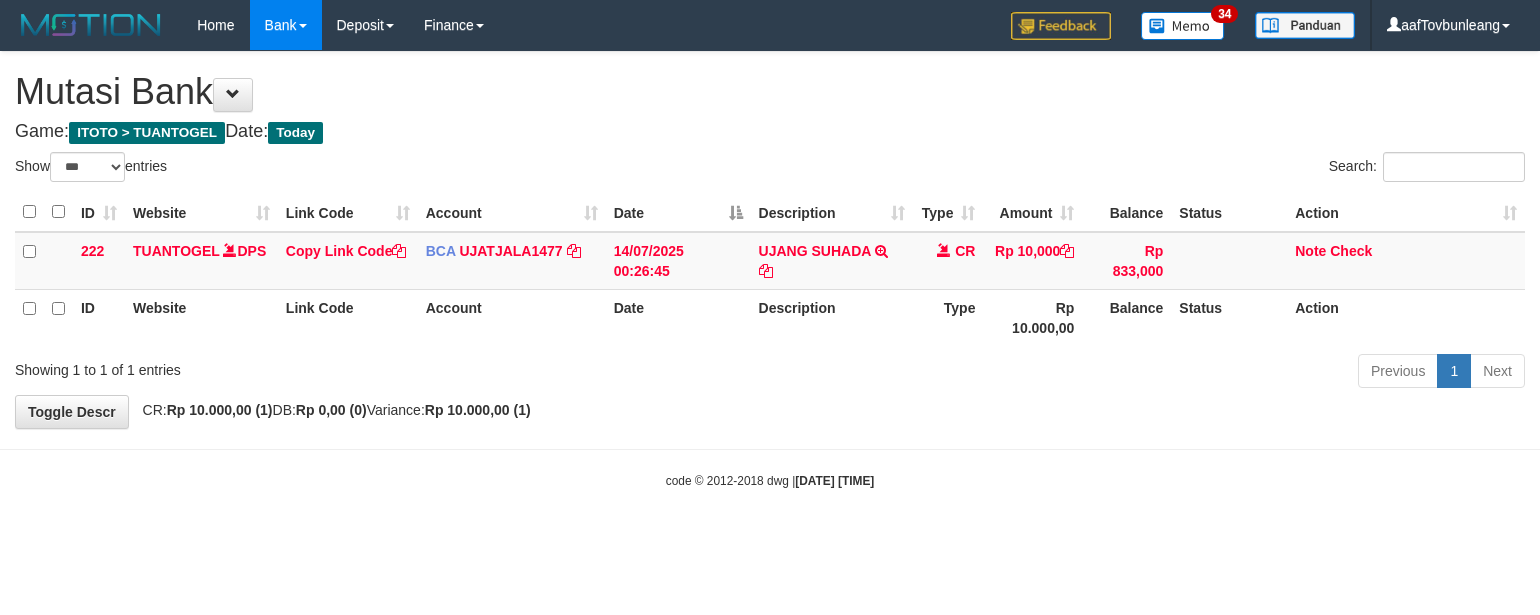 scroll, scrollTop: 0, scrollLeft: 0, axis: both 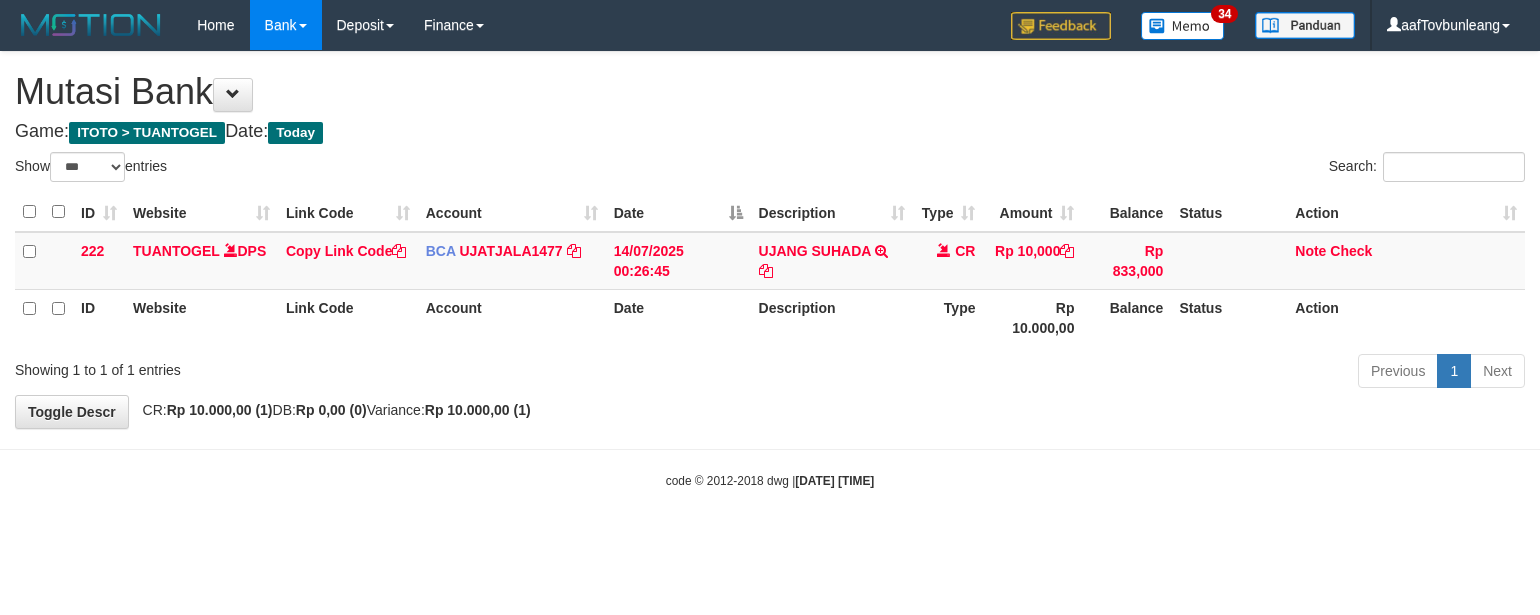 select on "***" 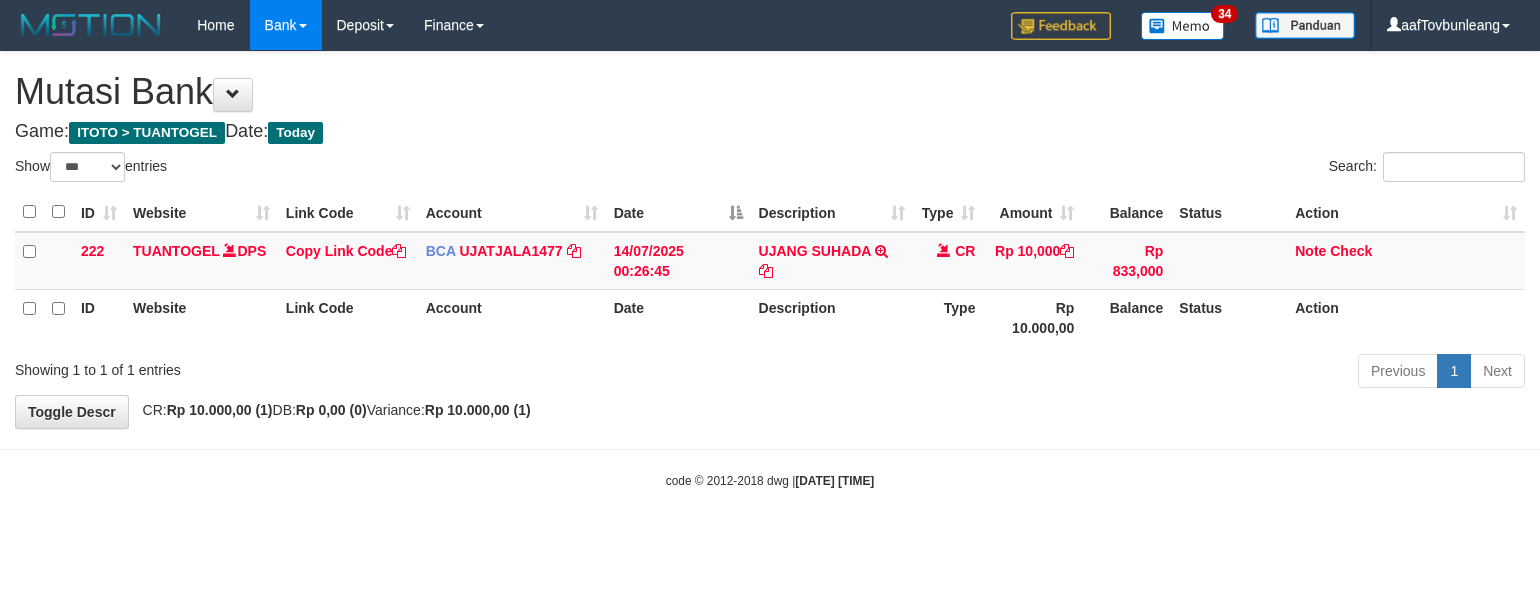 scroll, scrollTop: 0, scrollLeft: 0, axis: both 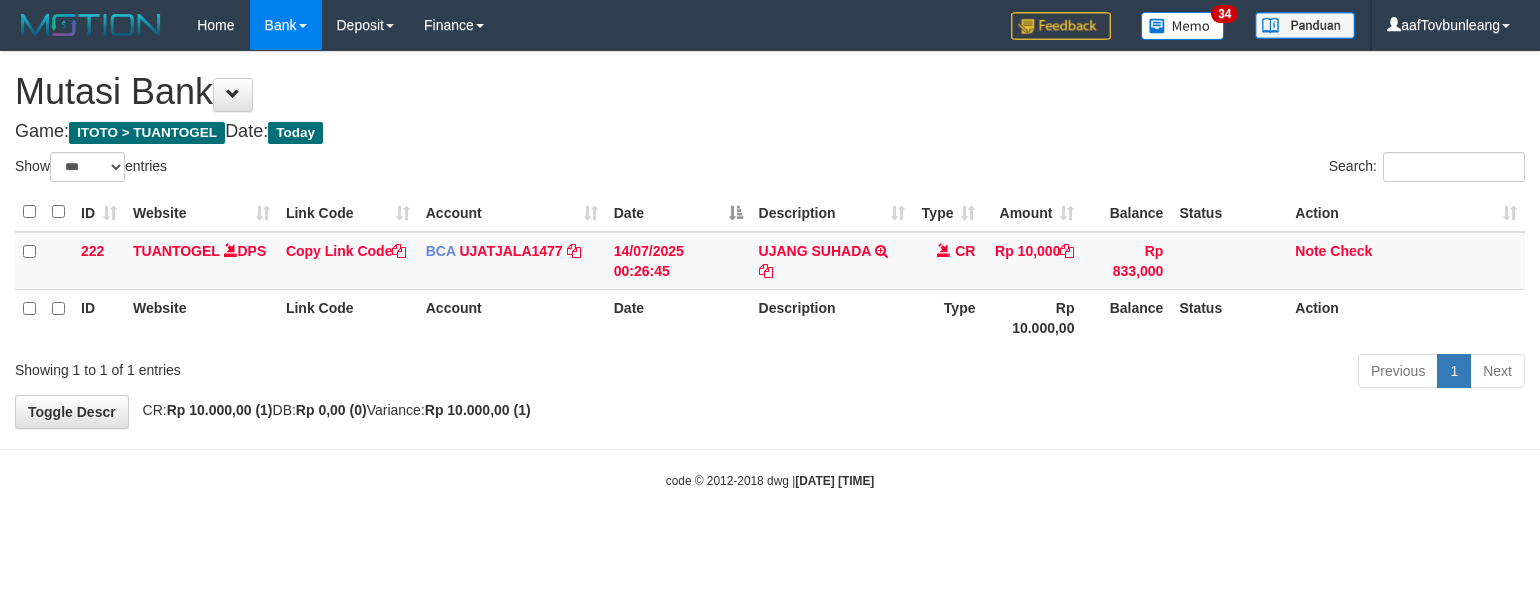 select on "***" 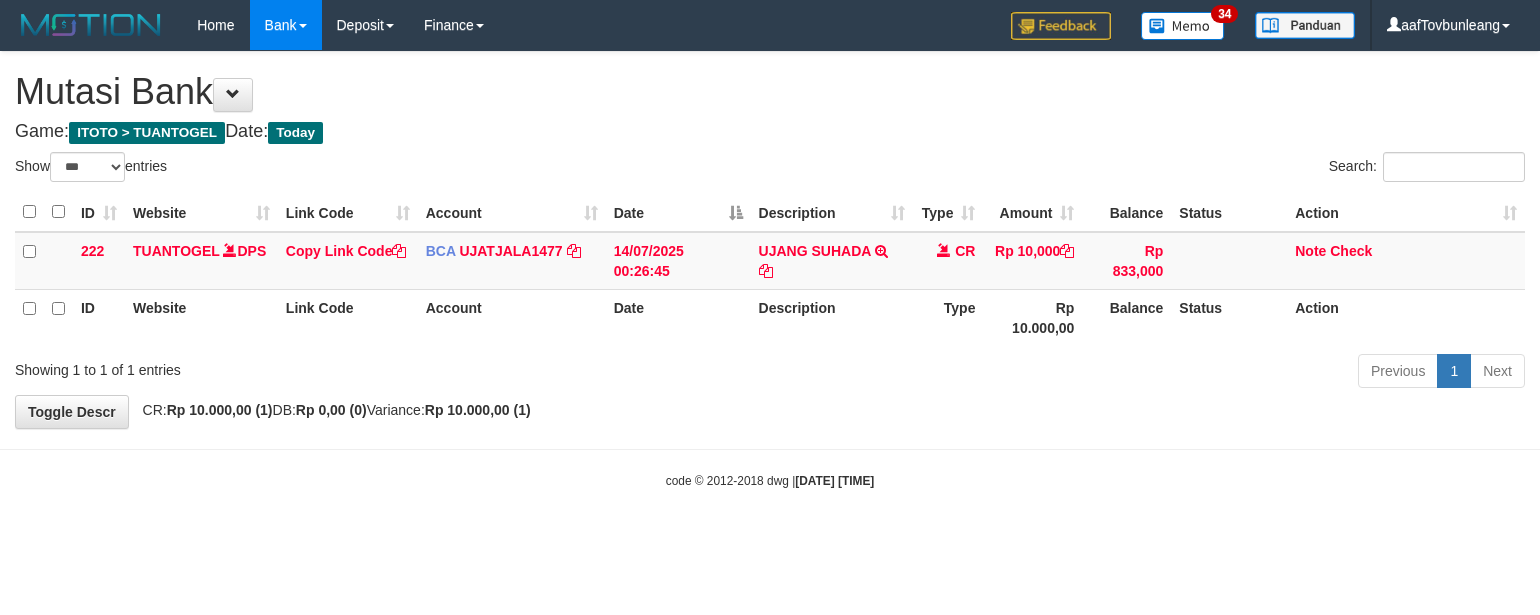 scroll, scrollTop: 0, scrollLeft: 0, axis: both 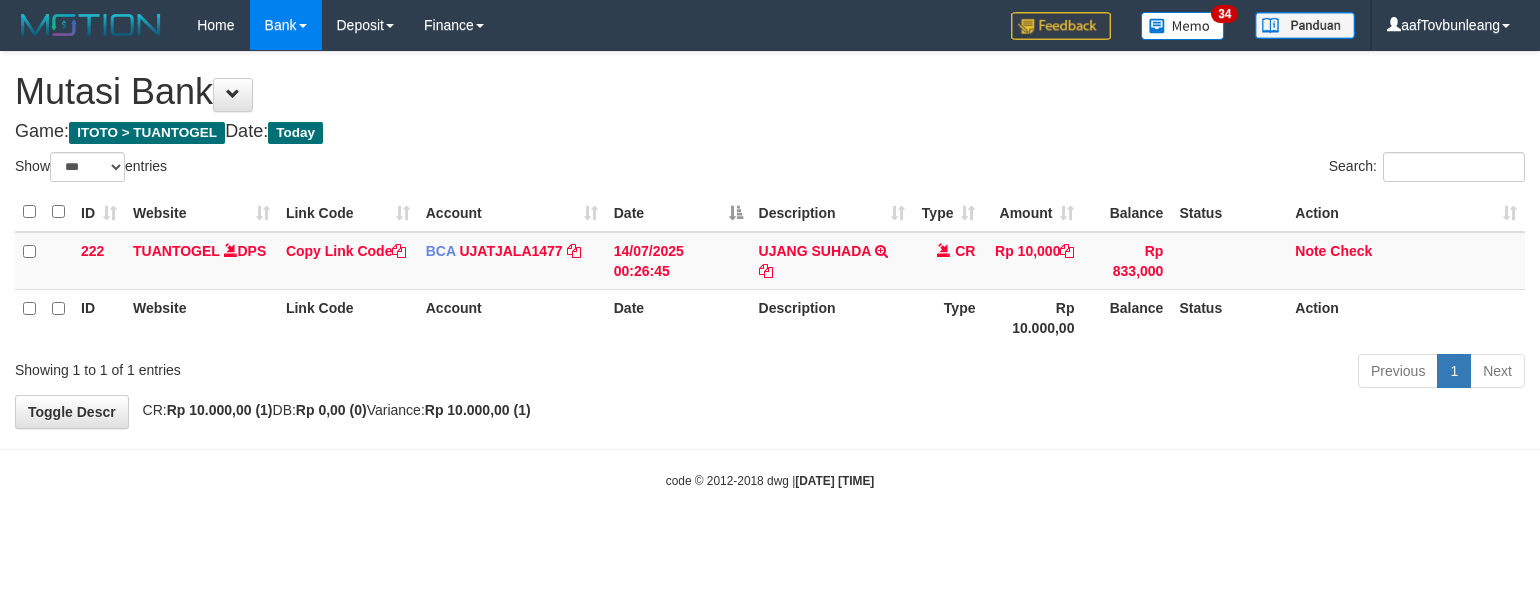 select on "***" 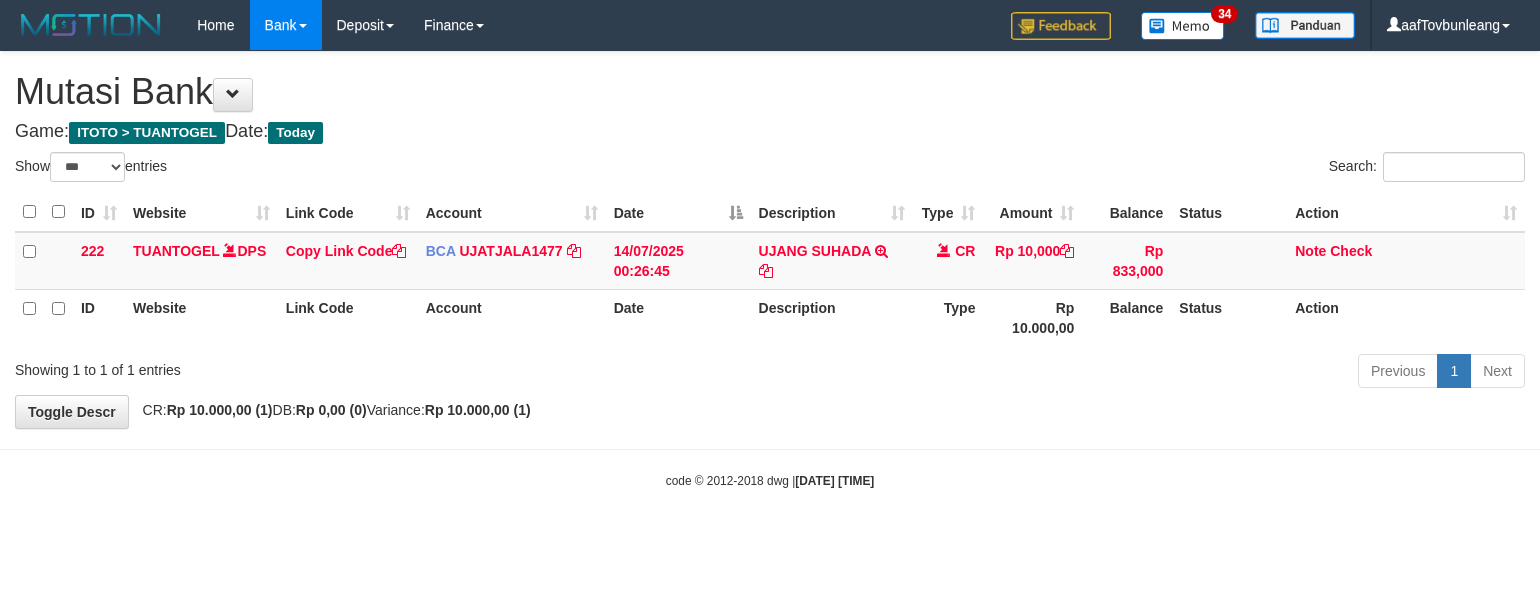 scroll, scrollTop: 0, scrollLeft: 0, axis: both 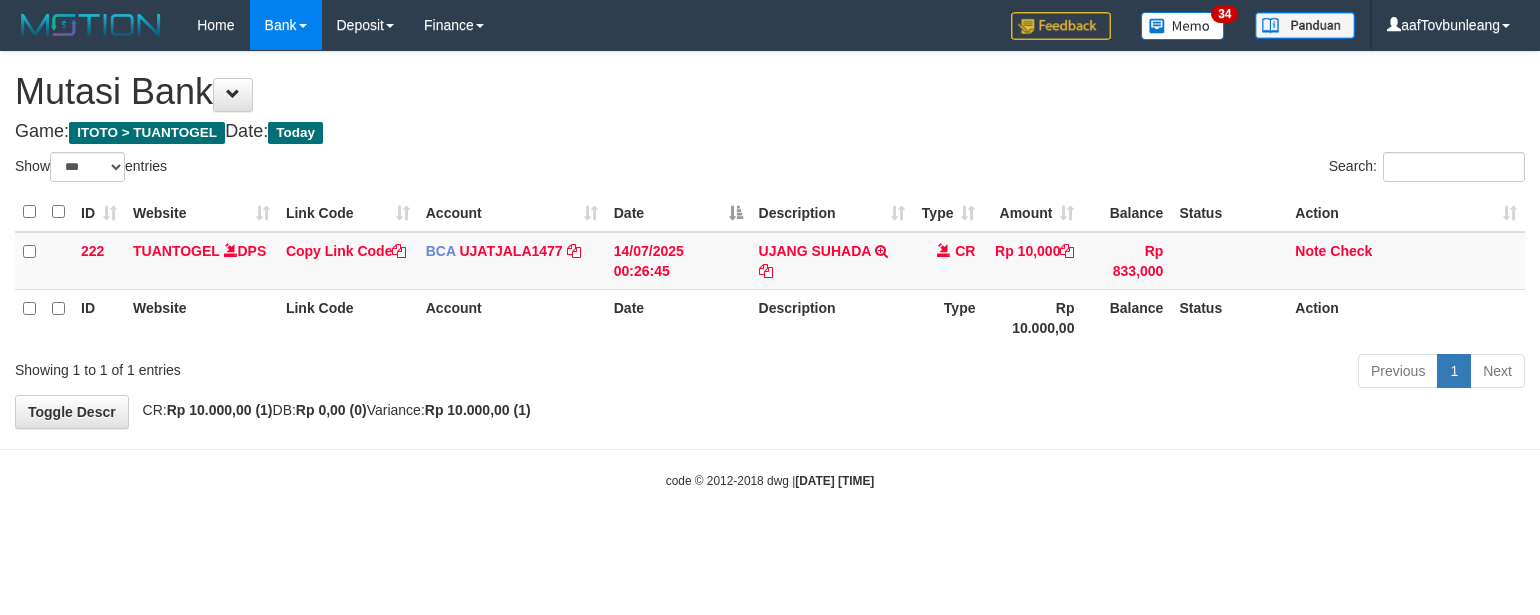 select on "***" 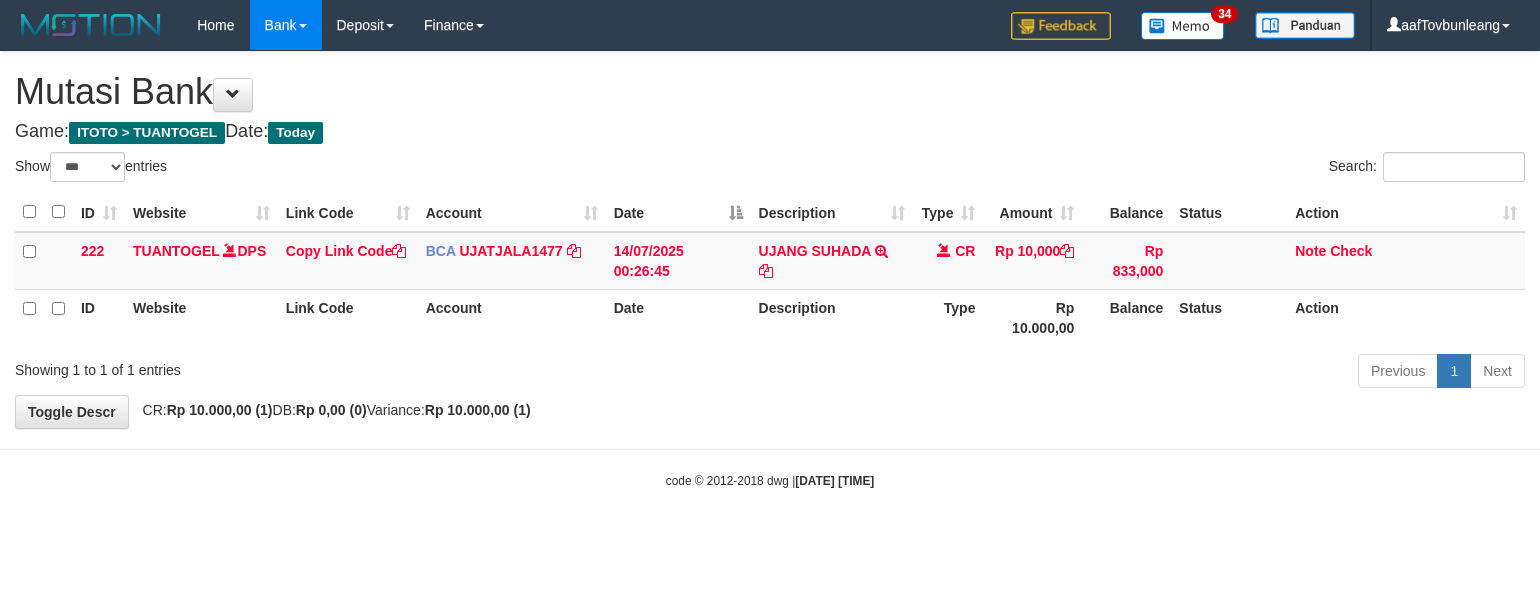 scroll, scrollTop: 0, scrollLeft: 0, axis: both 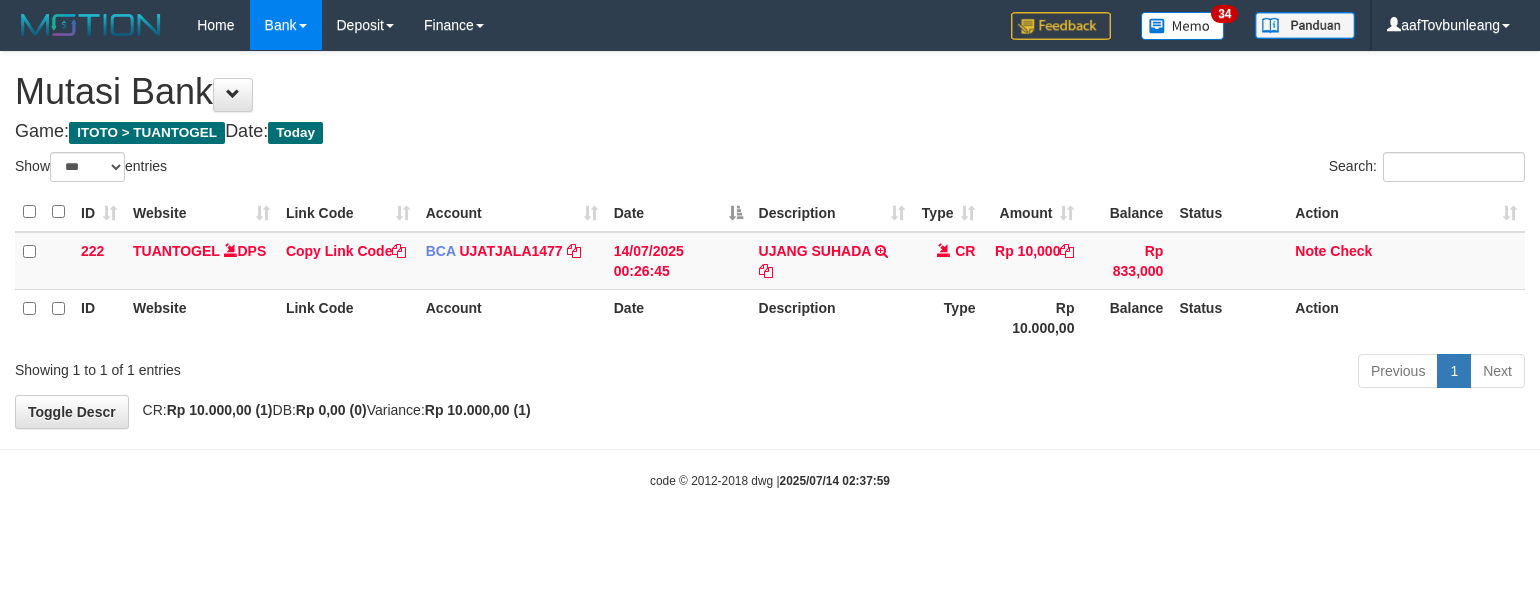 select on "***" 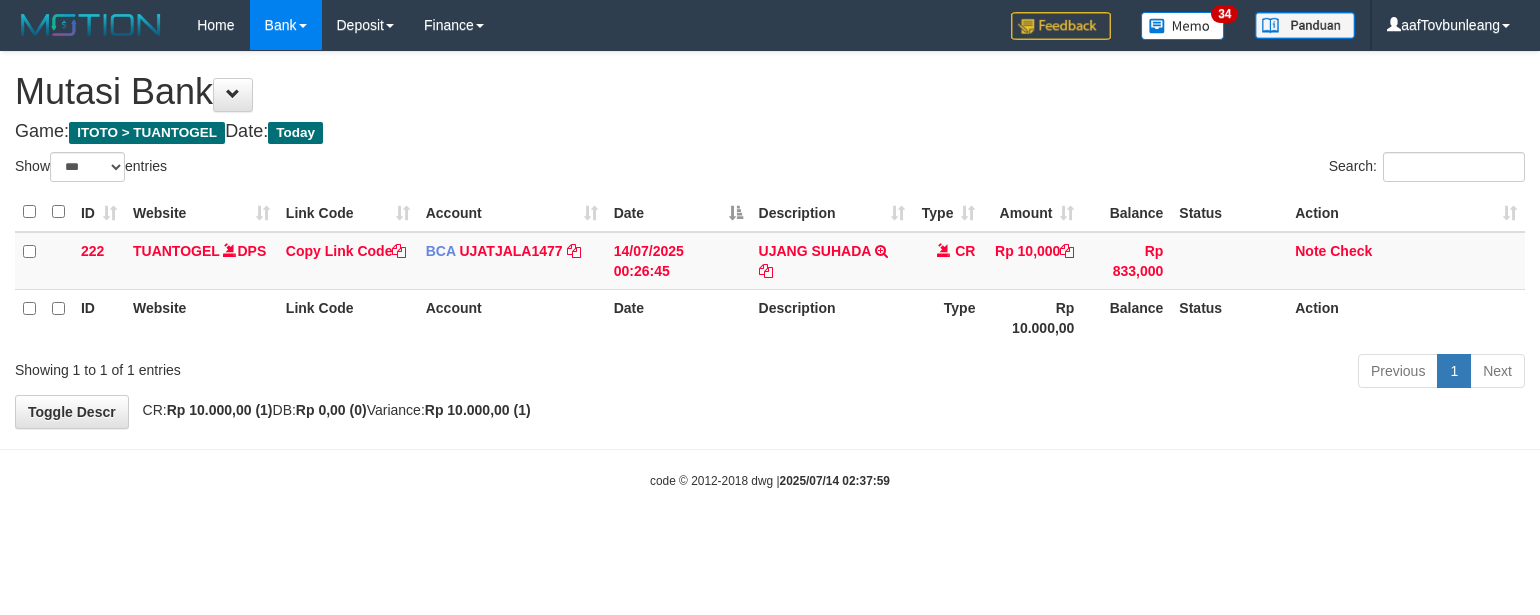 scroll, scrollTop: 0, scrollLeft: 0, axis: both 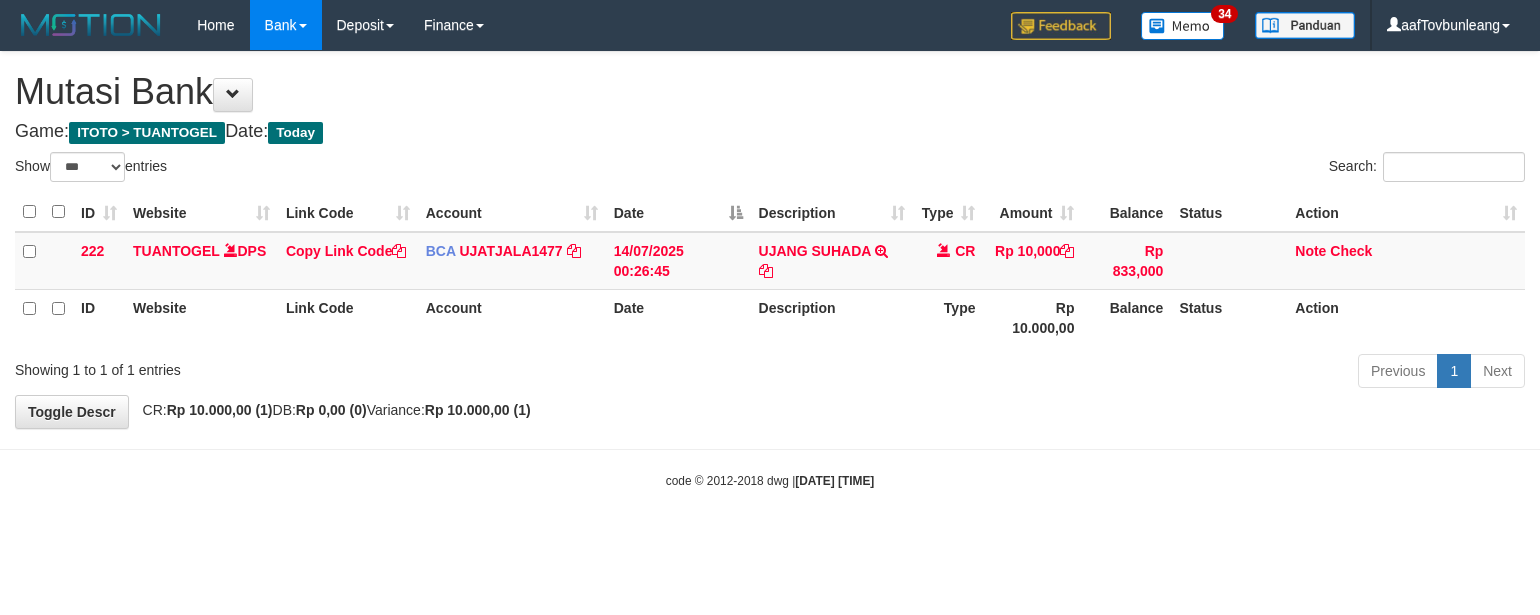 select on "***" 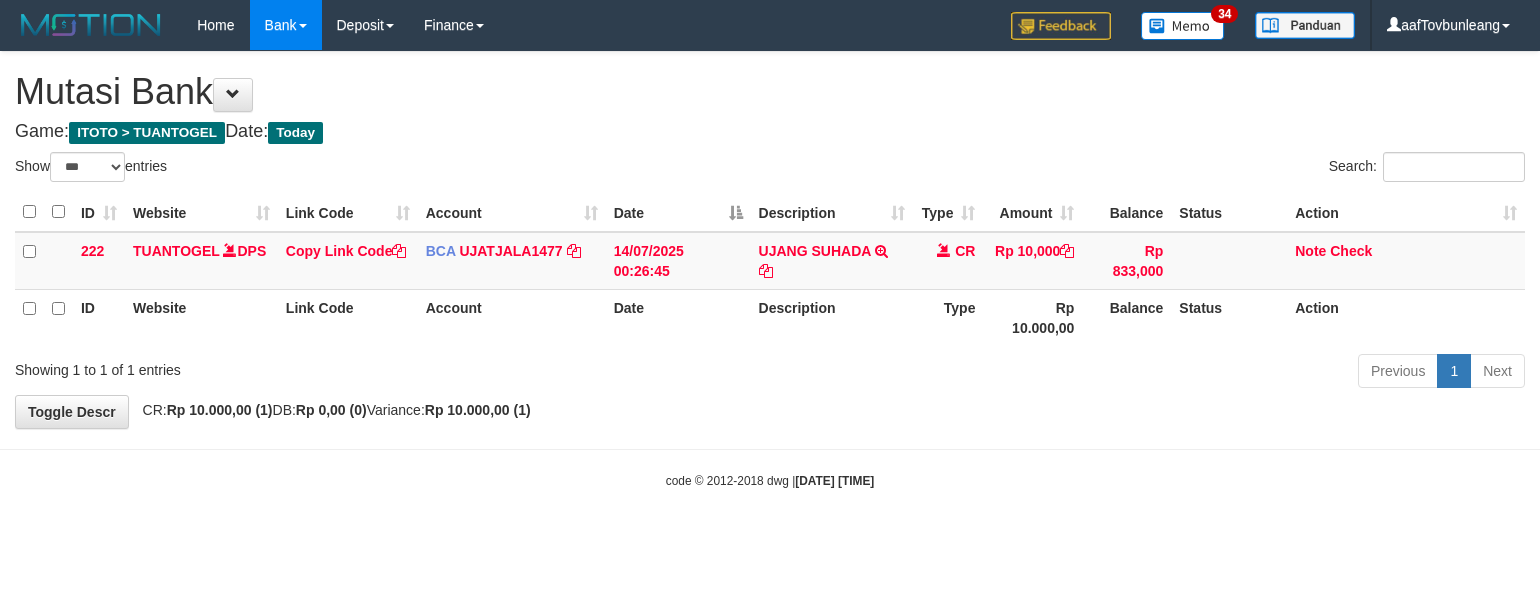scroll, scrollTop: 0, scrollLeft: 0, axis: both 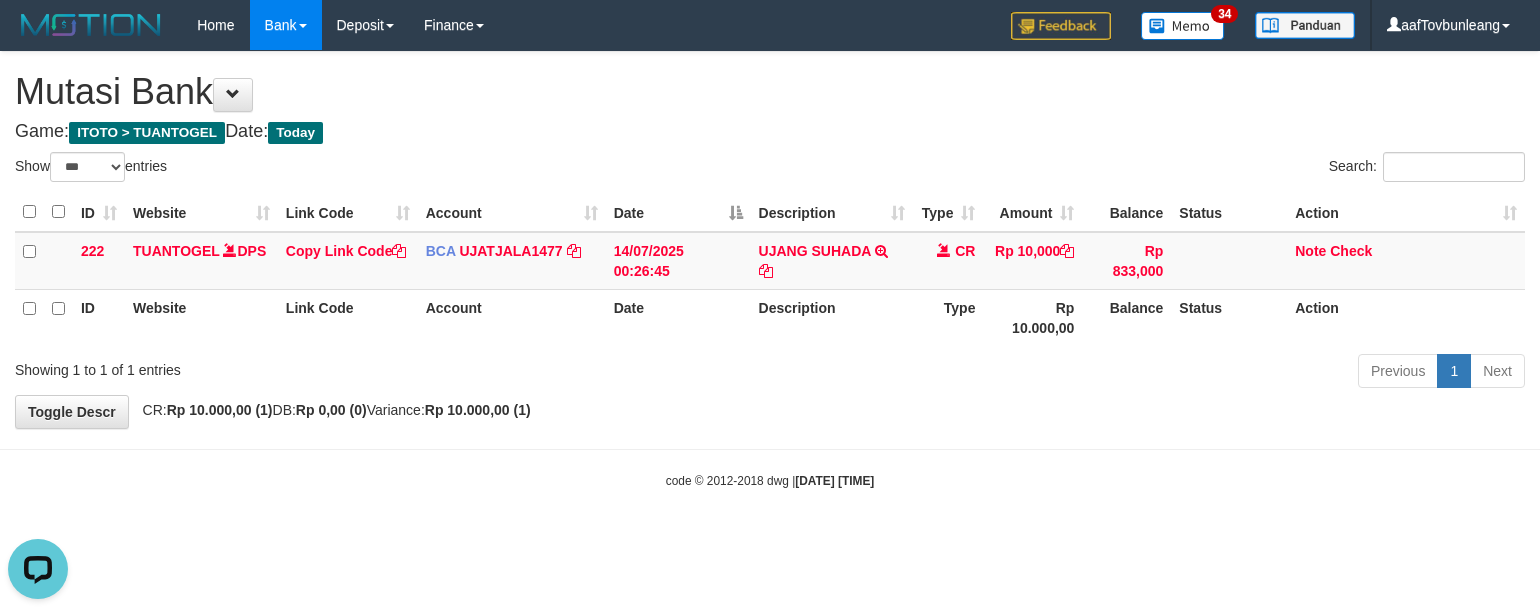 click on "Game:   ITOTO > TUANTOGEL    				Date:  Today" at bounding box center (770, 132) 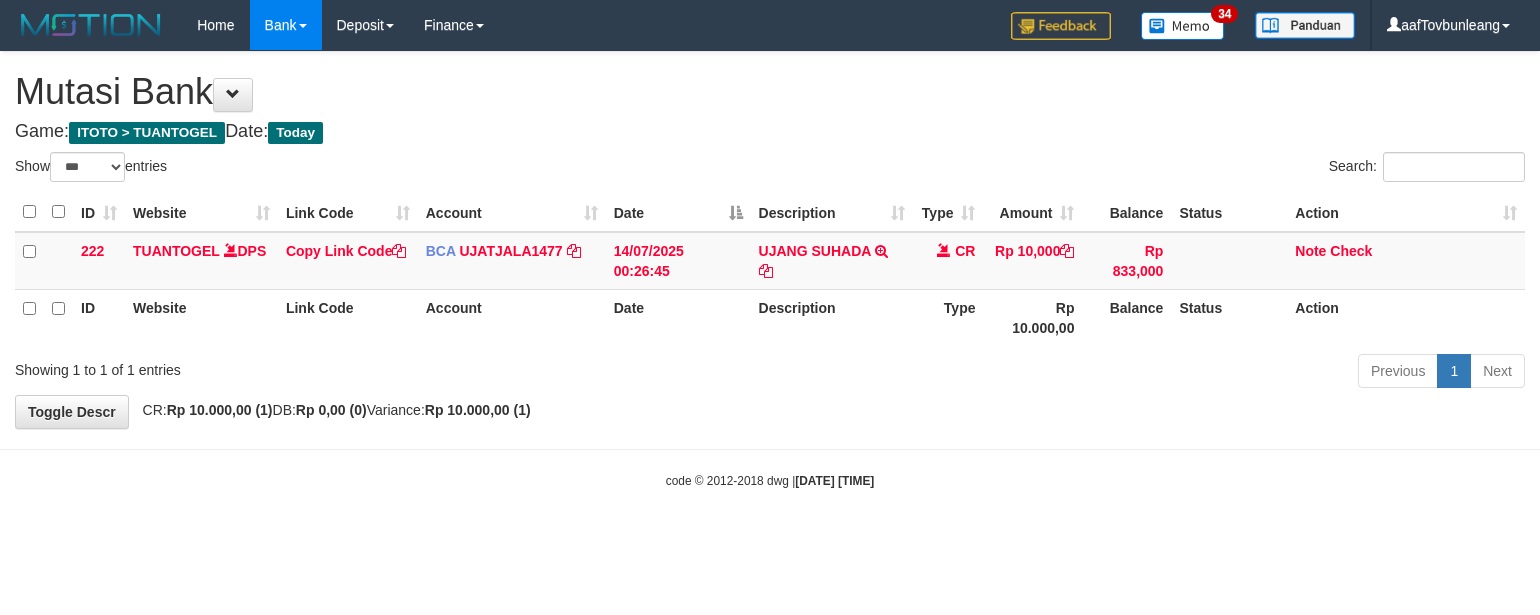 select on "***" 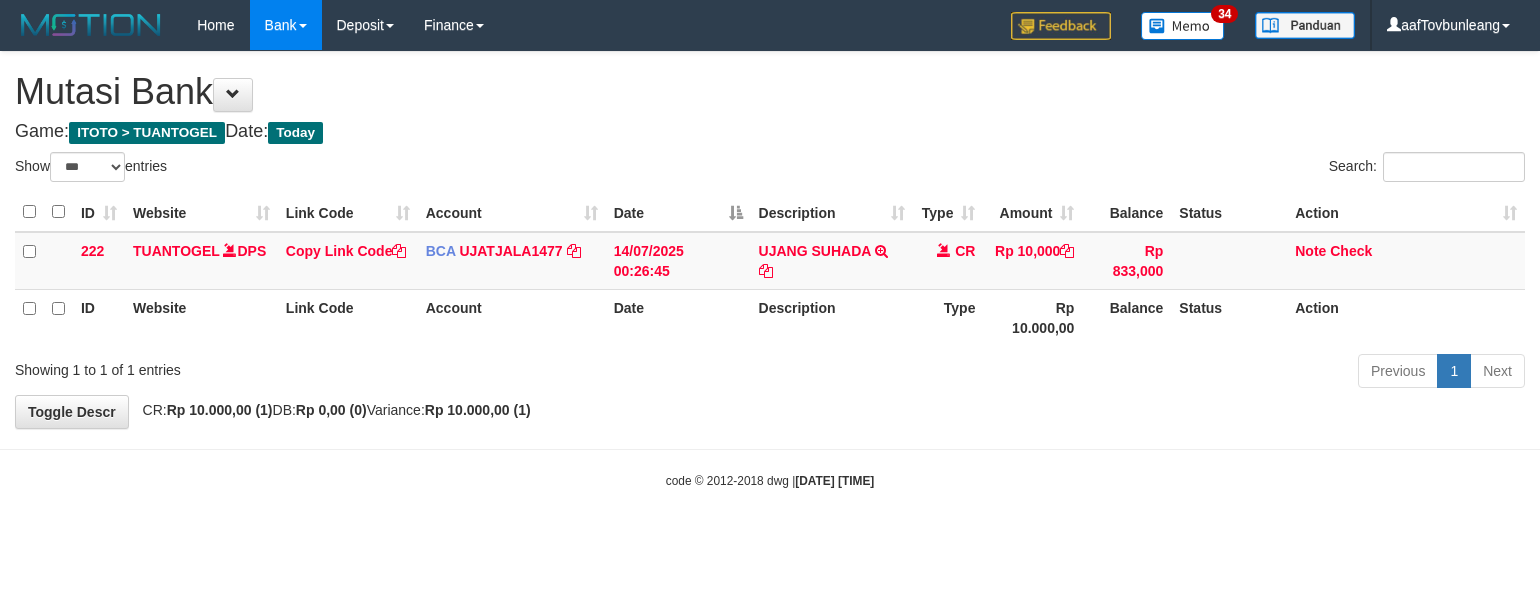 scroll, scrollTop: 0, scrollLeft: 0, axis: both 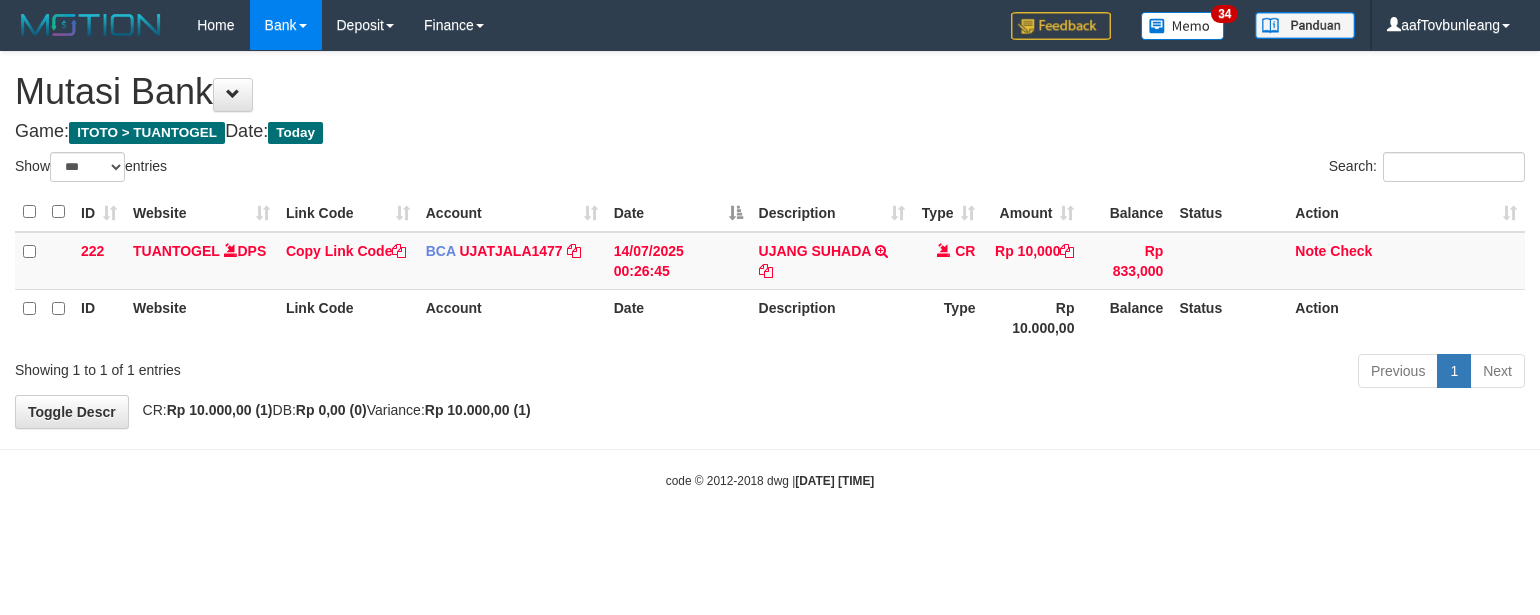 select on "***" 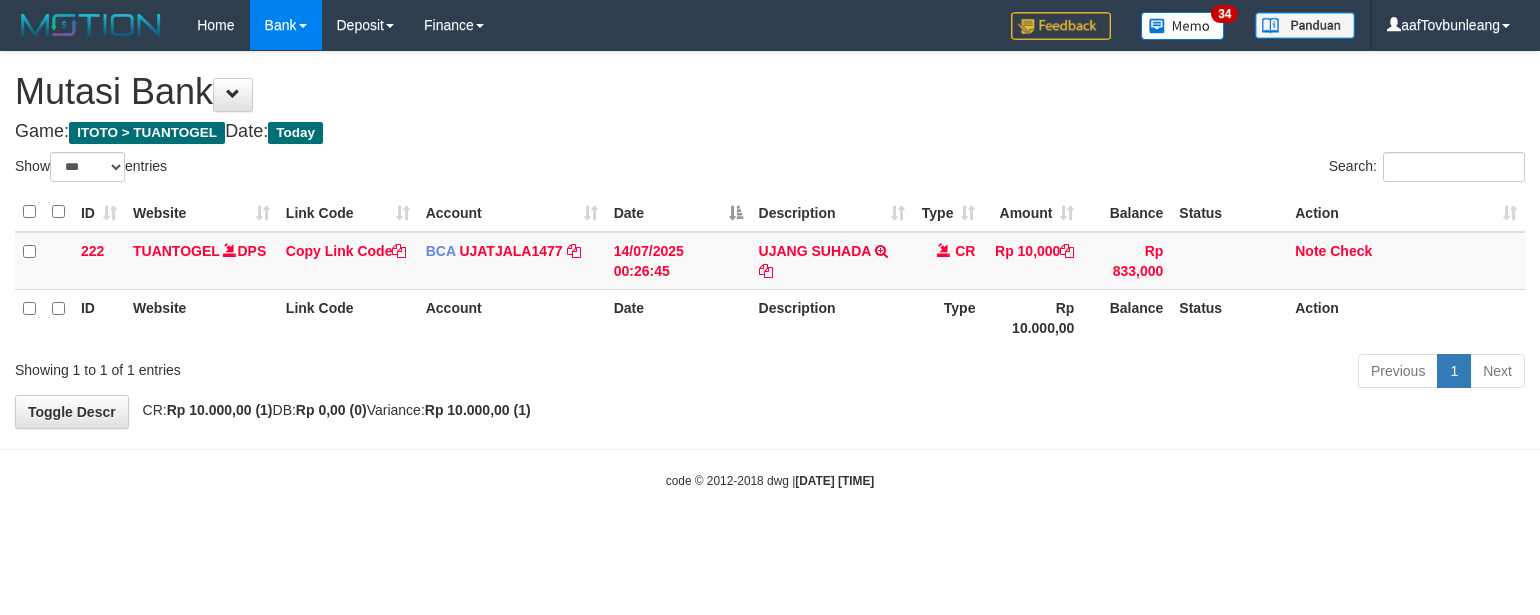 scroll, scrollTop: 0, scrollLeft: 0, axis: both 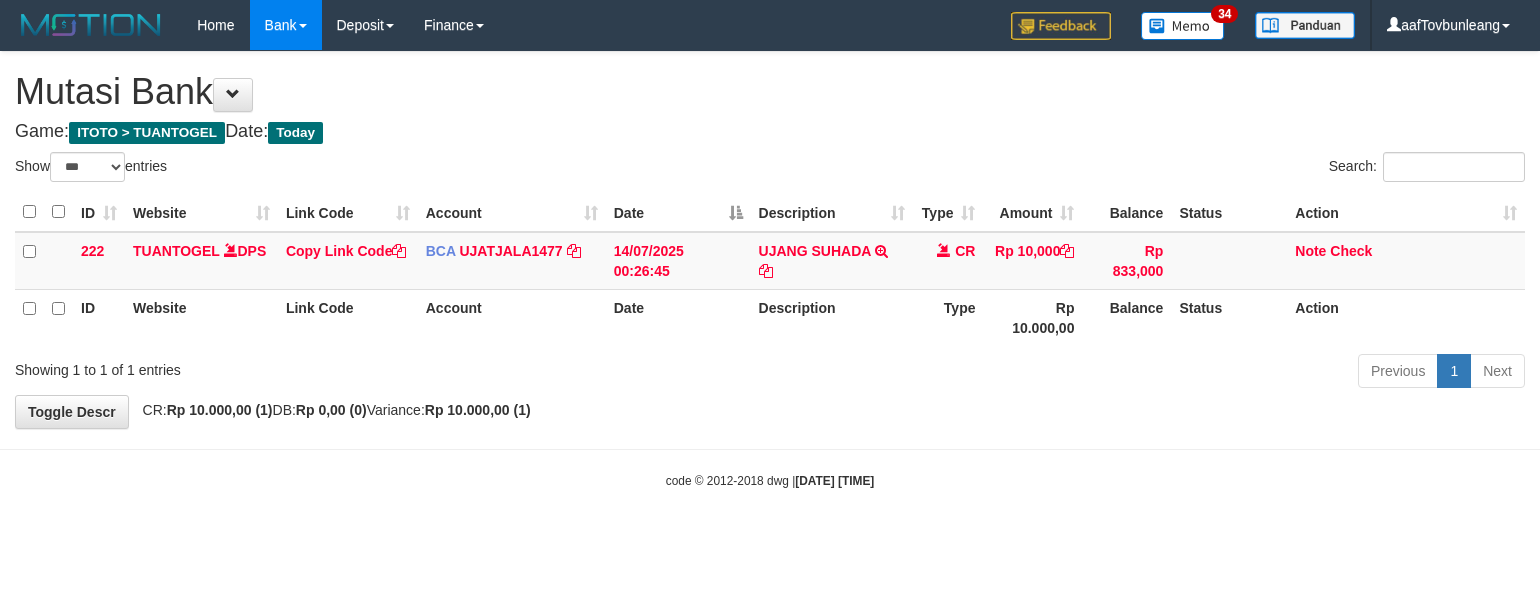 select on "***" 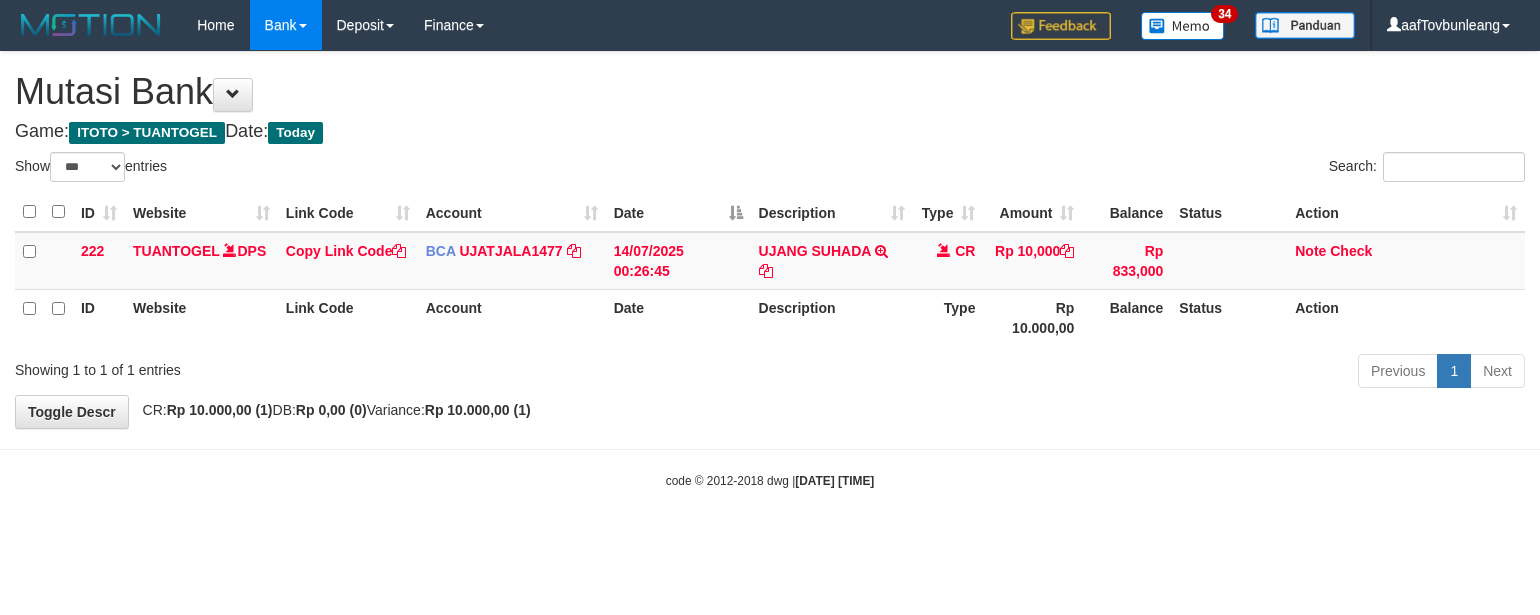 scroll, scrollTop: 0, scrollLeft: 0, axis: both 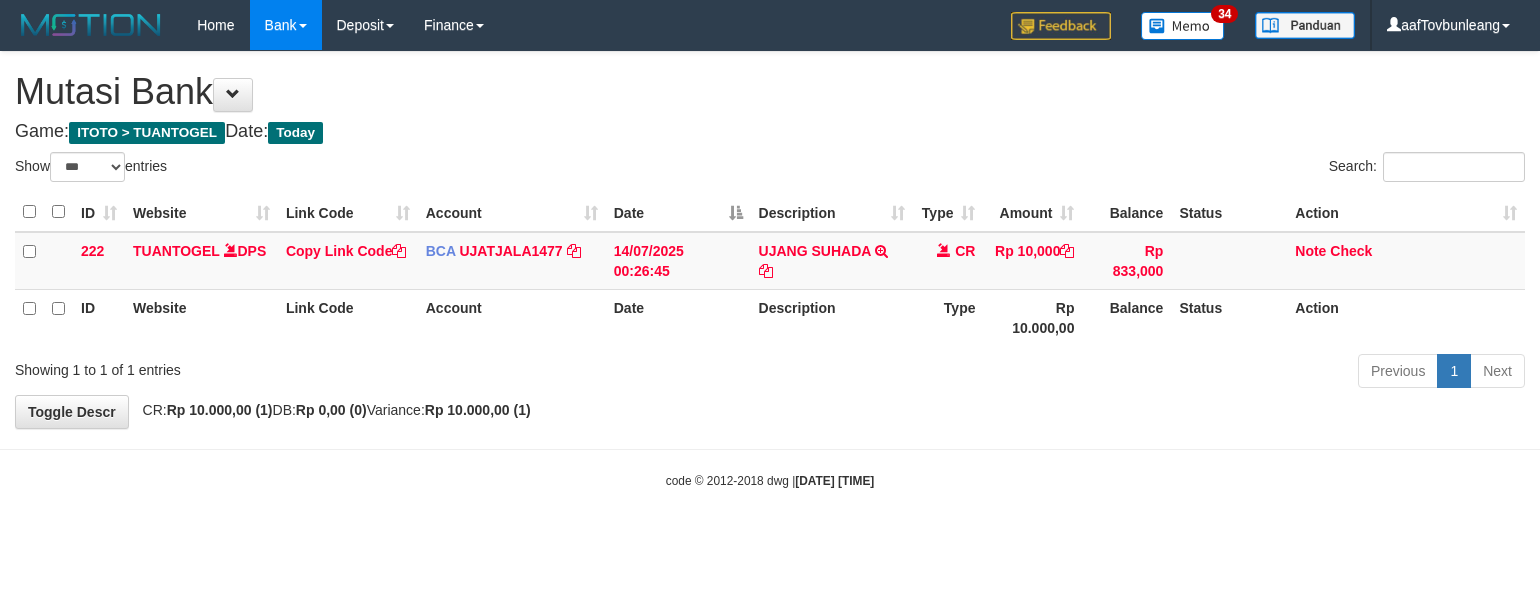 select on "***" 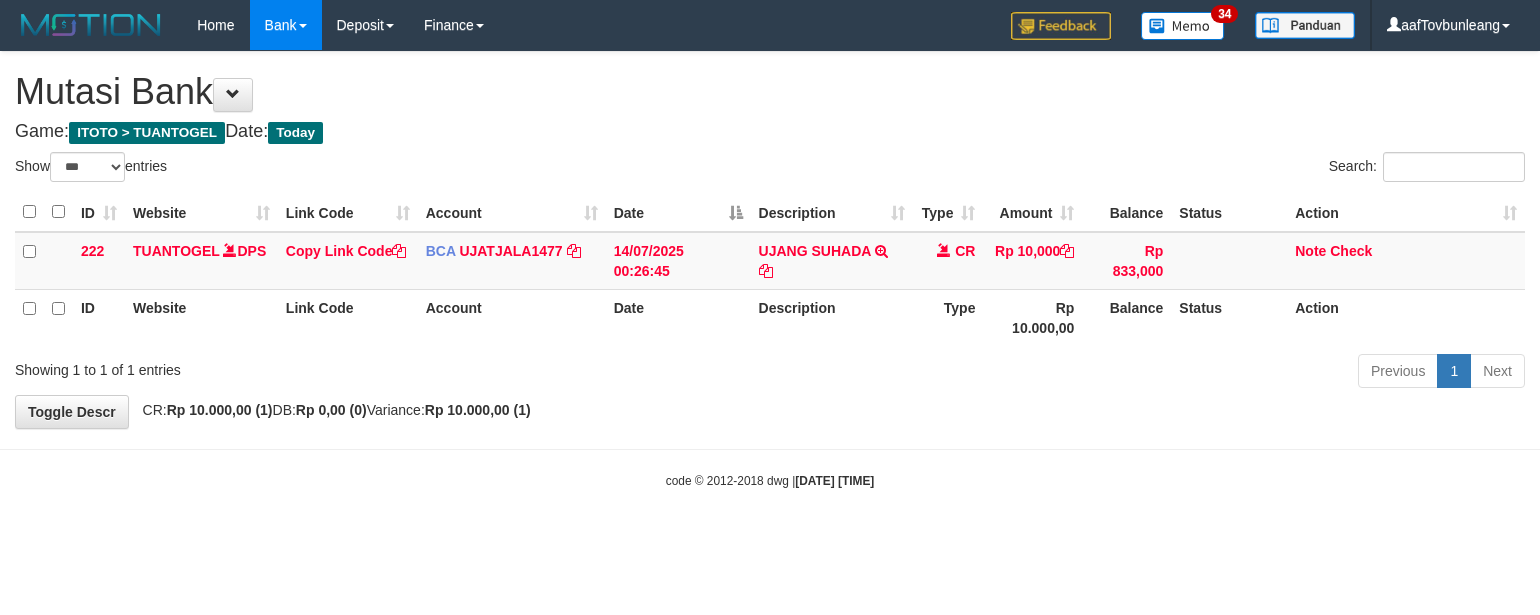 scroll, scrollTop: 0, scrollLeft: 0, axis: both 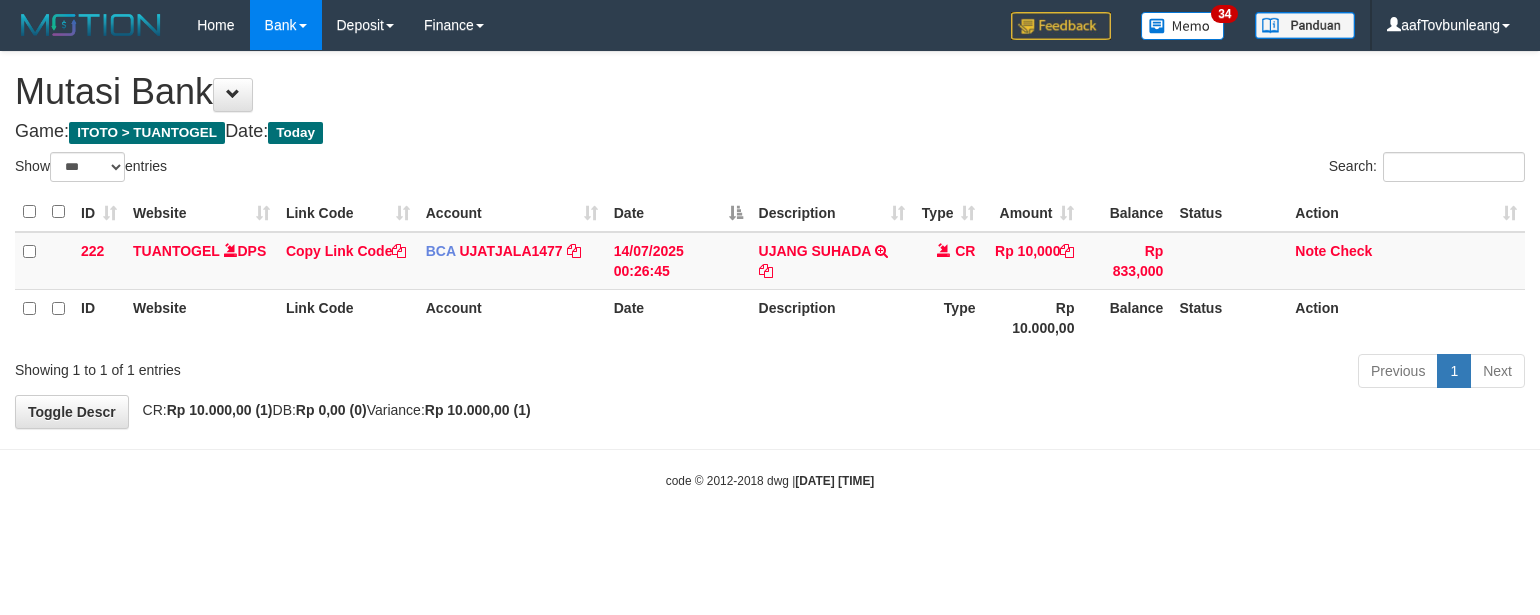 select on "***" 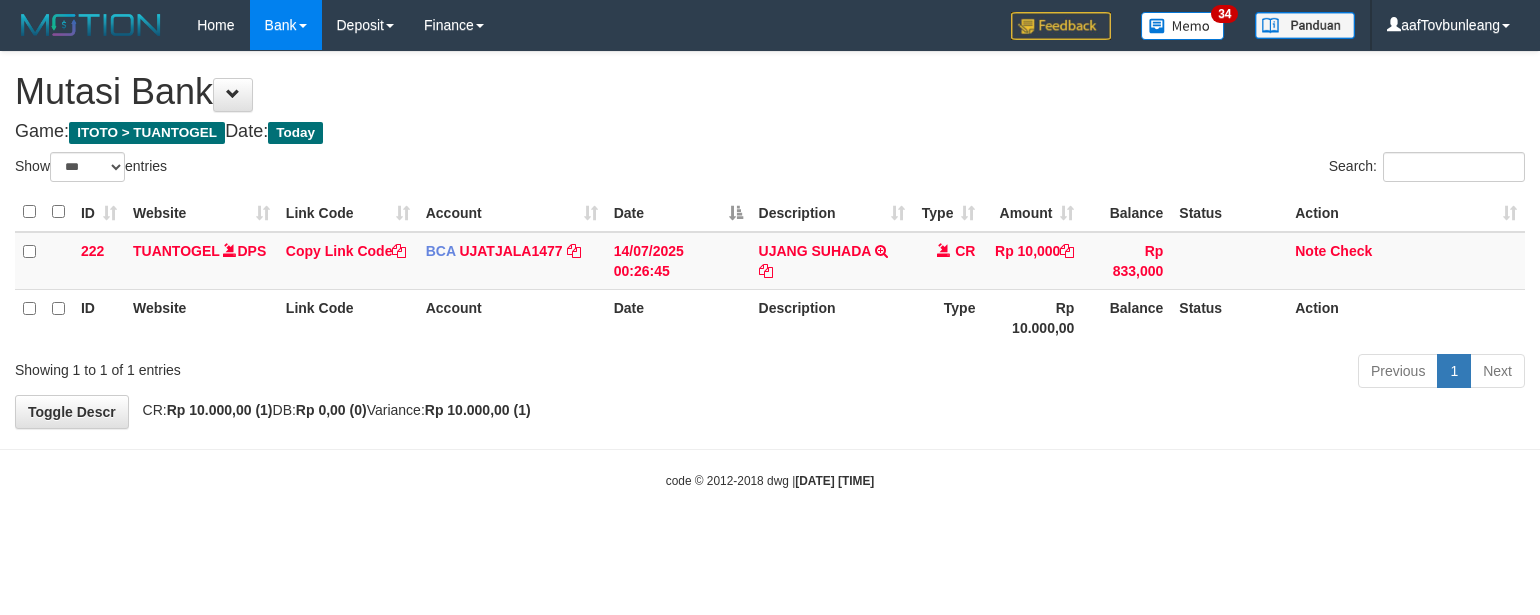 scroll, scrollTop: 0, scrollLeft: 0, axis: both 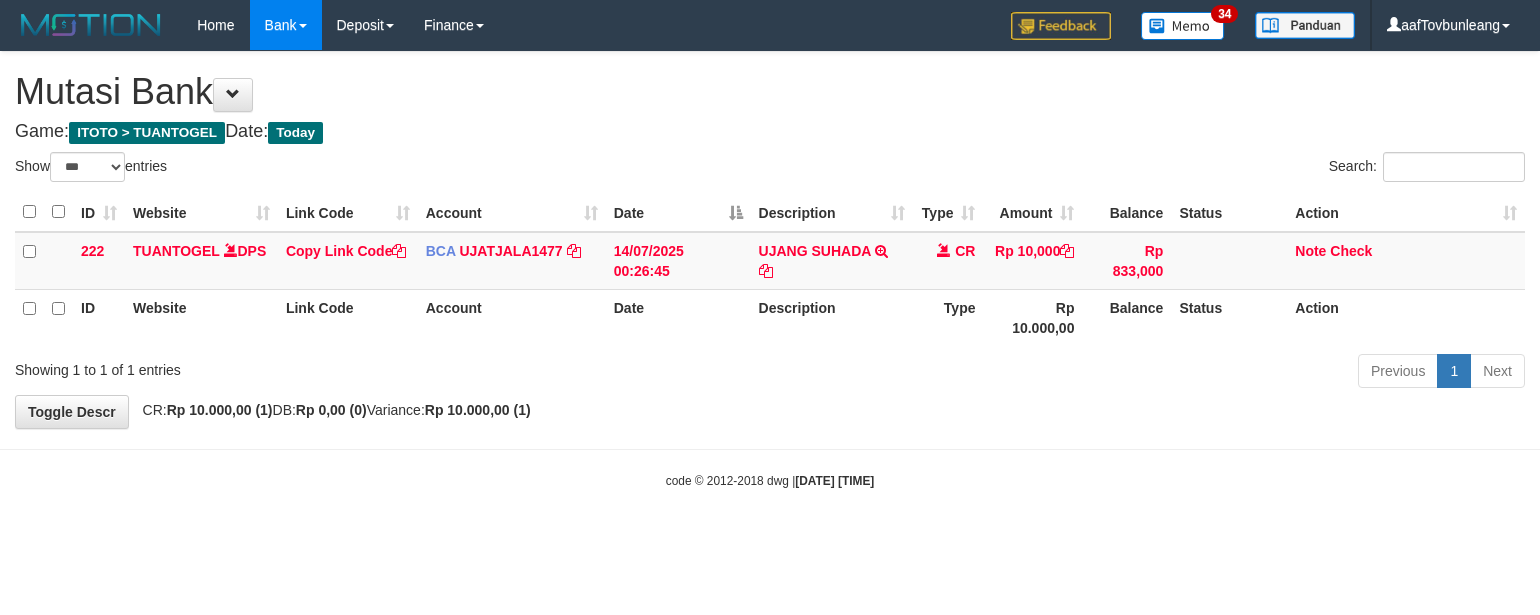 select on "***" 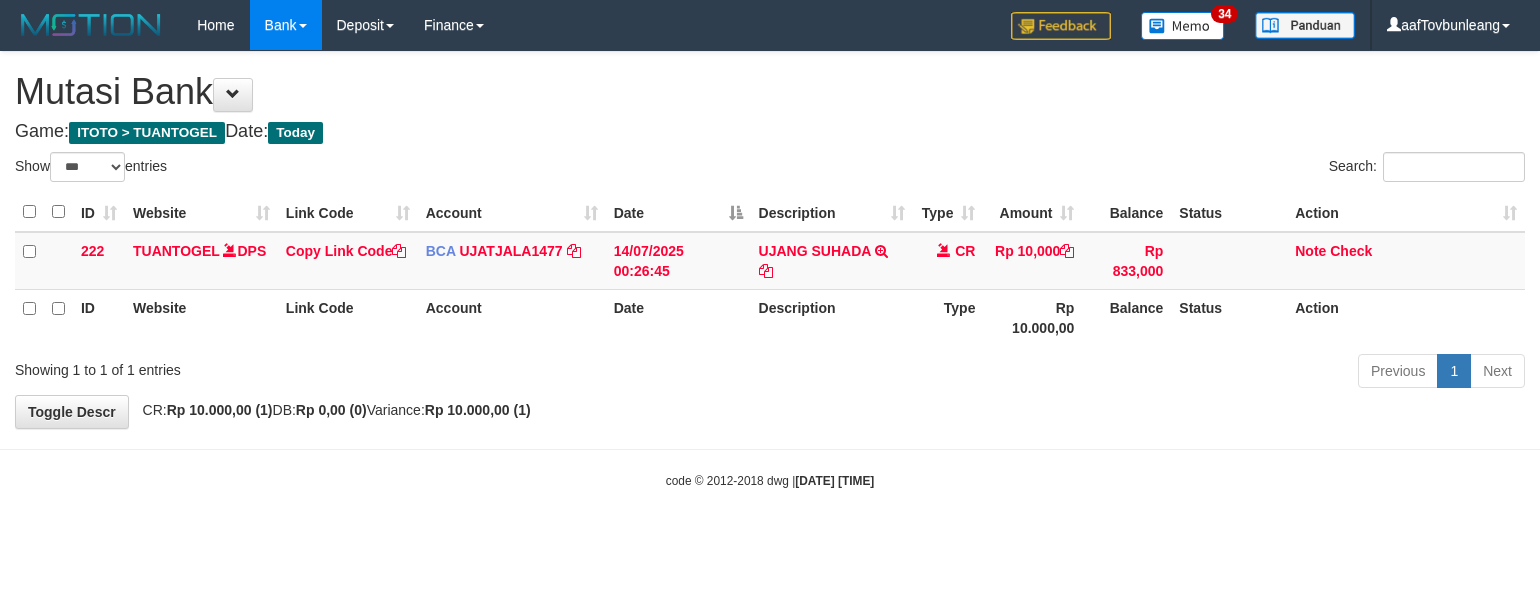scroll, scrollTop: 0, scrollLeft: 0, axis: both 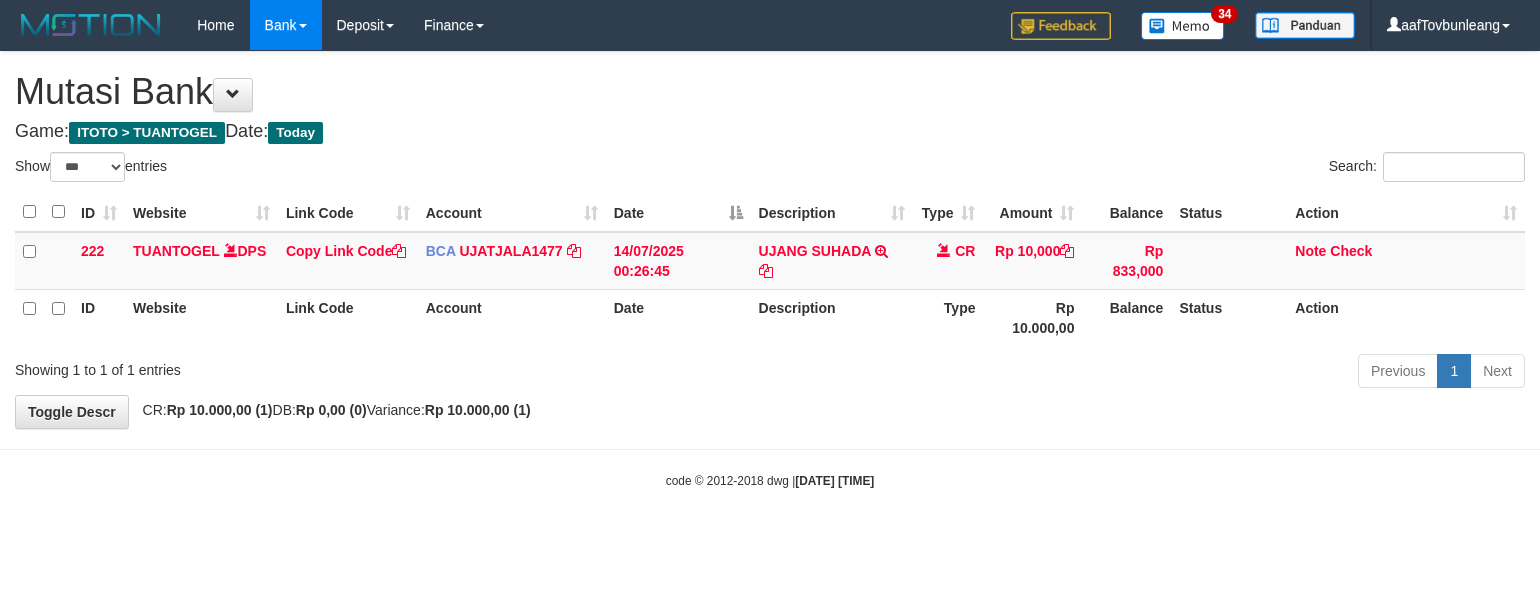 select on "***" 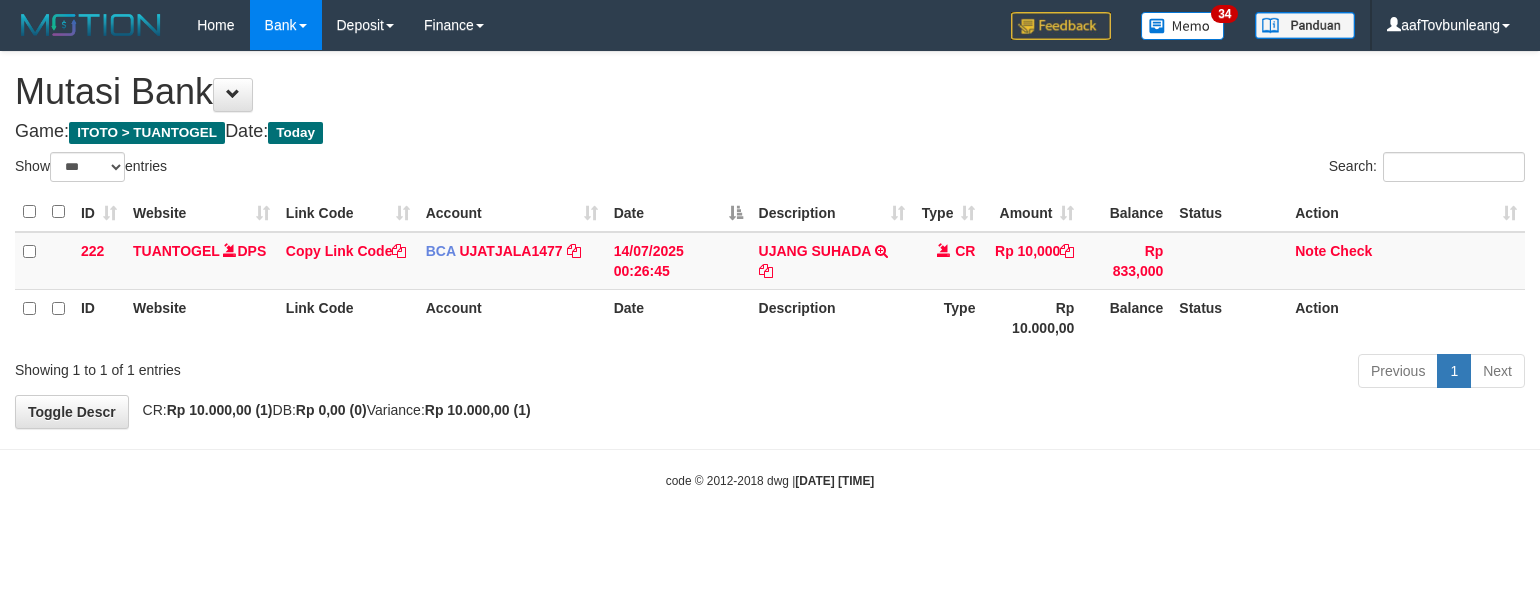 scroll, scrollTop: 0, scrollLeft: 0, axis: both 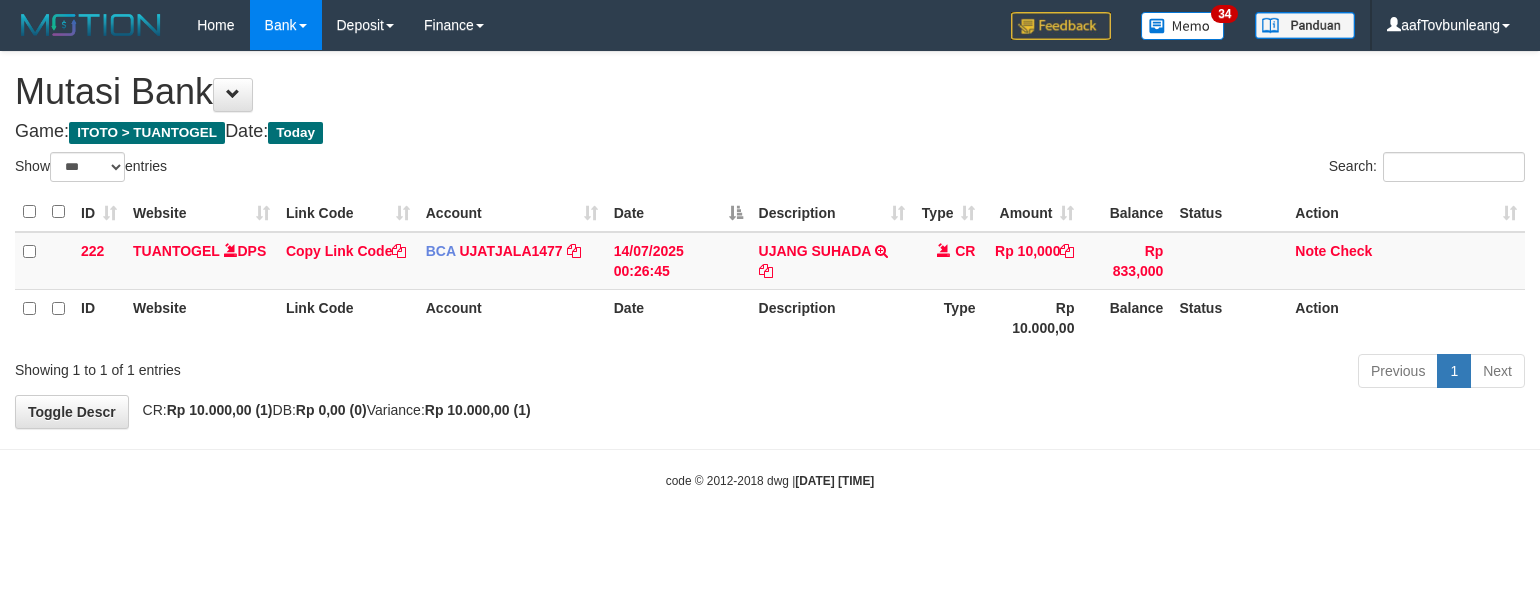 select on "***" 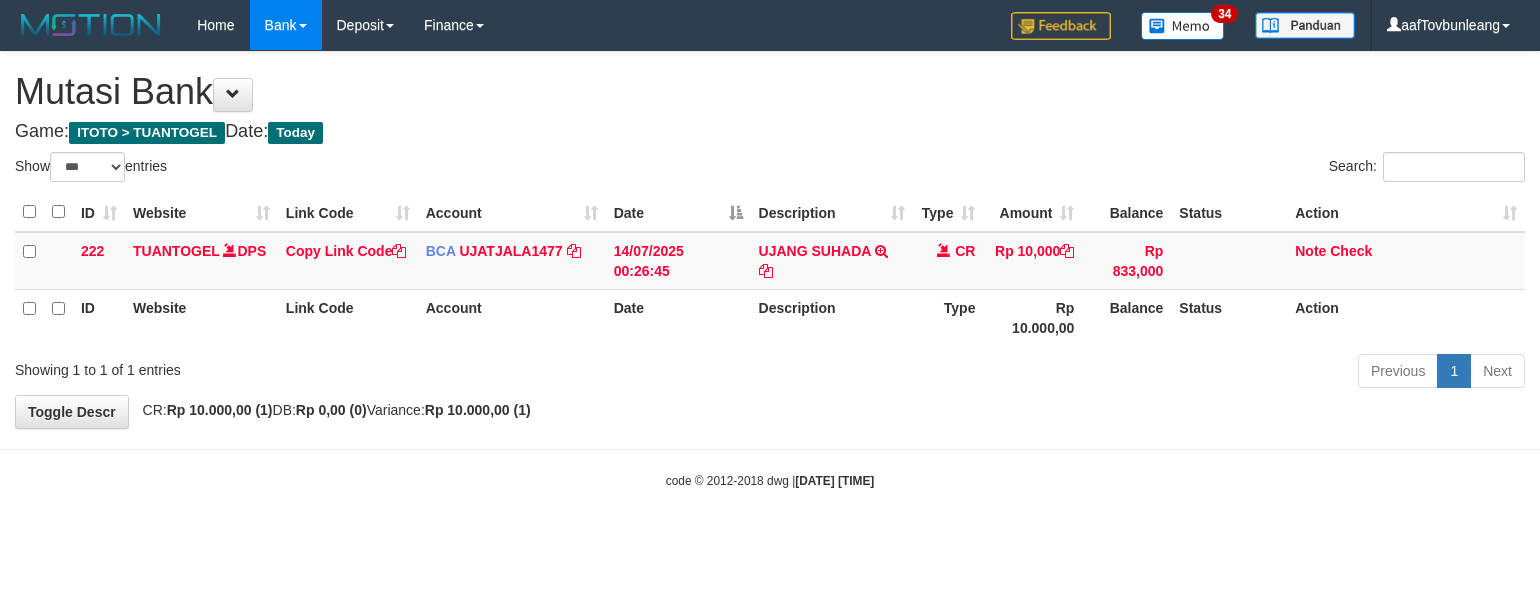 scroll, scrollTop: 0, scrollLeft: 0, axis: both 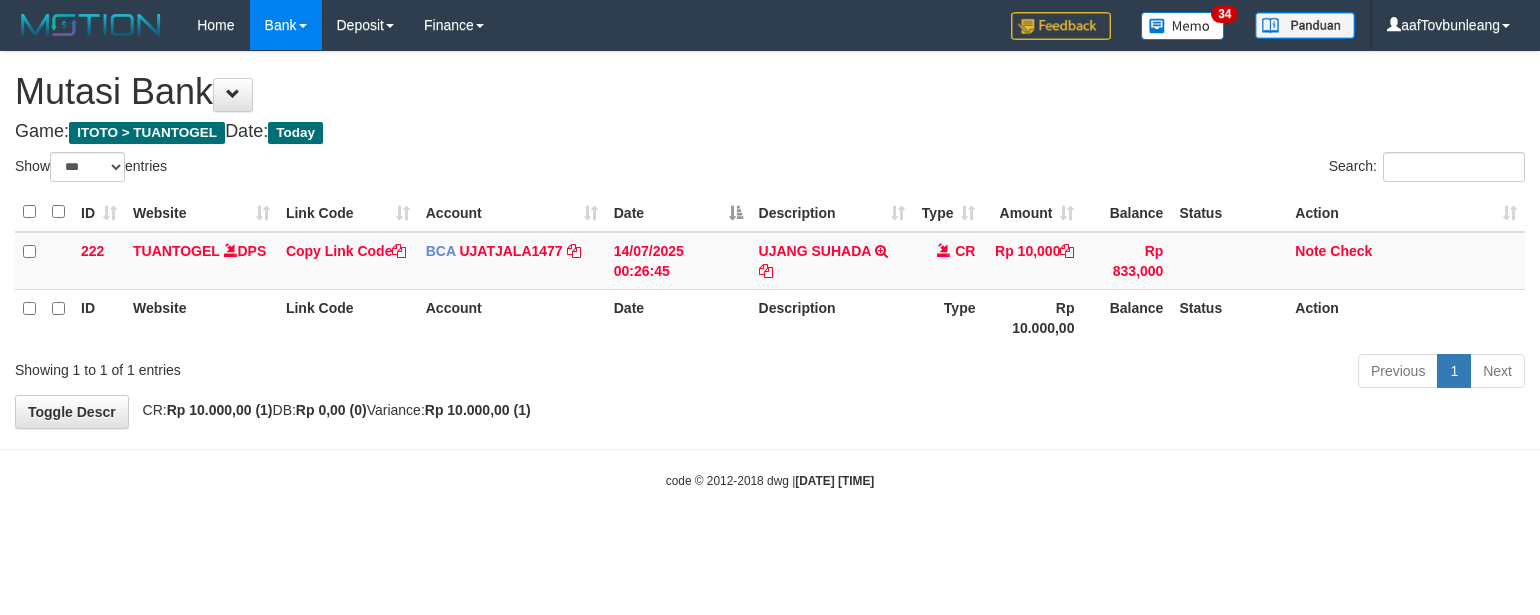 select on "***" 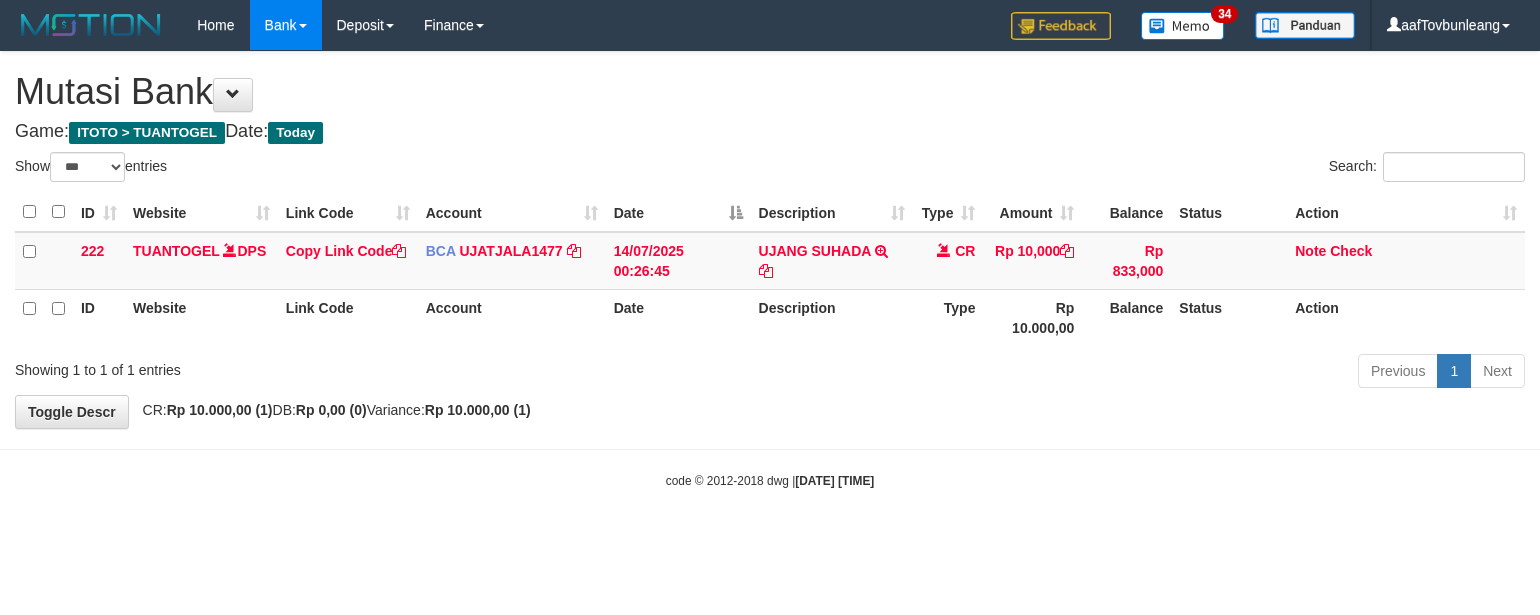 scroll, scrollTop: 0, scrollLeft: 0, axis: both 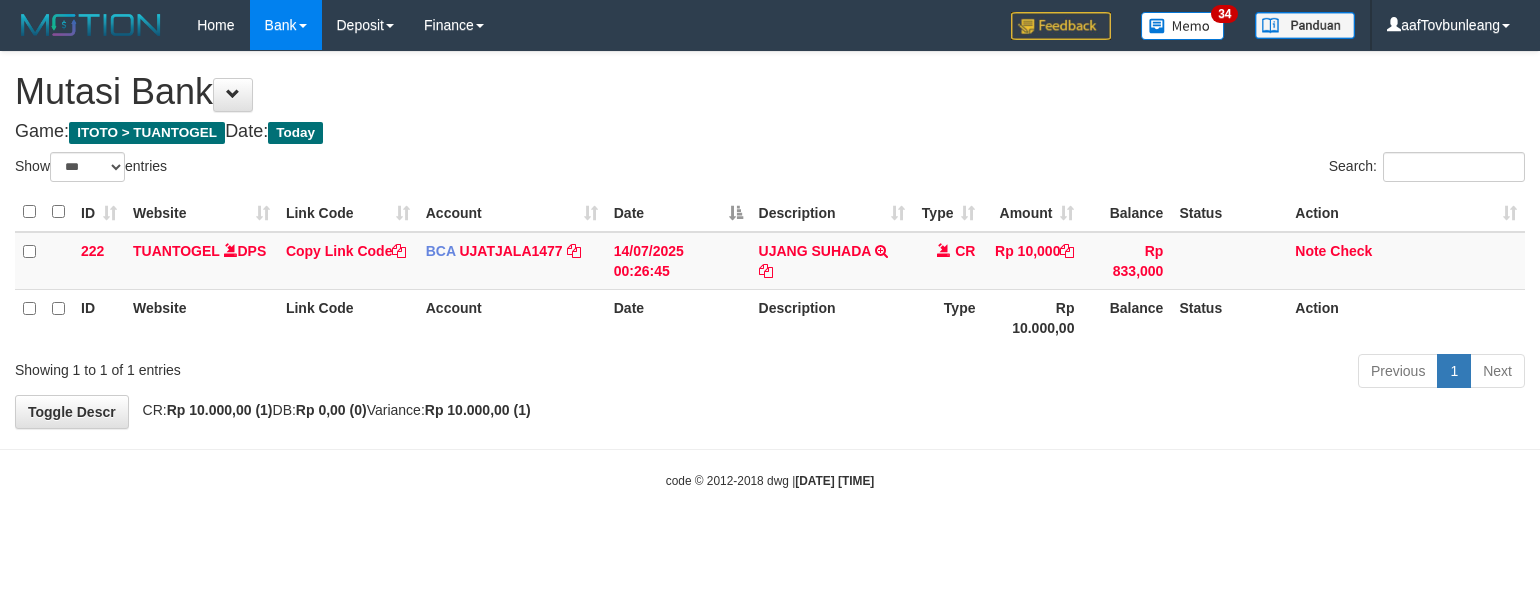 select on "***" 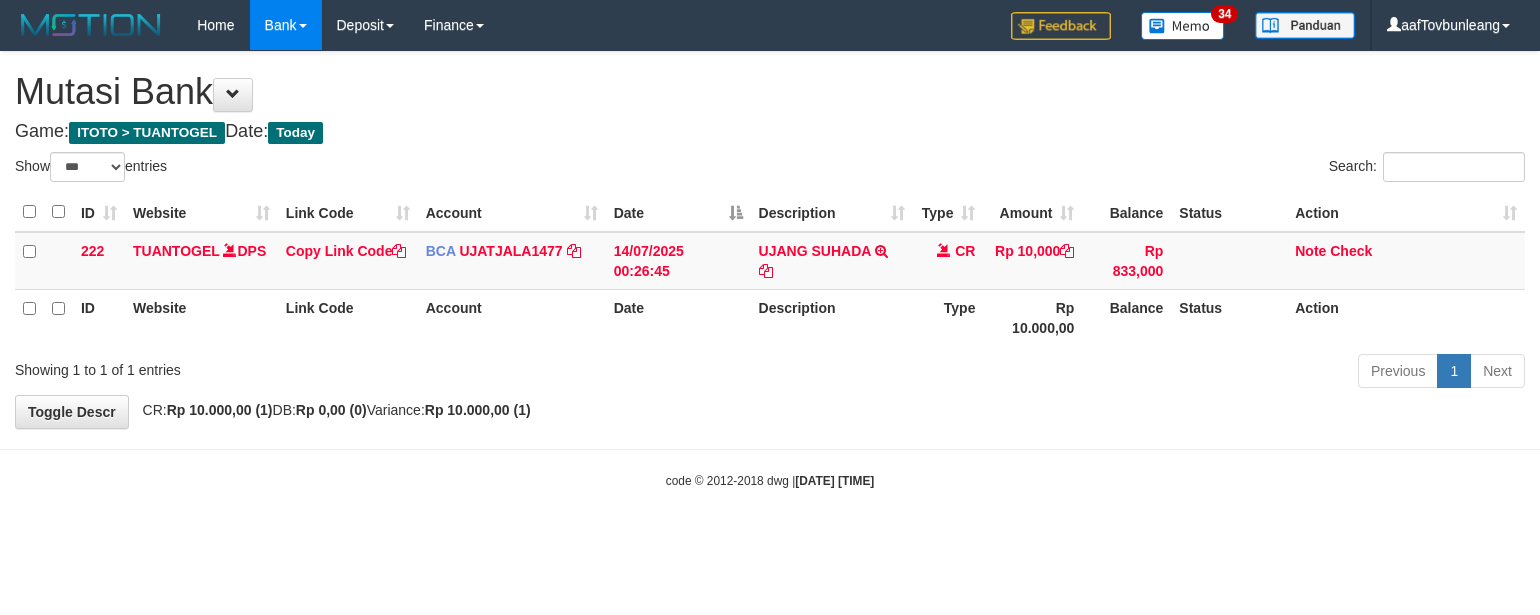 scroll, scrollTop: 0, scrollLeft: 0, axis: both 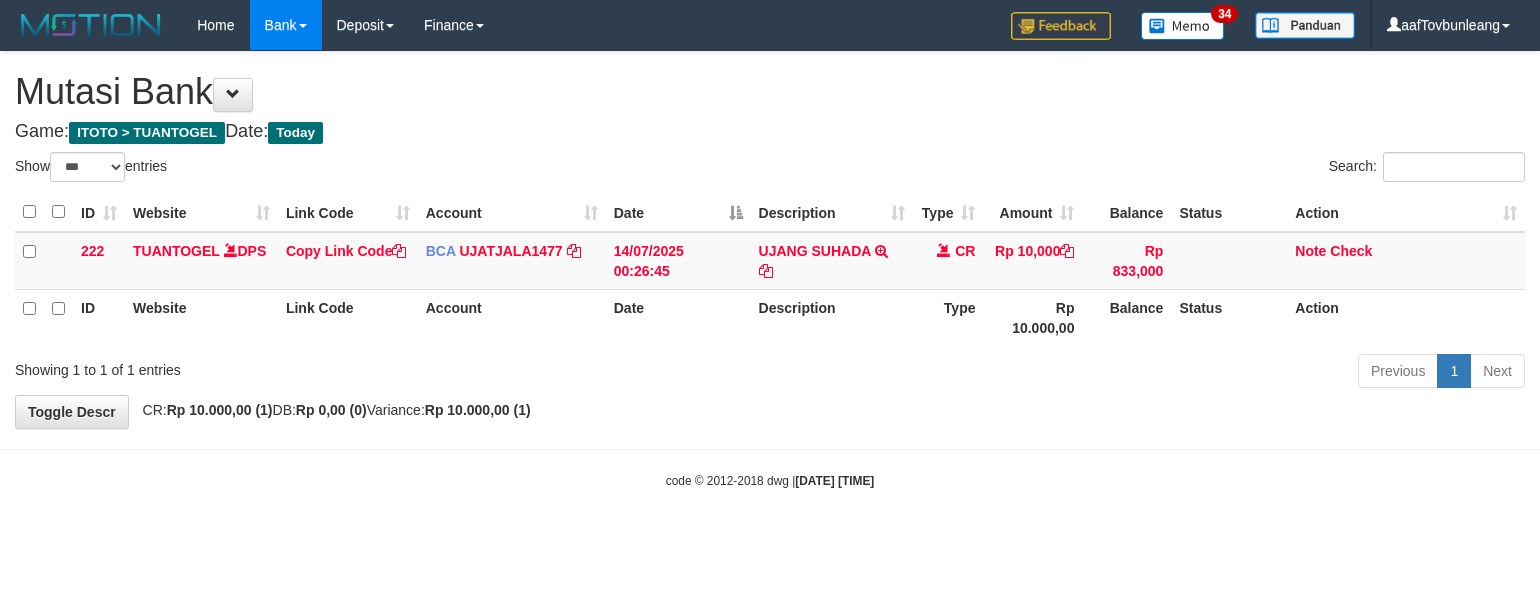 select on "***" 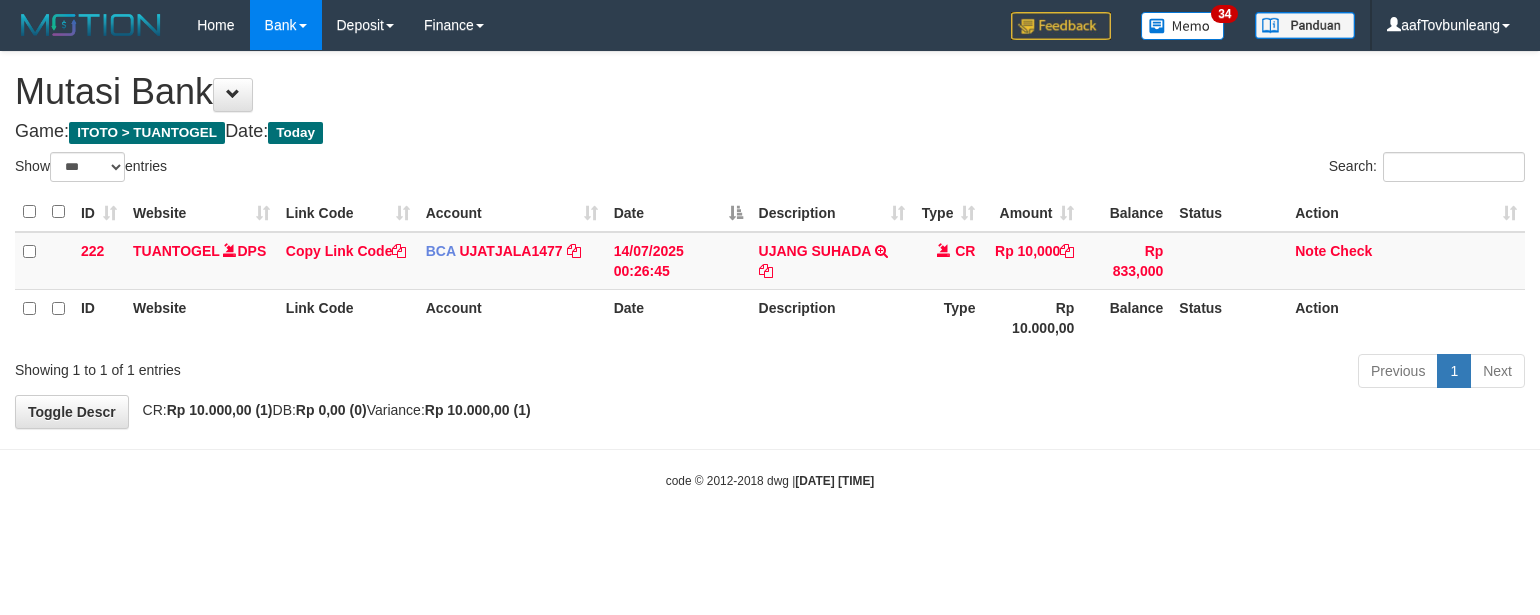 scroll, scrollTop: 0, scrollLeft: 0, axis: both 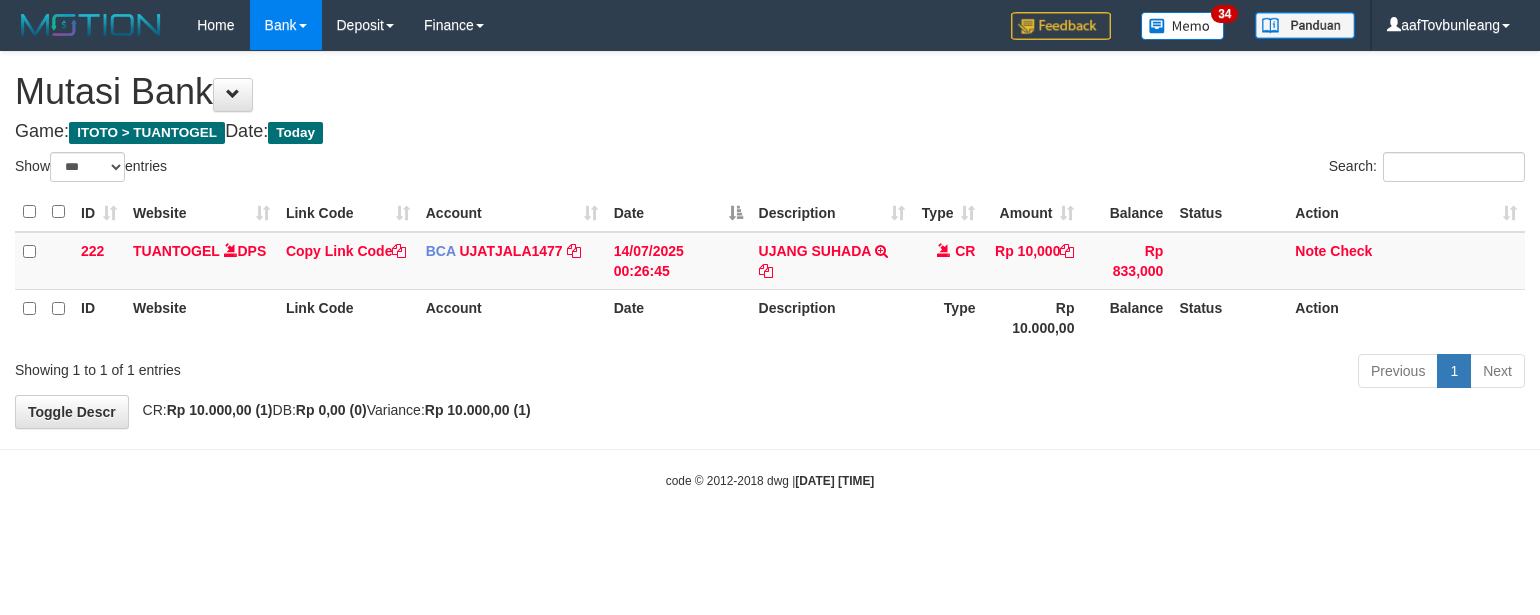 select on "***" 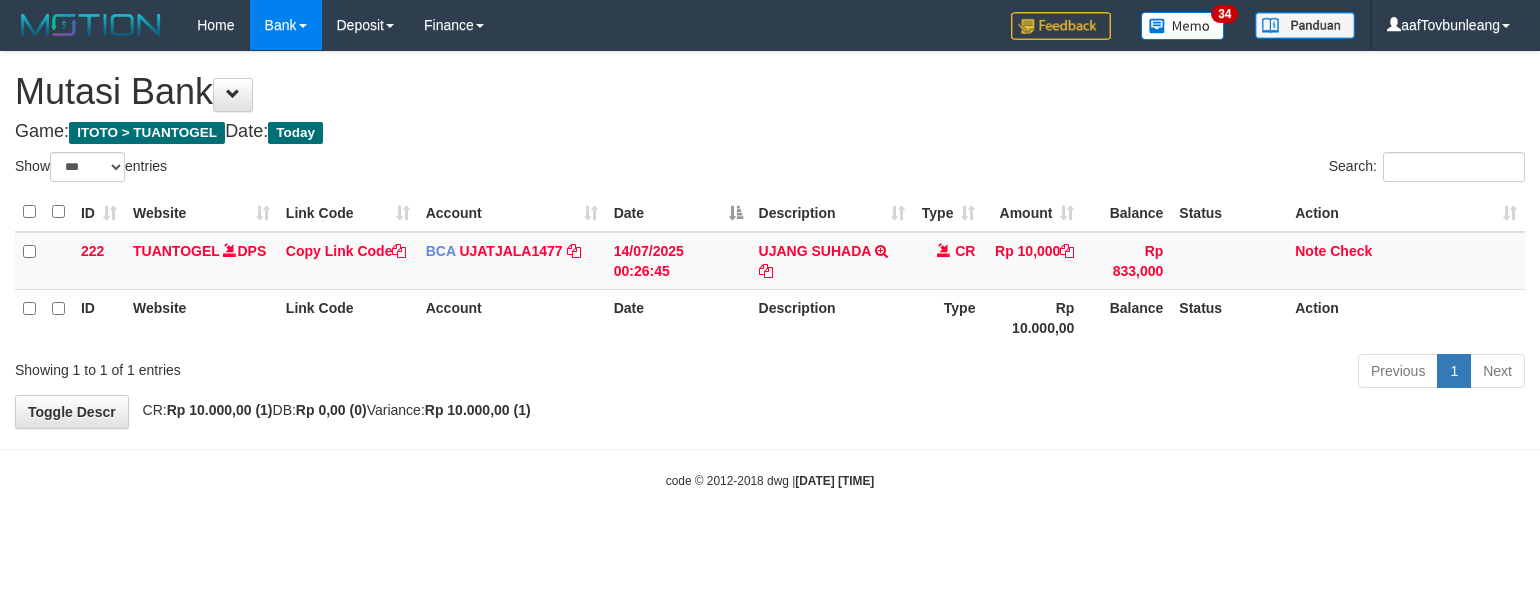 scroll, scrollTop: 0, scrollLeft: 0, axis: both 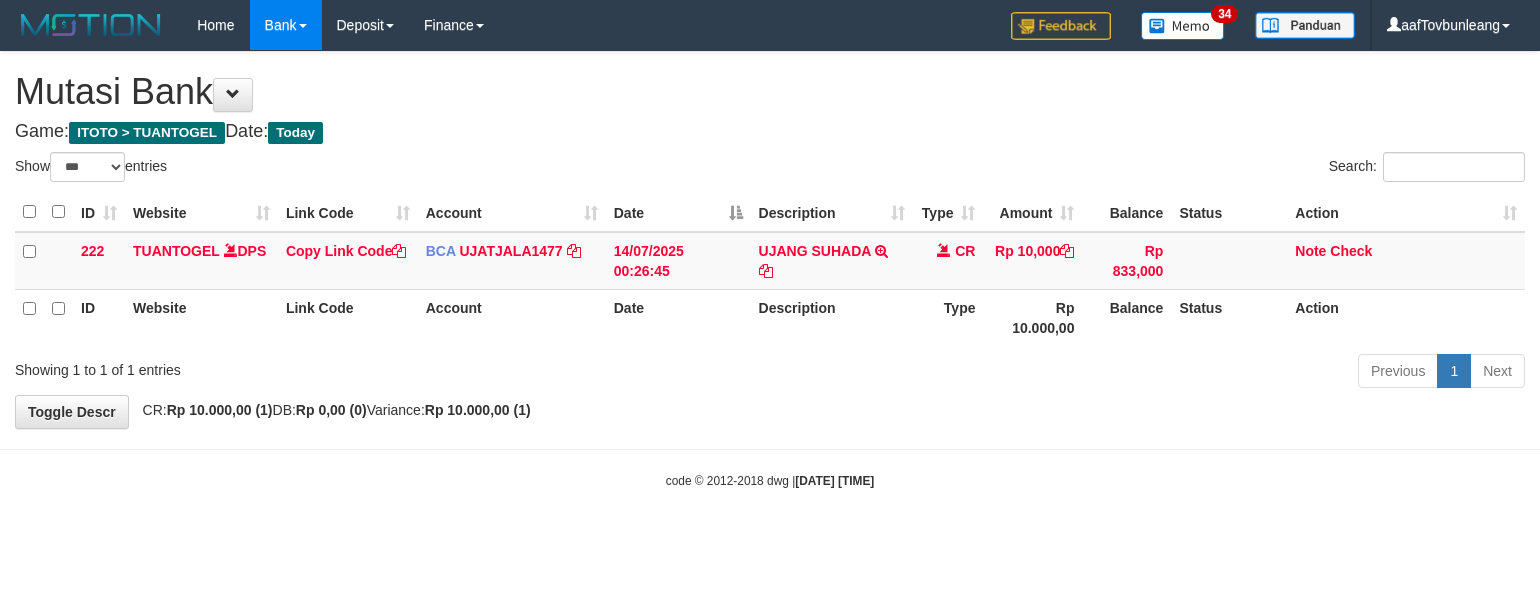 select on "***" 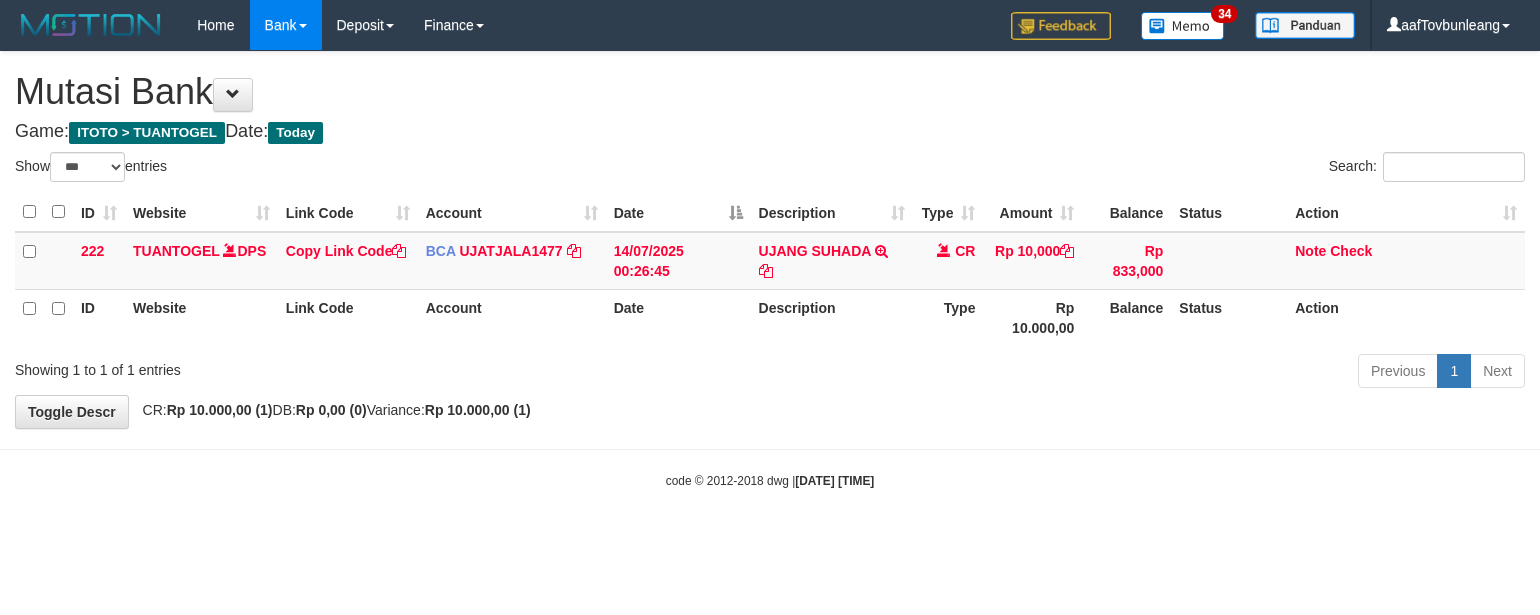 scroll, scrollTop: 0, scrollLeft: 0, axis: both 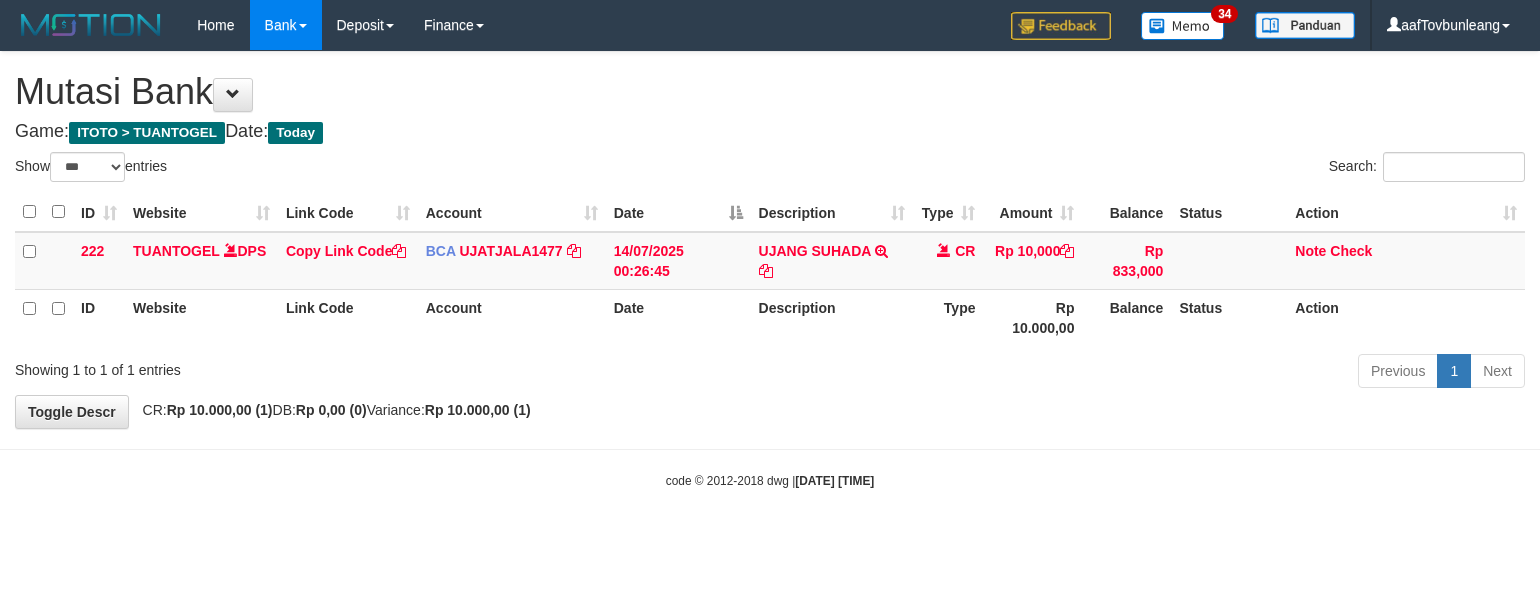 select on "***" 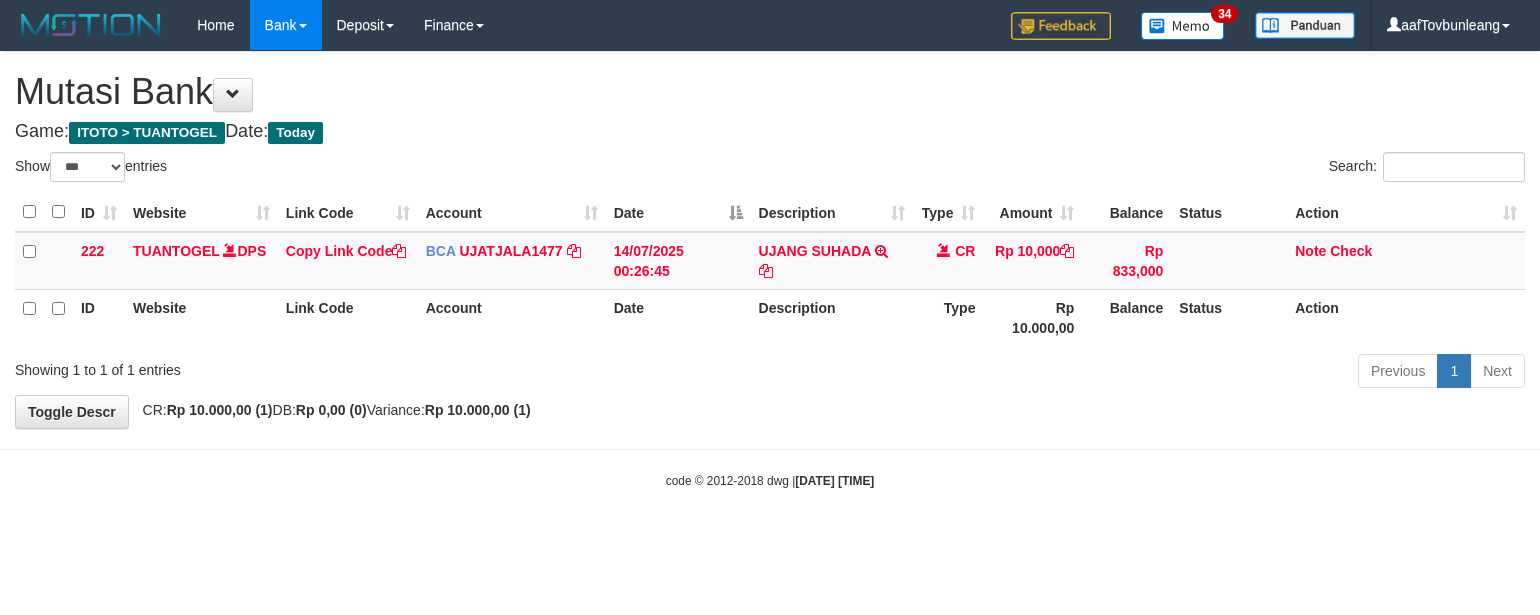 scroll, scrollTop: 0, scrollLeft: 0, axis: both 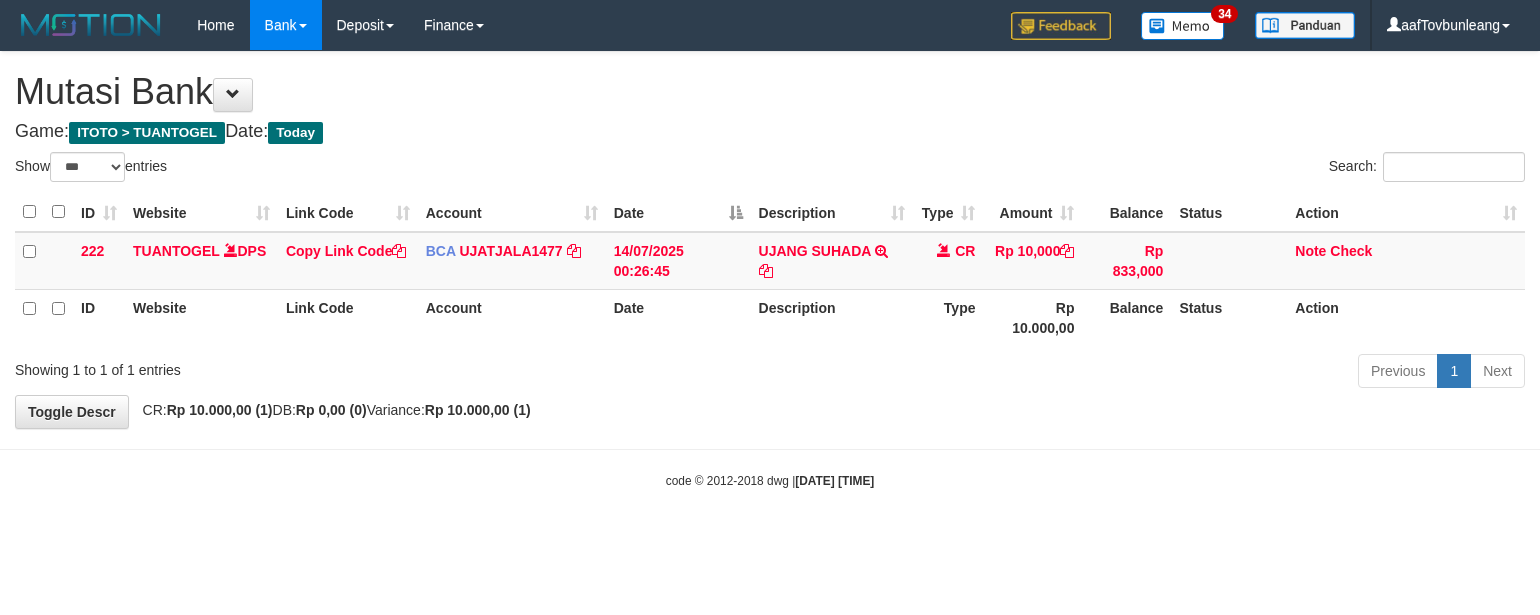 select on "***" 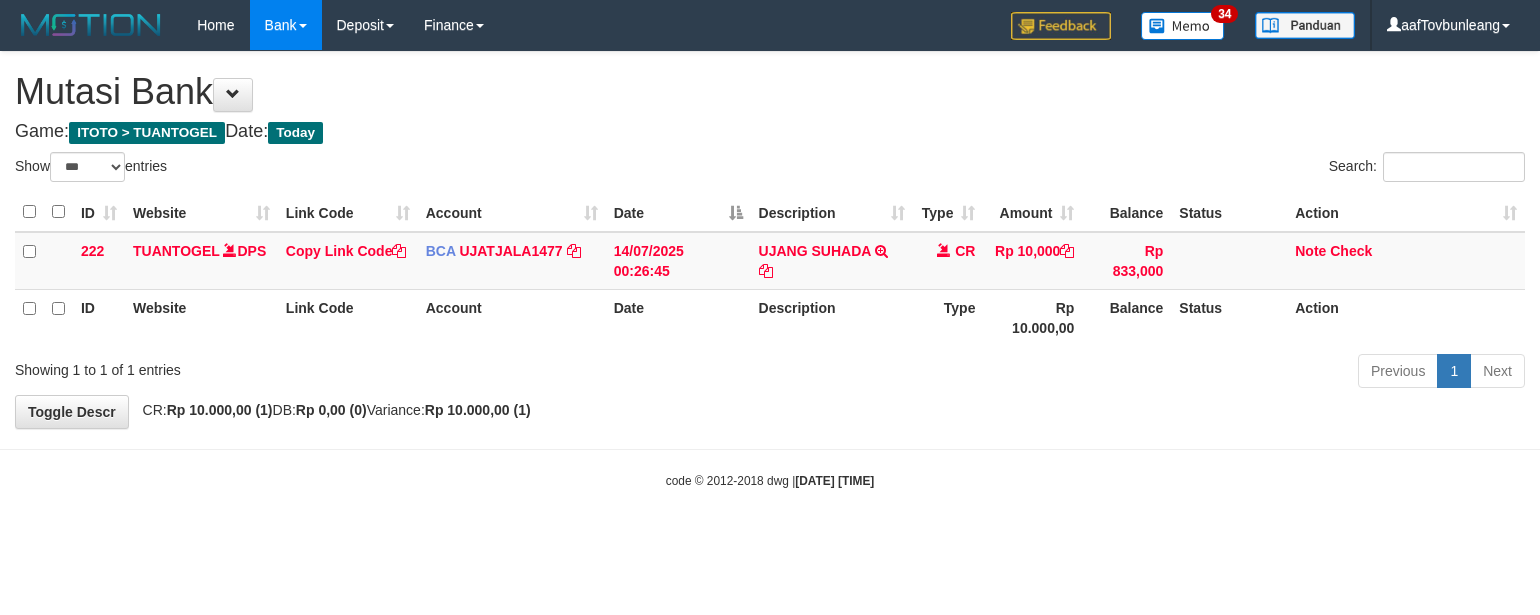 scroll, scrollTop: 0, scrollLeft: 0, axis: both 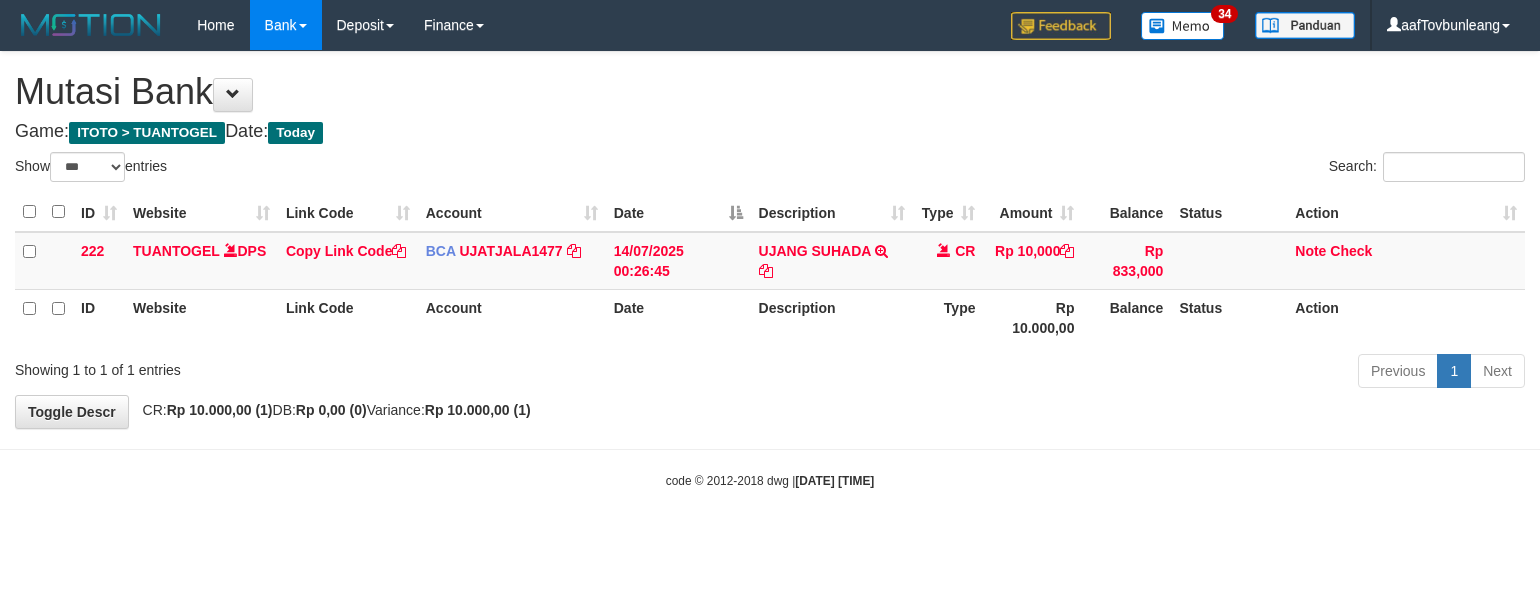 select on "***" 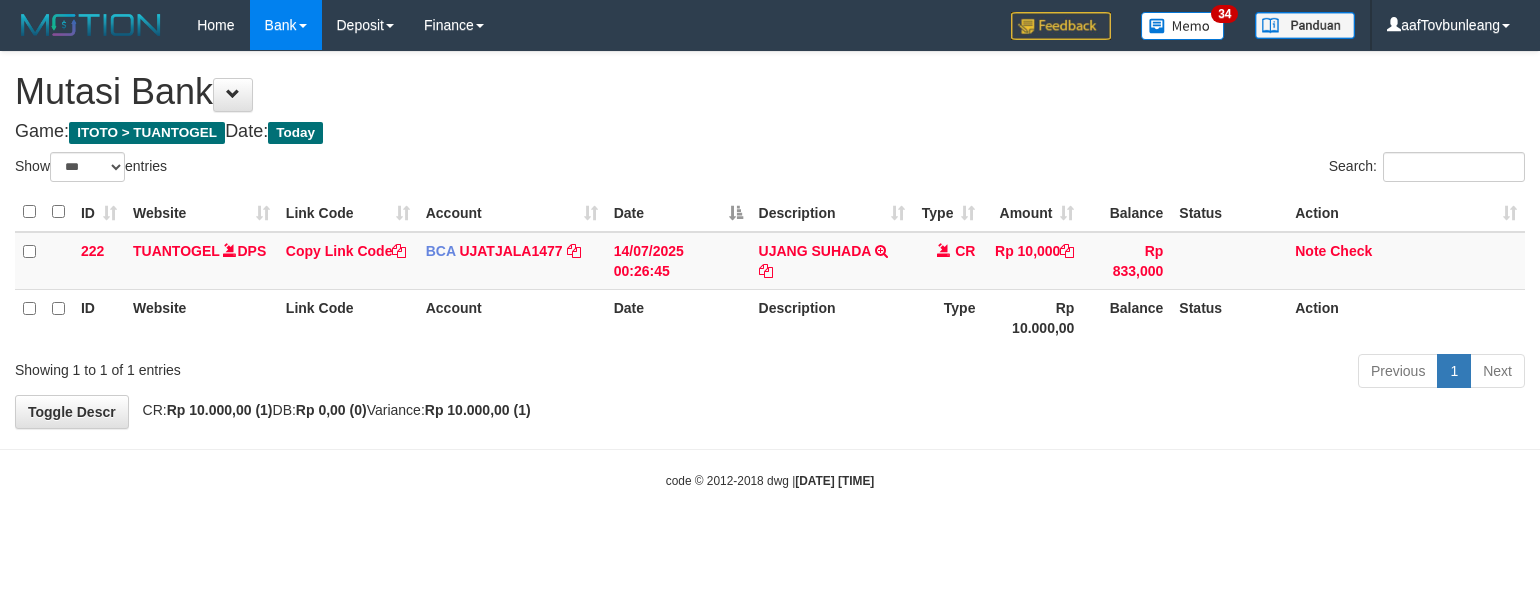 scroll, scrollTop: 0, scrollLeft: 0, axis: both 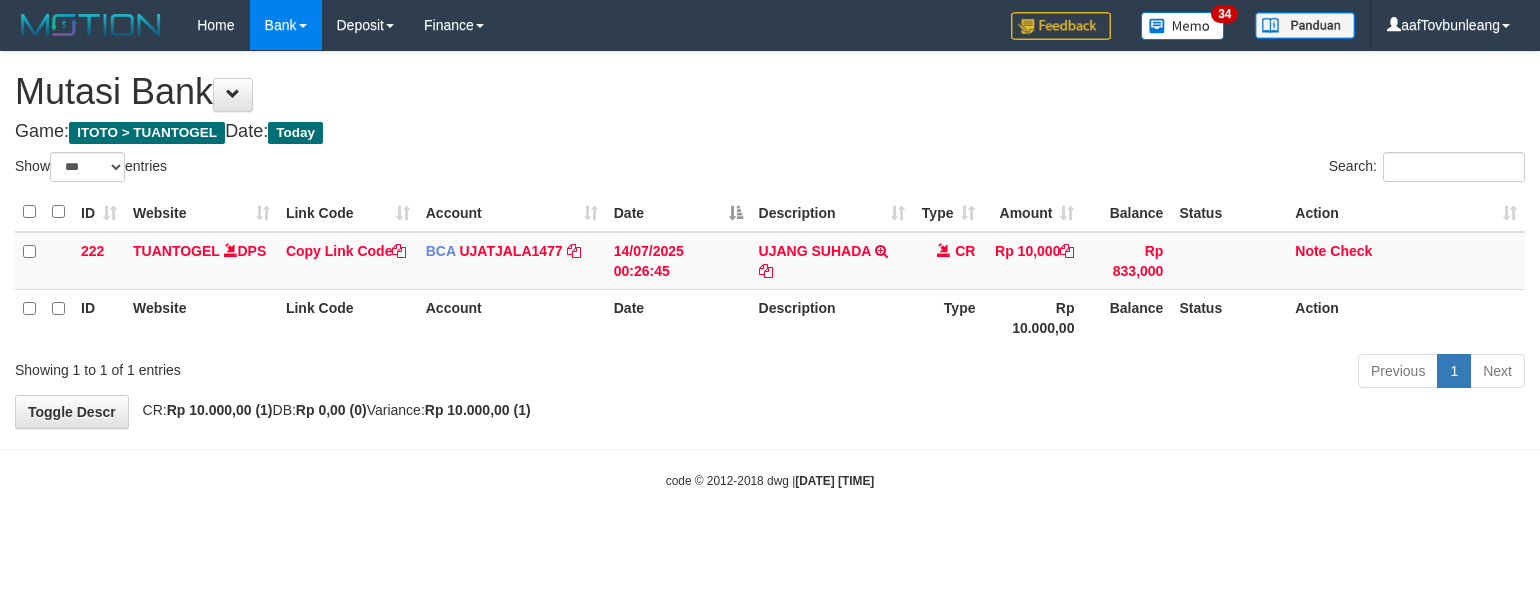 select on "***" 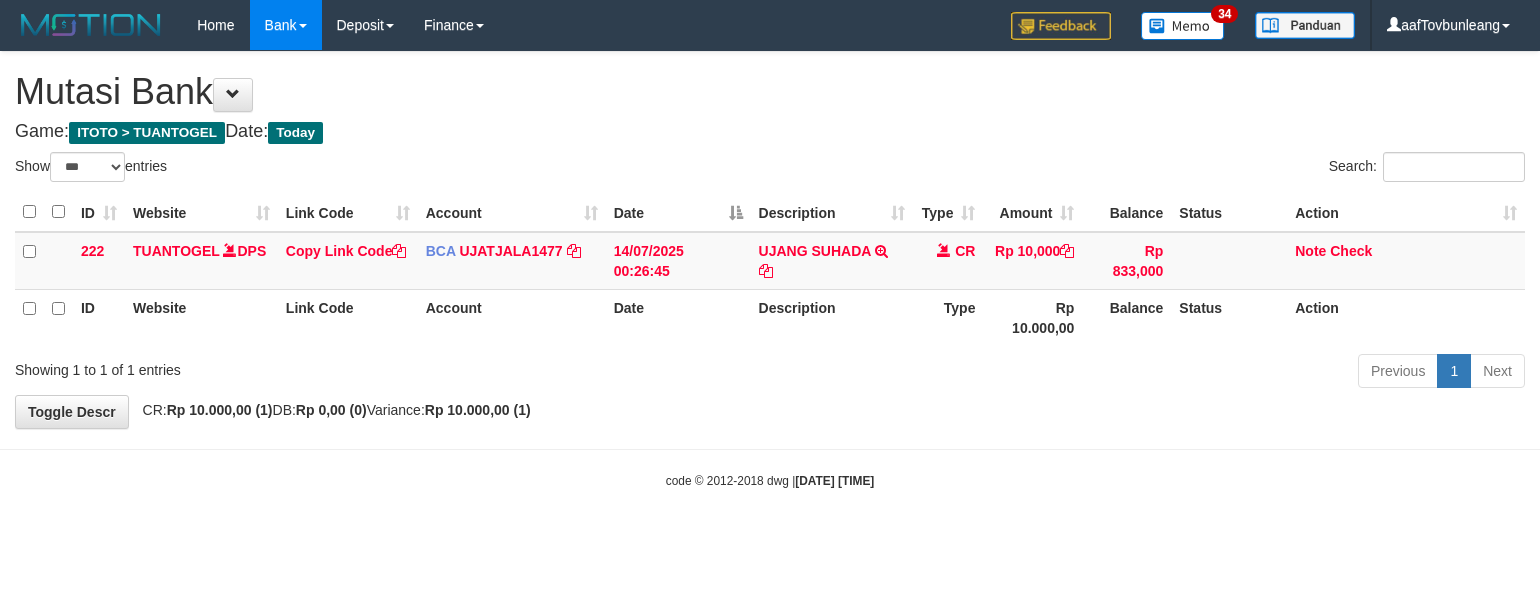 scroll, scrollTop: 0, scrollLeft: 0, axis: both 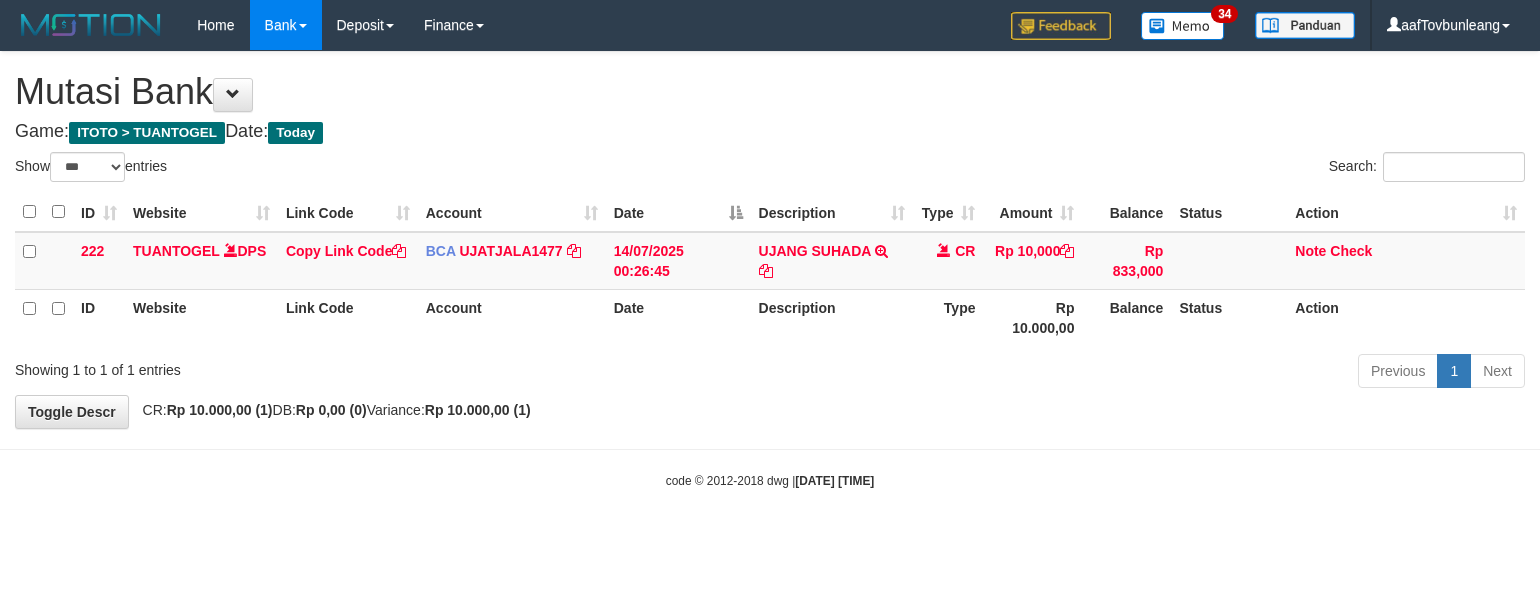 select on "***" 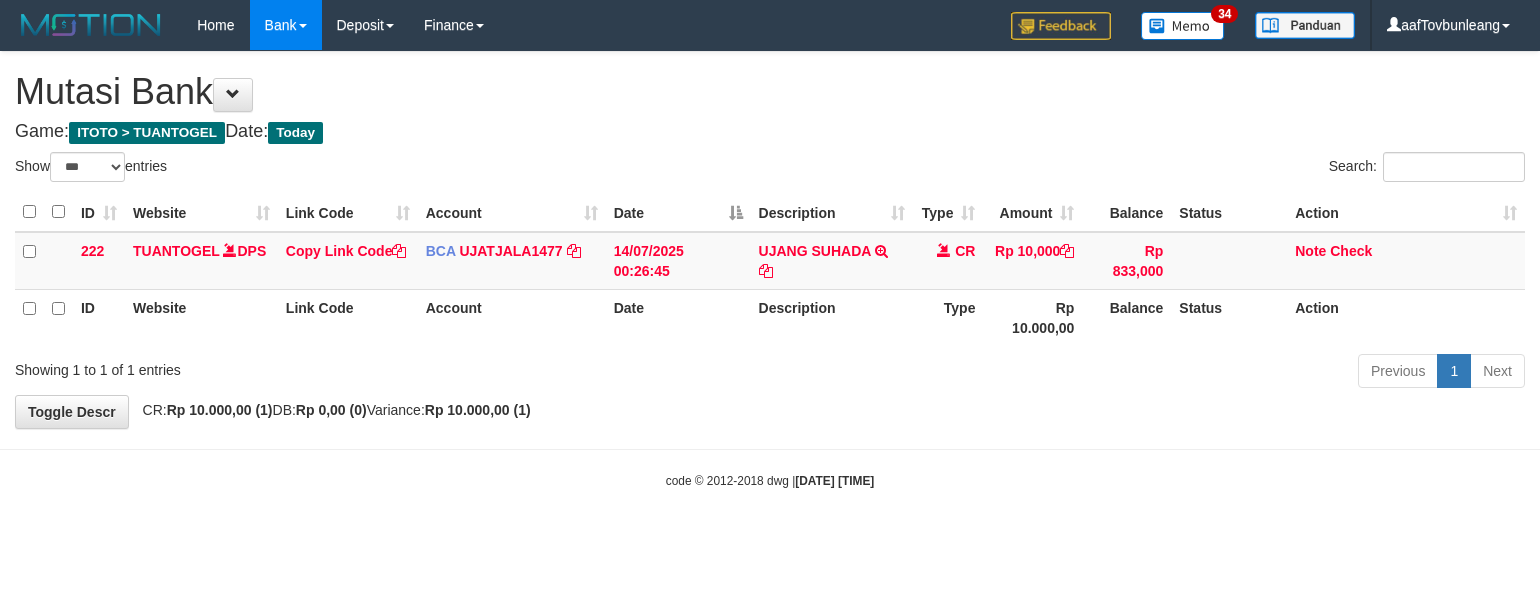 scroll, scrollTop: 0, scrollLeft: 0, axis: both 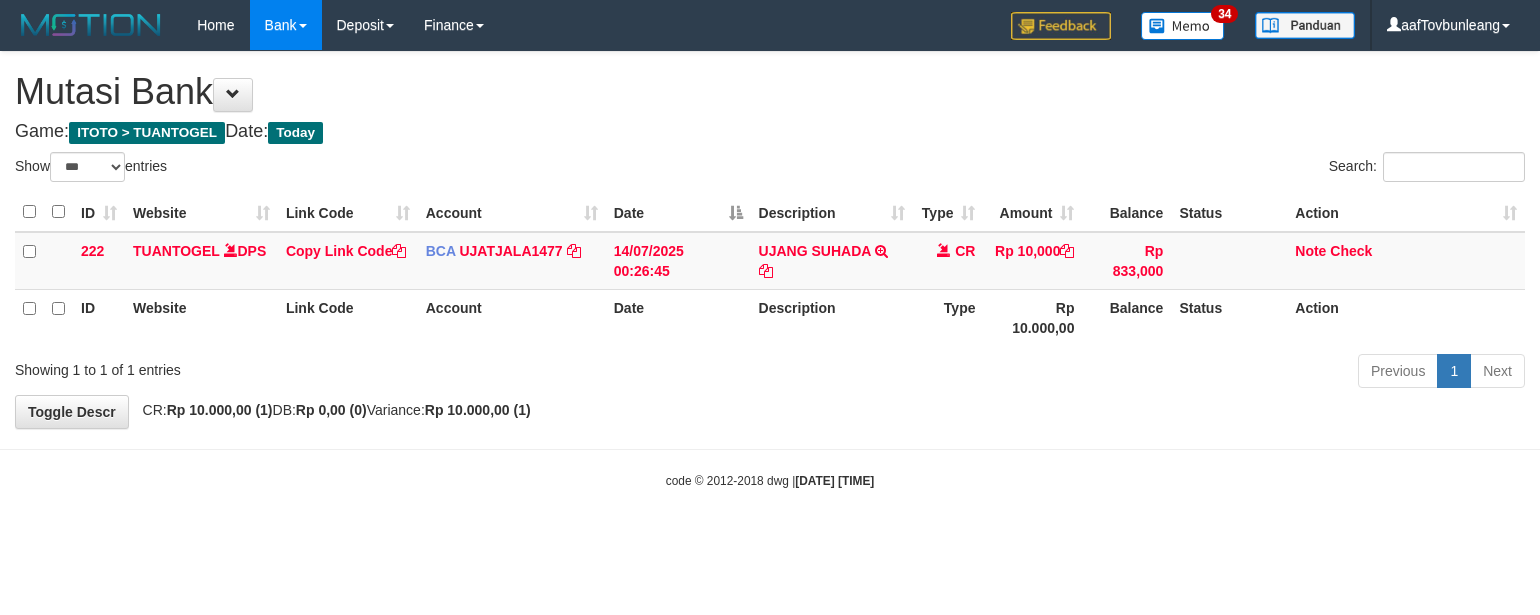 select on "***" 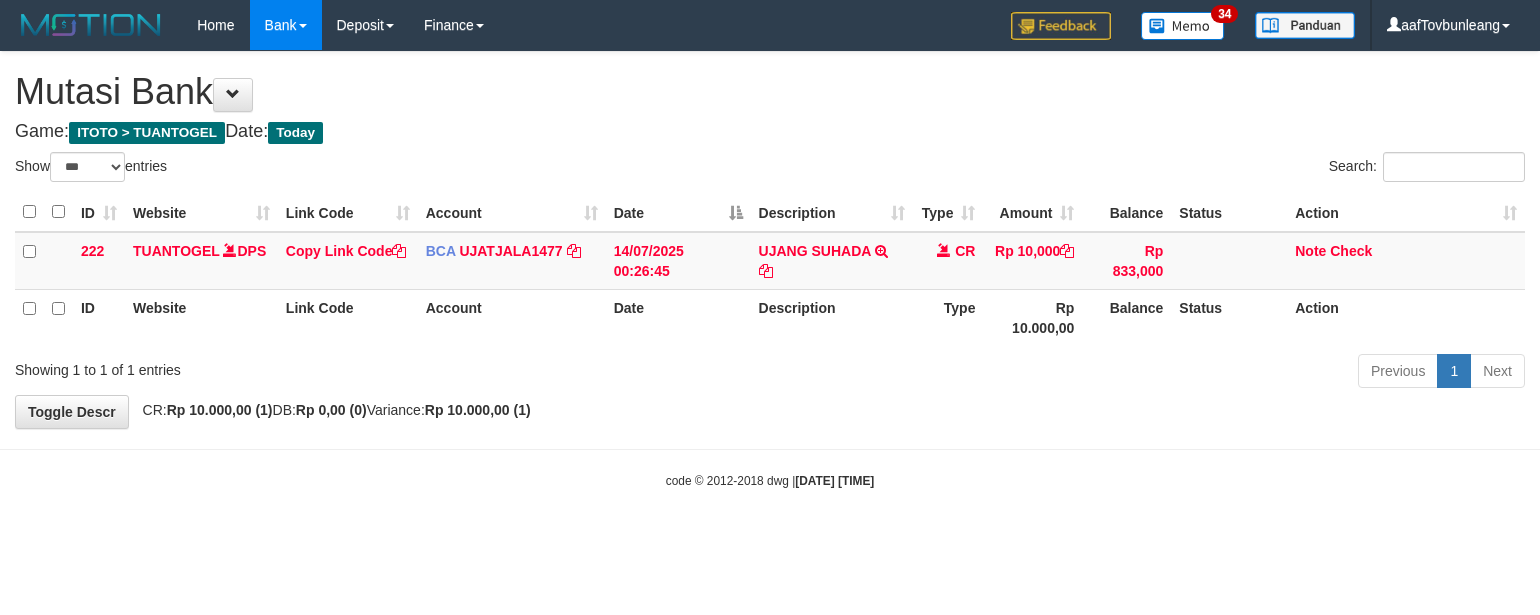scroll, scrollTop: 0, scrollLeft: 0, axis: both 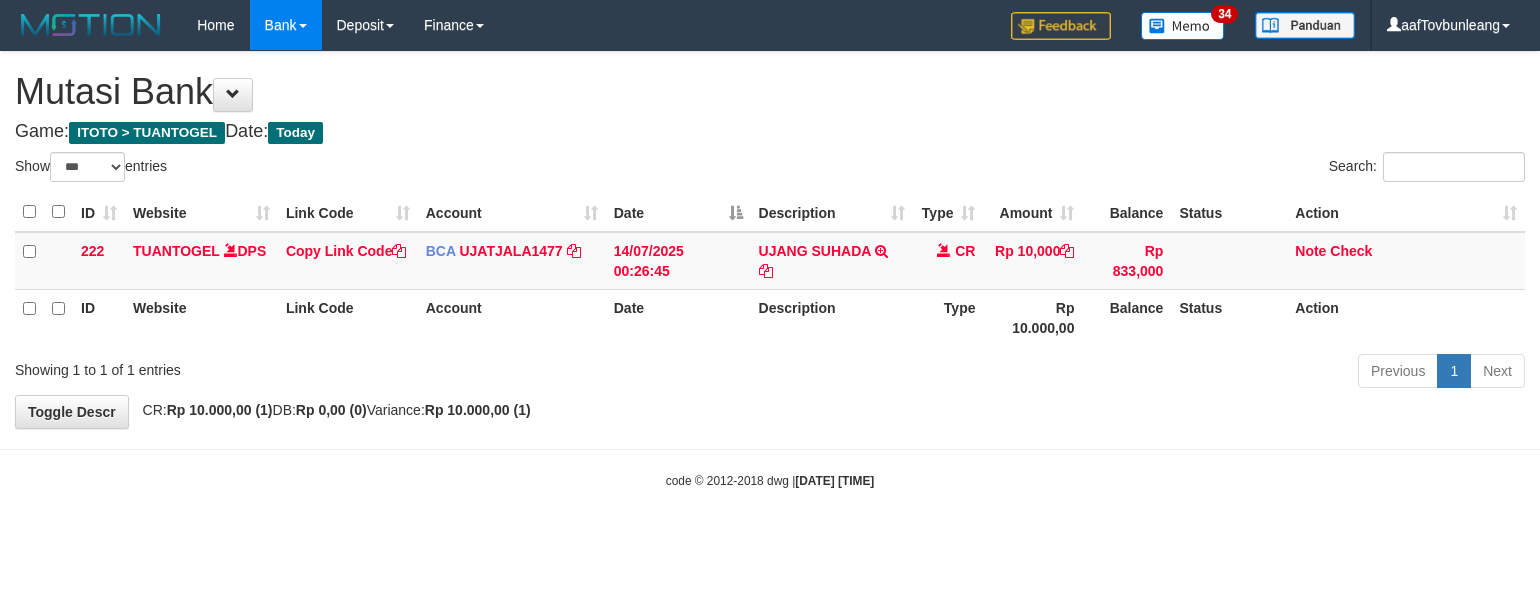 select on "***" 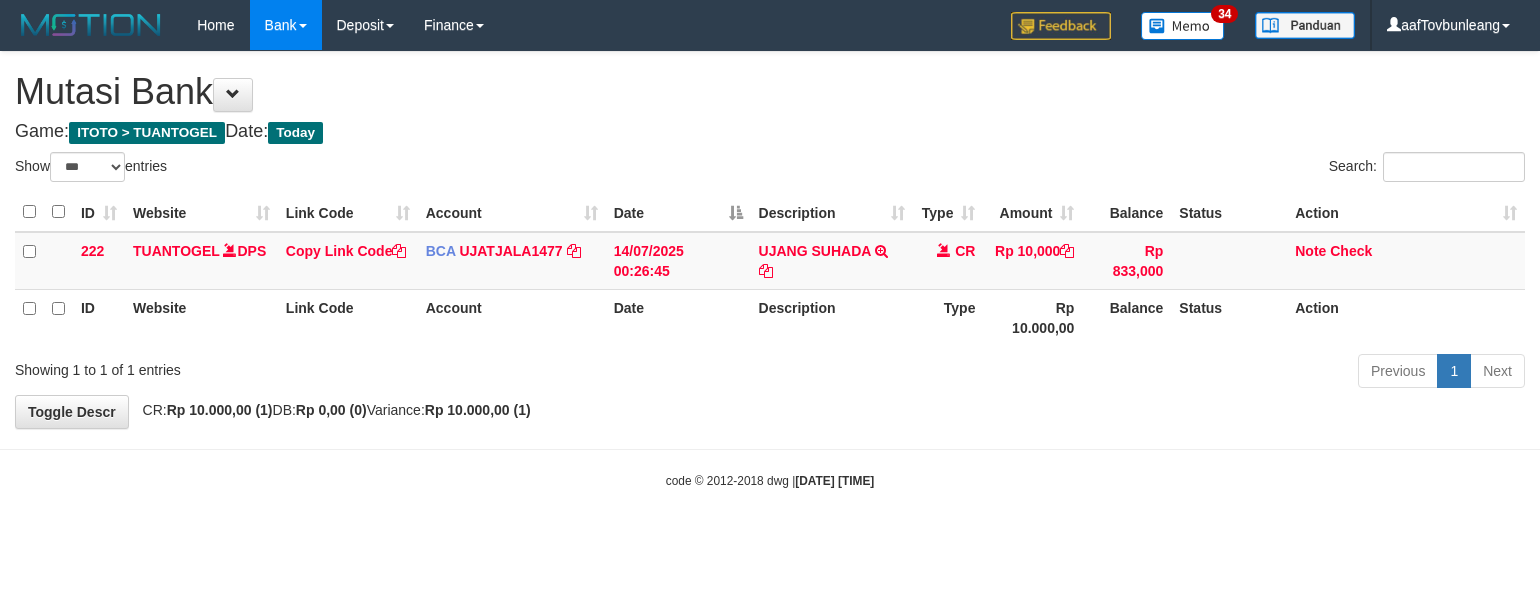 scroll, scrollTop: 0, scrollLeft: 0, axis: both 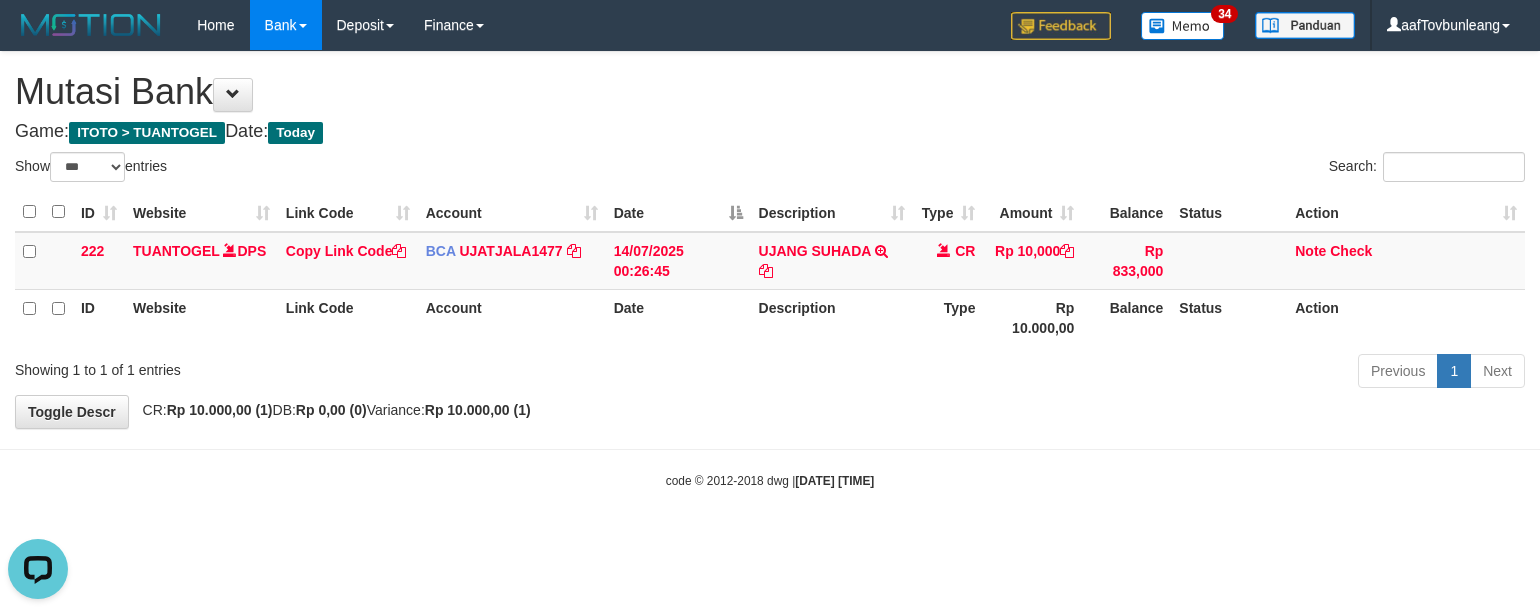 click on "Search:" at bounding box center (1155, 169) 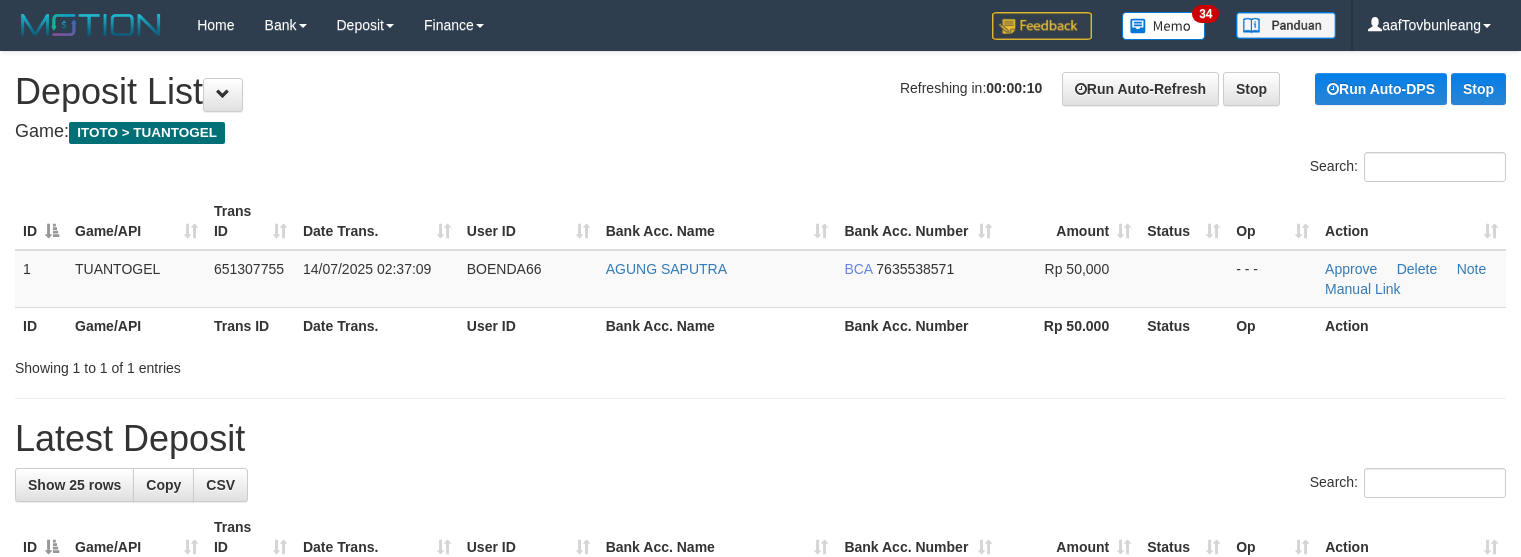 scroll, scrollTop: 0, scrollLeft: 0, axis: both 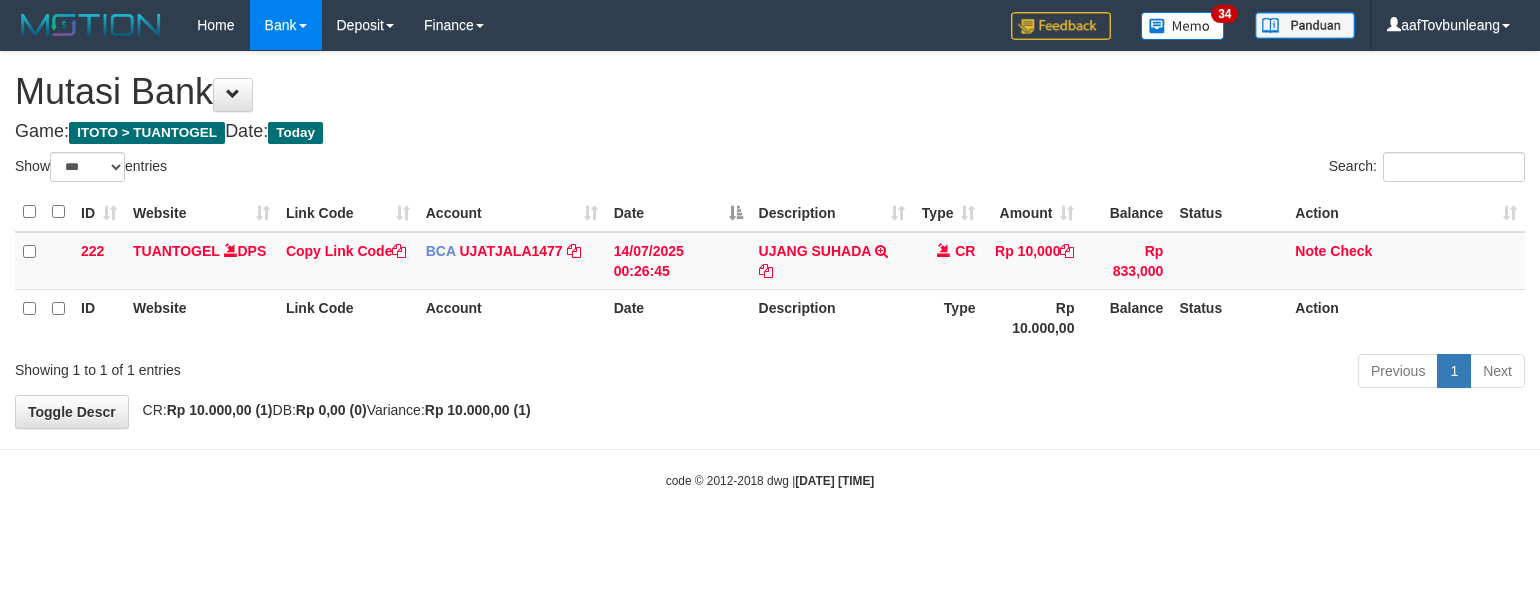 select on "***" 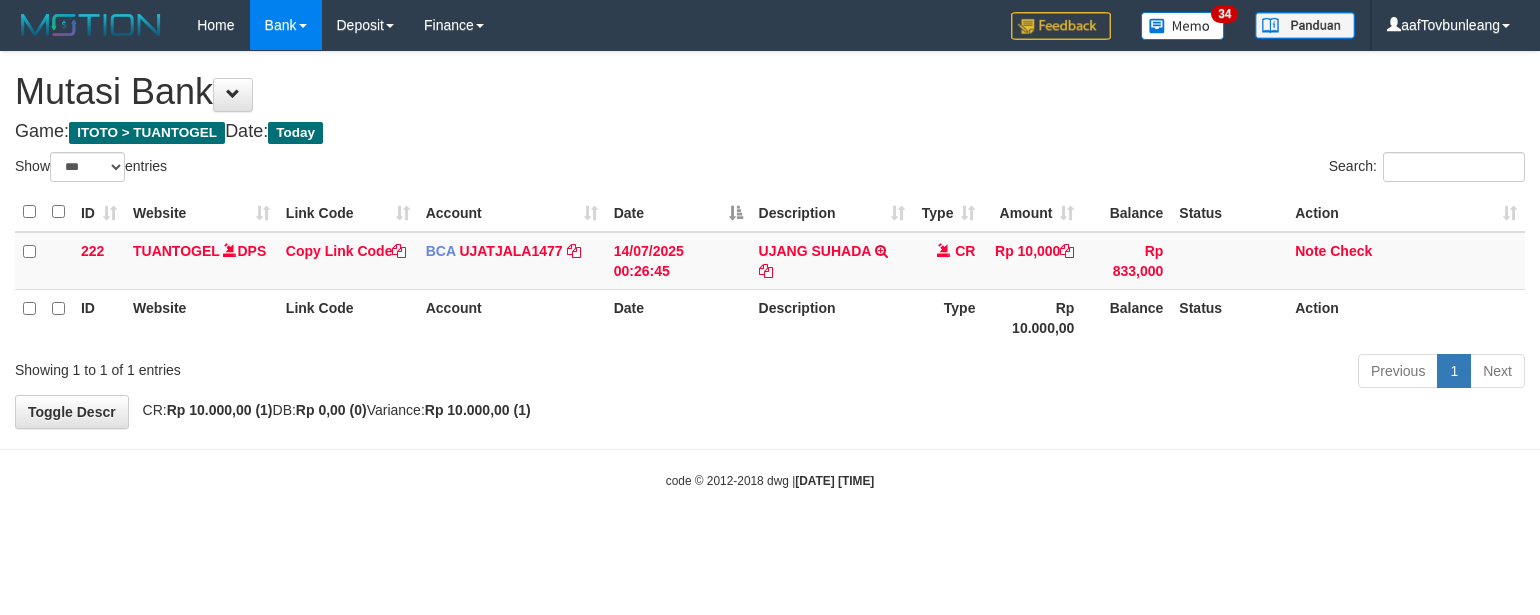 scroll, scrollTop: 0, scrollLeft: 0, axis: both 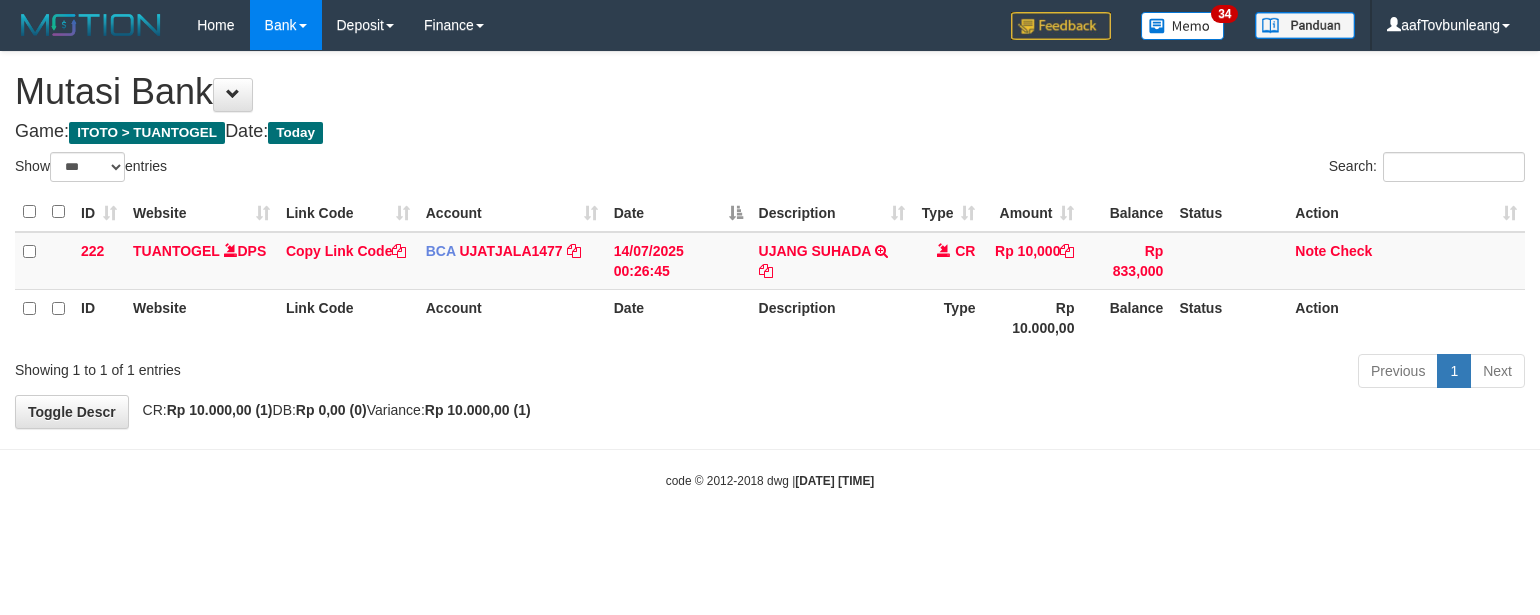select on "***" 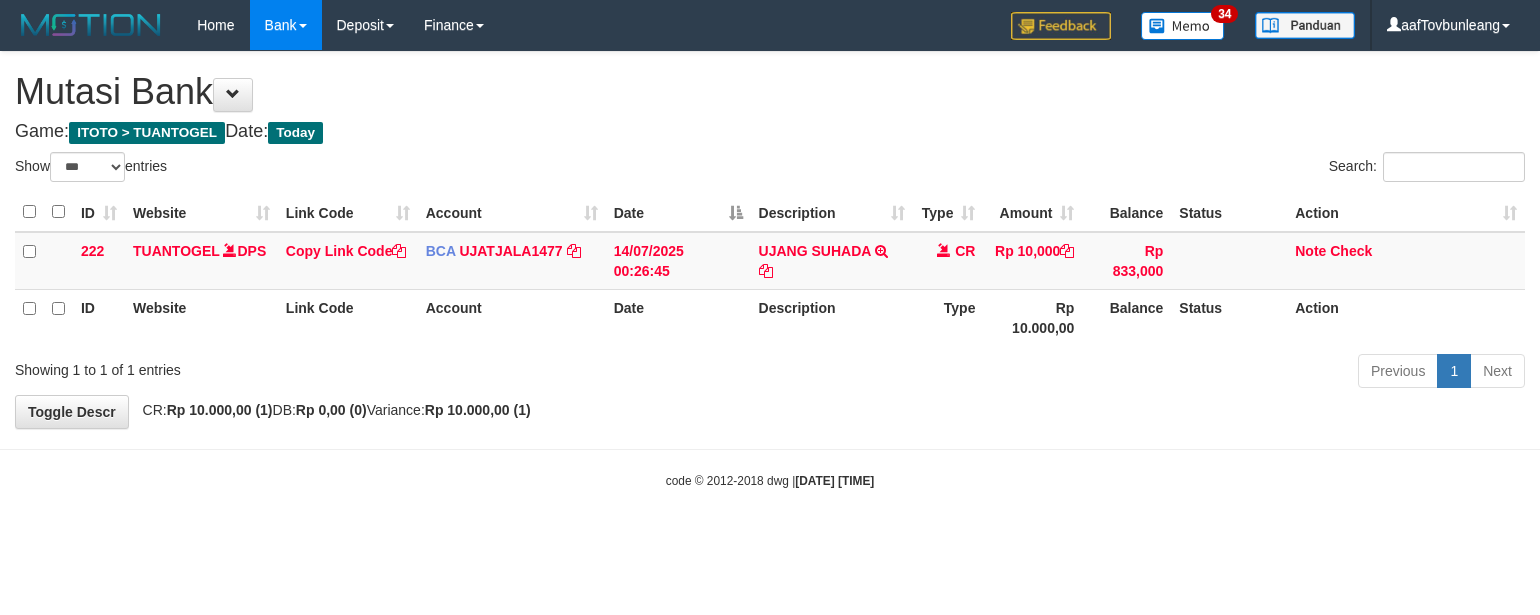 scroll, scrollTop: 0, scrollLeft: 0, axis: both 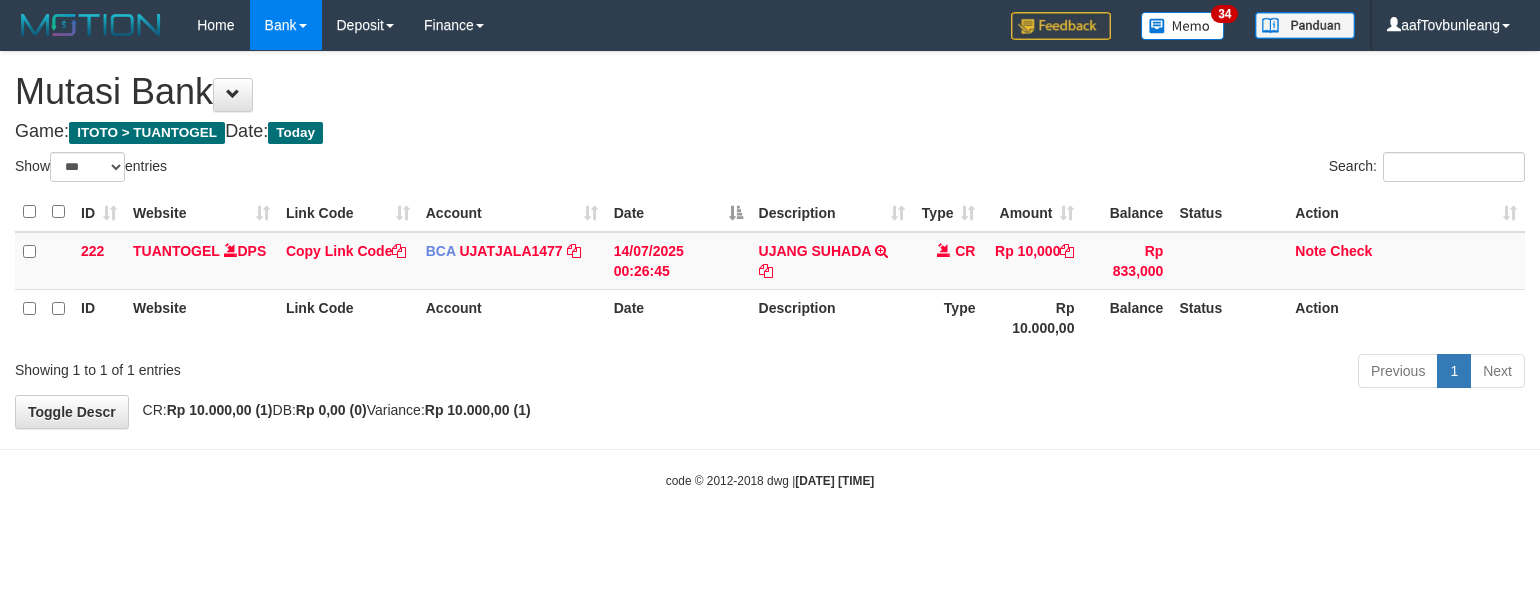 select on "***" 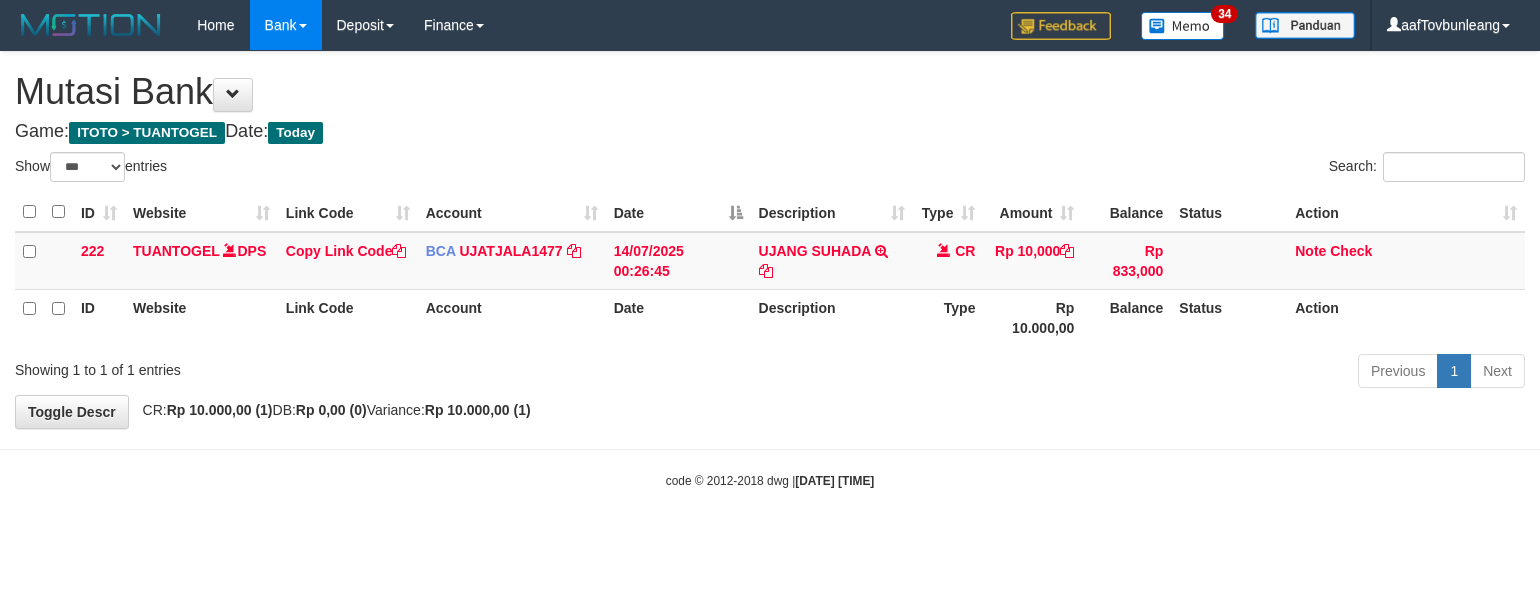 scroll, scrollTop: 0, scrollLeft: 0, axis: both 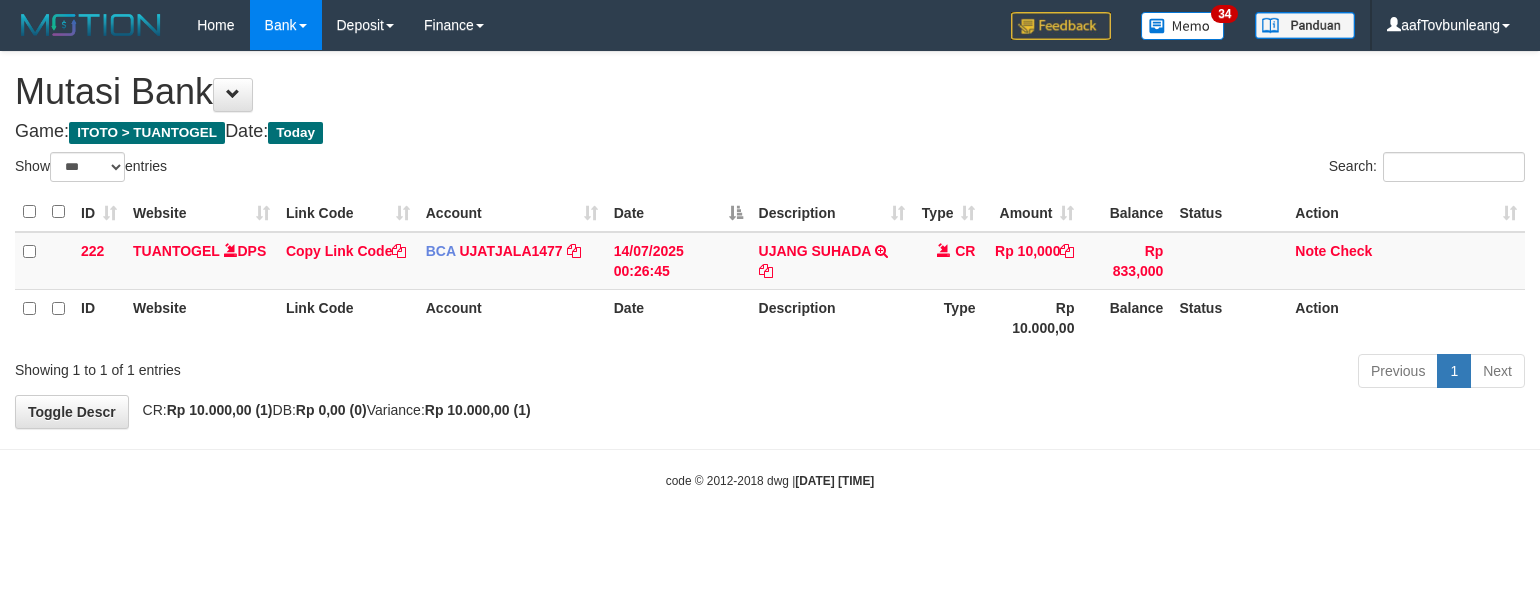 select on "***" 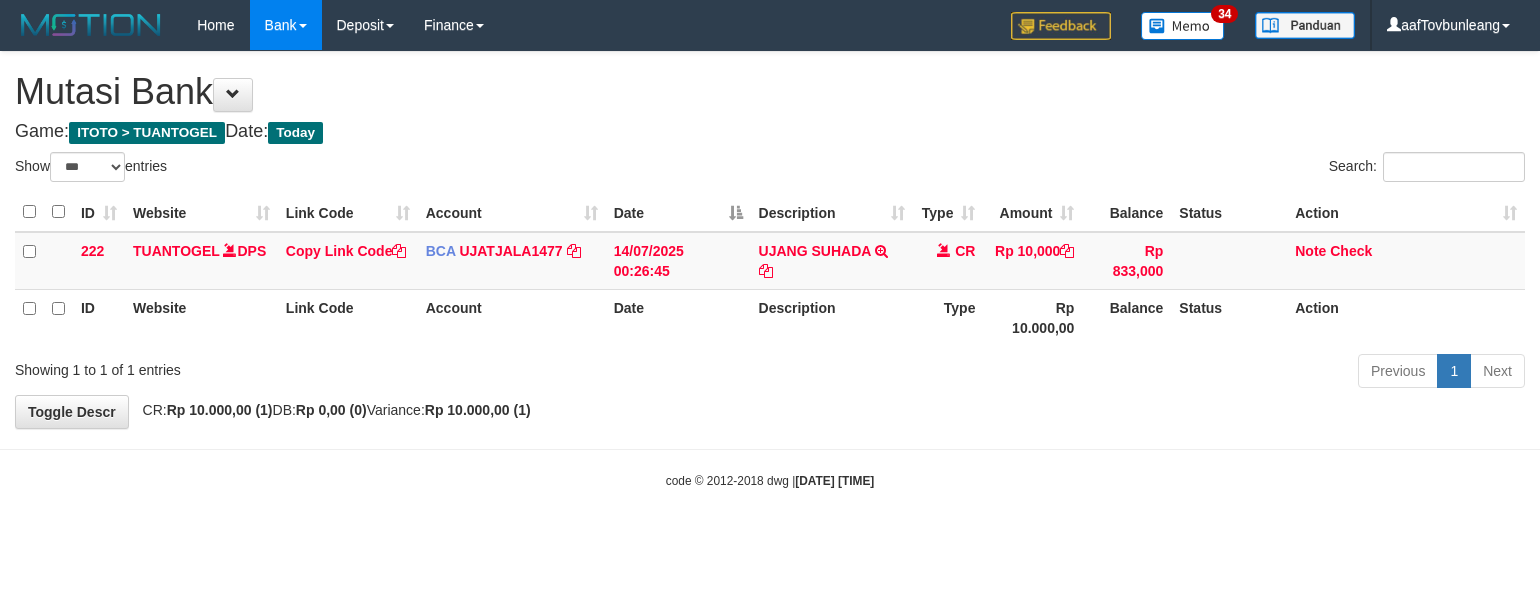 scroll, scrollTop: 0, scrollLeft: 0, axis: both 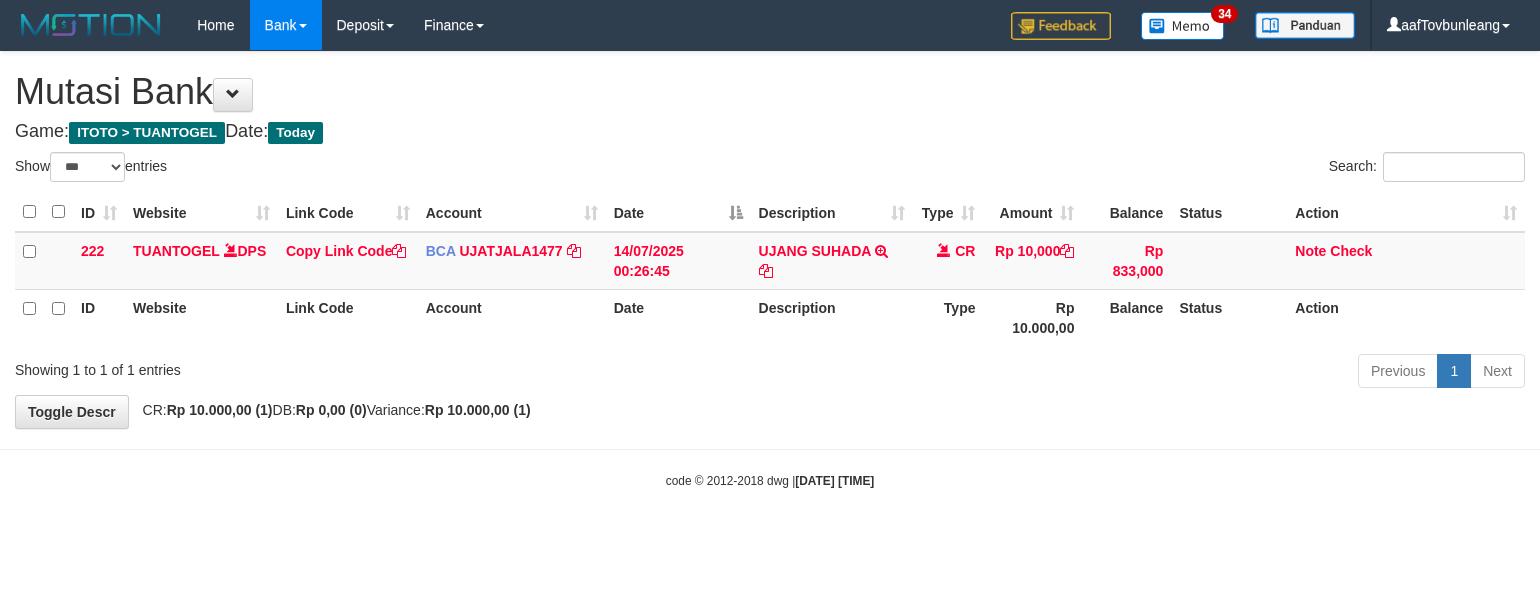 select on "***" 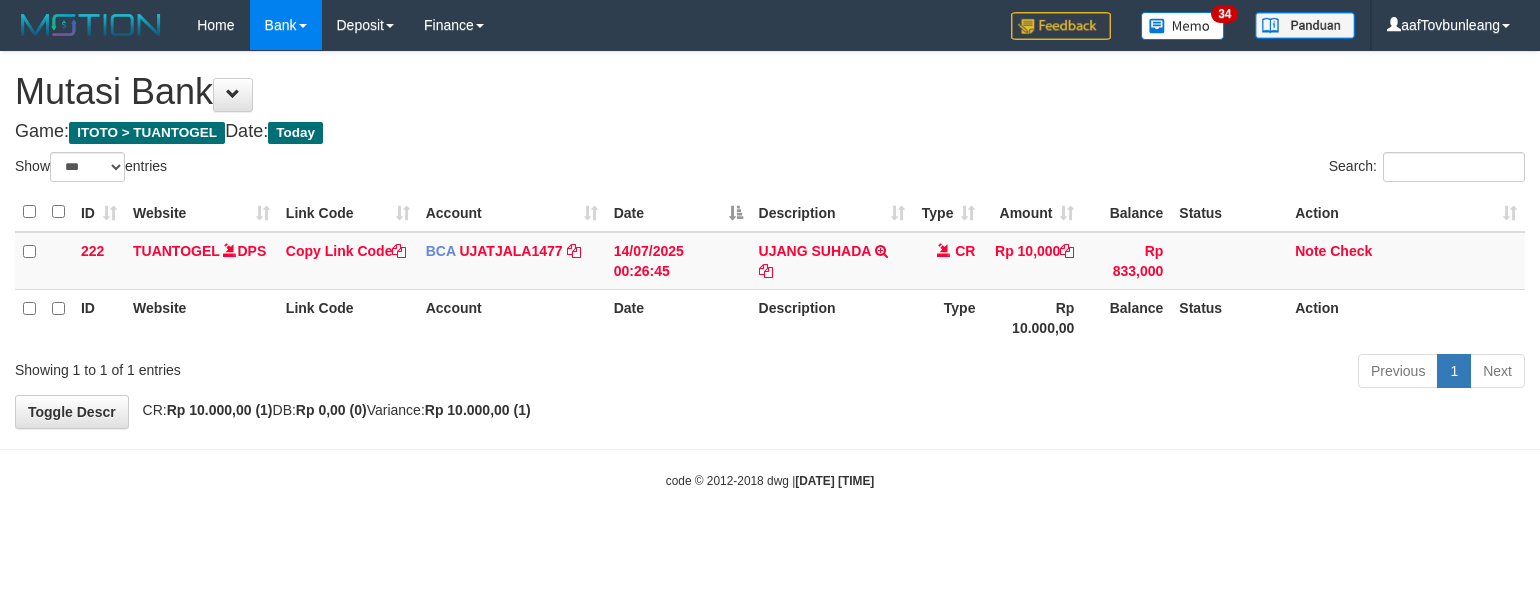 scroll, scrollTop: 0, scrollLeft: 0, axis: both 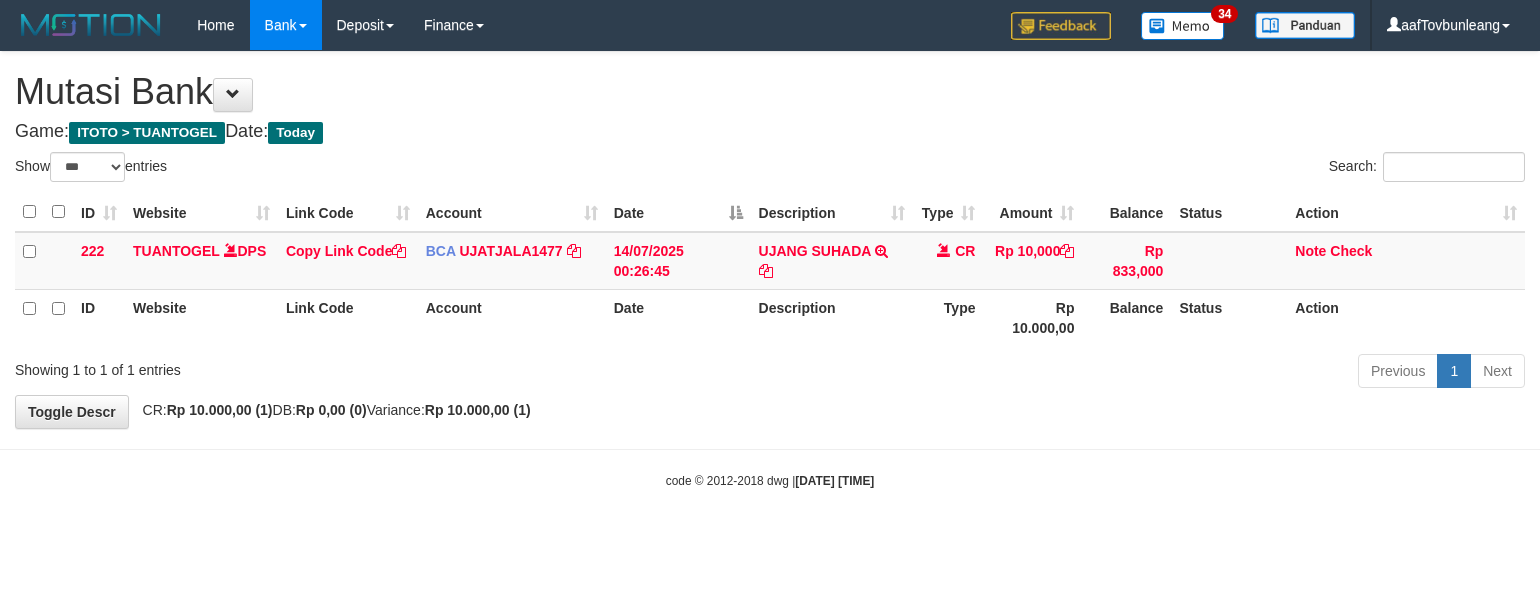 select on "***" 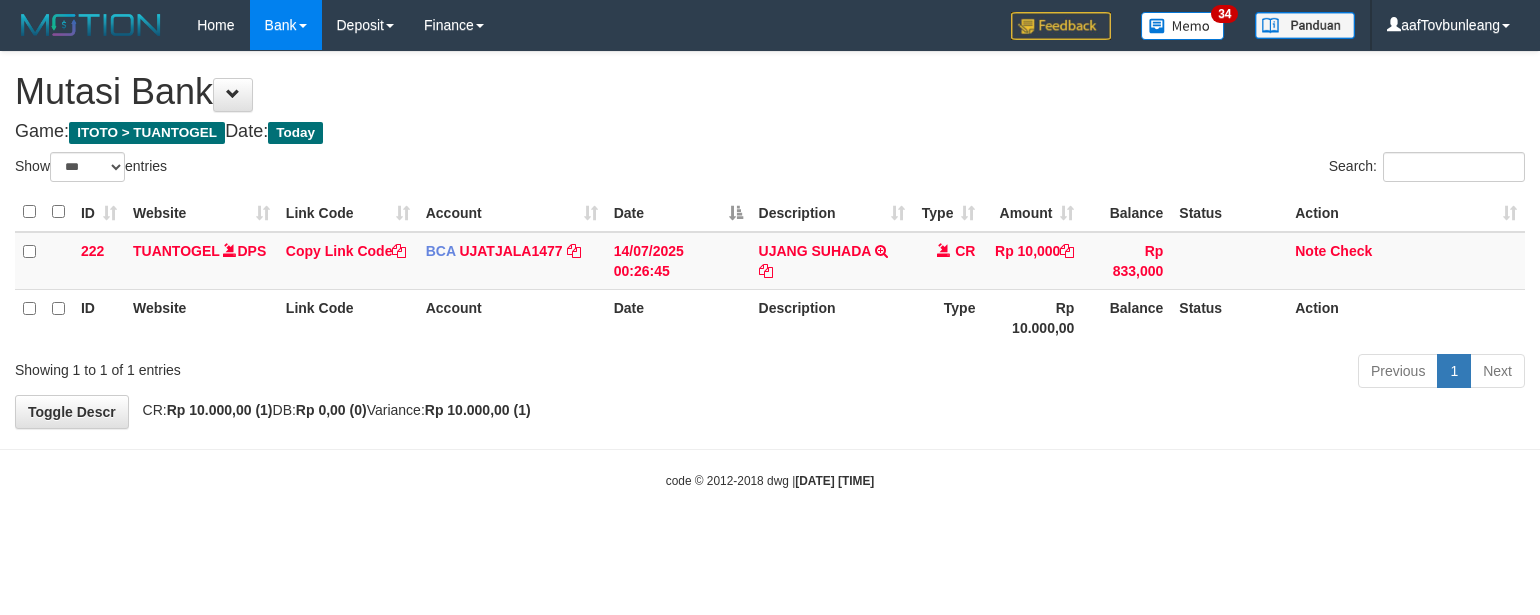 scroll, scrollTop: 0, scrollLeft: 0, axis: both 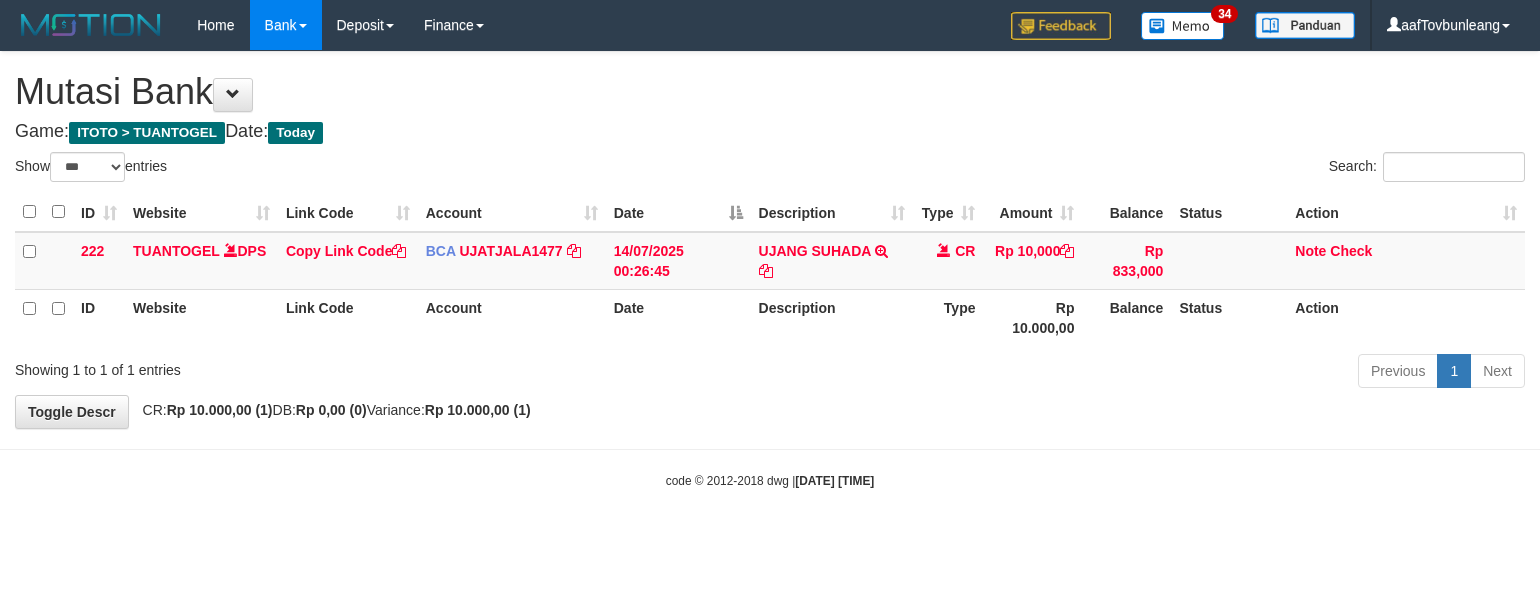 select on "***" 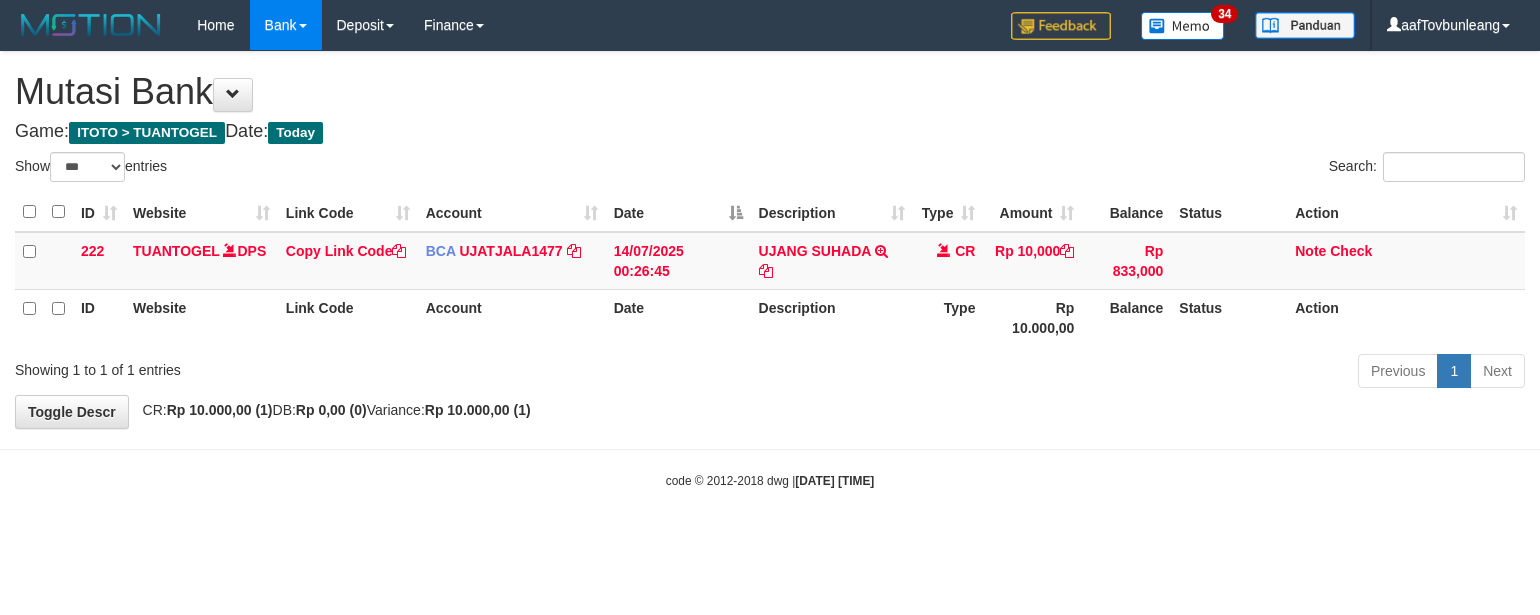 scroll, scrollTop: 0, scrollLeft: 0, axis: both 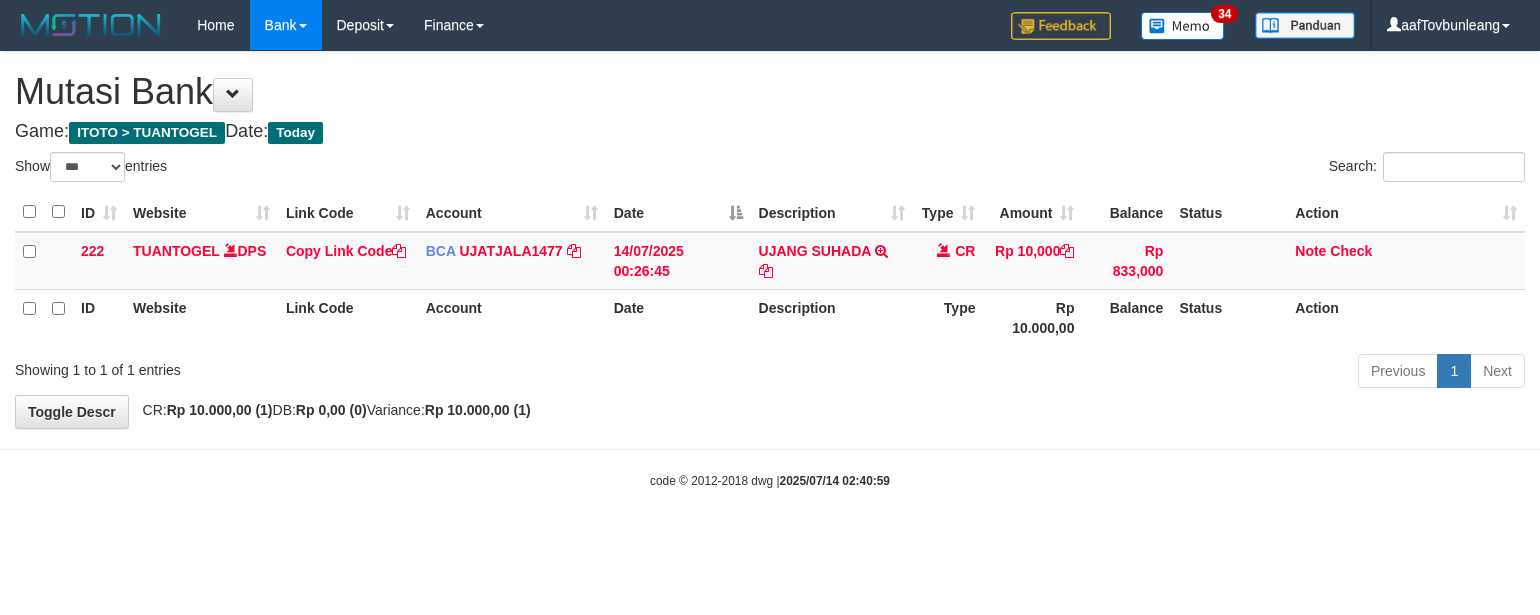 select on "***" 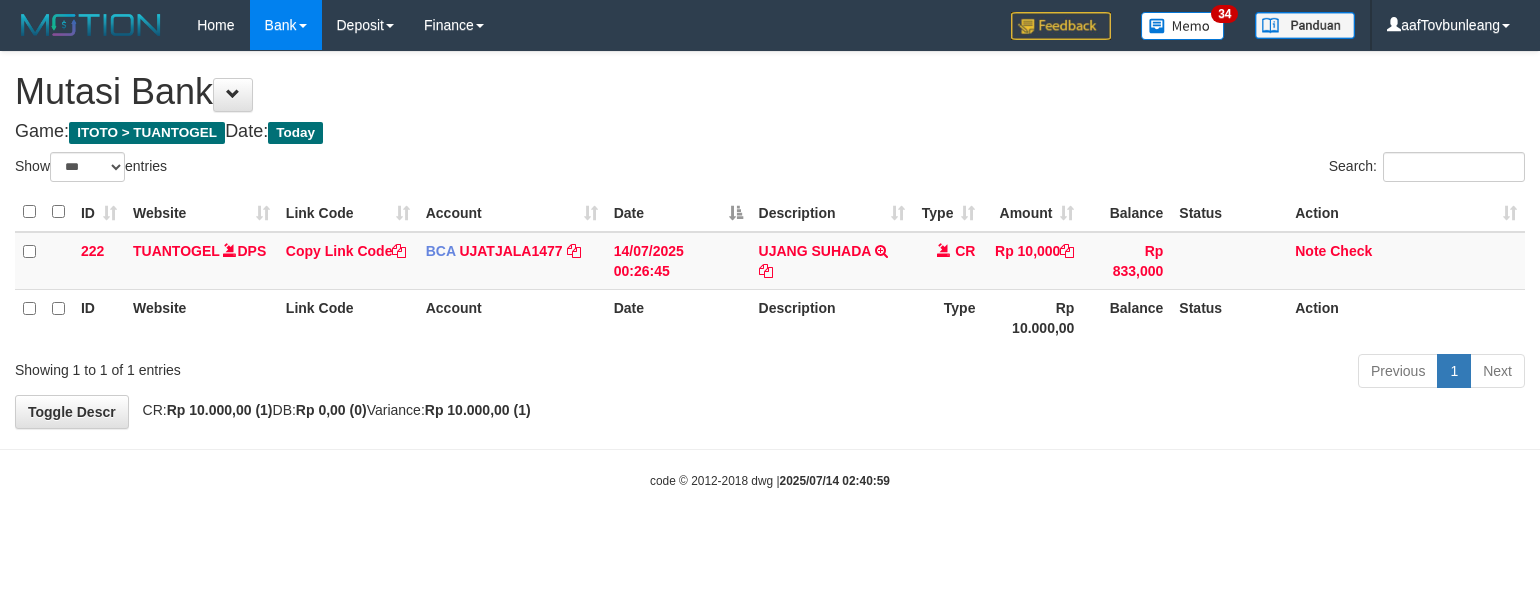 scroll, scrollTop: 0, scrollLeft: 0, axis: both 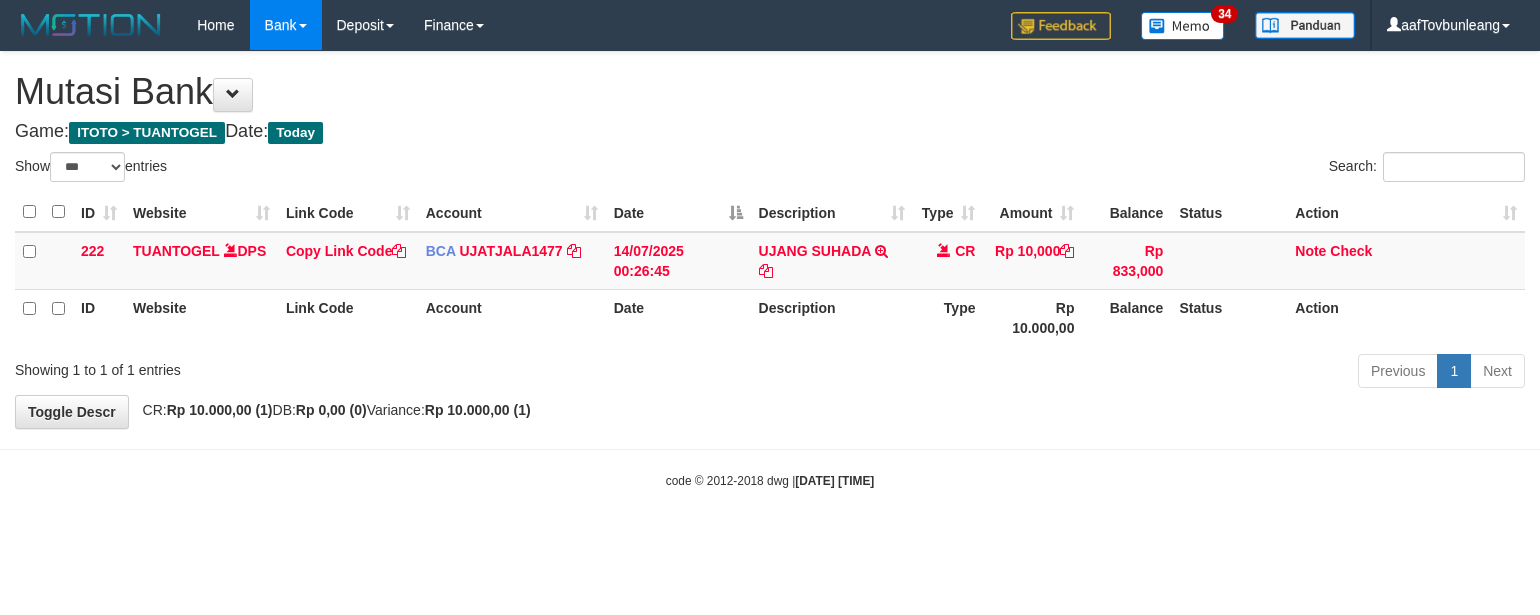 select on "***" 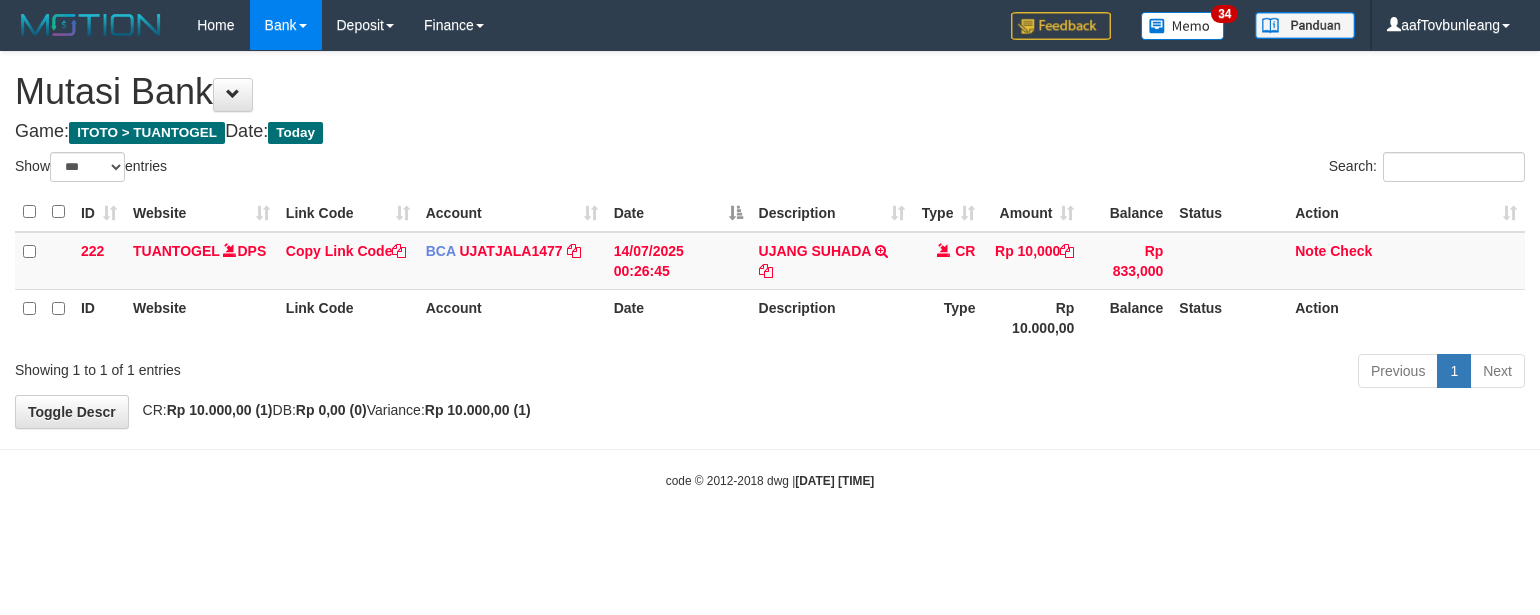 scroll, scrollTop: 0, scrollLeft: 0, axis: both 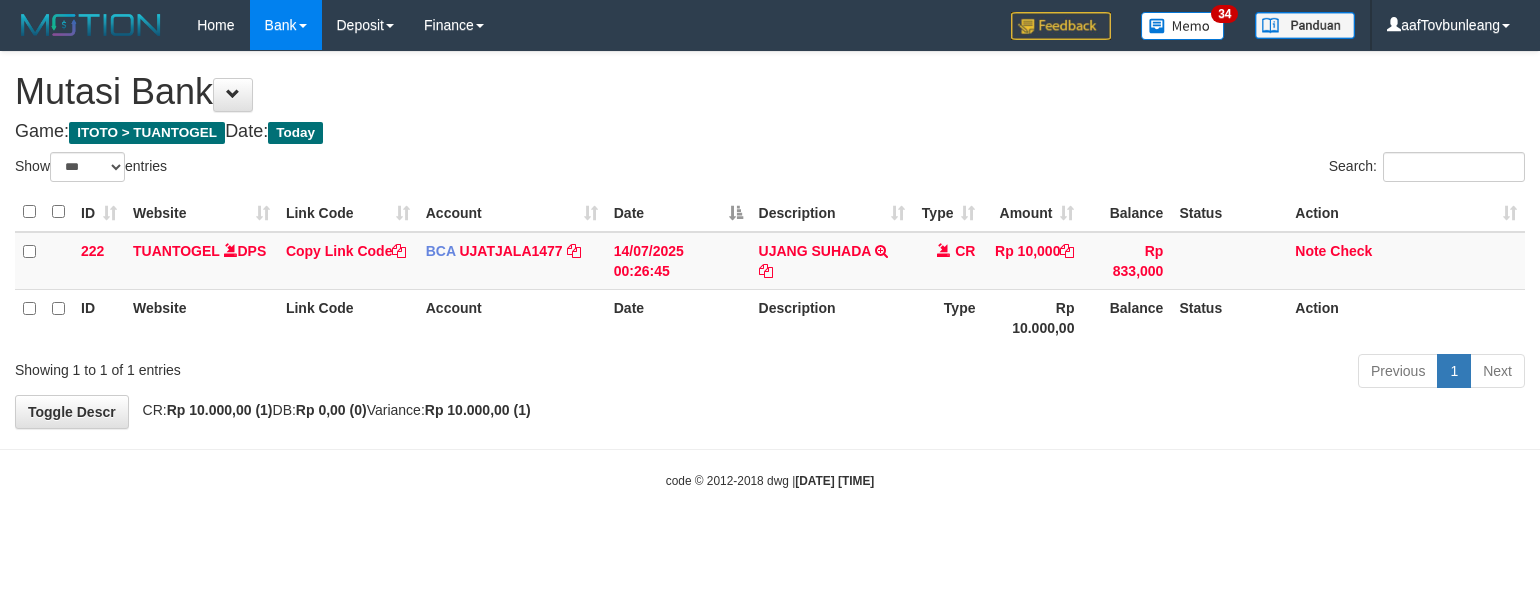 select on "***" 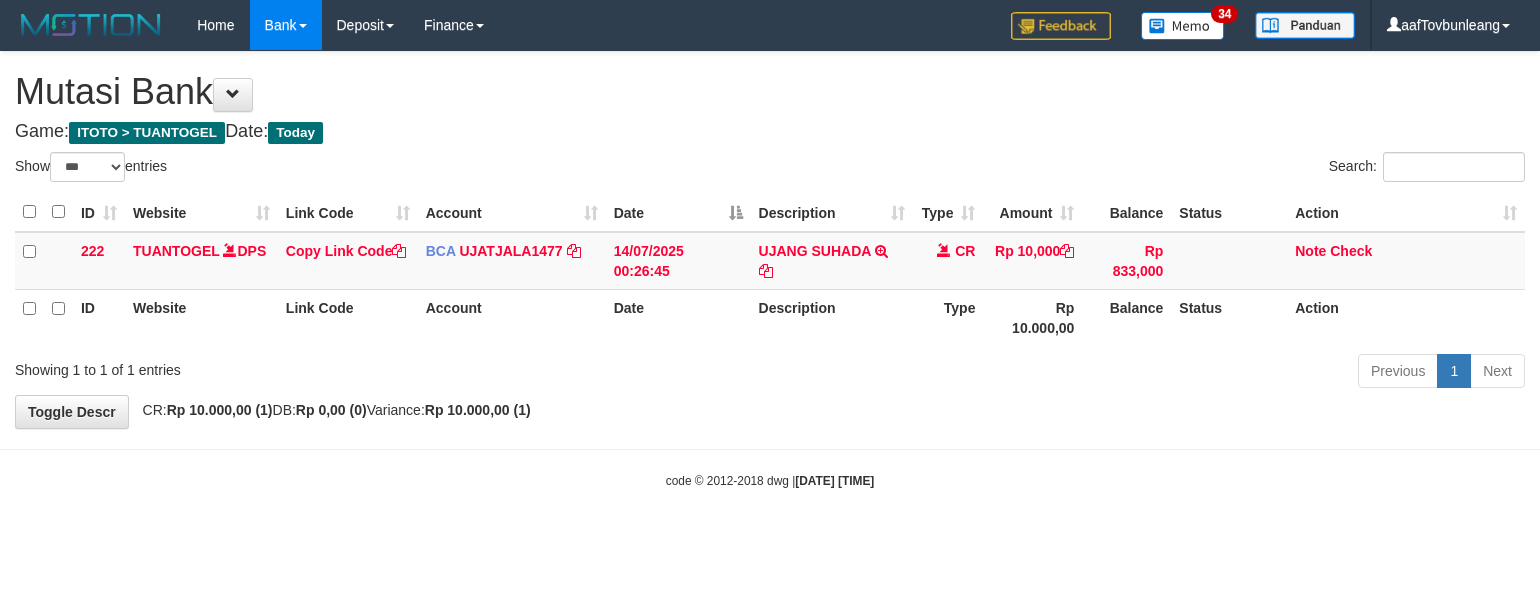 scroll, scrollTop: 0, scrollLeft: 0, axis: both 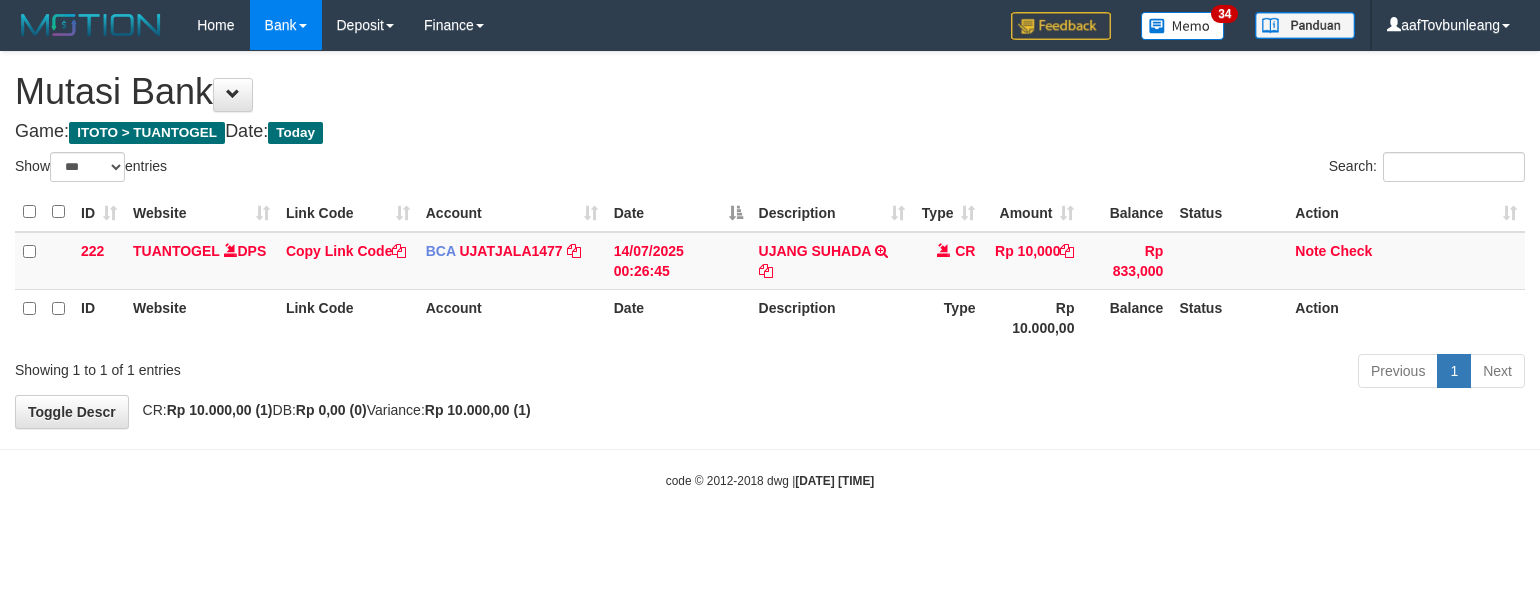 select on "***" 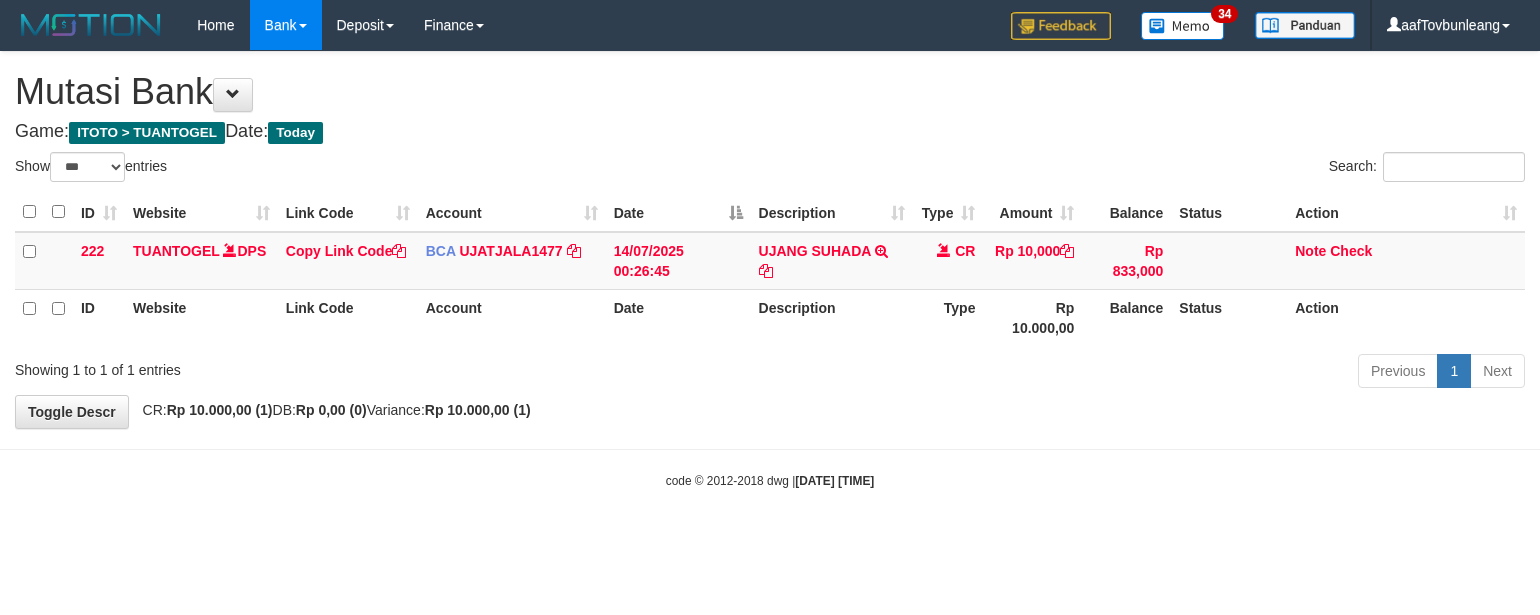 scroll, scrollTop: 0, scrollLeft: 0, axis: both 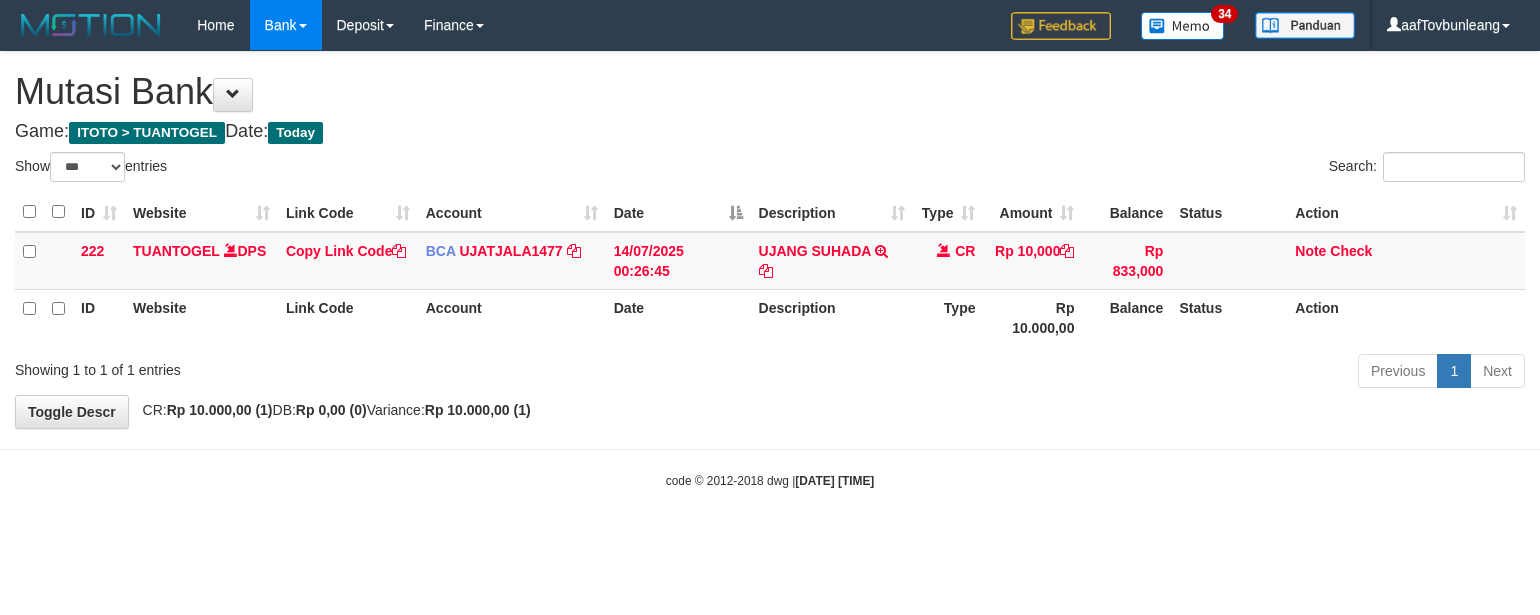 select on "***" 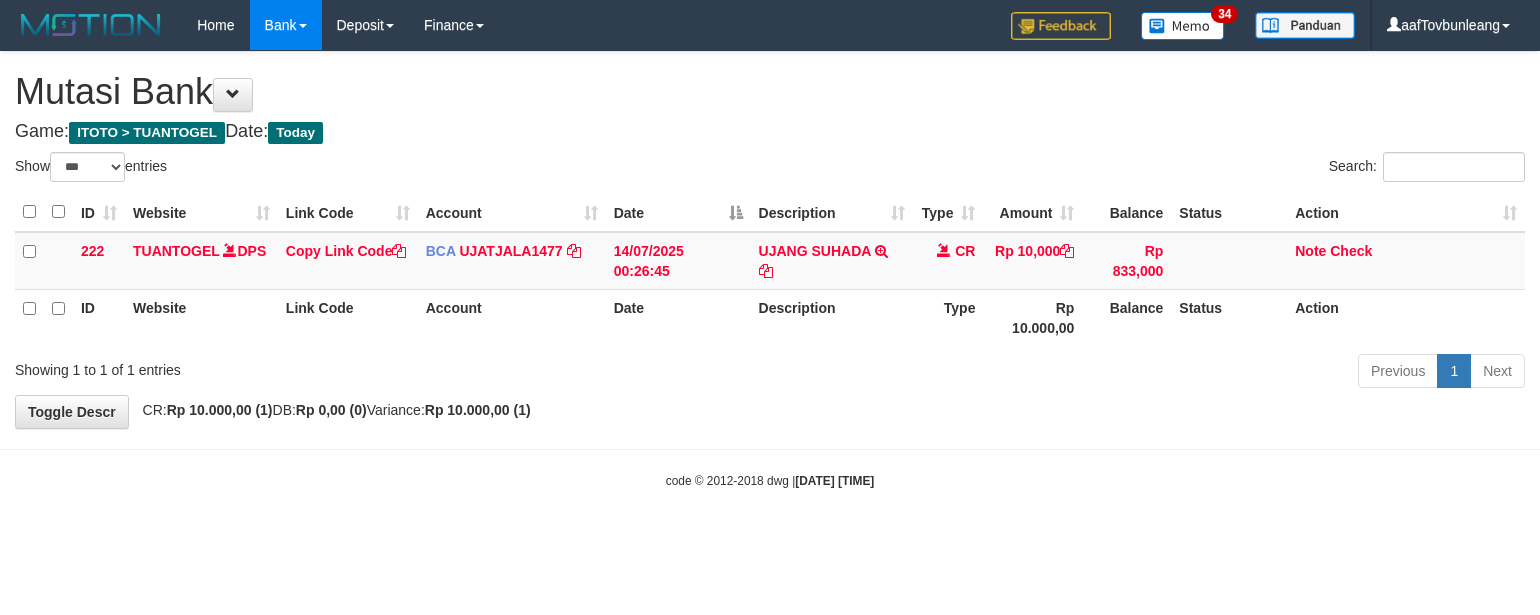 scroll, scrollTop: 0, scrollLeft: 0, axis: both 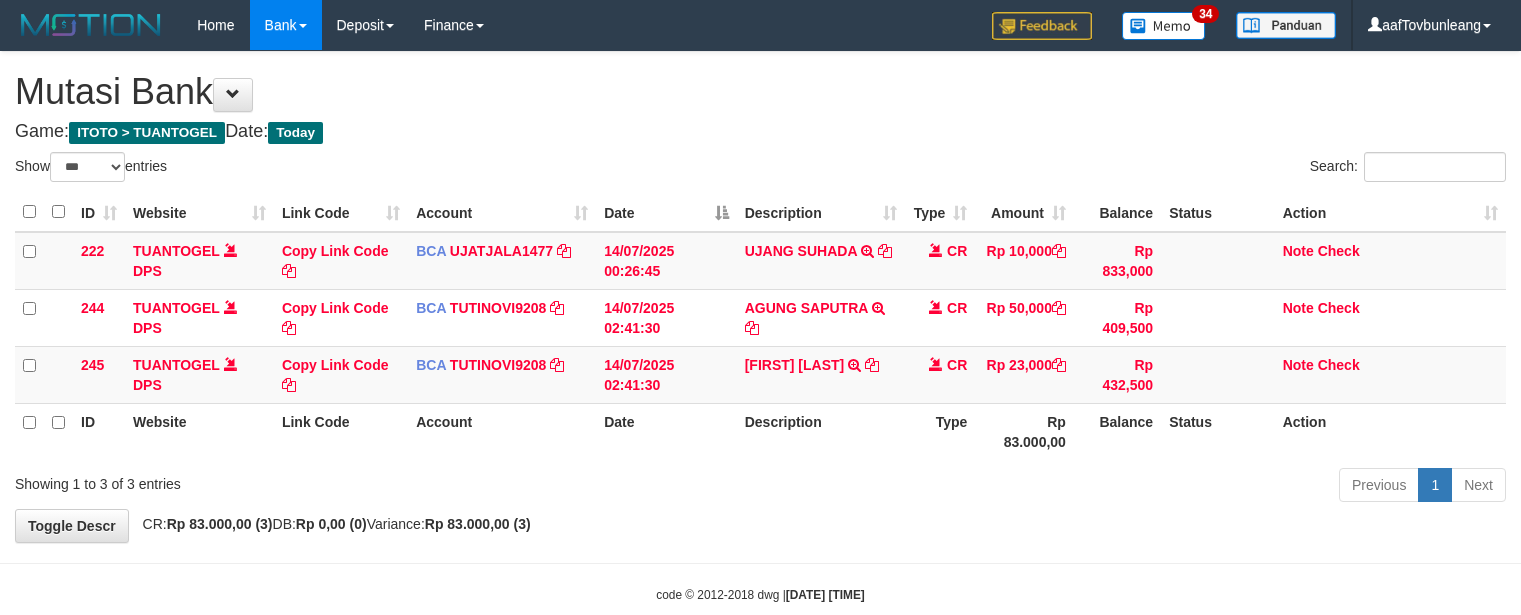 select on "***" 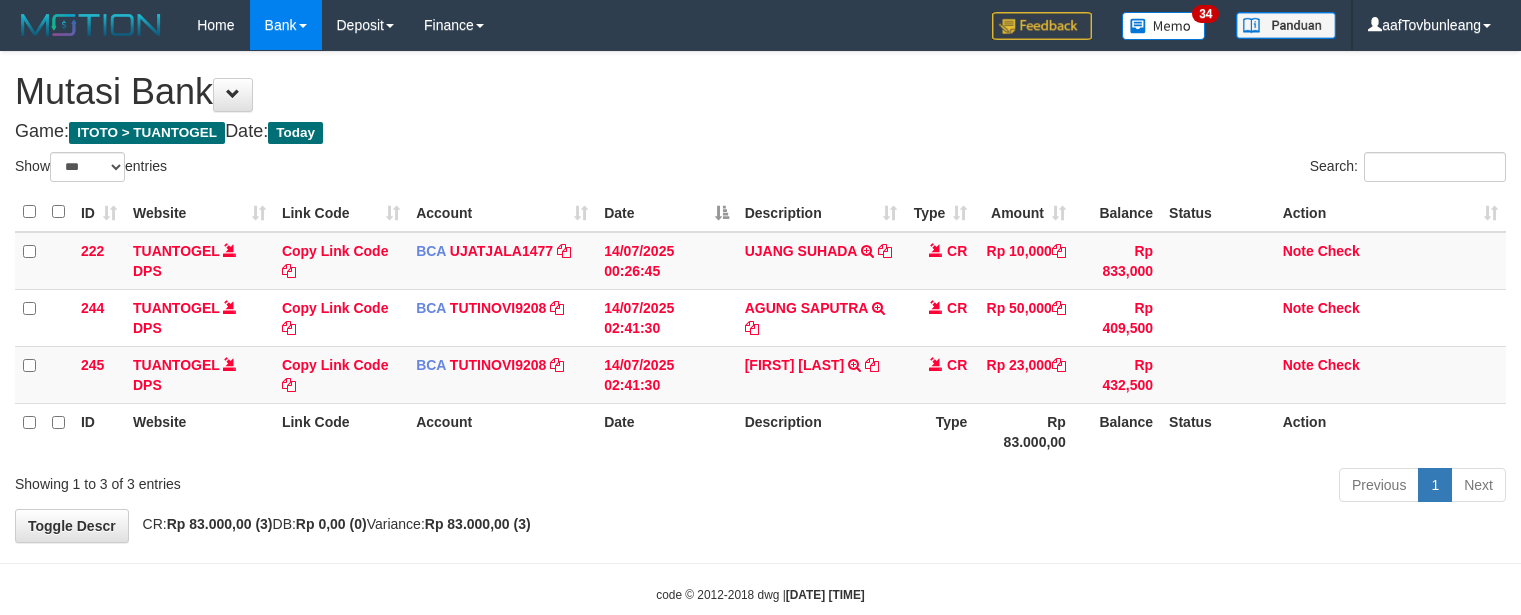 scroll, scrollTop: 0, scrollLeft: 0, axis: both 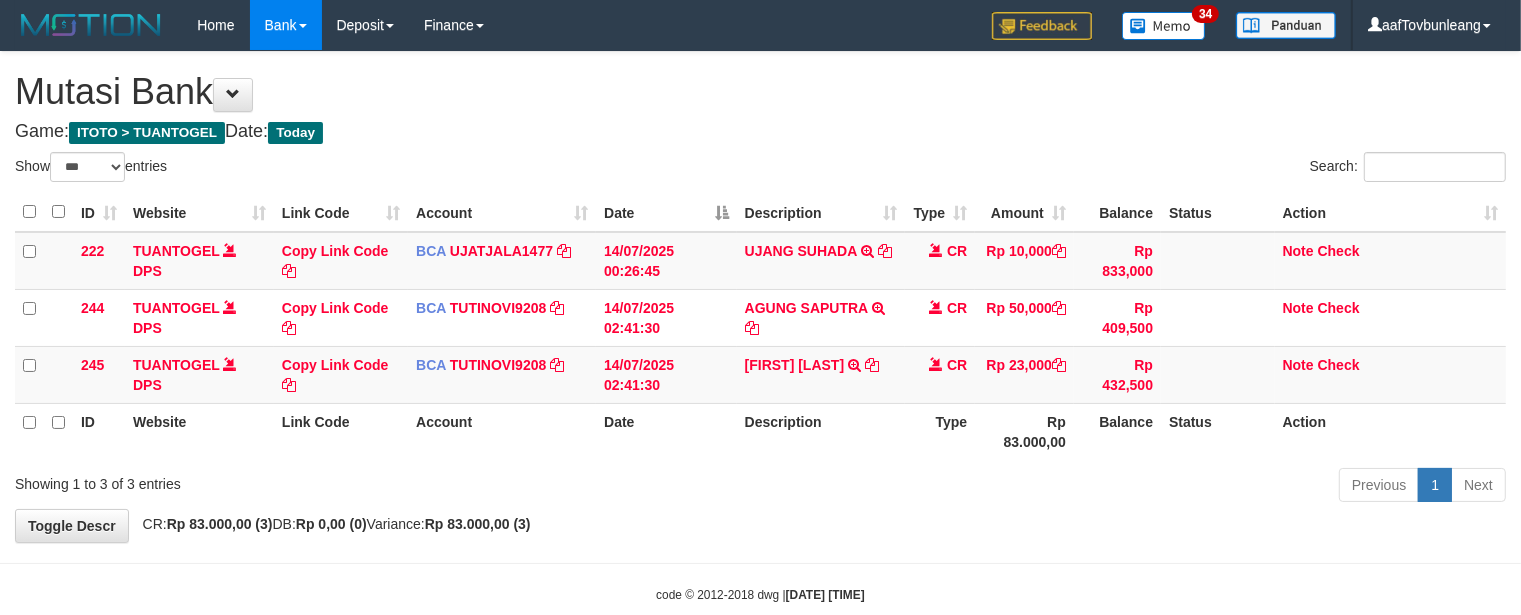 click on "**********" at bounding box center [760, 297] 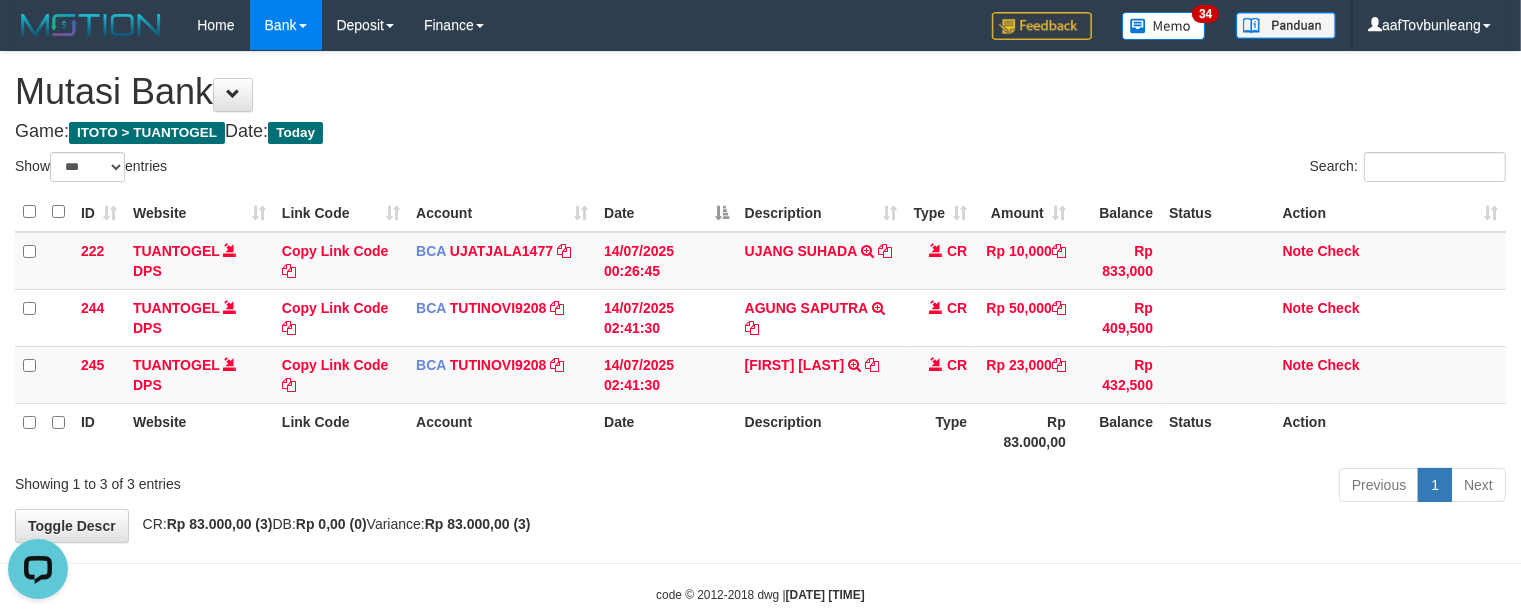 scroll, scrollTop: 0, scrollLeft: 0, axis: both 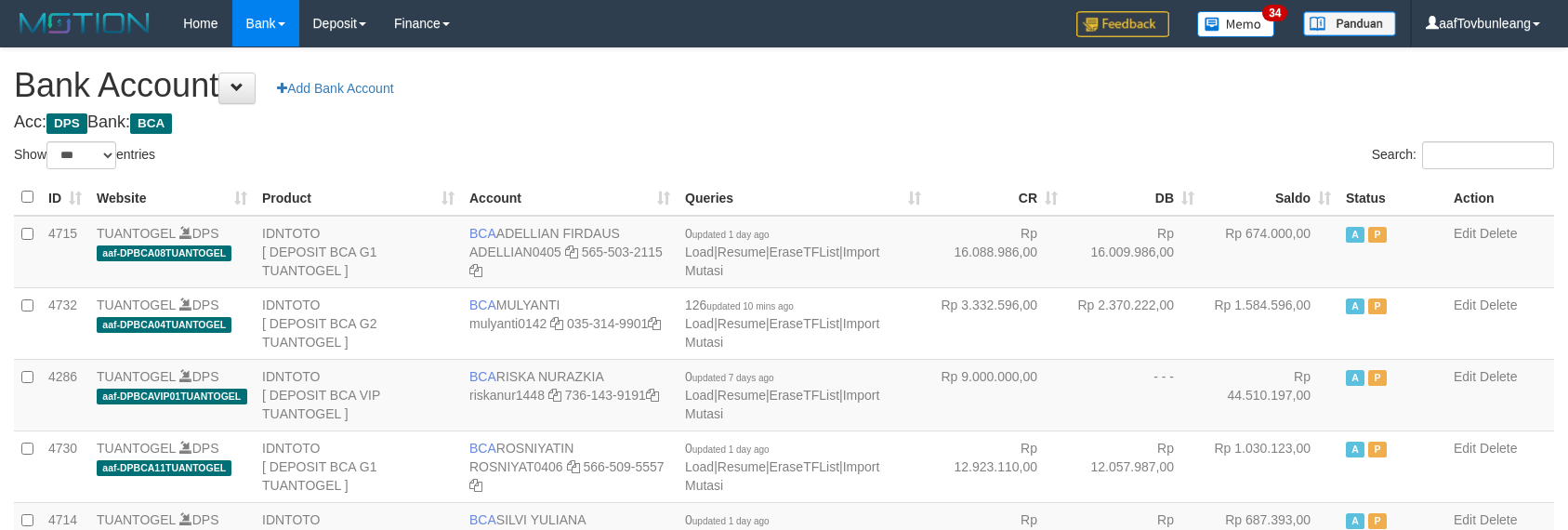 select on "***" 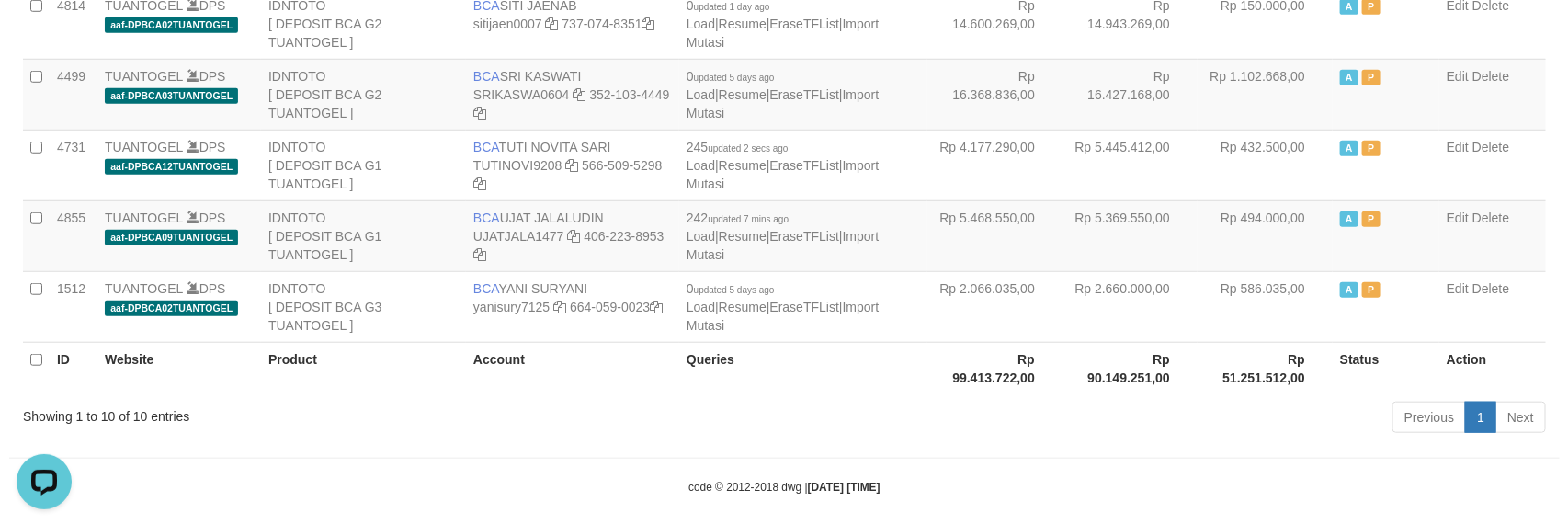 scroll, scrollTop: 0, scrollLeft: 0, axis: both 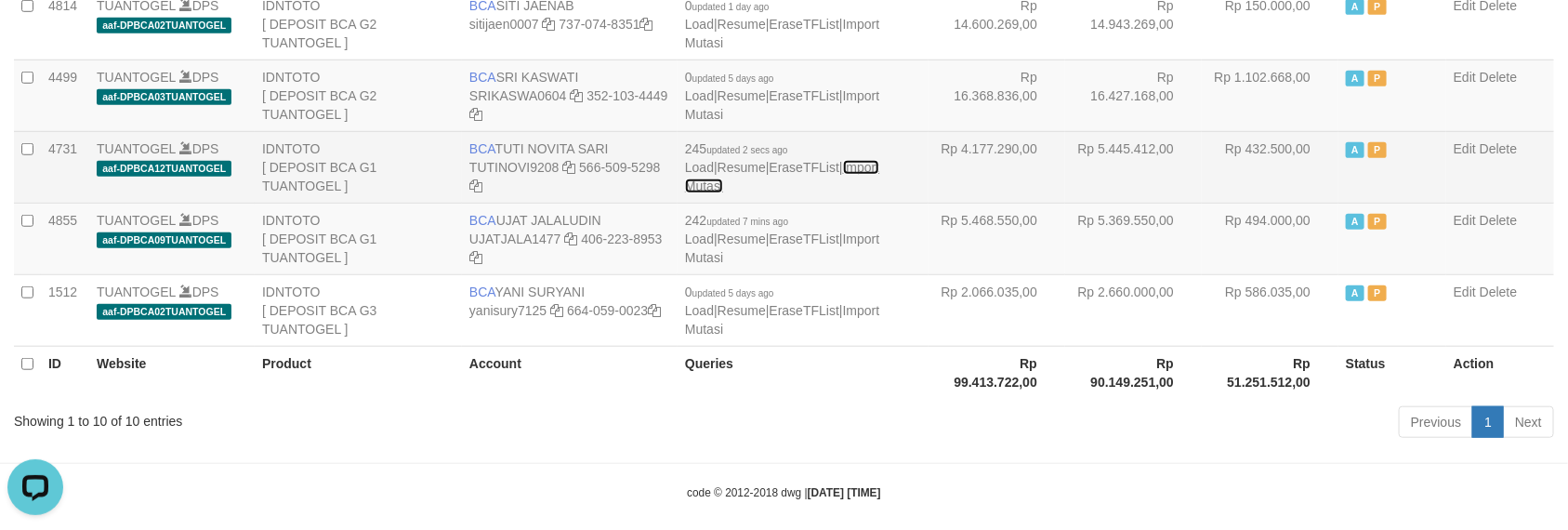 click on "Import Mutasi" at bounding box center (782, 177) 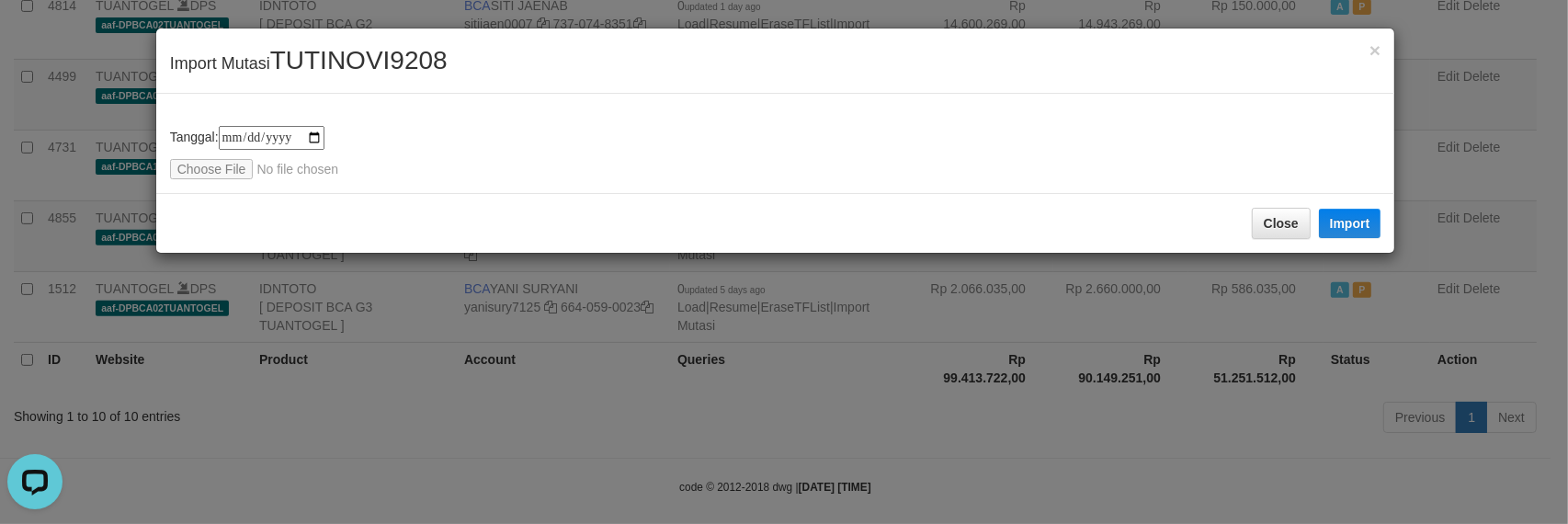 click on "TUTINOVI9208" at bounding box center [358, 60] 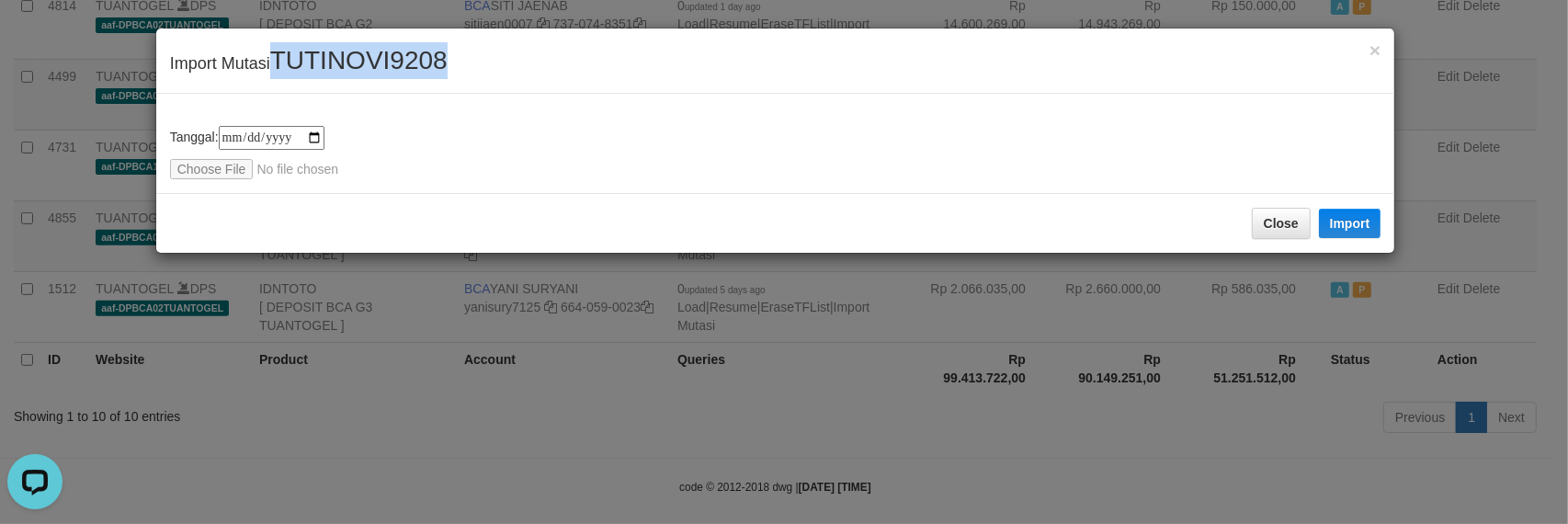 click on "TUTINOVI9208" at bounding box center (358, 60) 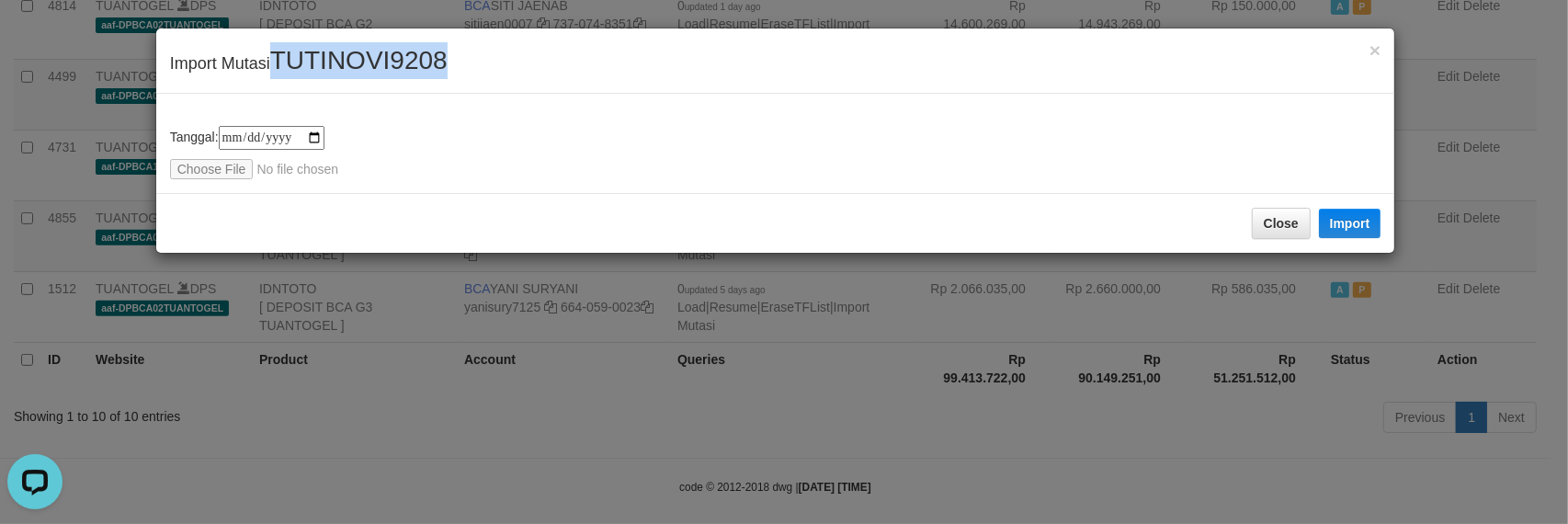 type on "**********" 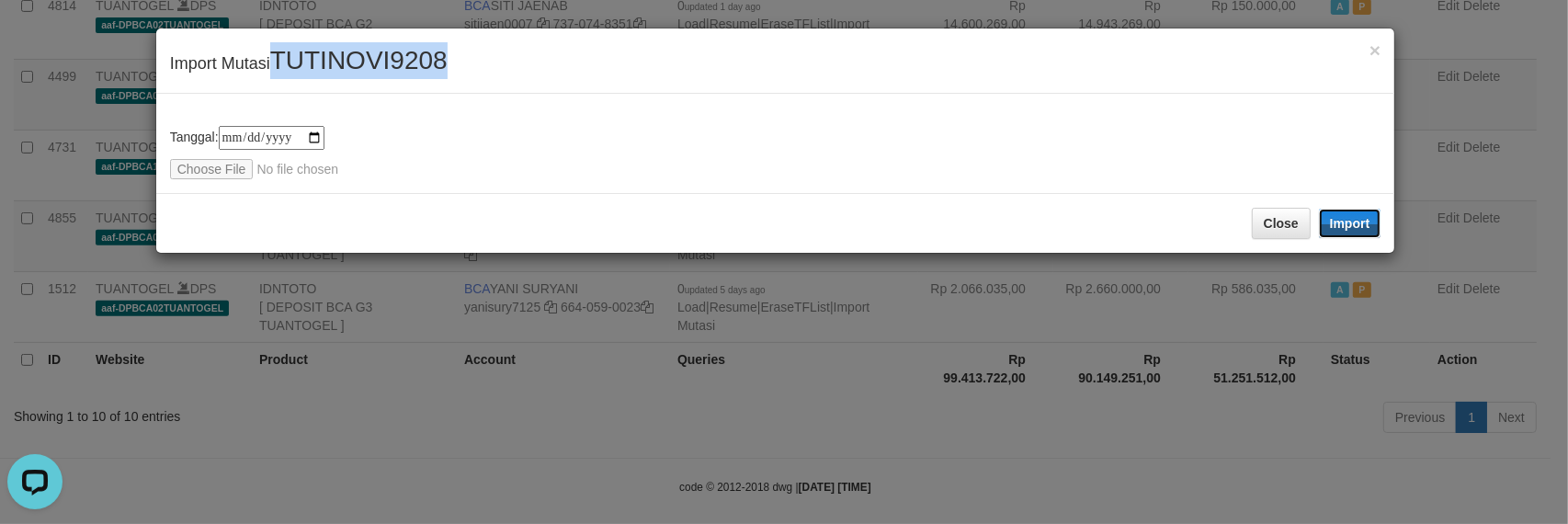 drag, startPoint x: 1337, startPoint y: 213, endPoint x: 1567, endPoint y: 216, distance: 230.02 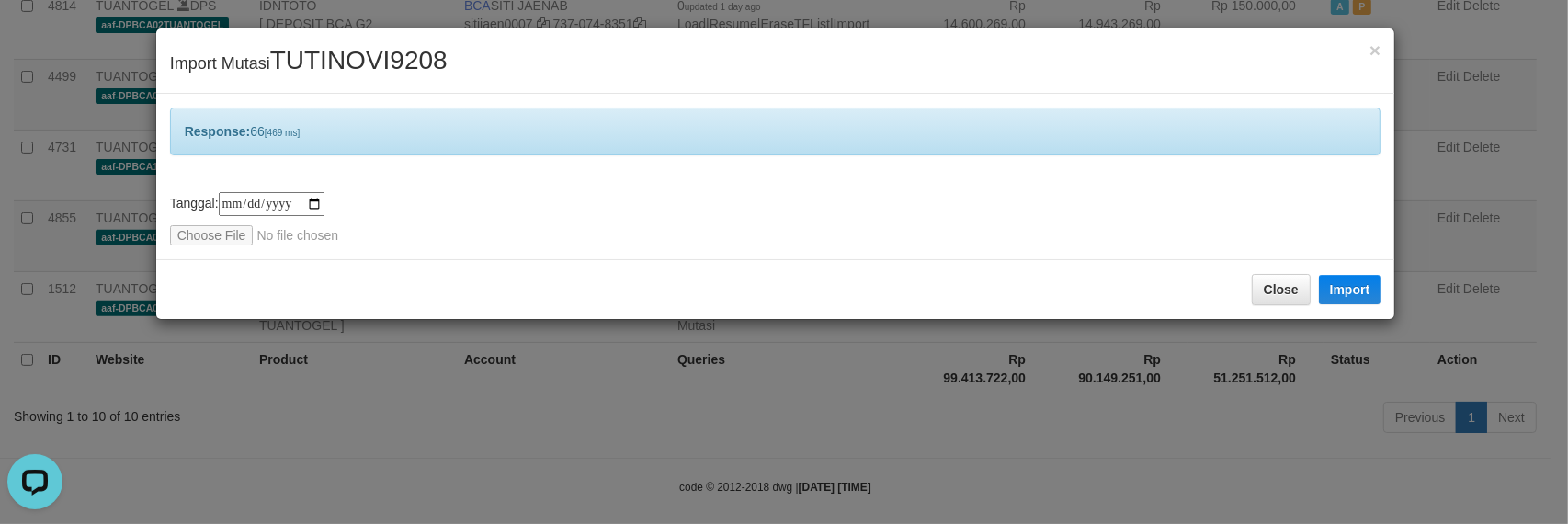 click on "Response:  66  [469 ms]" at bounding box center (776, 131) 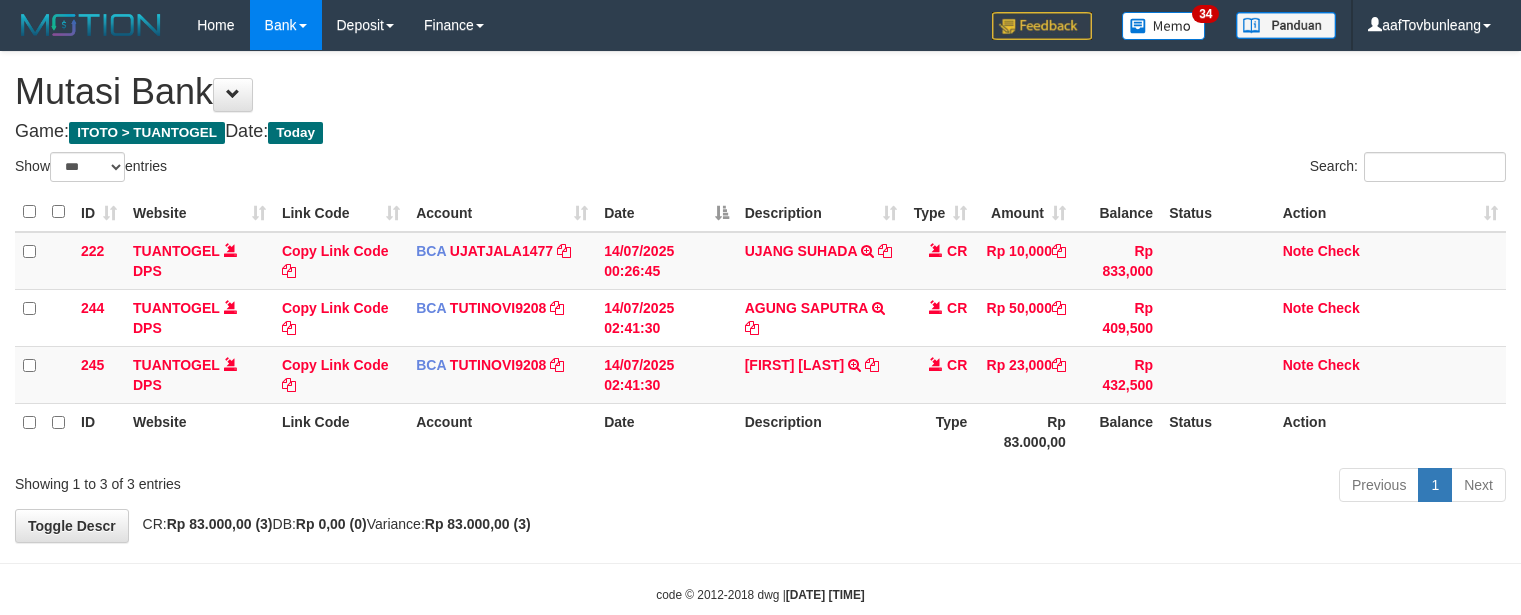 select on "***" 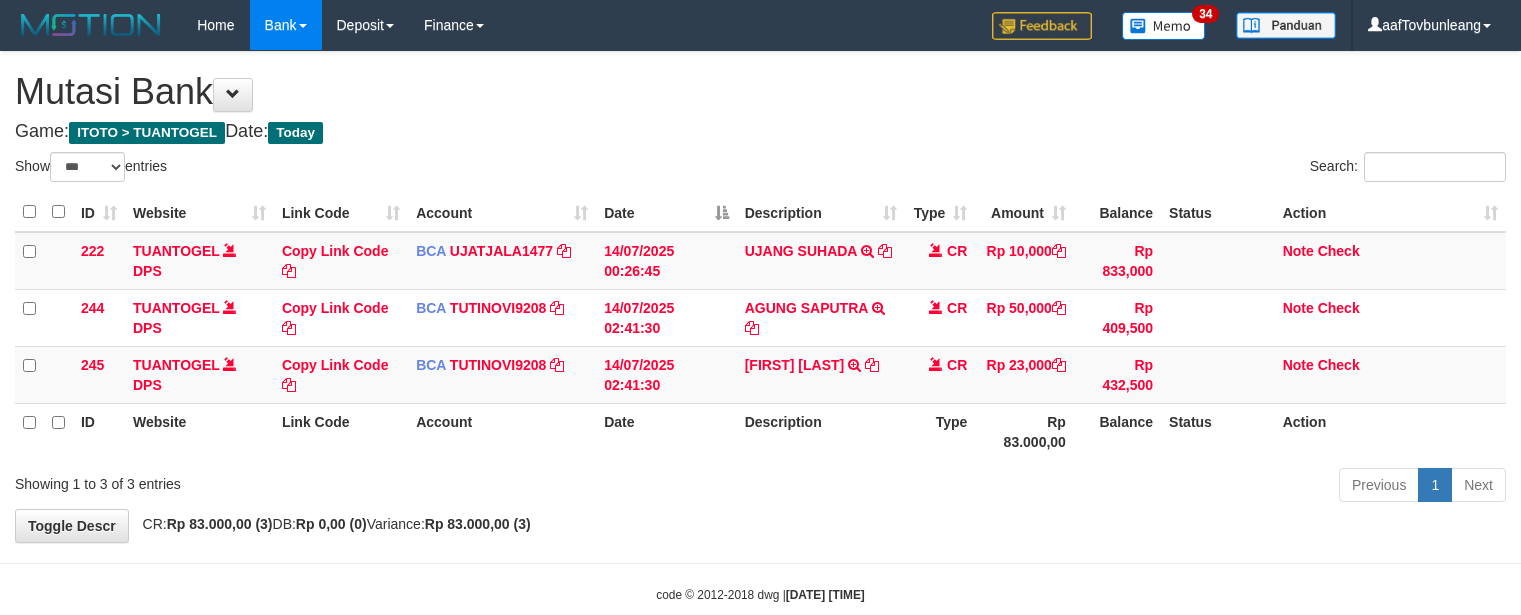 scroll, scrollTop: 0, scrollLeft: 0, axis: both 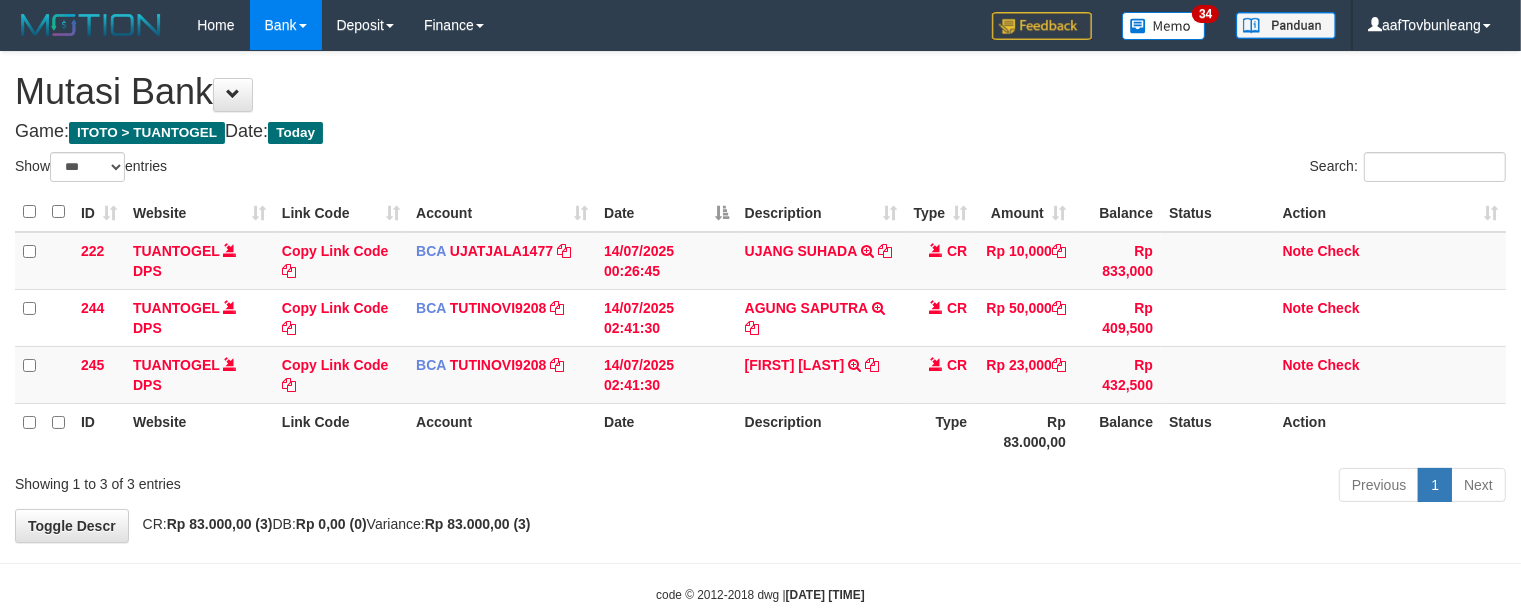 click on "Game:   ITOTO > TUANTOGEL    				Date:  Today" at bounding box center (760, 132) 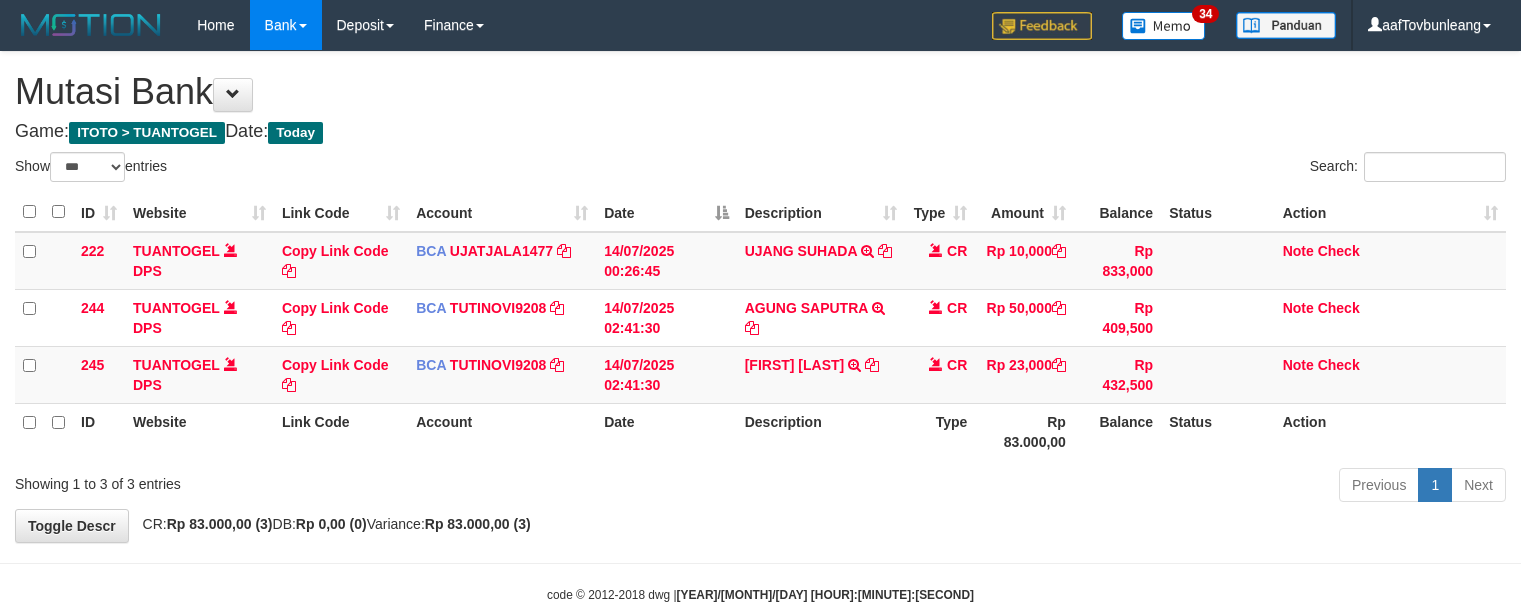 select on "***" 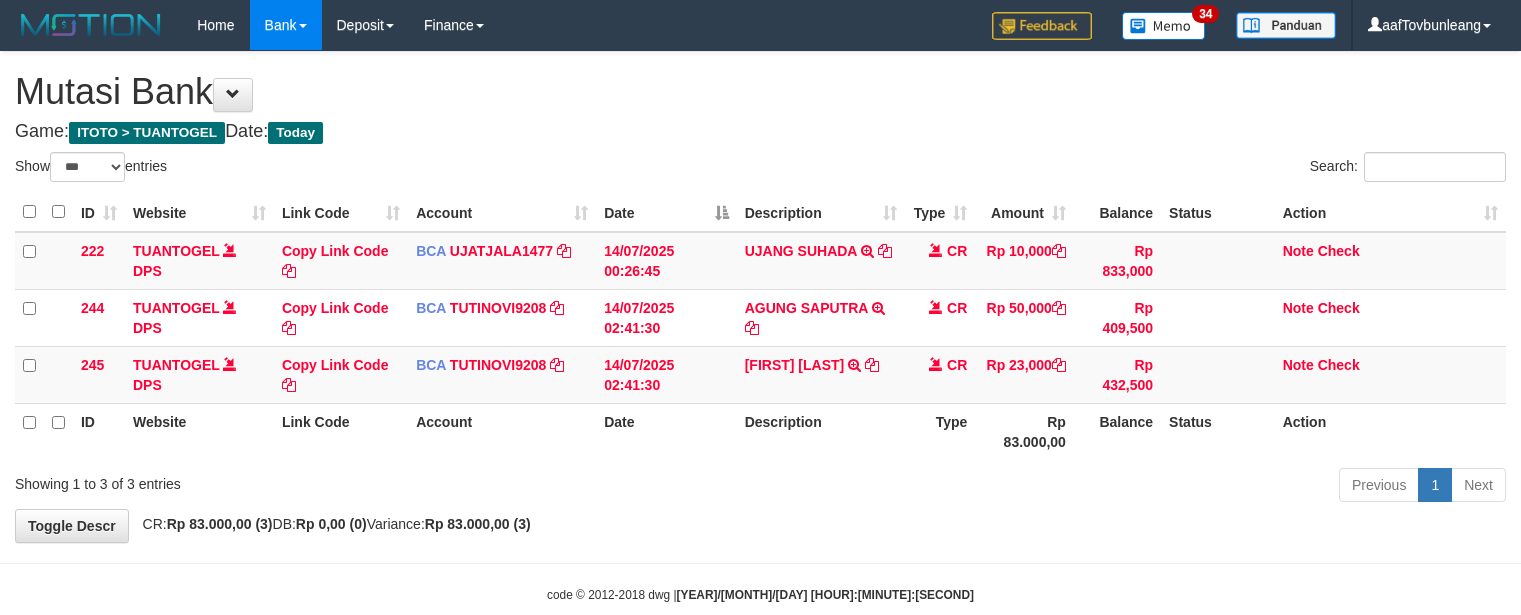 scroll, scrollTop: 0, scrollLeft: 0, axis: both 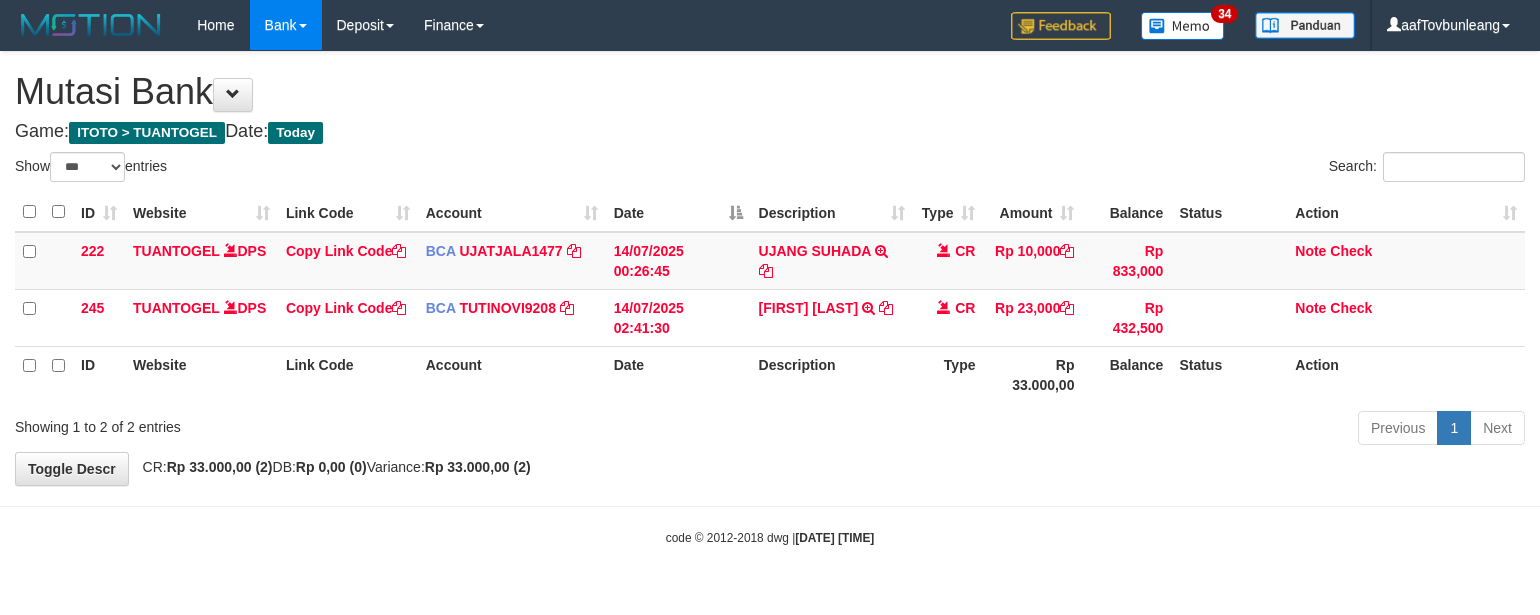 select on "***" 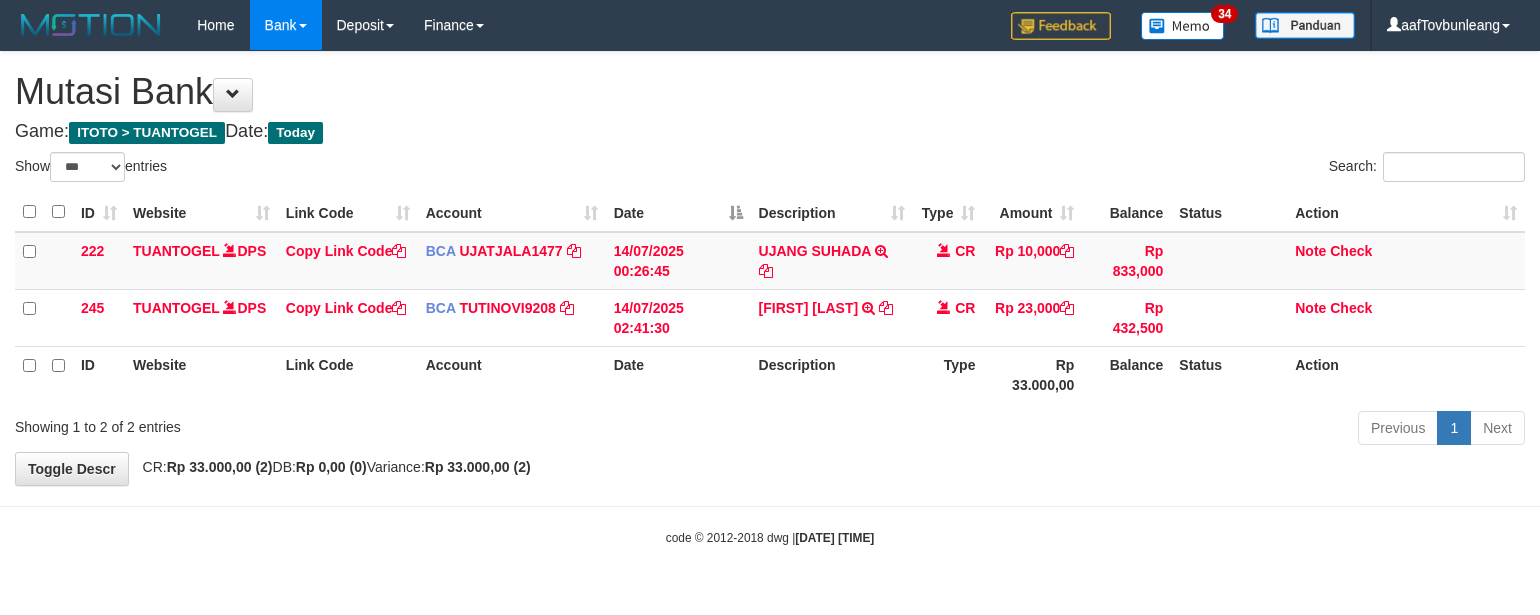 scroll, scrollTop: 0, scrollLeft: 0, axis: both 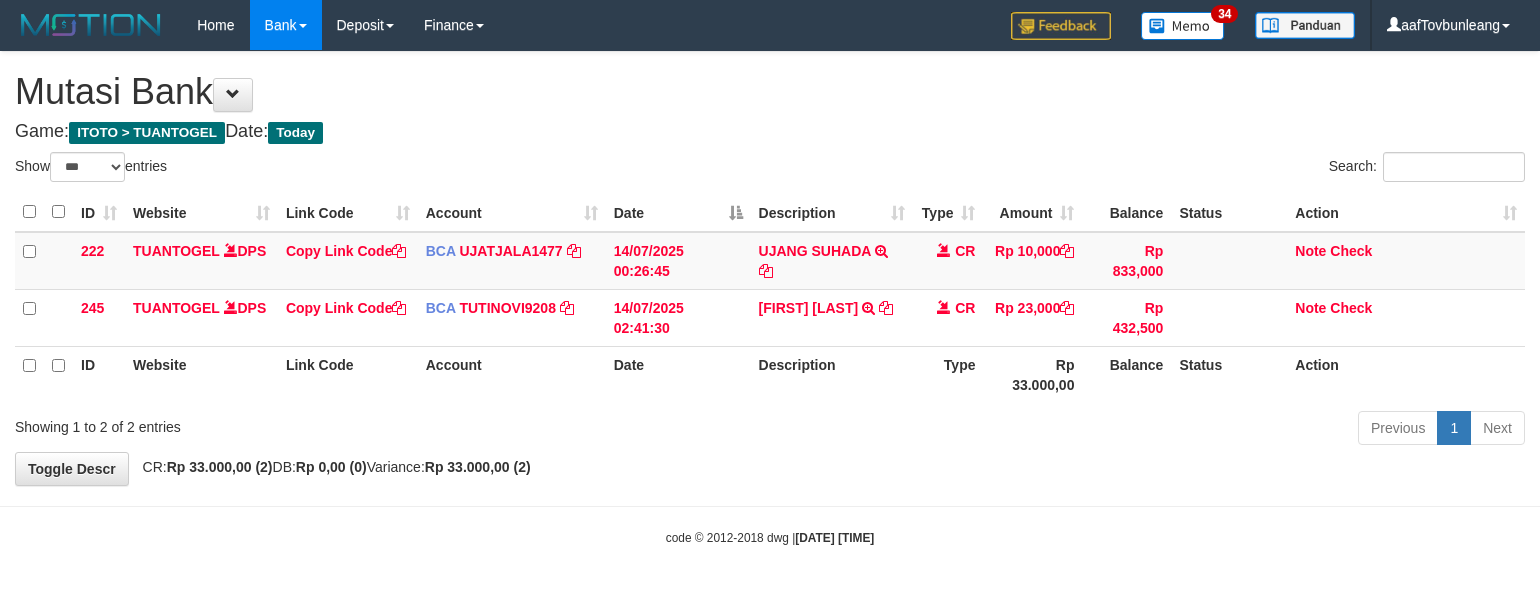 select on "***" 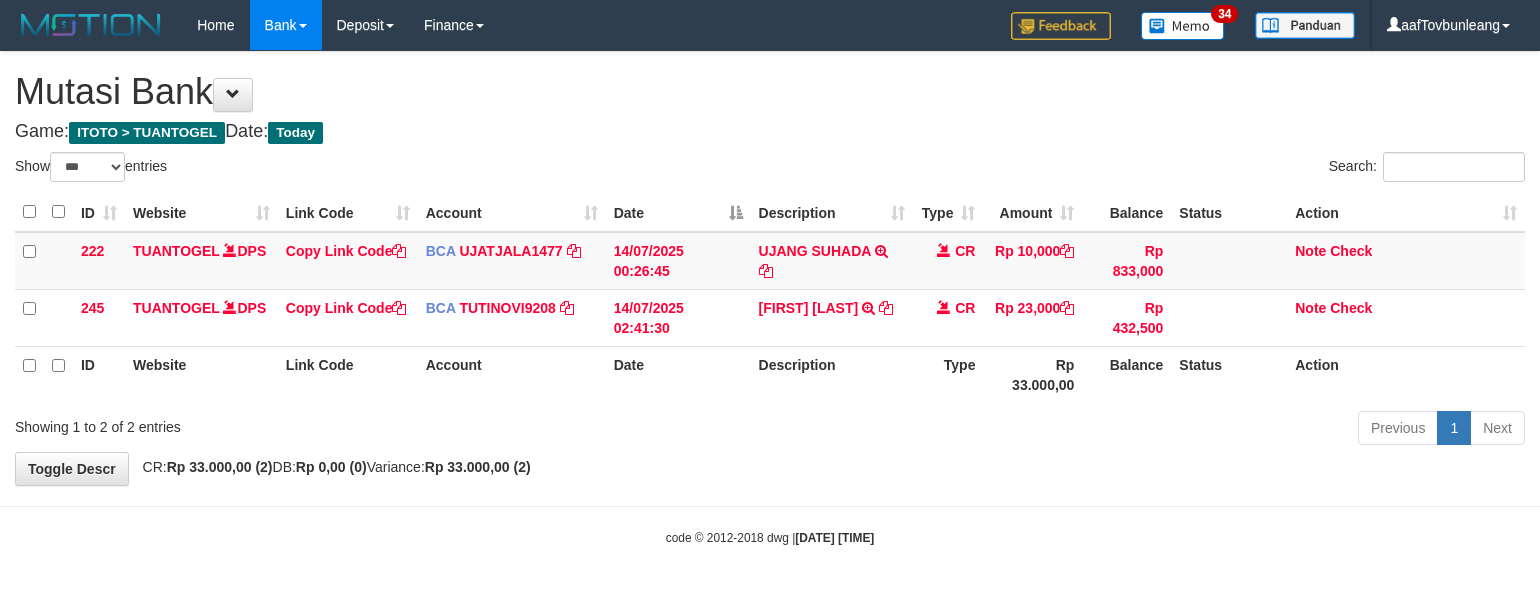 scroll, scrollTop: 0, scrollLeft: 0, axis: both 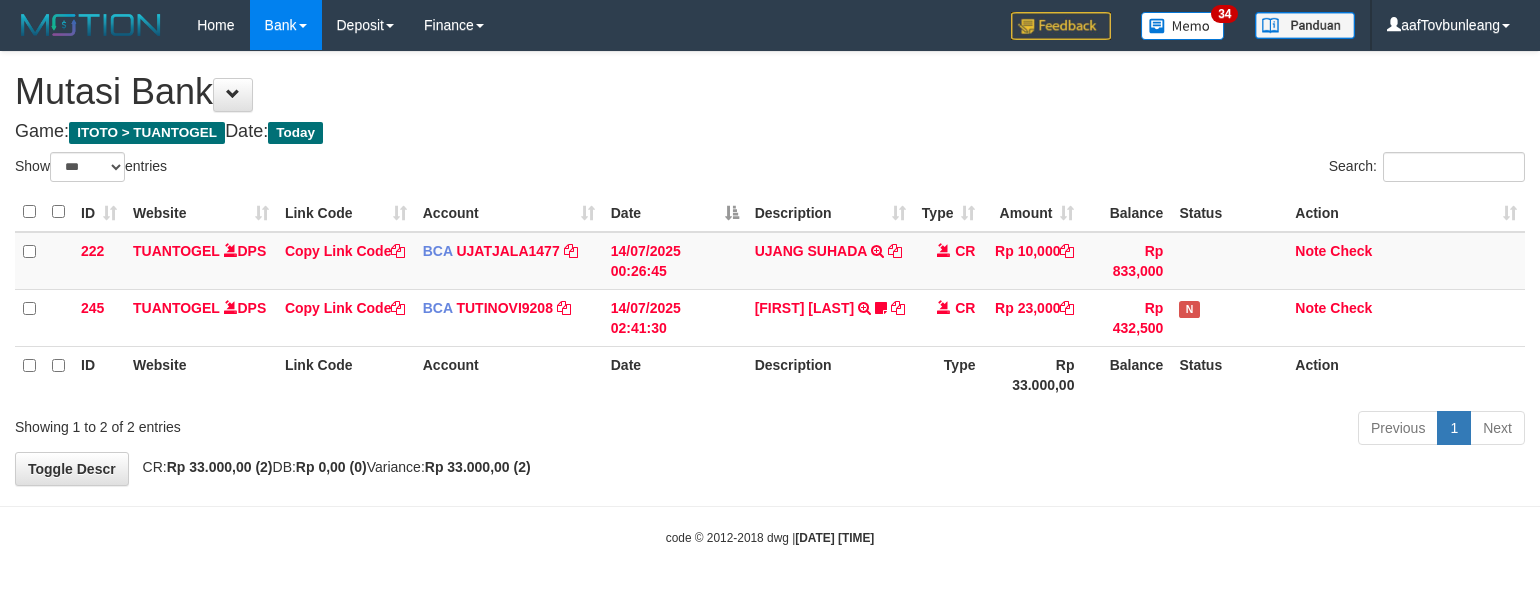 select on "***" 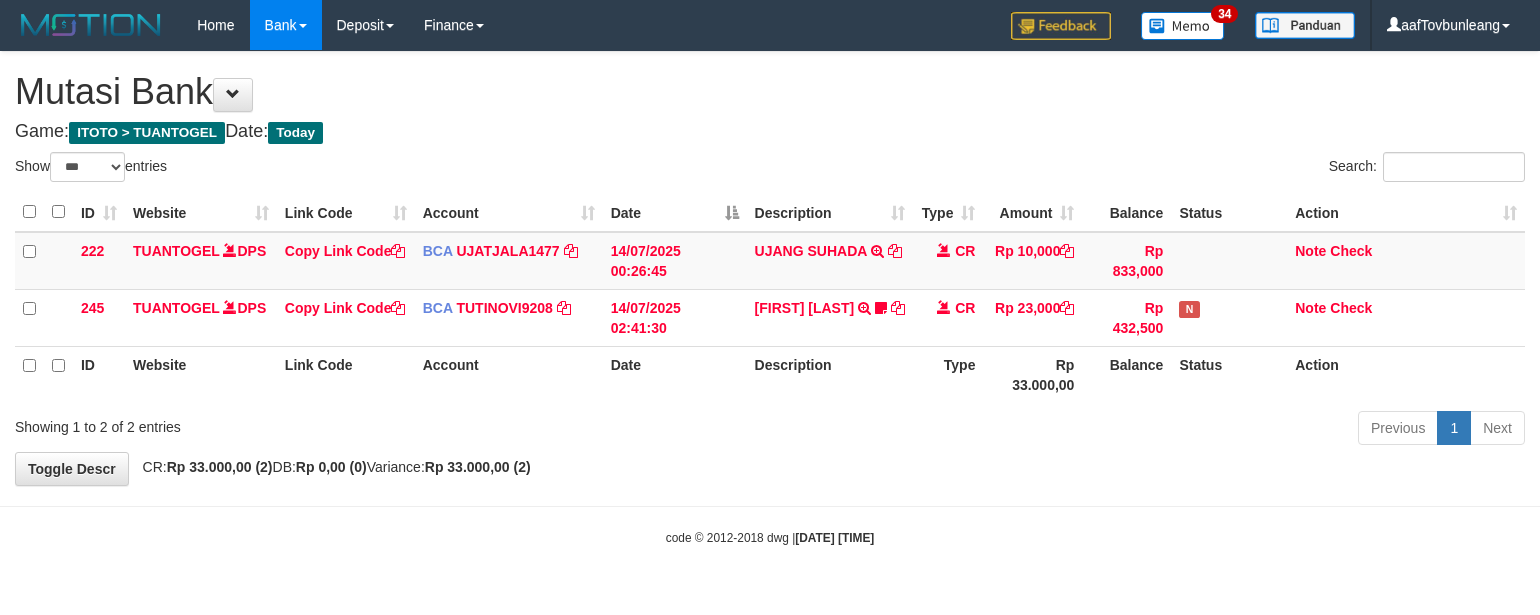 scroll, scrollTop: 0, scrollLeft: 0, axis: both 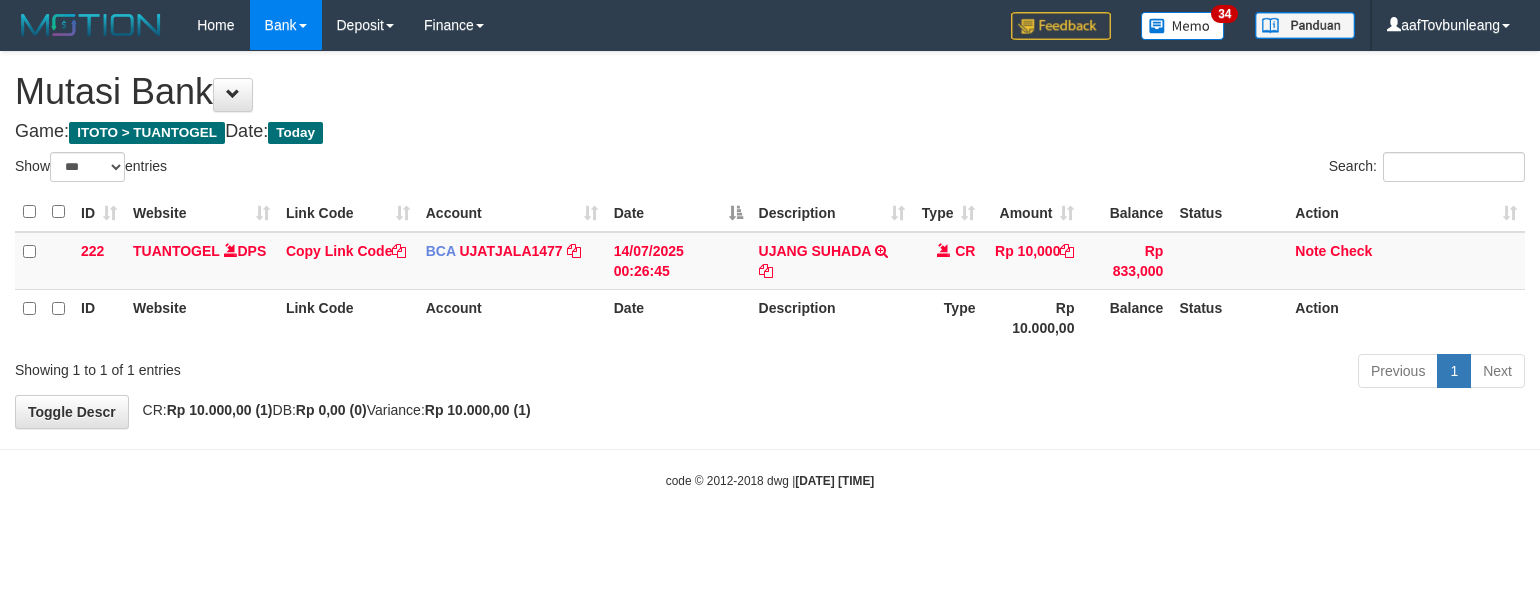 select on "***" 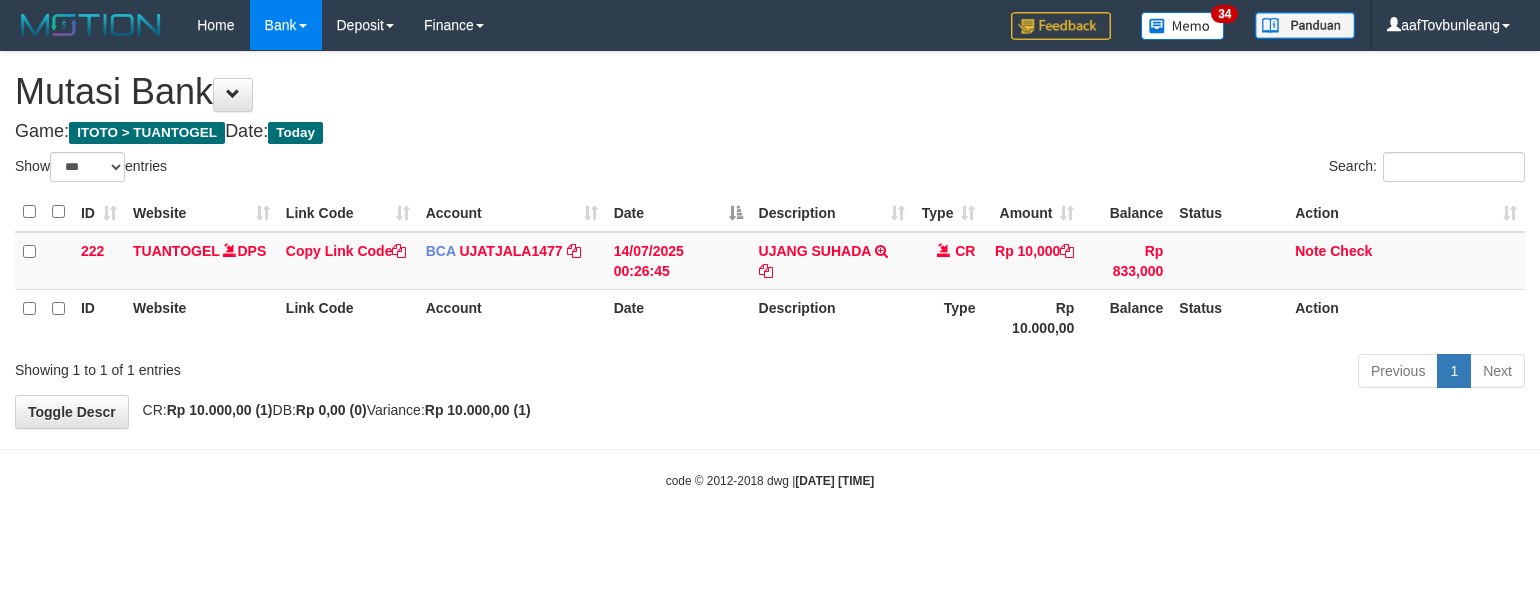 scroll, scrollTop: 0, scrollLeft: 0, axis: both 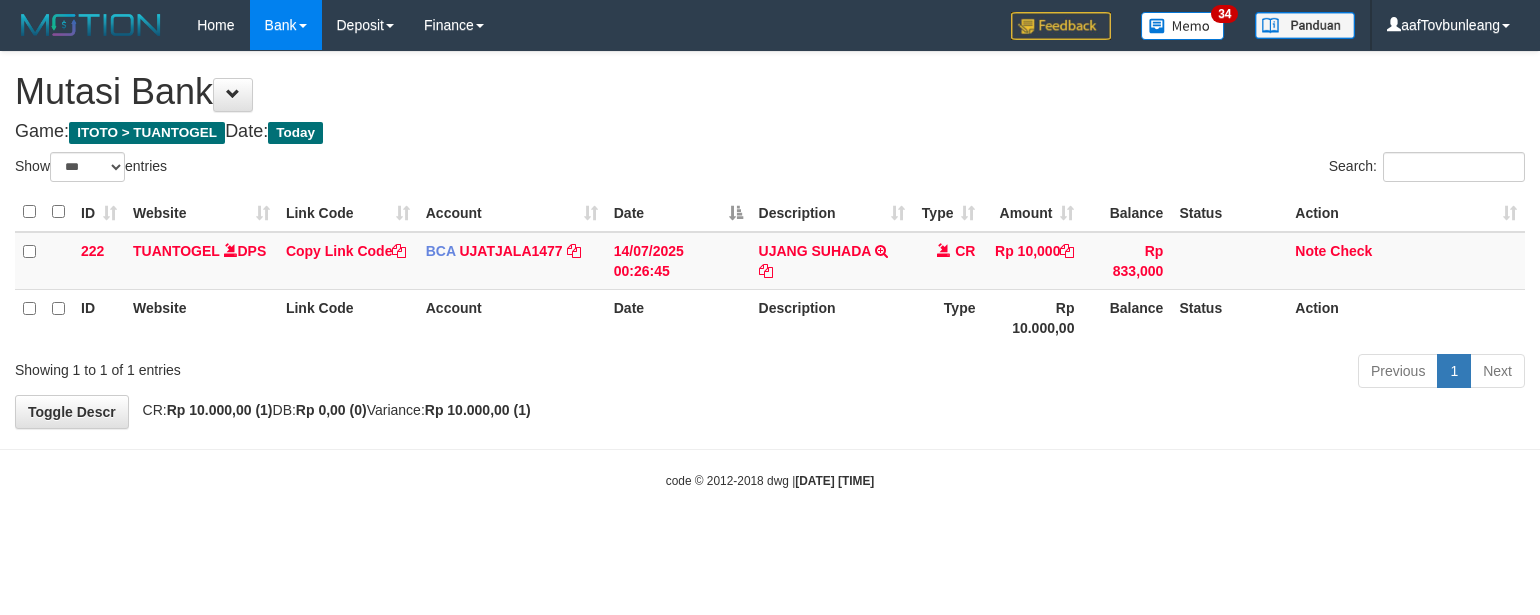 select on "***" 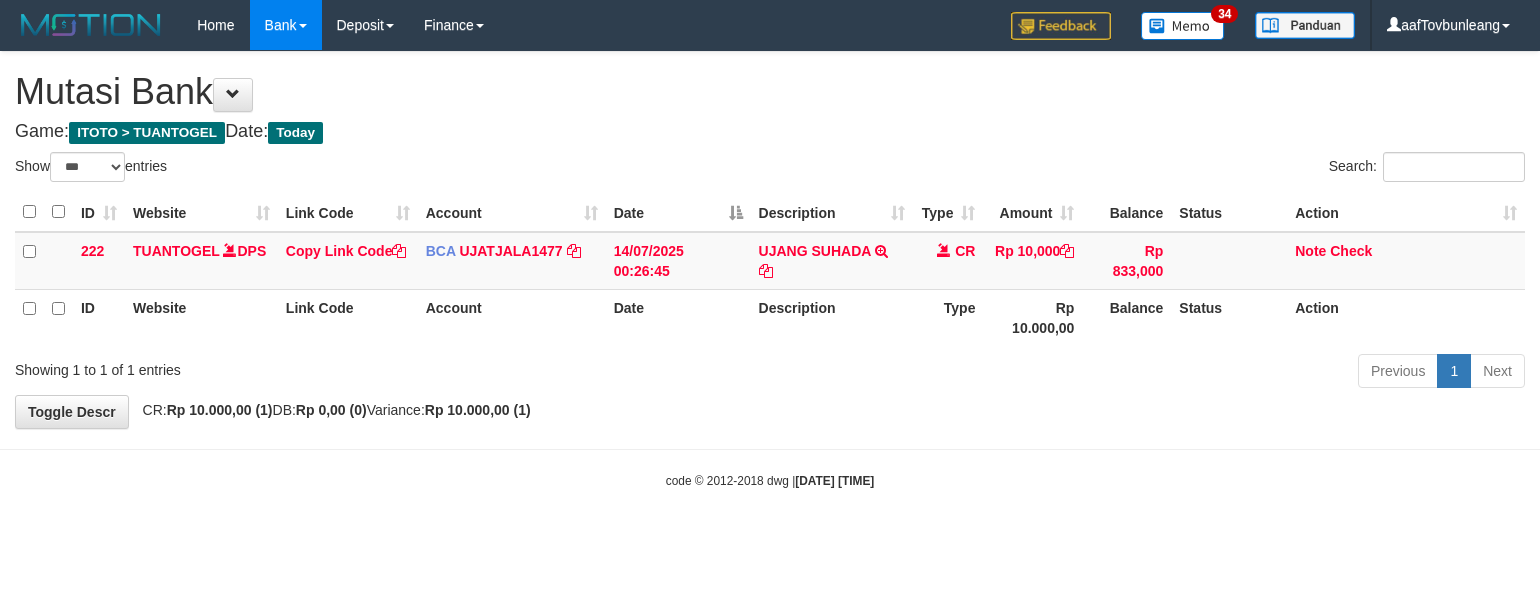scroll, scrollTop: 0, scrollLeft: 0, axis: both 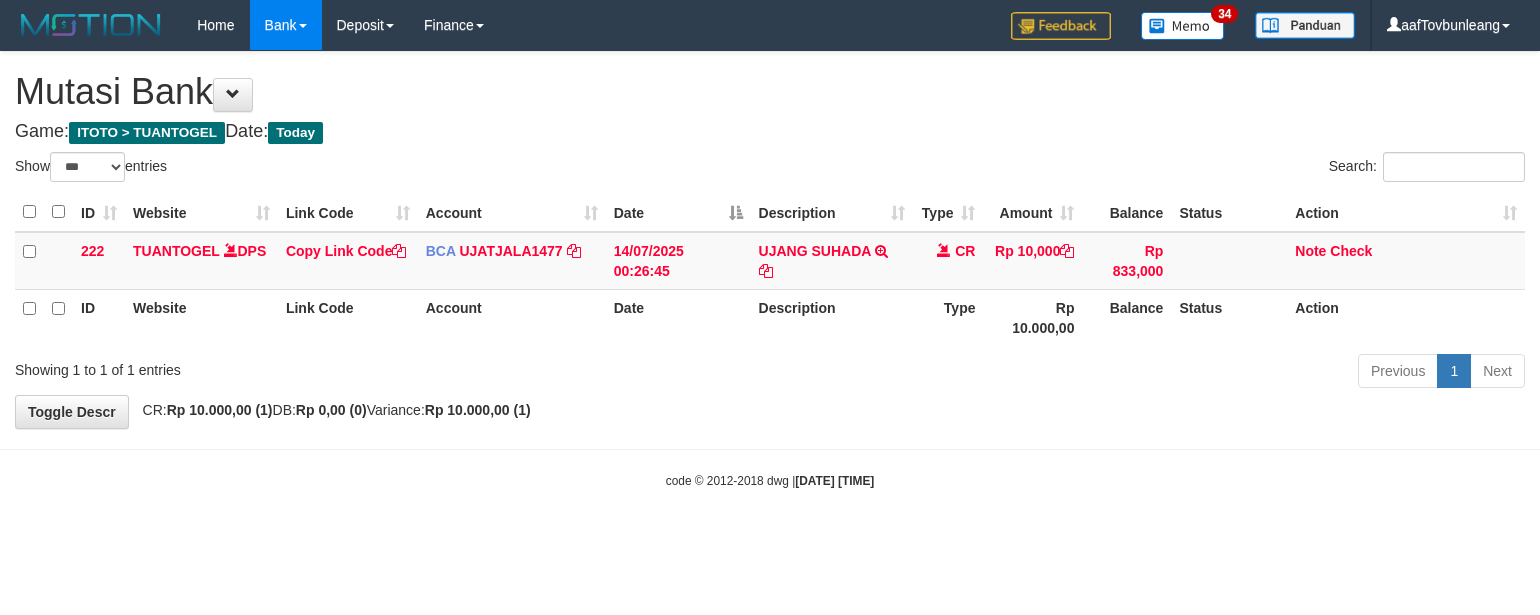 select on "***" 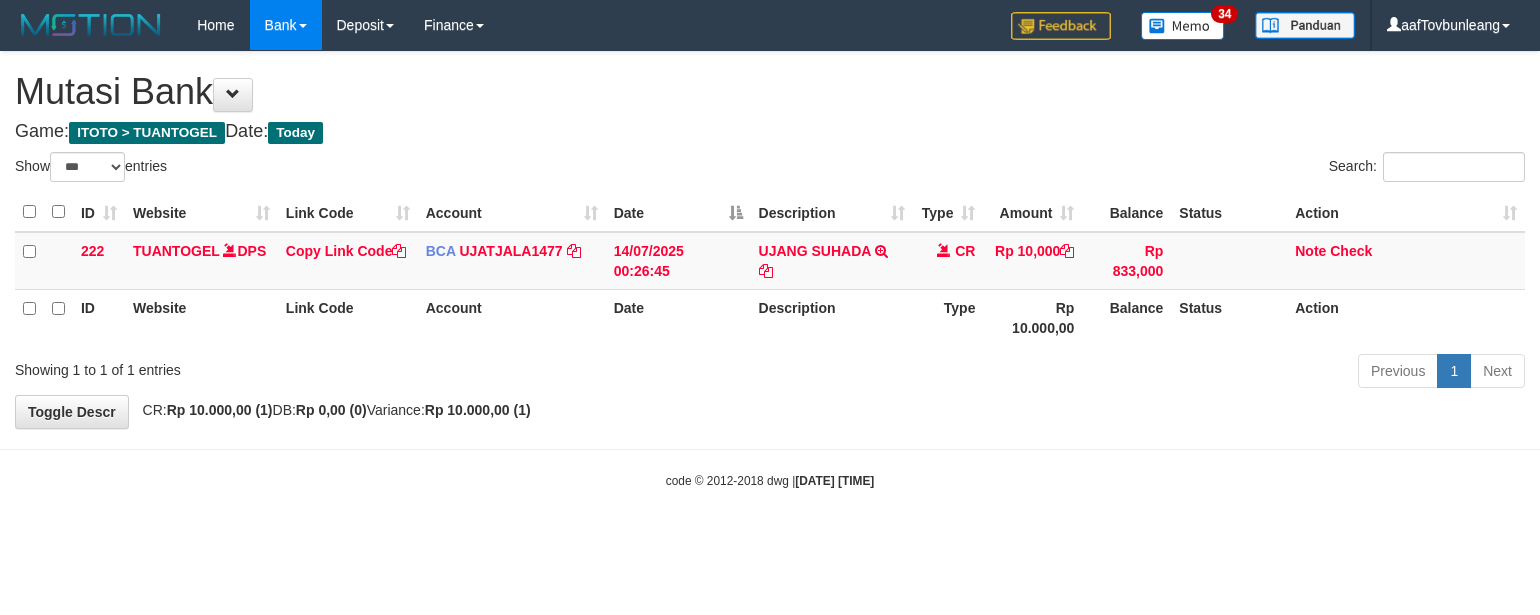 scroll, scrollTop: 0, scrollLeft: 0, axis: both 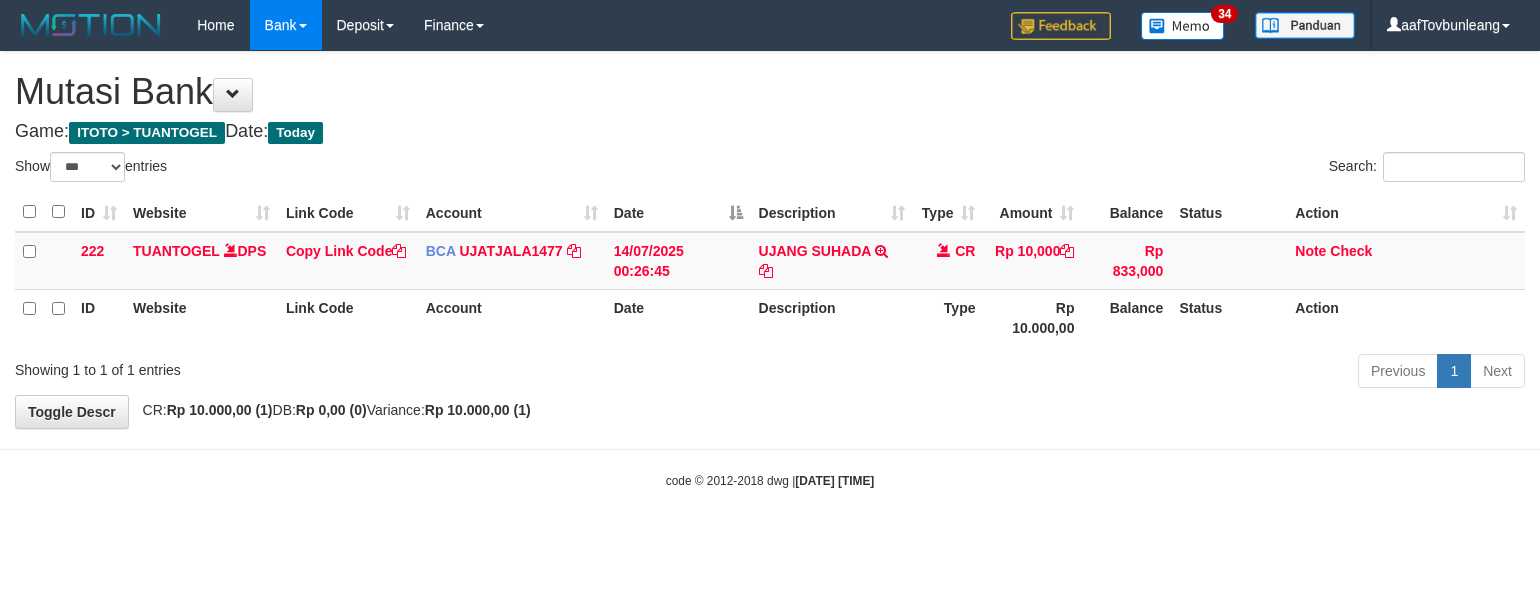 select on "***" 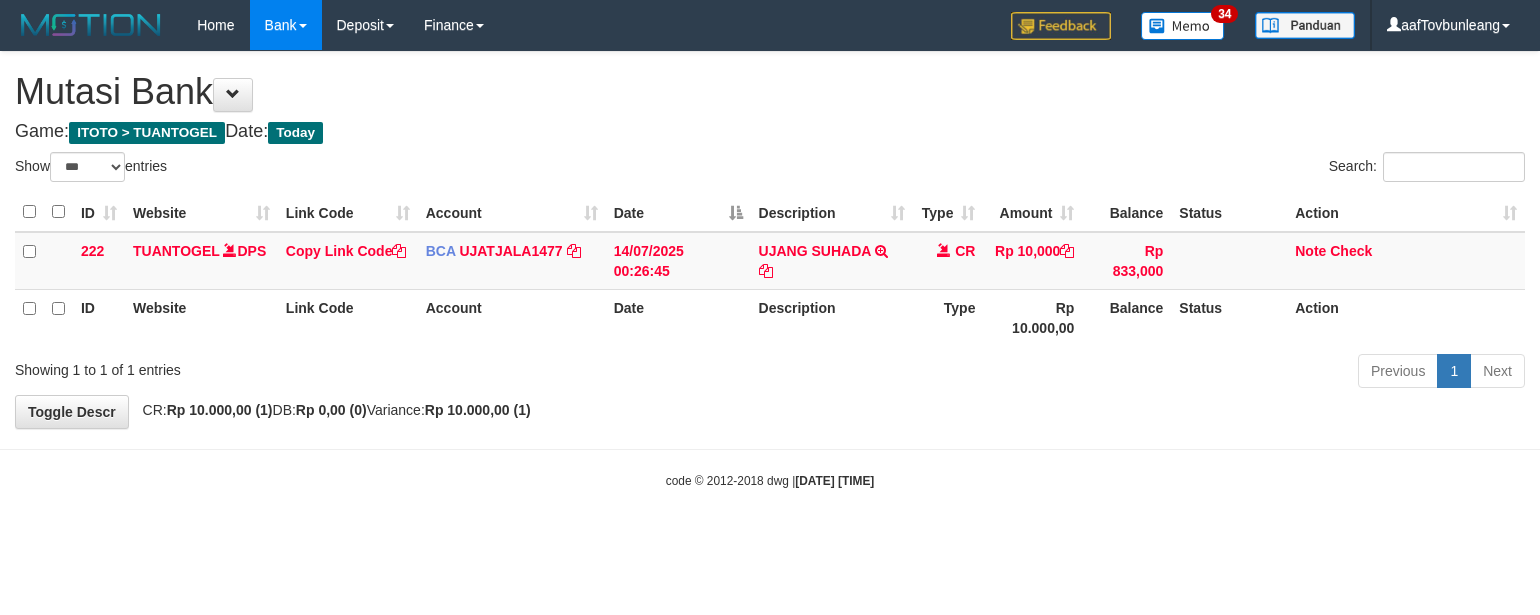 scroll, scrollTop: 0, scrollLeft: 0, axis: both 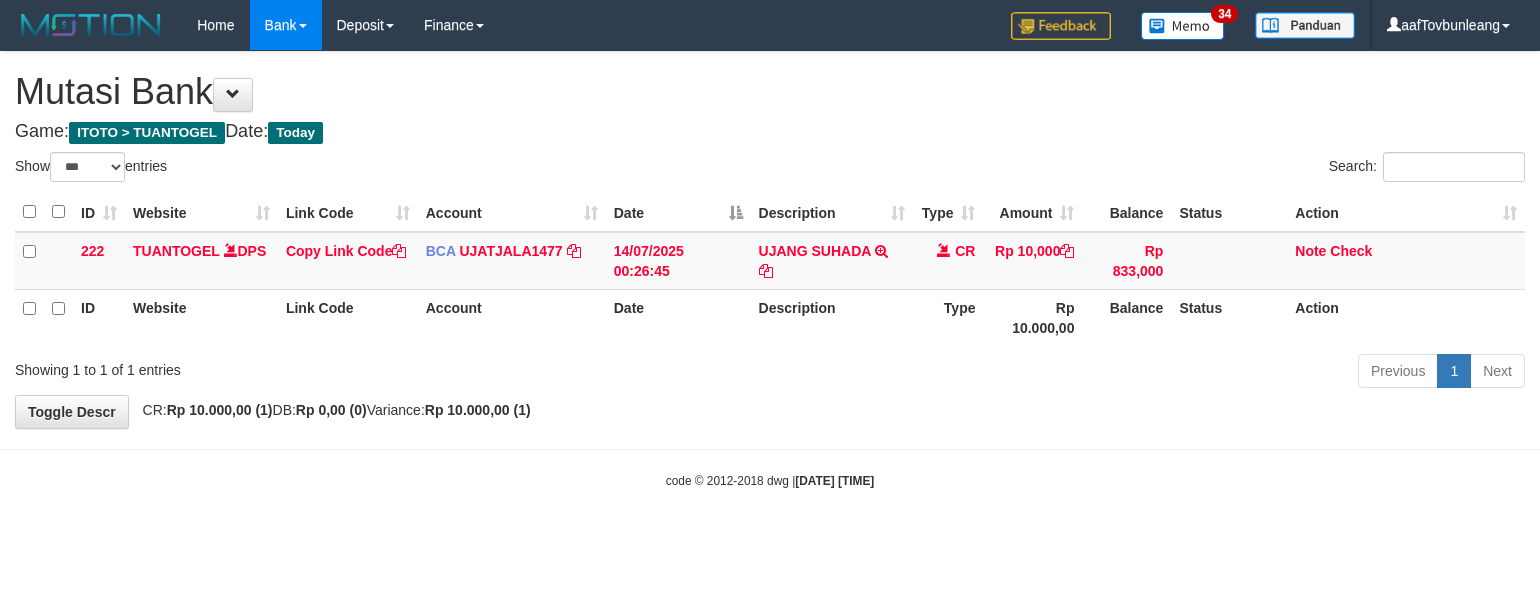 select on "***" 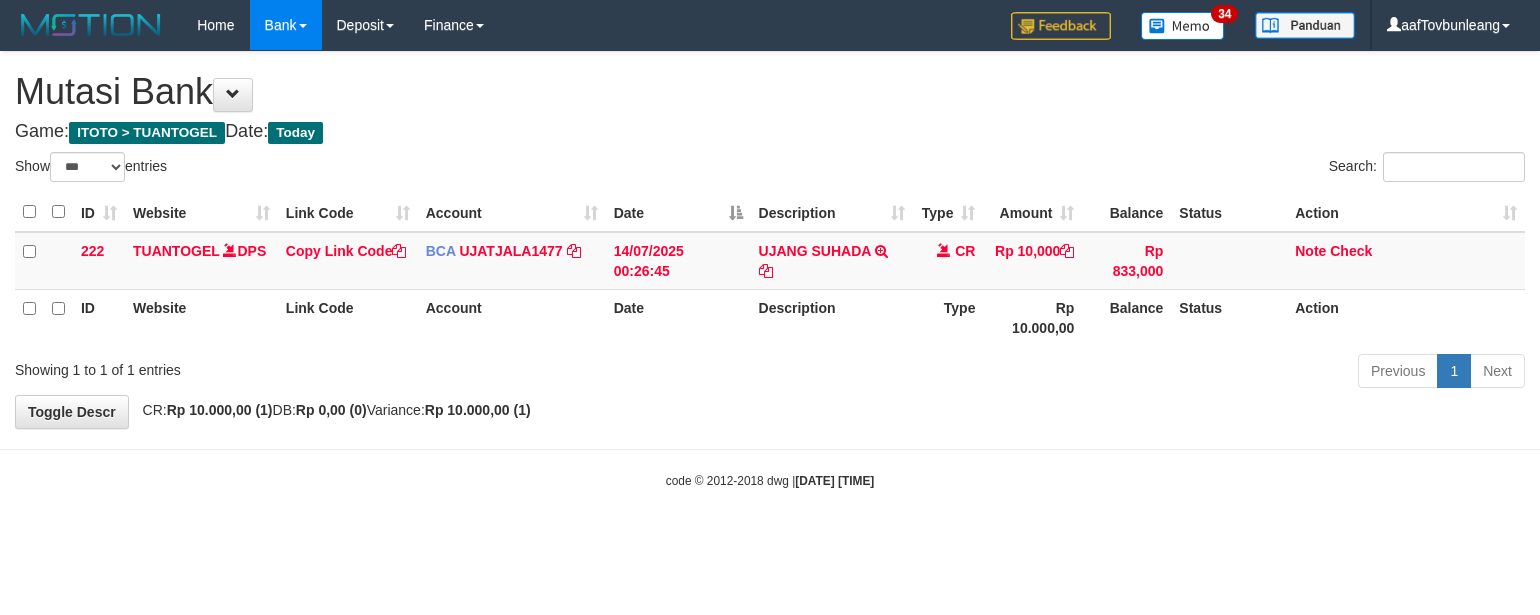 scroll, scrollTop: 0, scrollLeft: 0, axis: both 